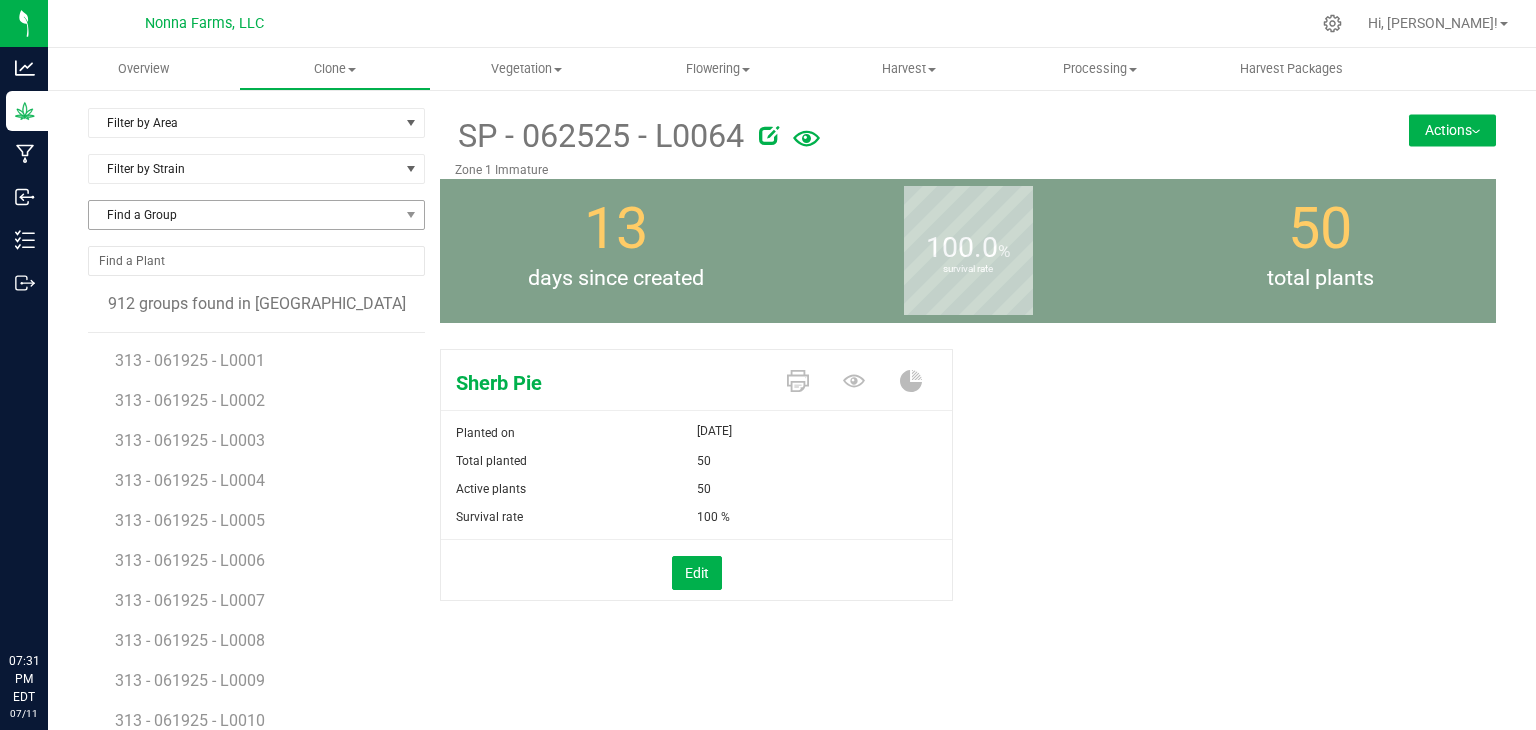 scroll, scrollTop: 0, scrollLeft: 0, axis: both 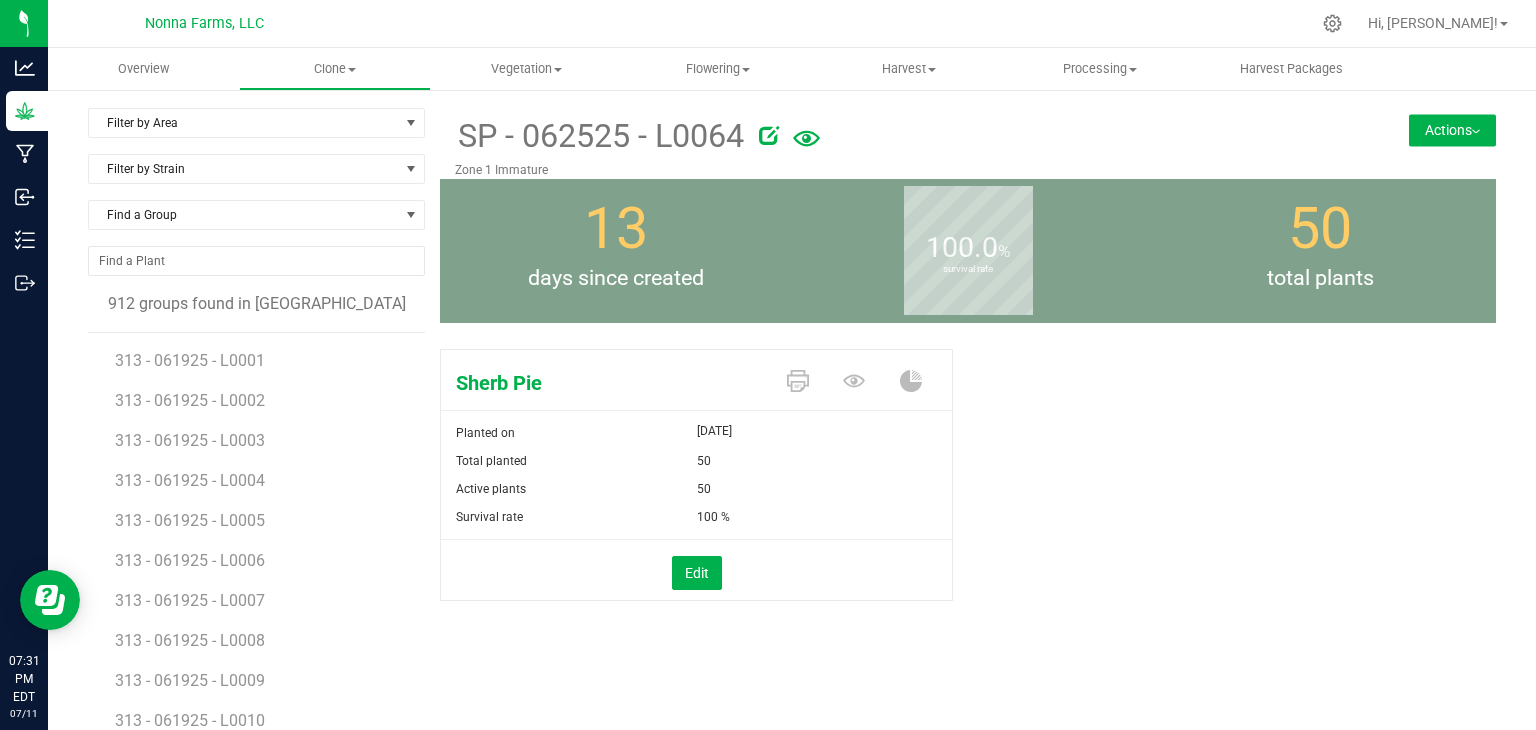 click on "Find a Group" at bounding box center (256, 223) 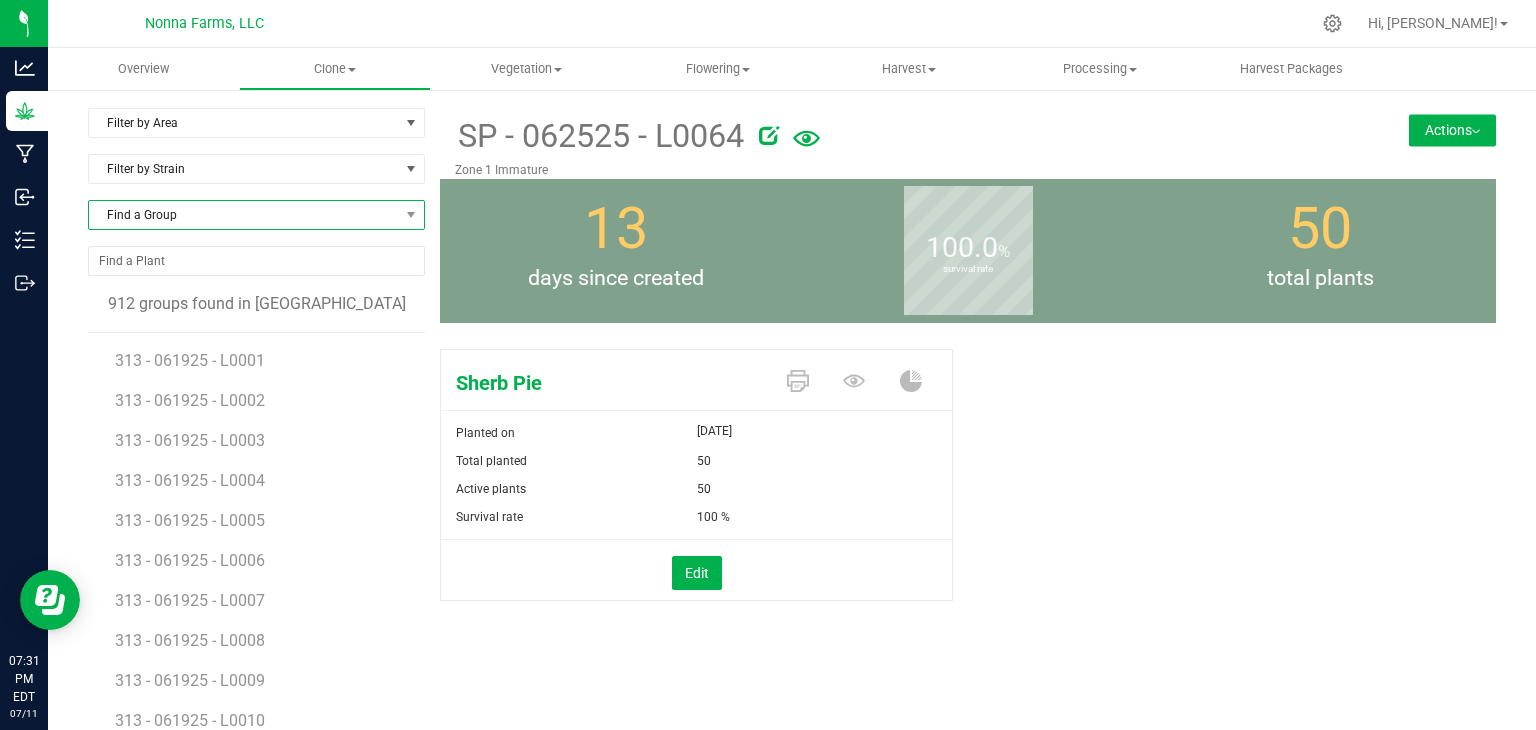 click on "Find a Group" at bounding box center (244, 215) 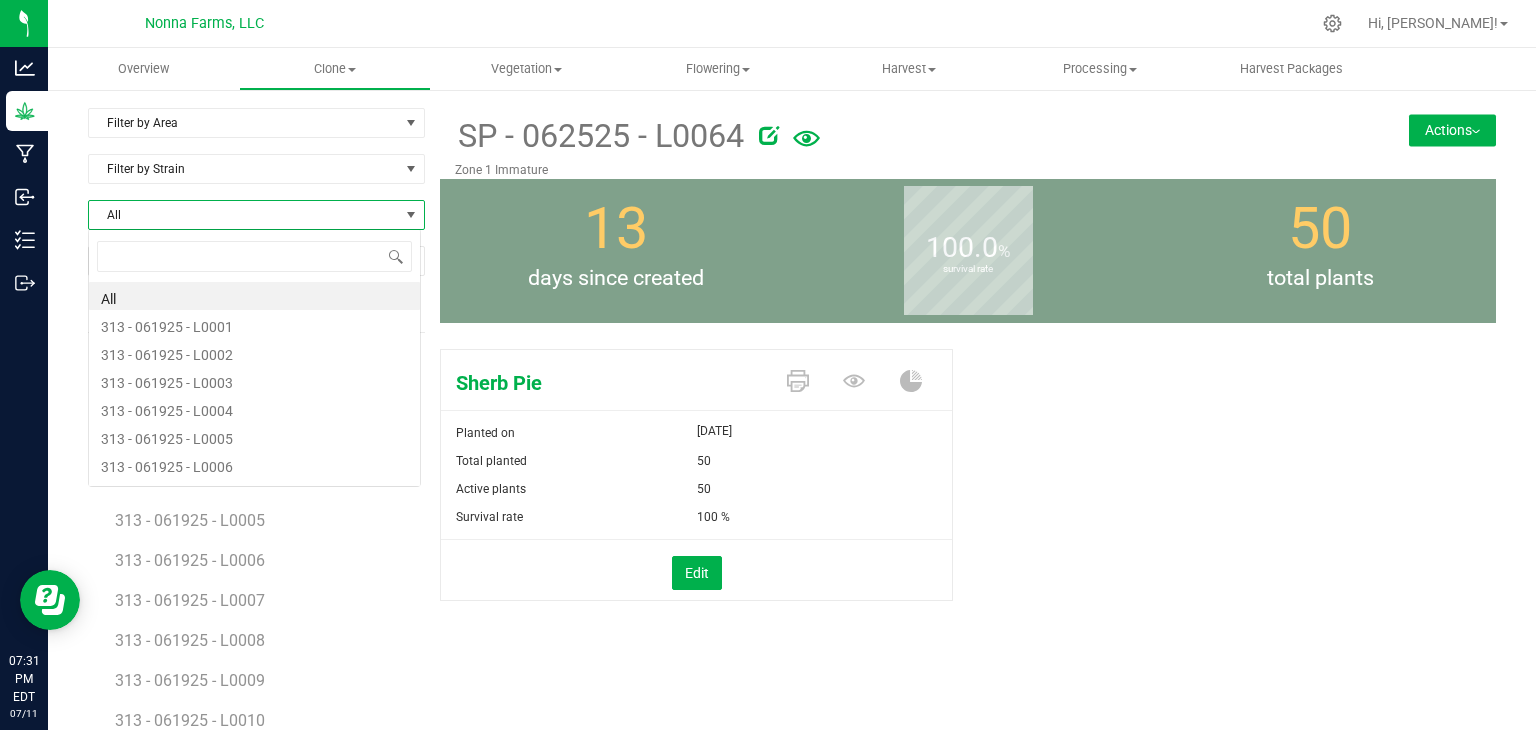 scroll, scrollTop: 99970, scrollLeft: 99666, axis: both 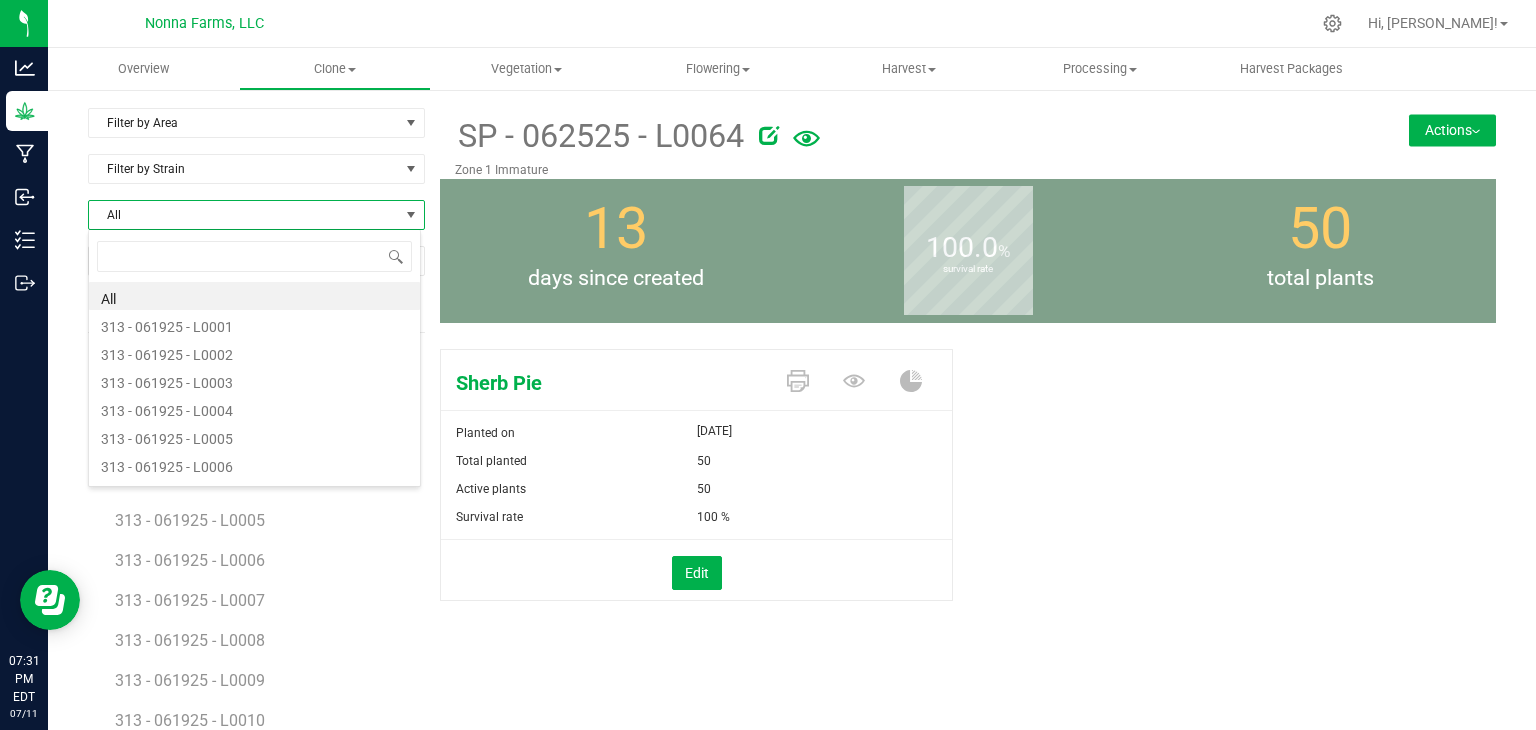 type on "SP - 062525 - L0065" 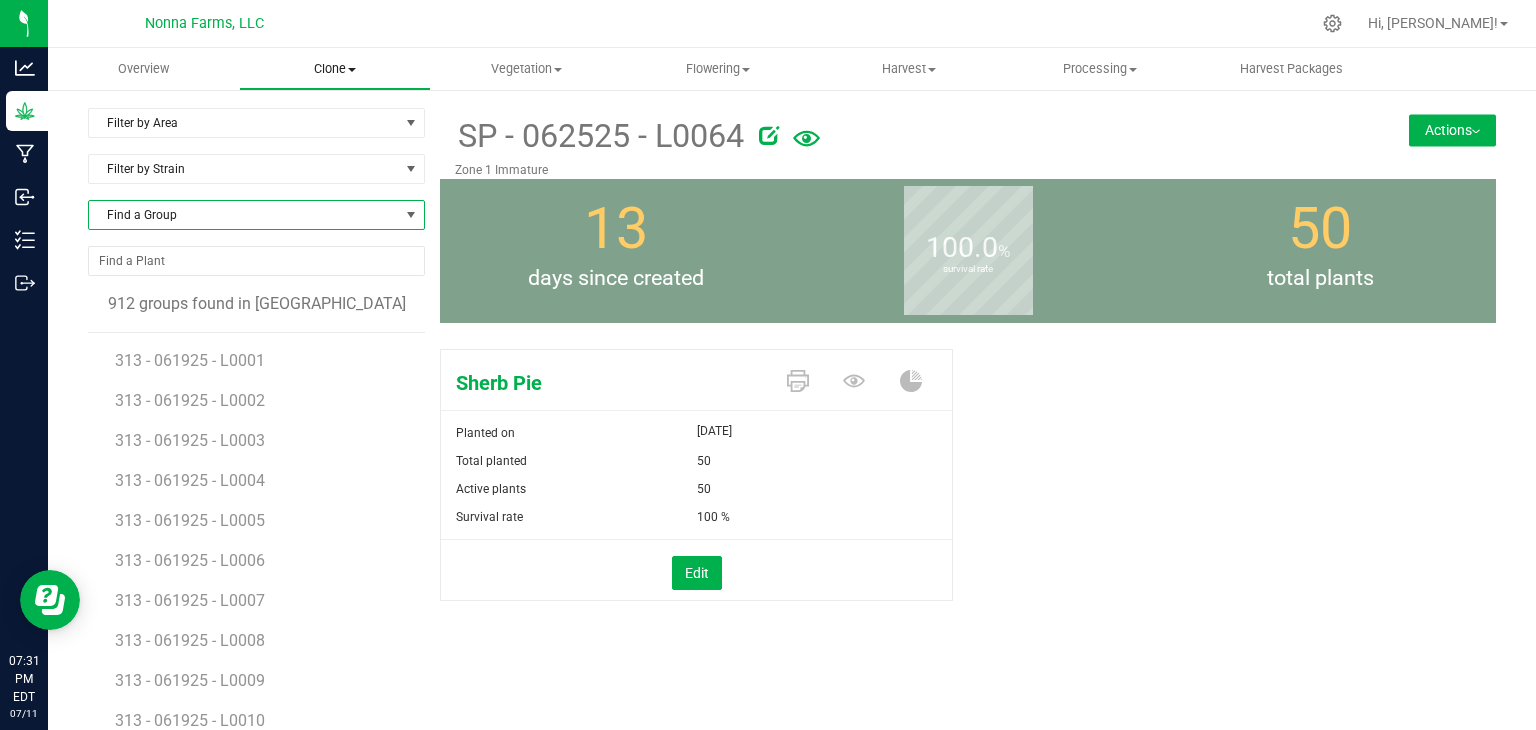 click on "Clone" at bounding box center (334, 69) 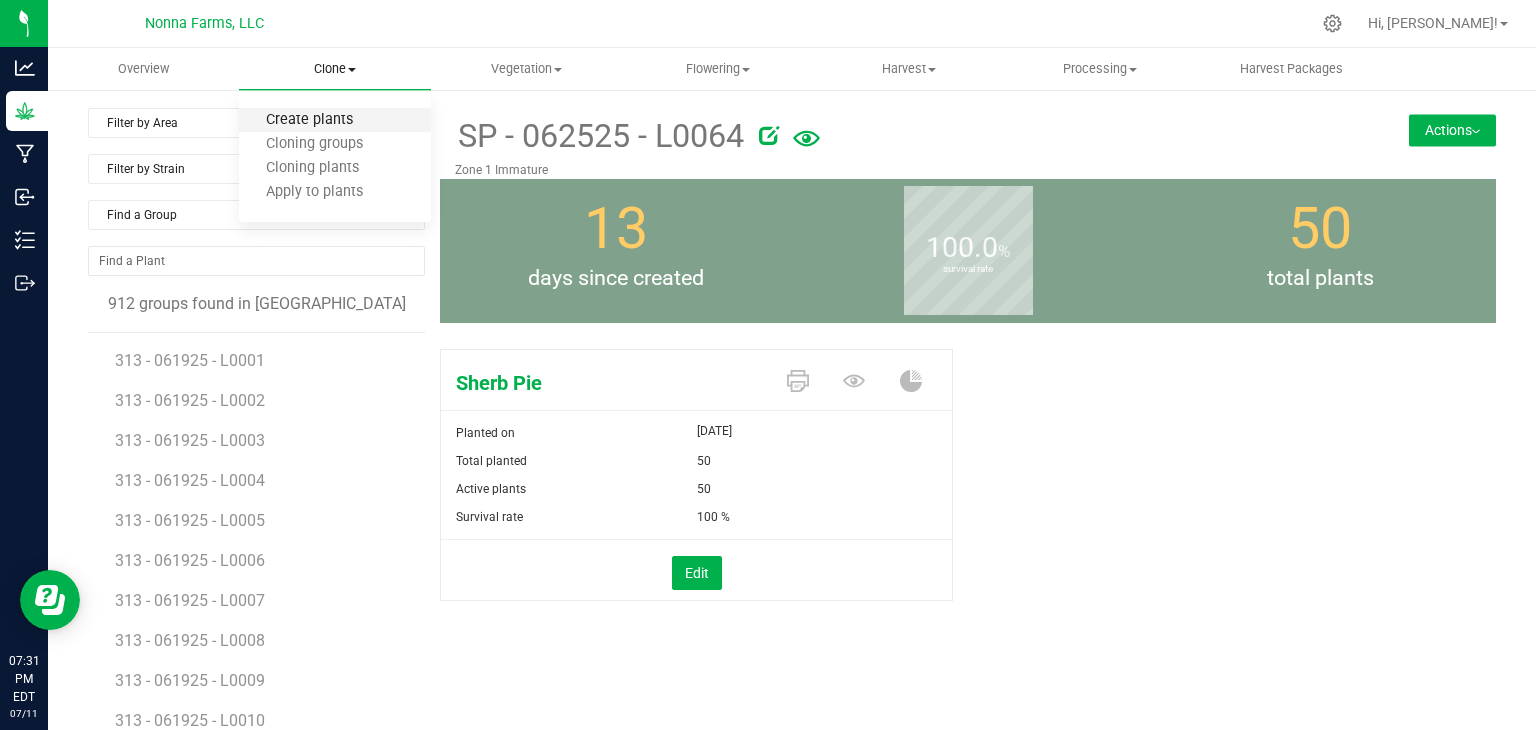 click on "Create plants" at bounding box center (309, 120) 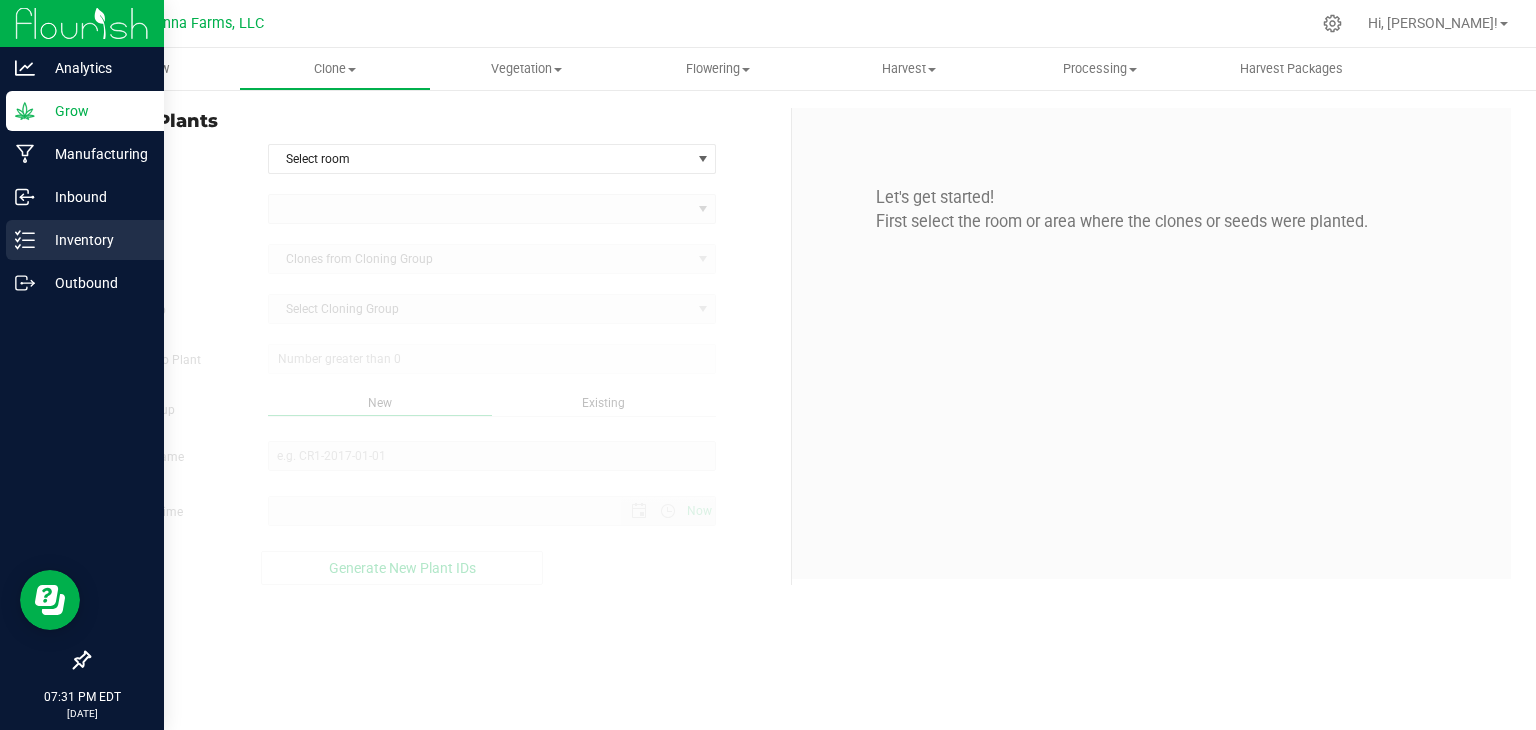 type on "[DATE] 7:31 PM" 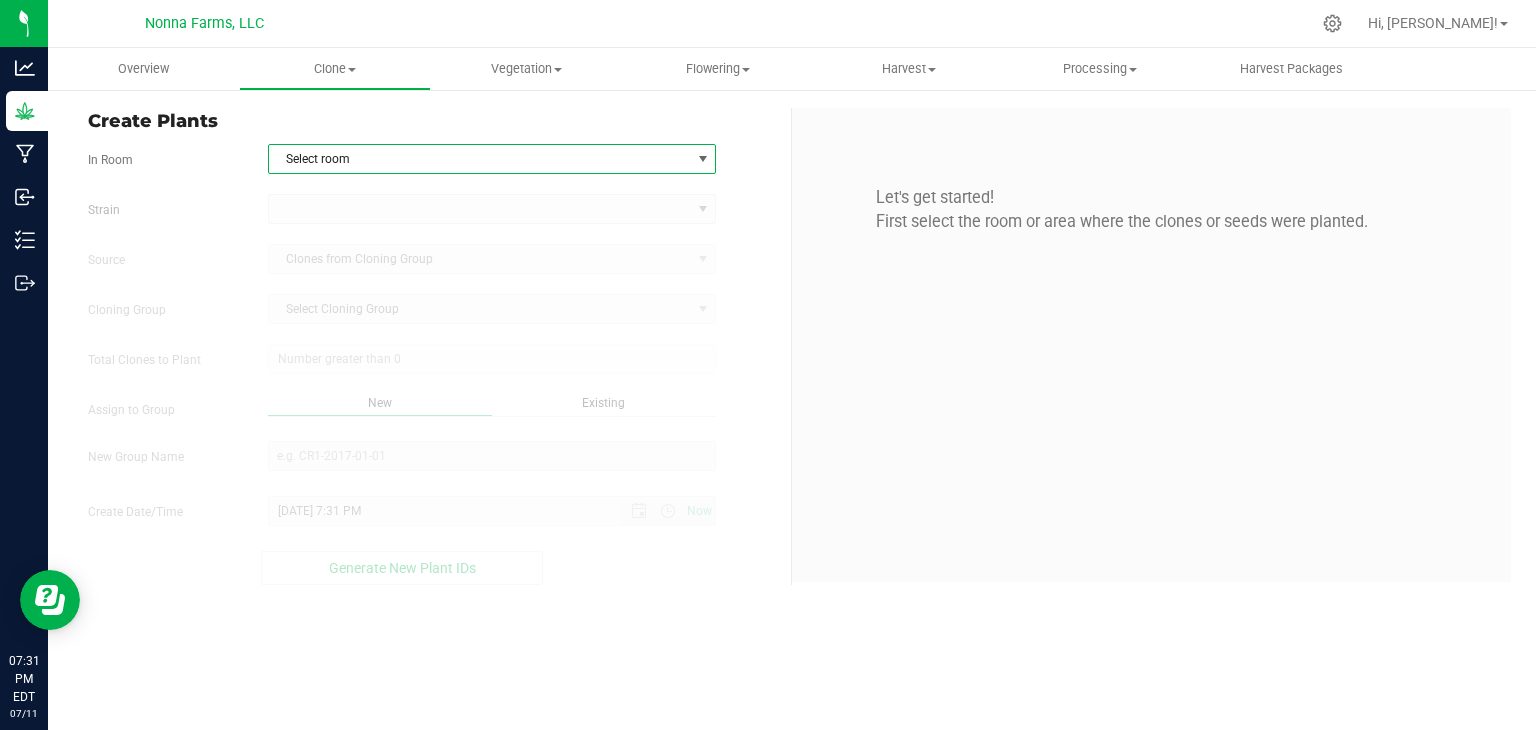 click on "Select room" at bounding box center (480, 159) 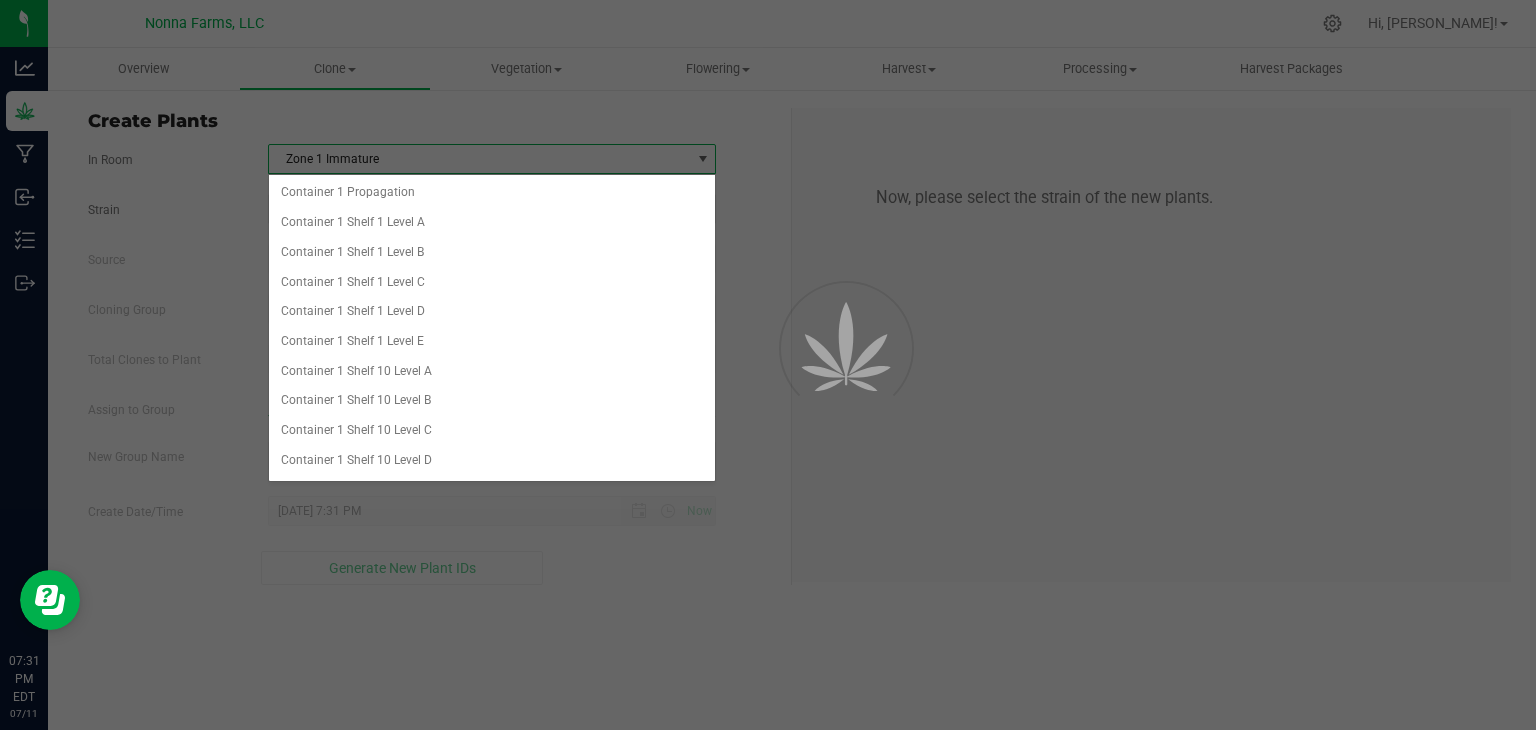 scroll, scrollTop: 7790, scrollLeft: 0, axis: vertical 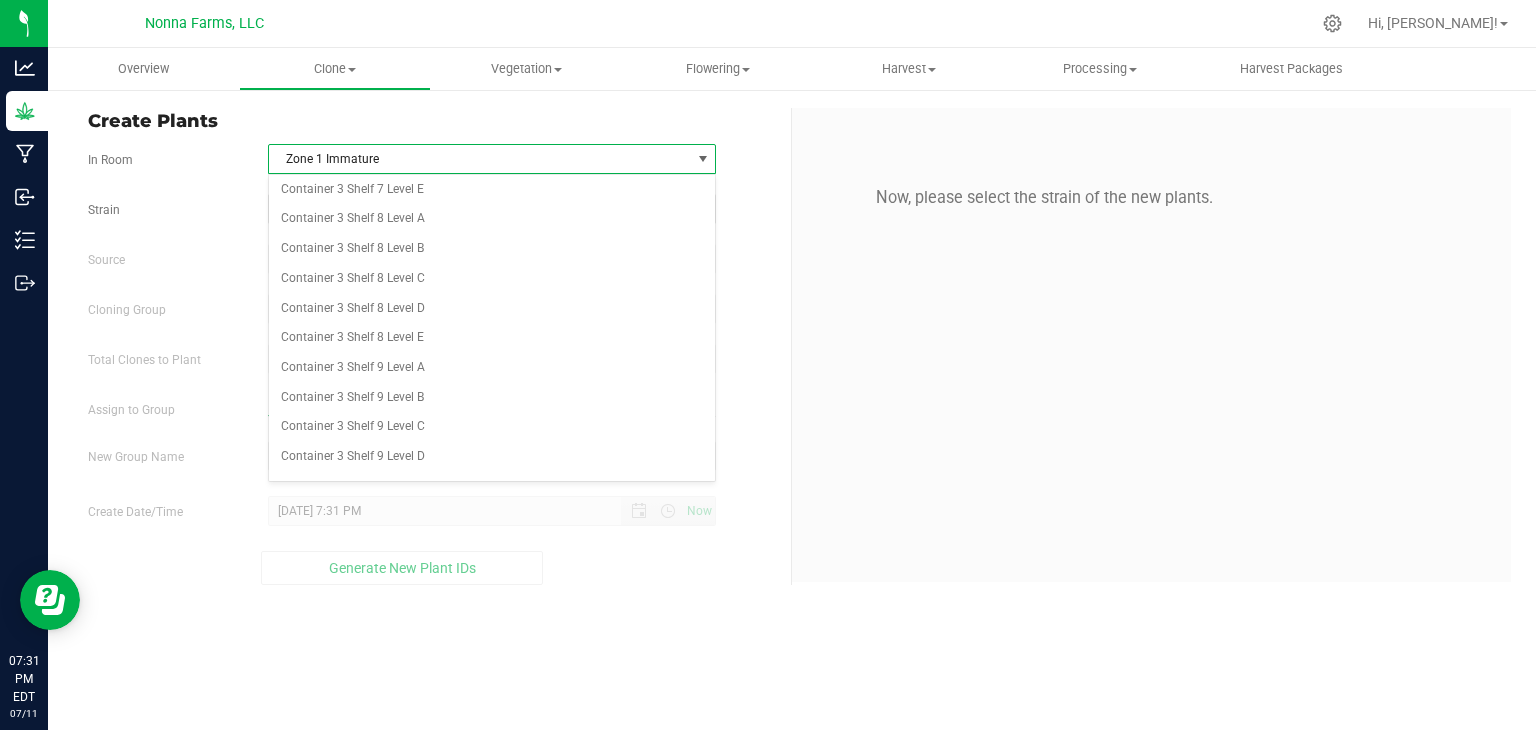click on "Zone 1 Immature" at bounding box center [492, 576] 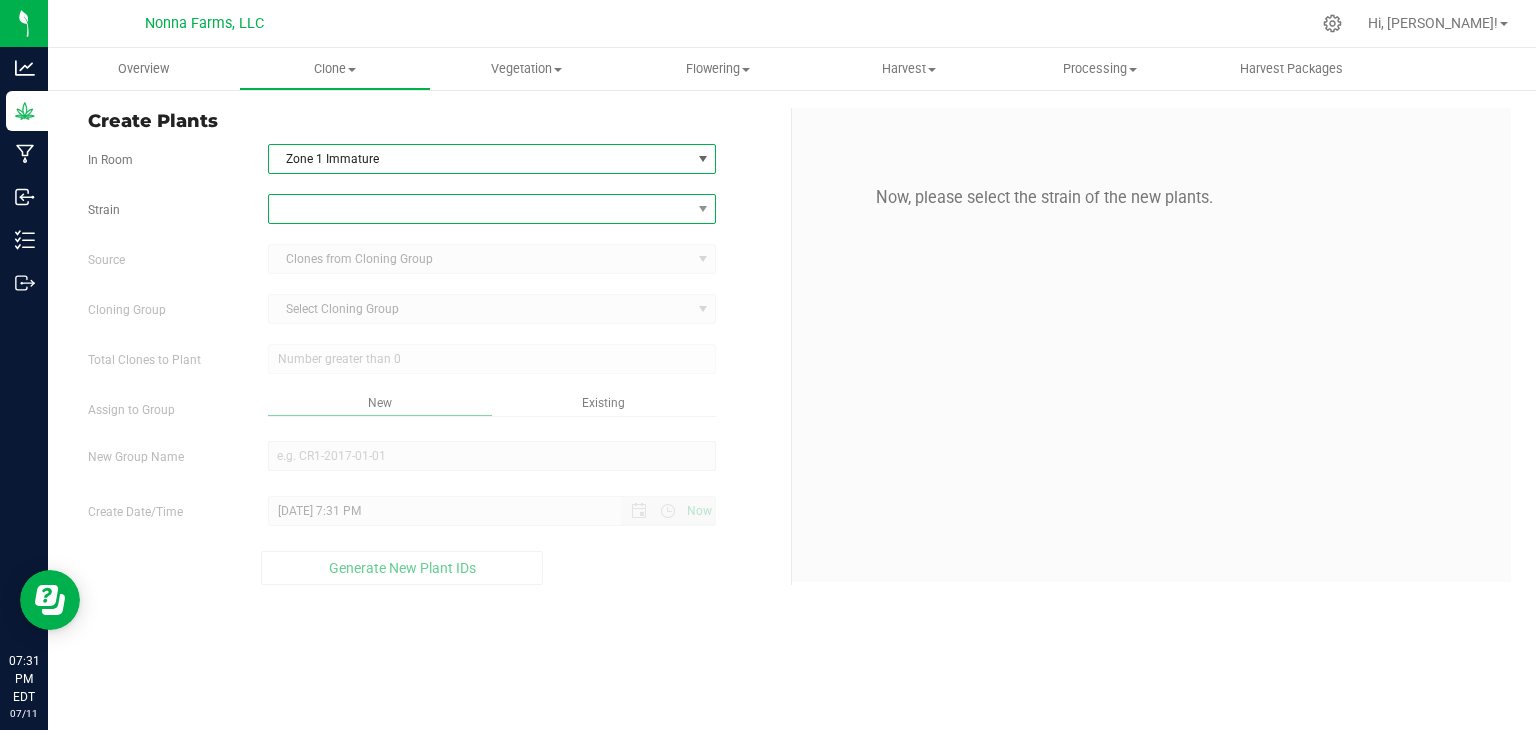 click at bounding box center [480, 209] 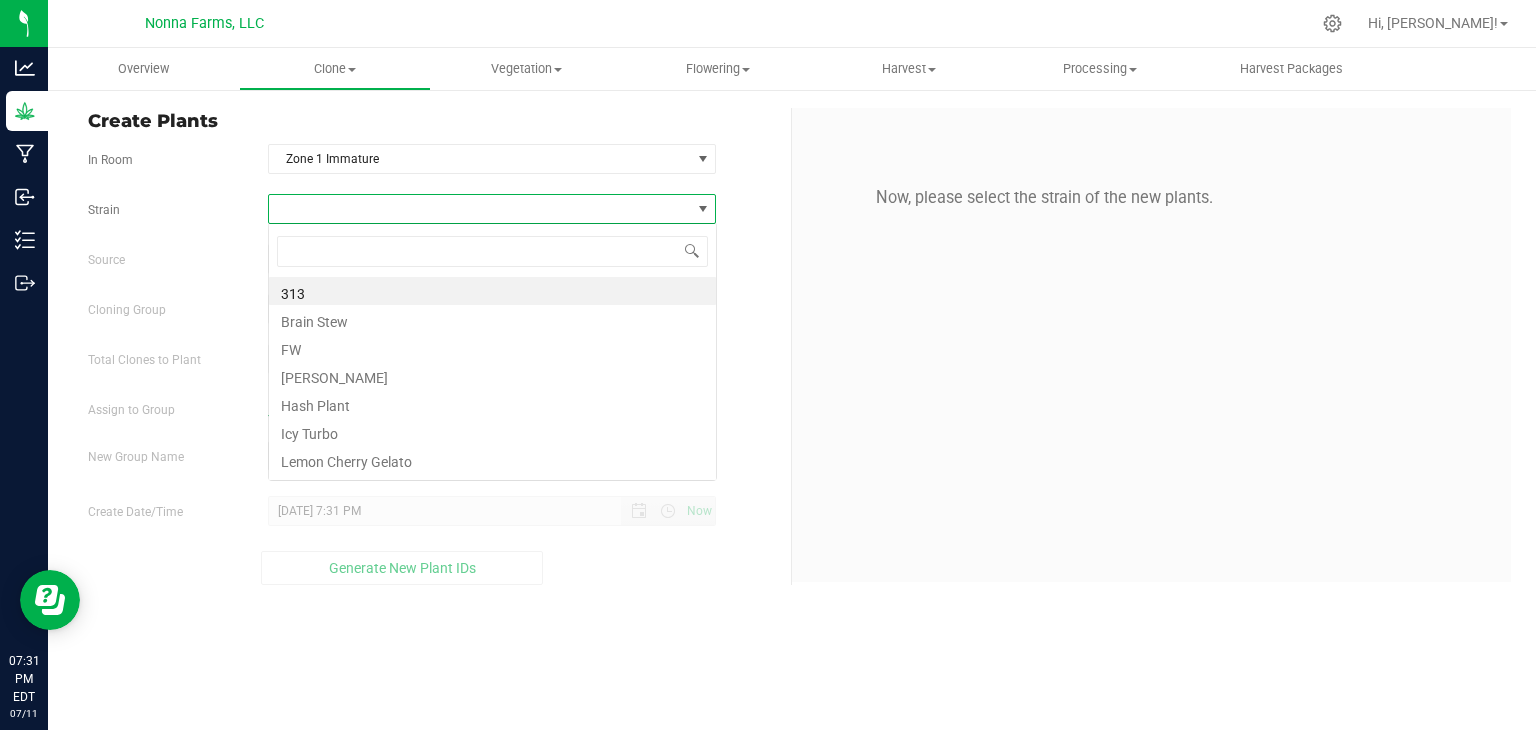 scroll, scrollTop: 99970, scrollLeft: 99551, axis: both 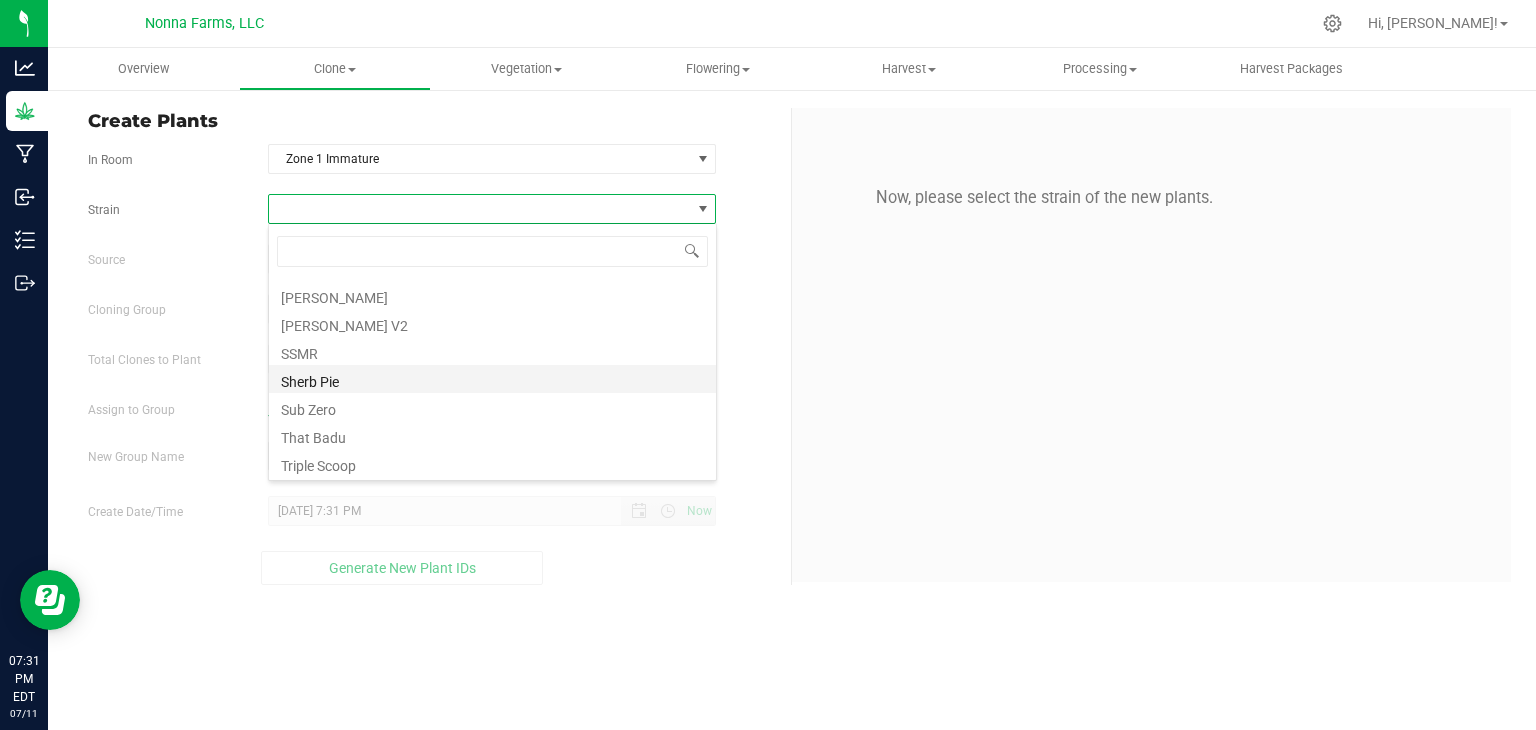 click on "Sherb Pie" at bounding box center [492, 379] 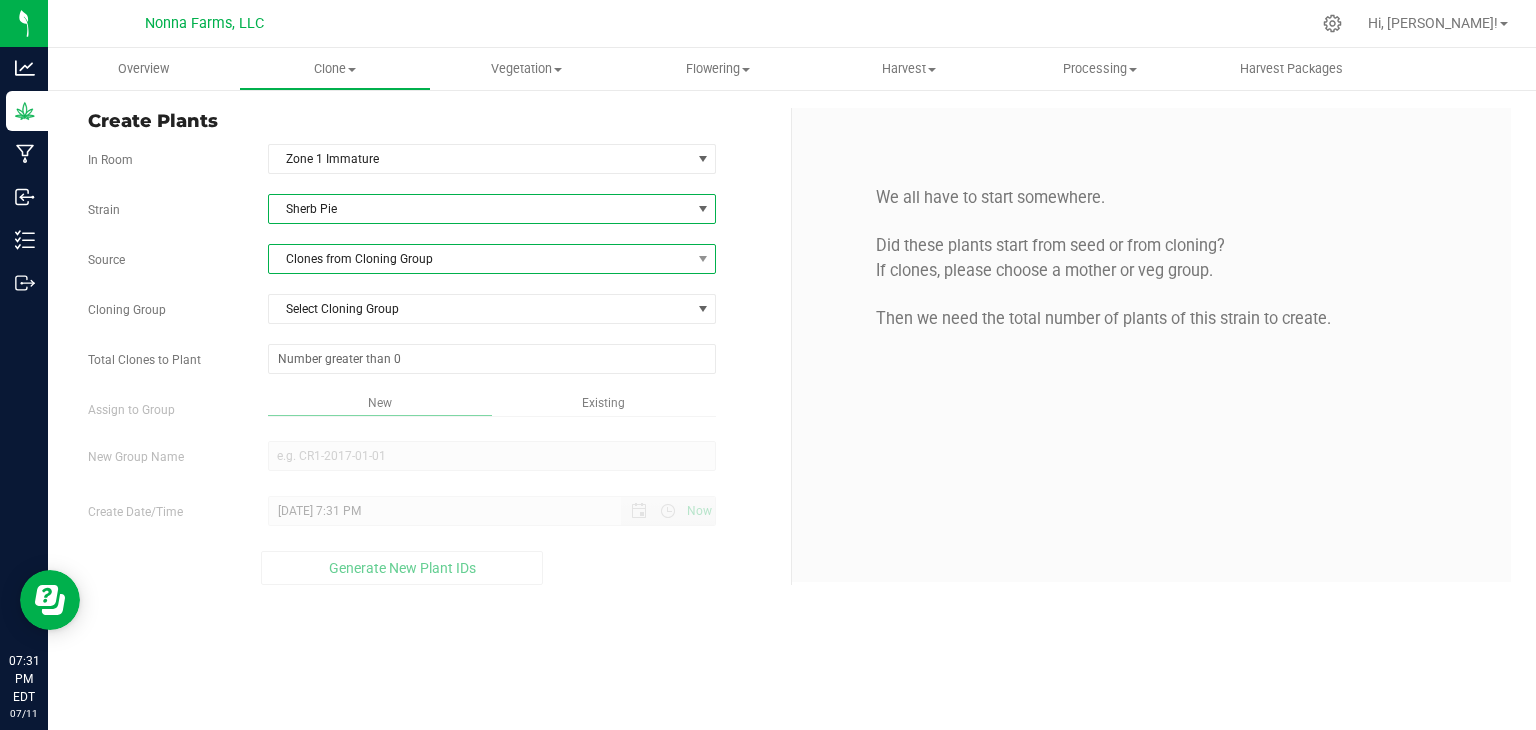 click on "Clones from Cloning Group" at bounding box center (480, 259) 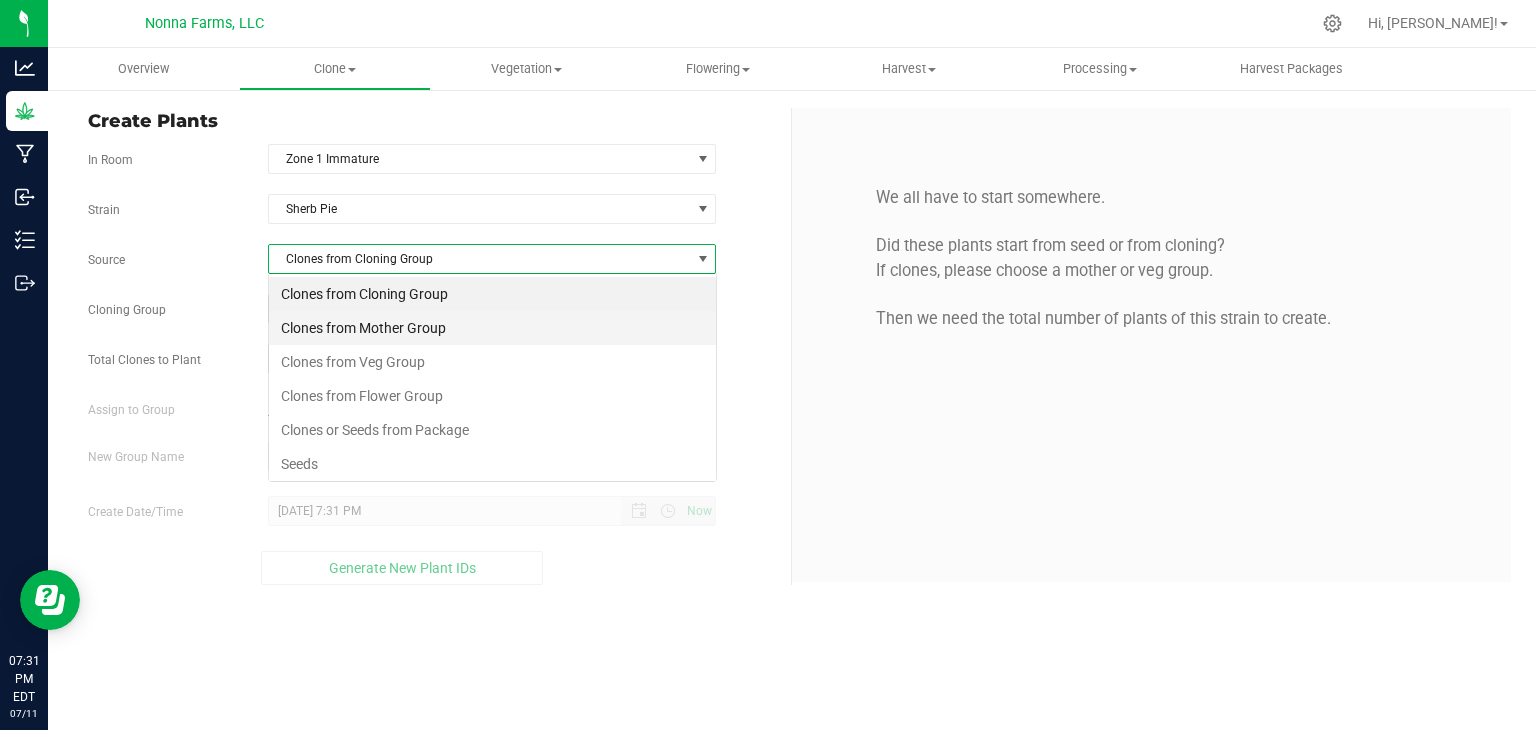 scroll, scrollTop: 99970, scrollLeft: 99551, axis: both 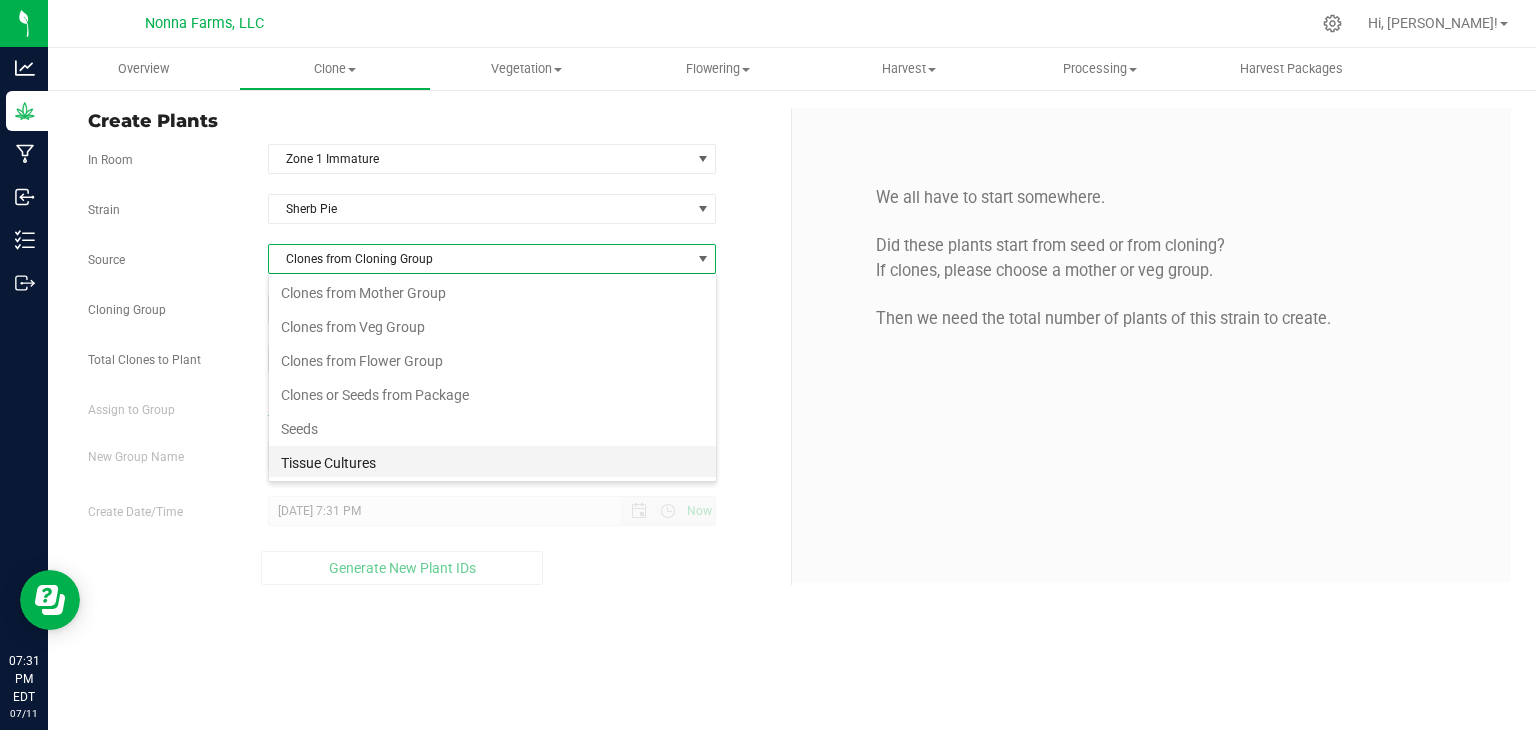 click on "Tissue Cultures" at bounding box center (492, 463) 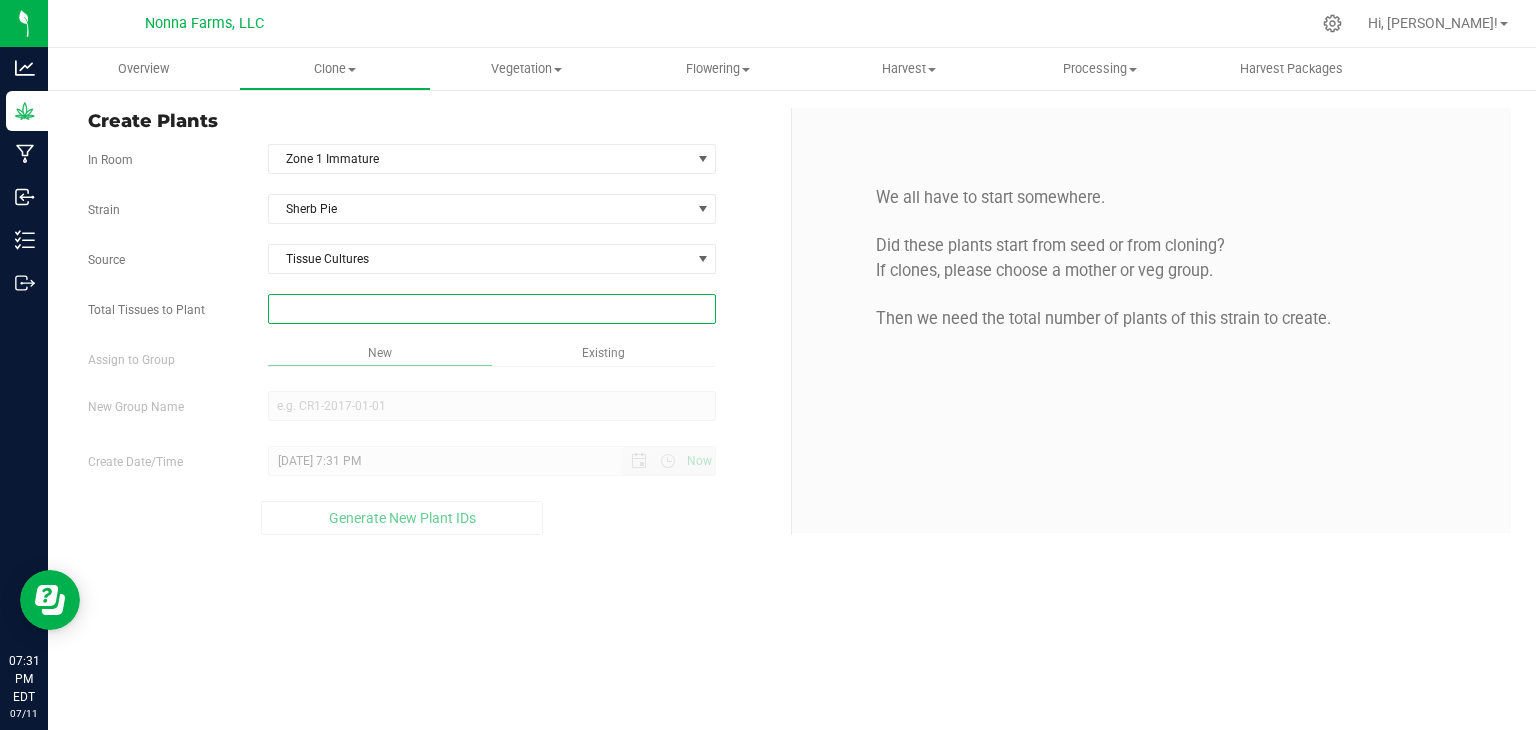 click at bounding box center (492, 309) 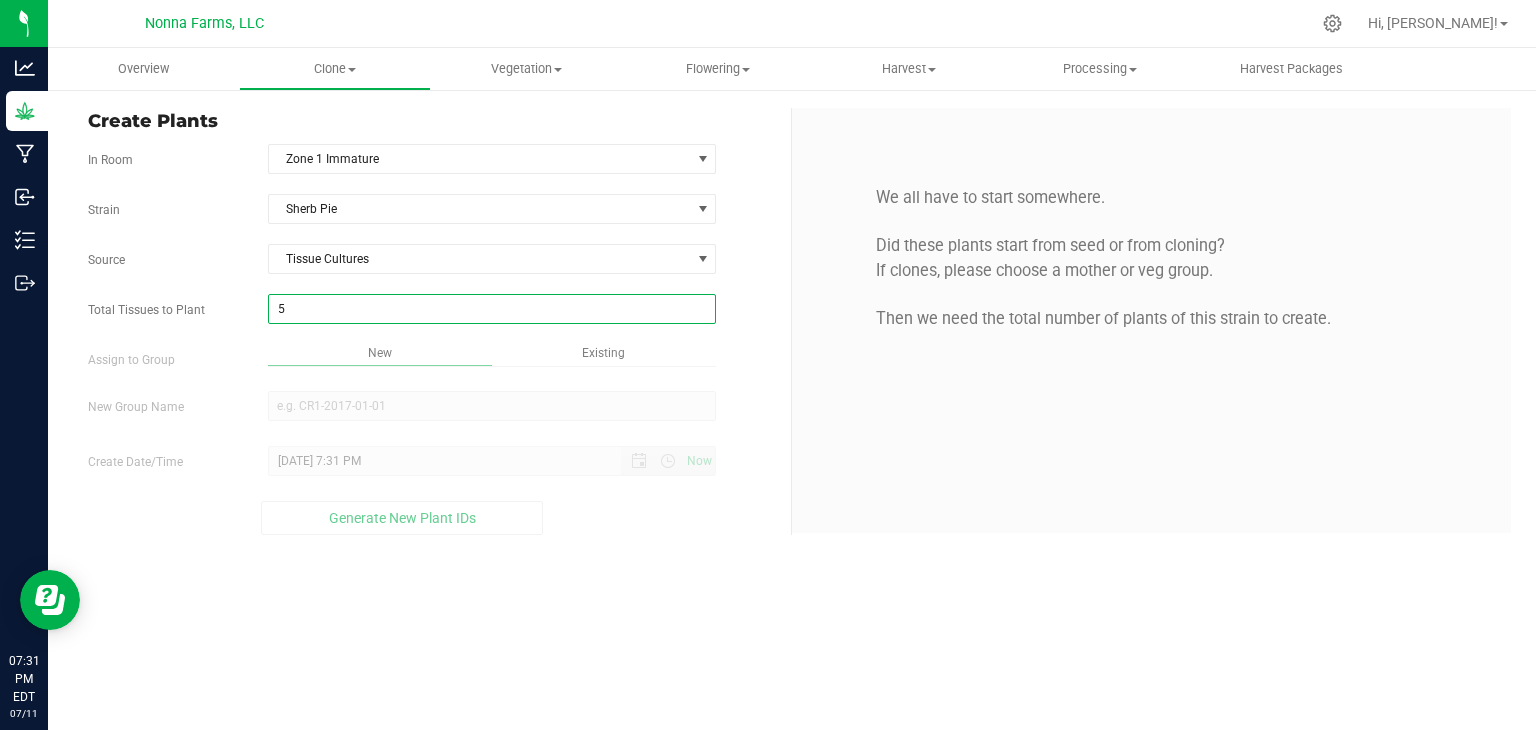 type on "50" 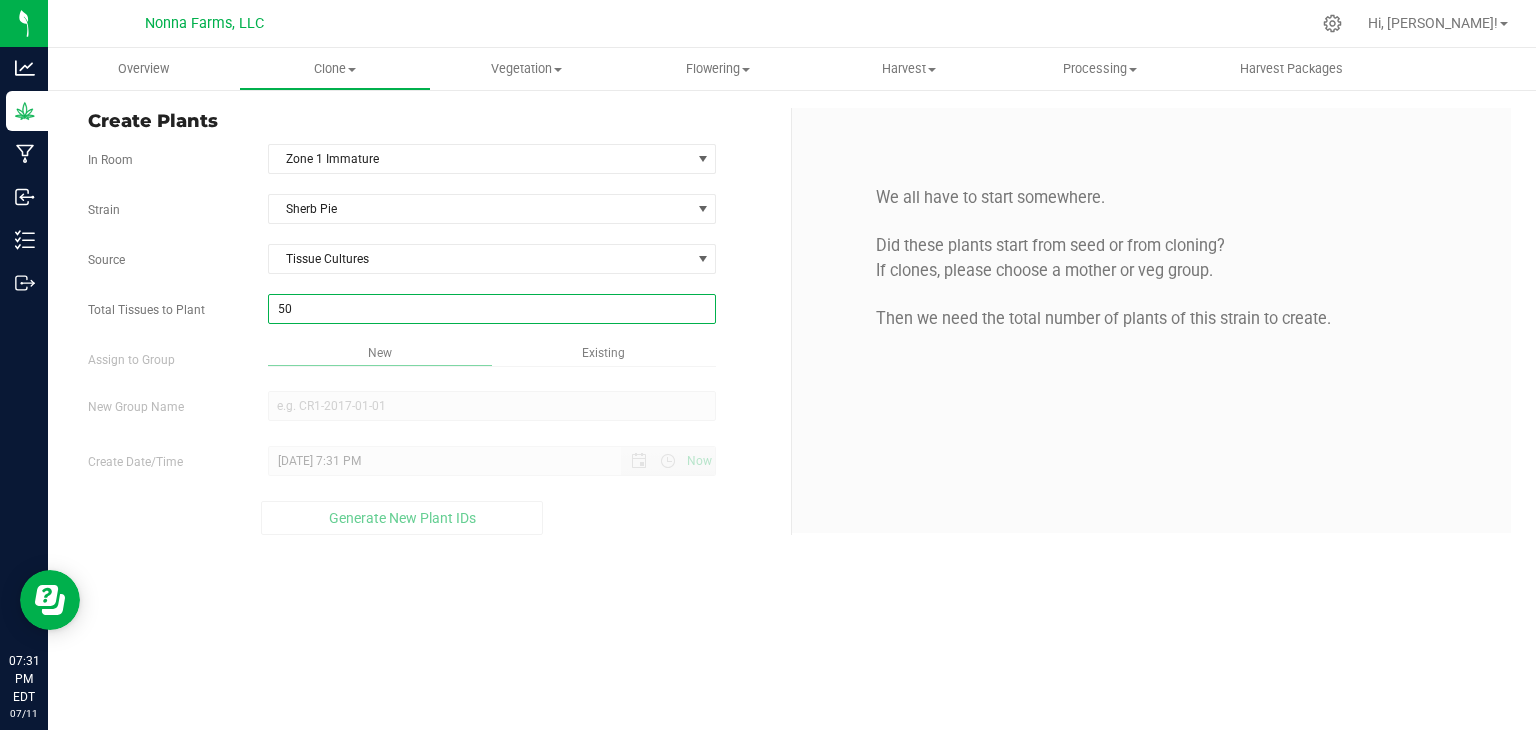 type on "50" 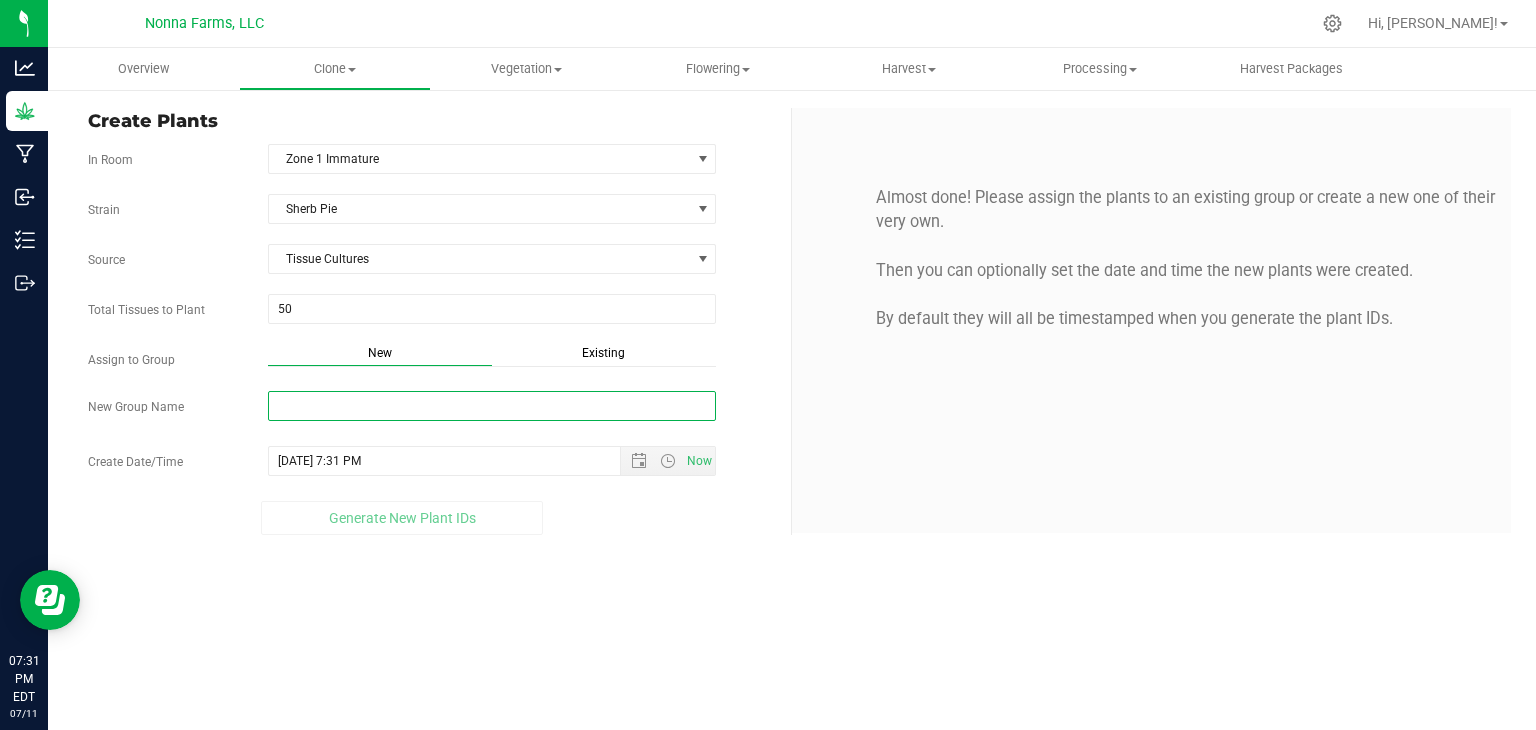 click on "New Group Name" at bounding box center [492, 406] 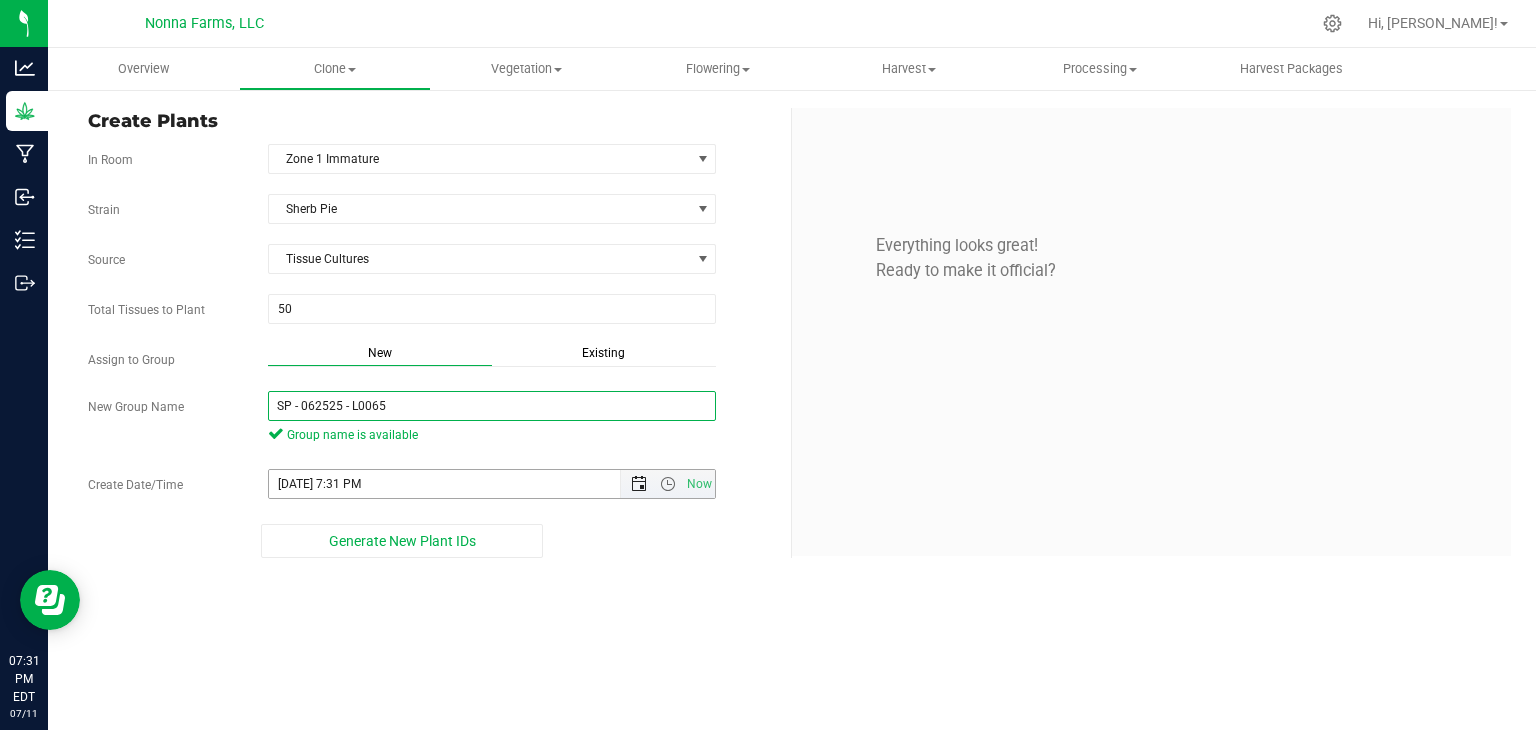 click at bounding box center [639, 484] 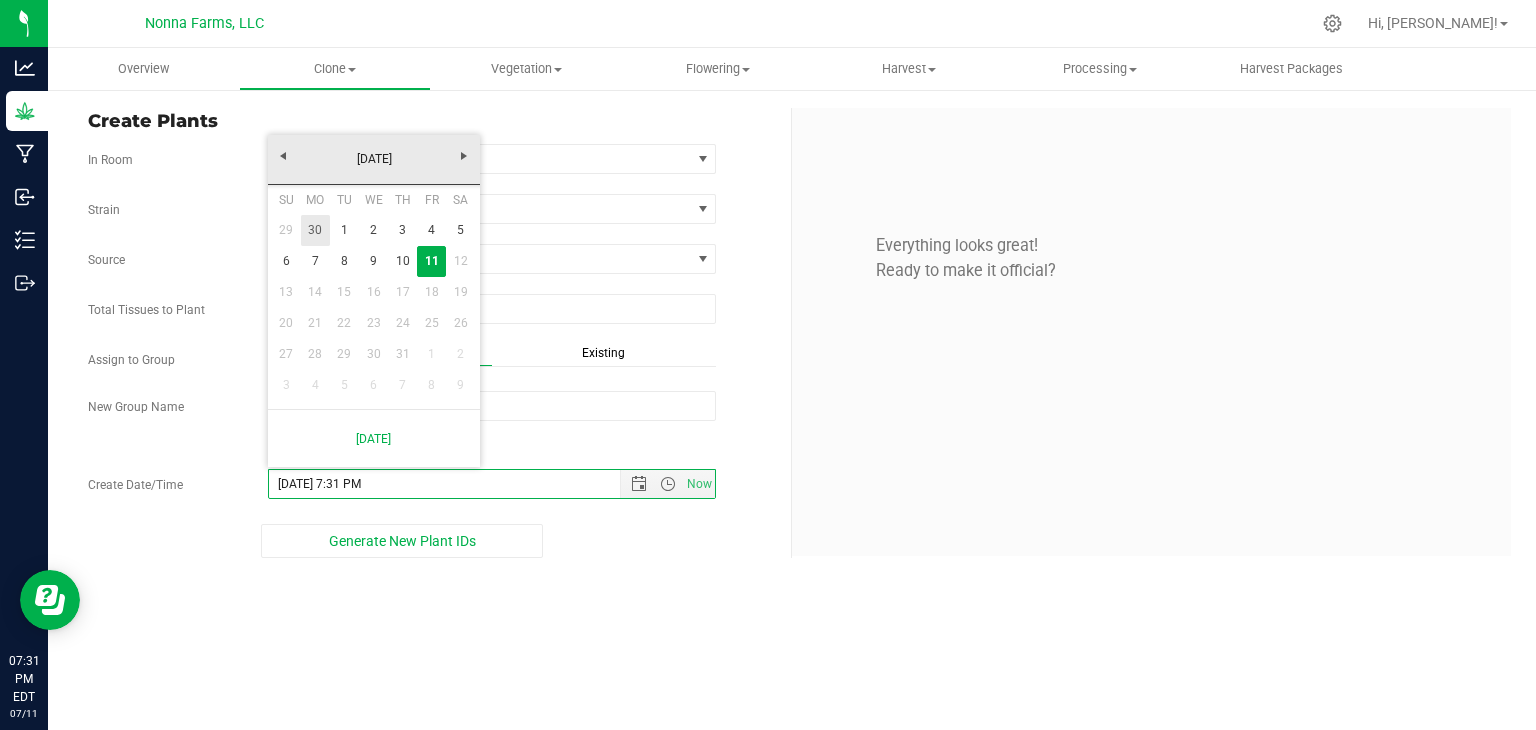 click on "30" at bounding box center (315, 230) 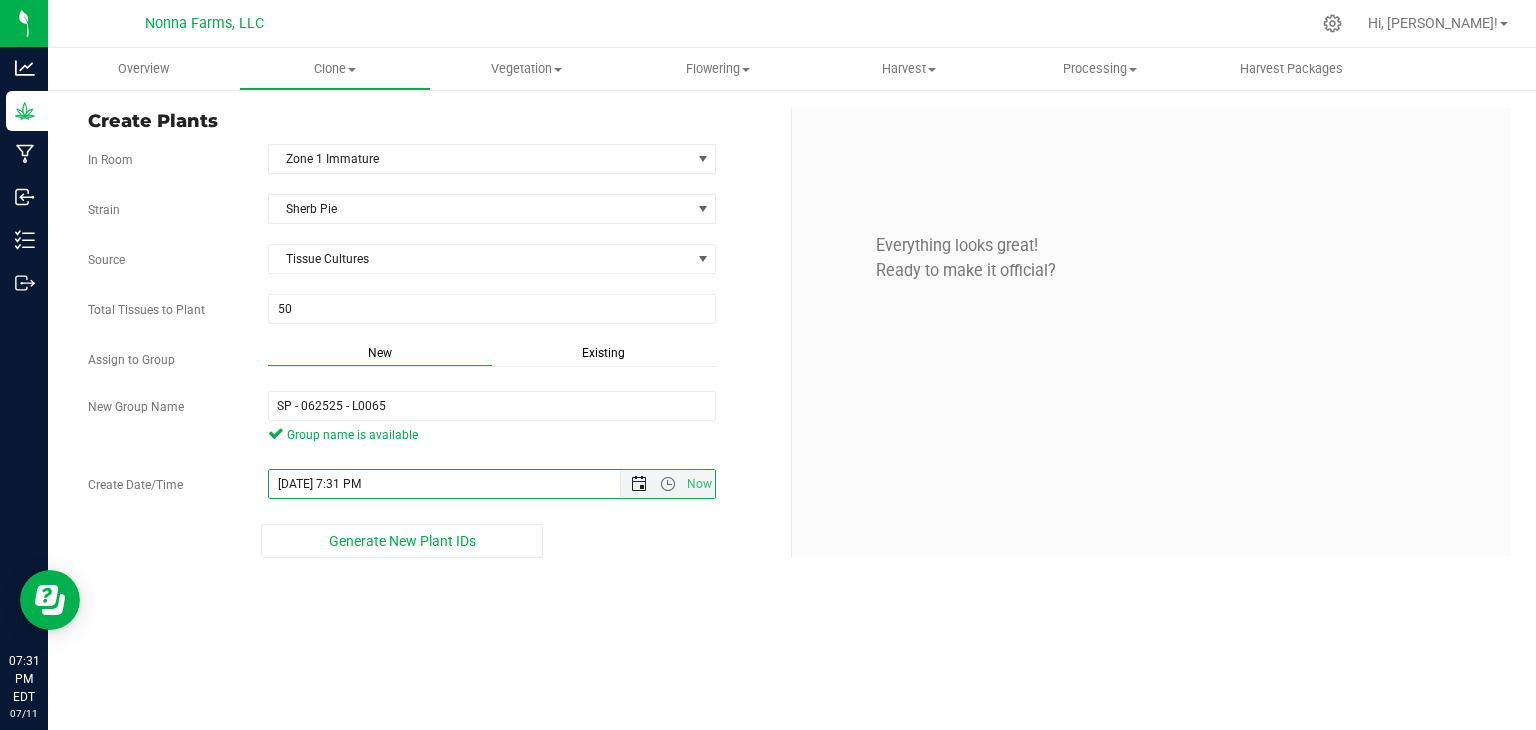 click at bounding box center [639, 484] 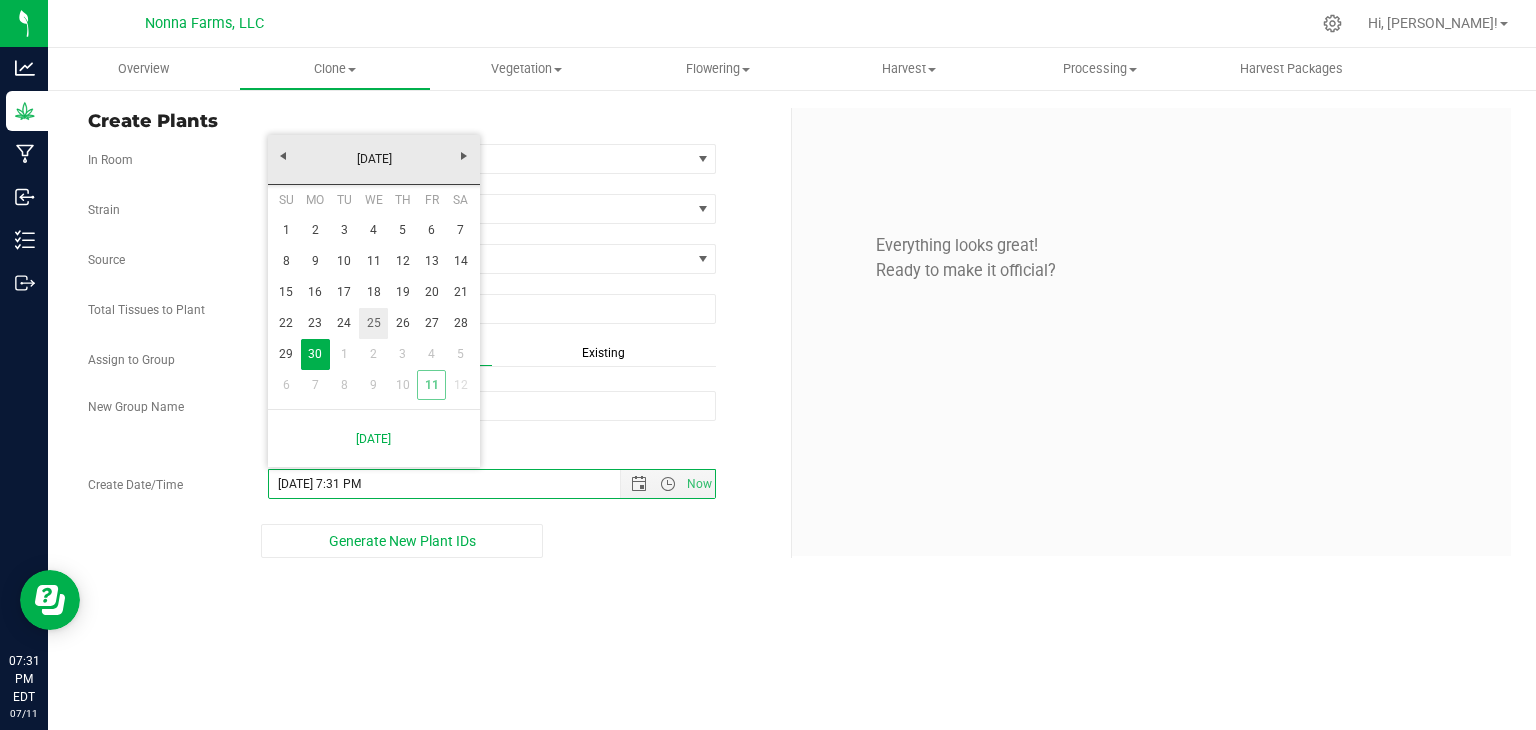 click on "25" at bounding box center (373, 323) 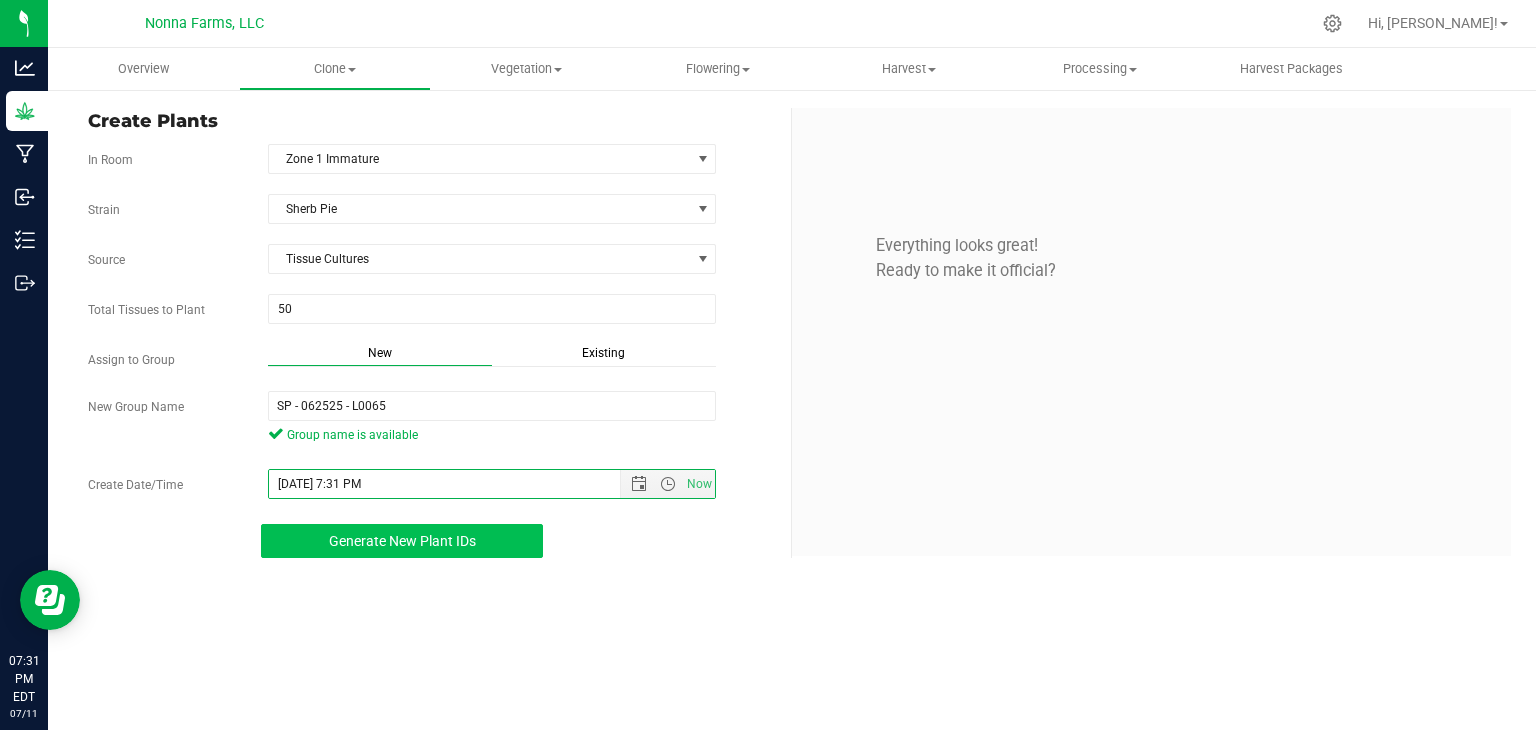 click on "Generate New Plant IDs" at bounding box center (402, 541) 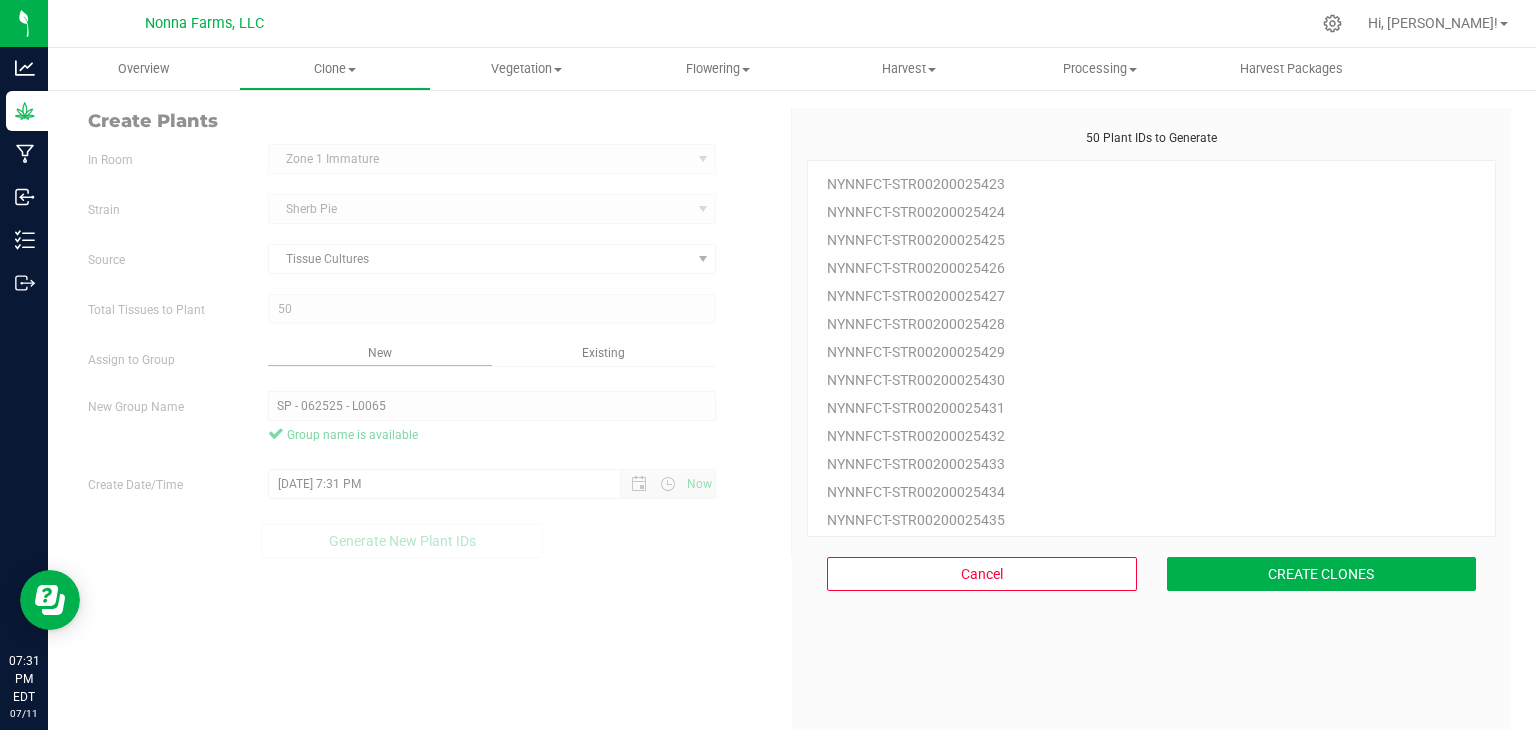 scroll, scrollTop: 60, scrollLeft: 0, axis: vertical 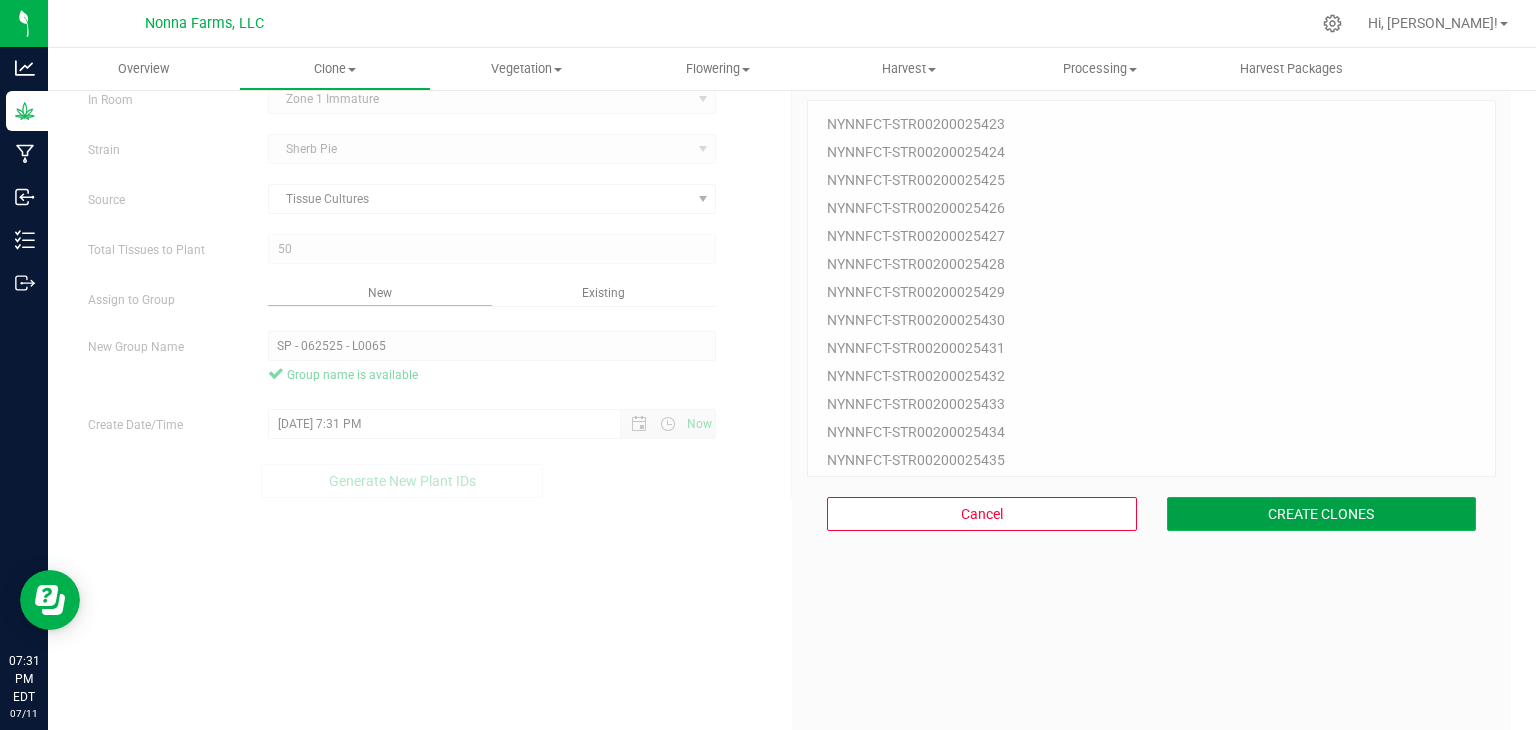 click on "CREATE CLONES" at bounding box center (1322, 514) 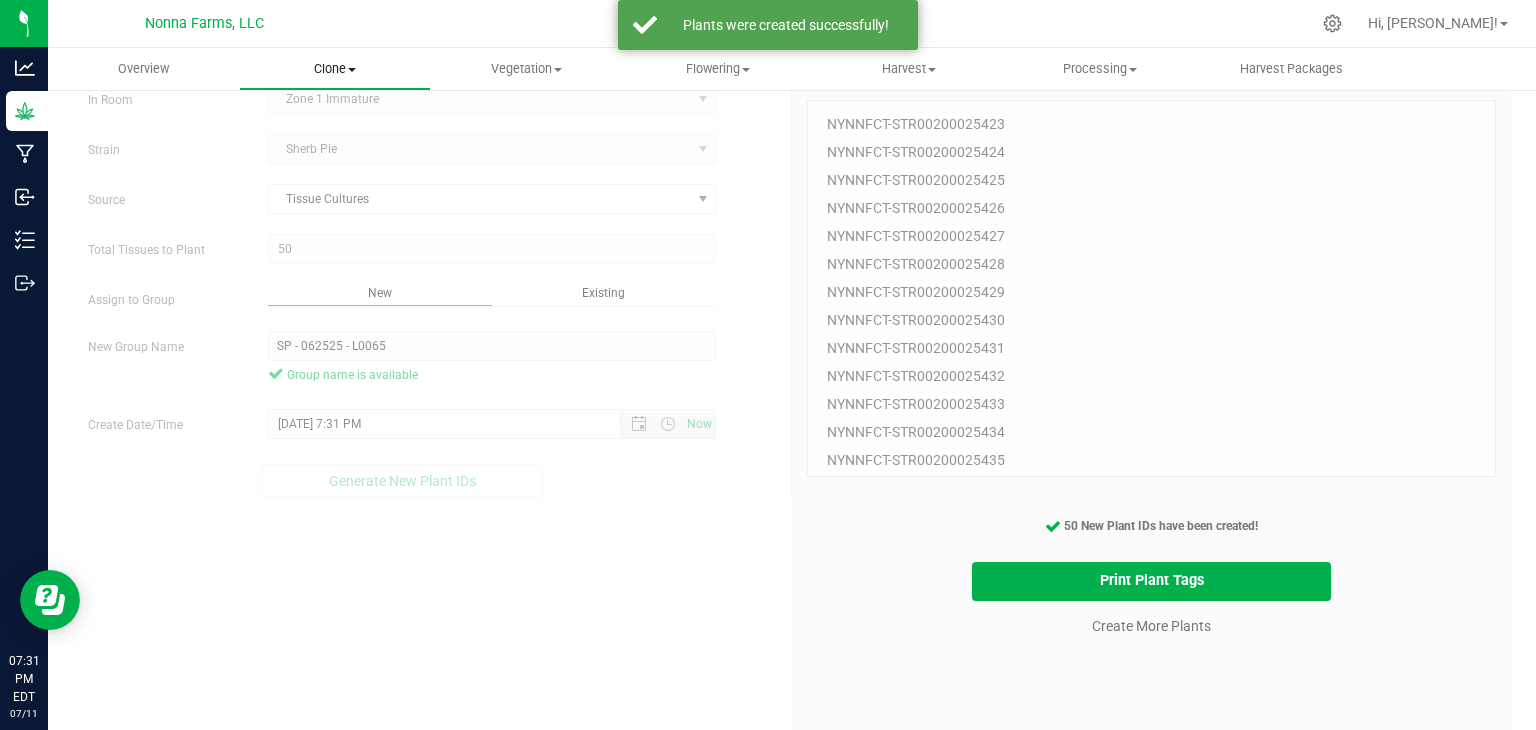 click on "Clone" at bounding box center [334, 69] 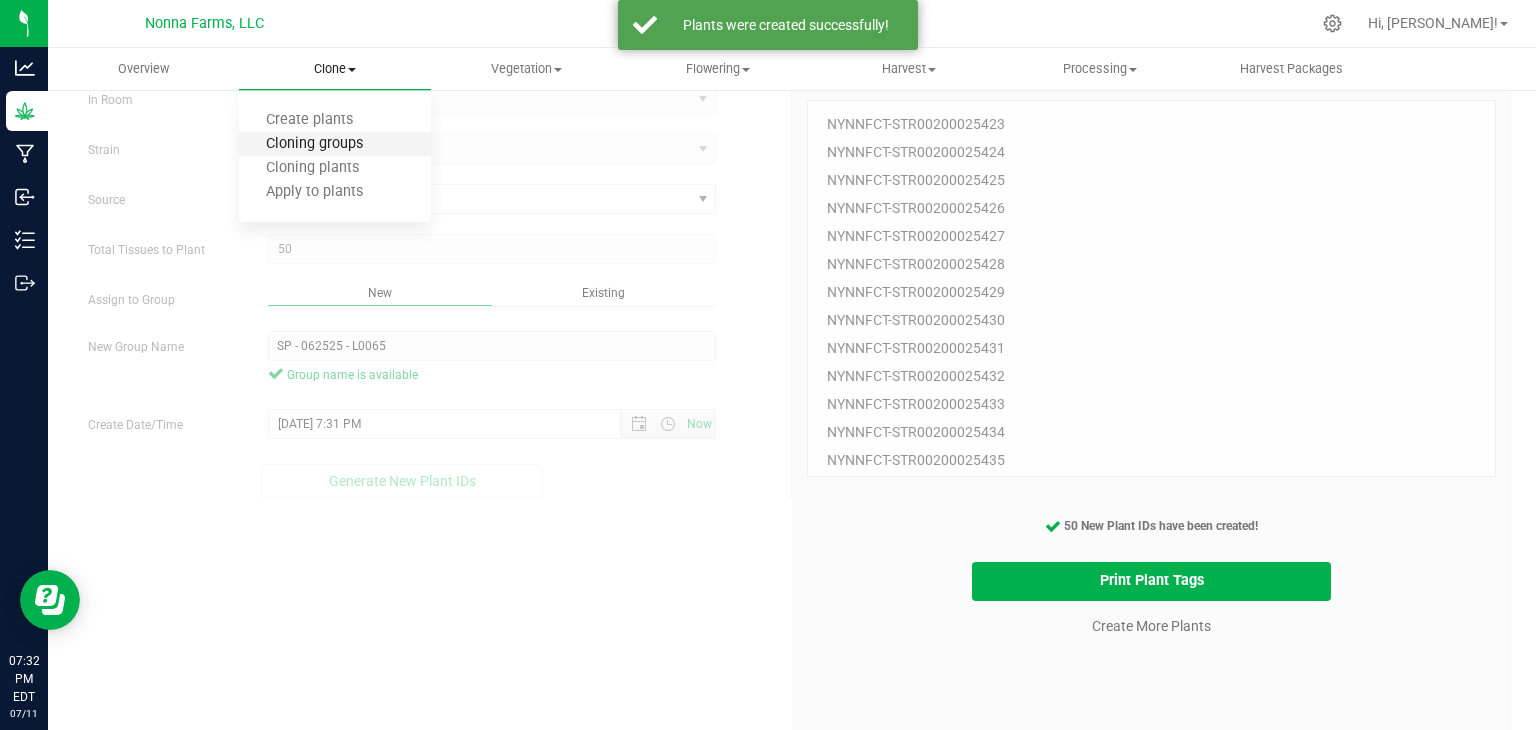 click on "Cloning groups" at bounding box center [314, 144] 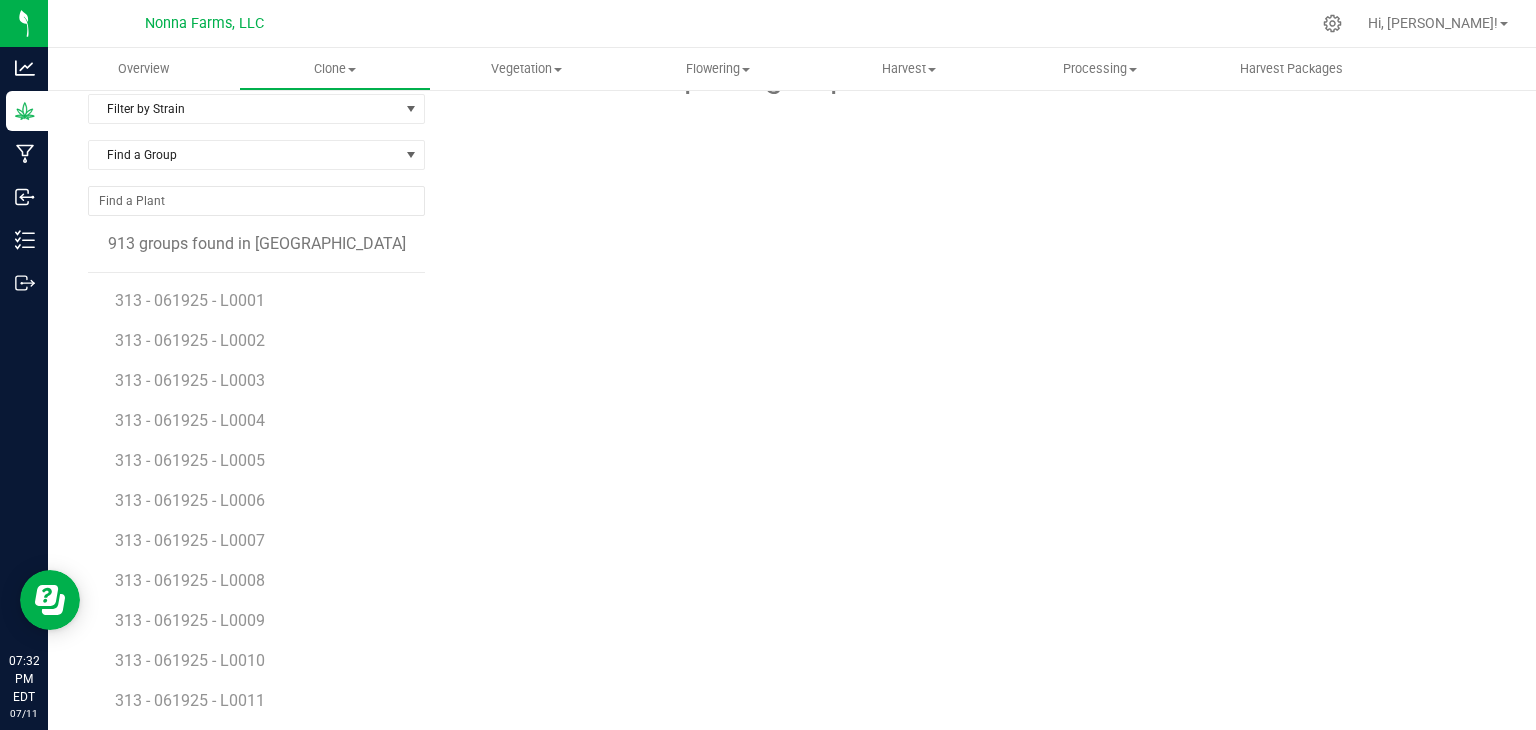 scroll, scrollTop: 0, scrollLeft: 0, axis: both 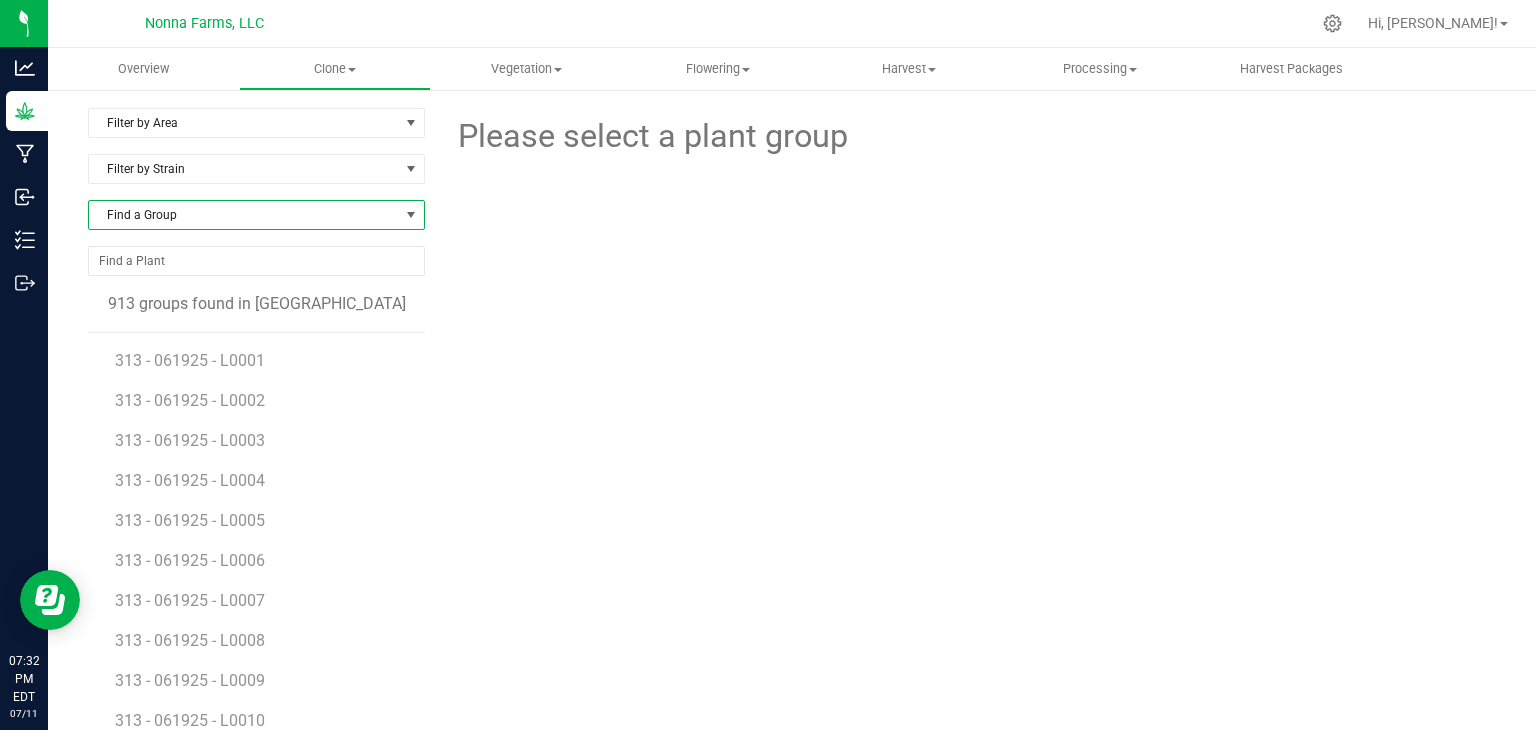 click on "Find a Group" at bounding box center (244, 215) 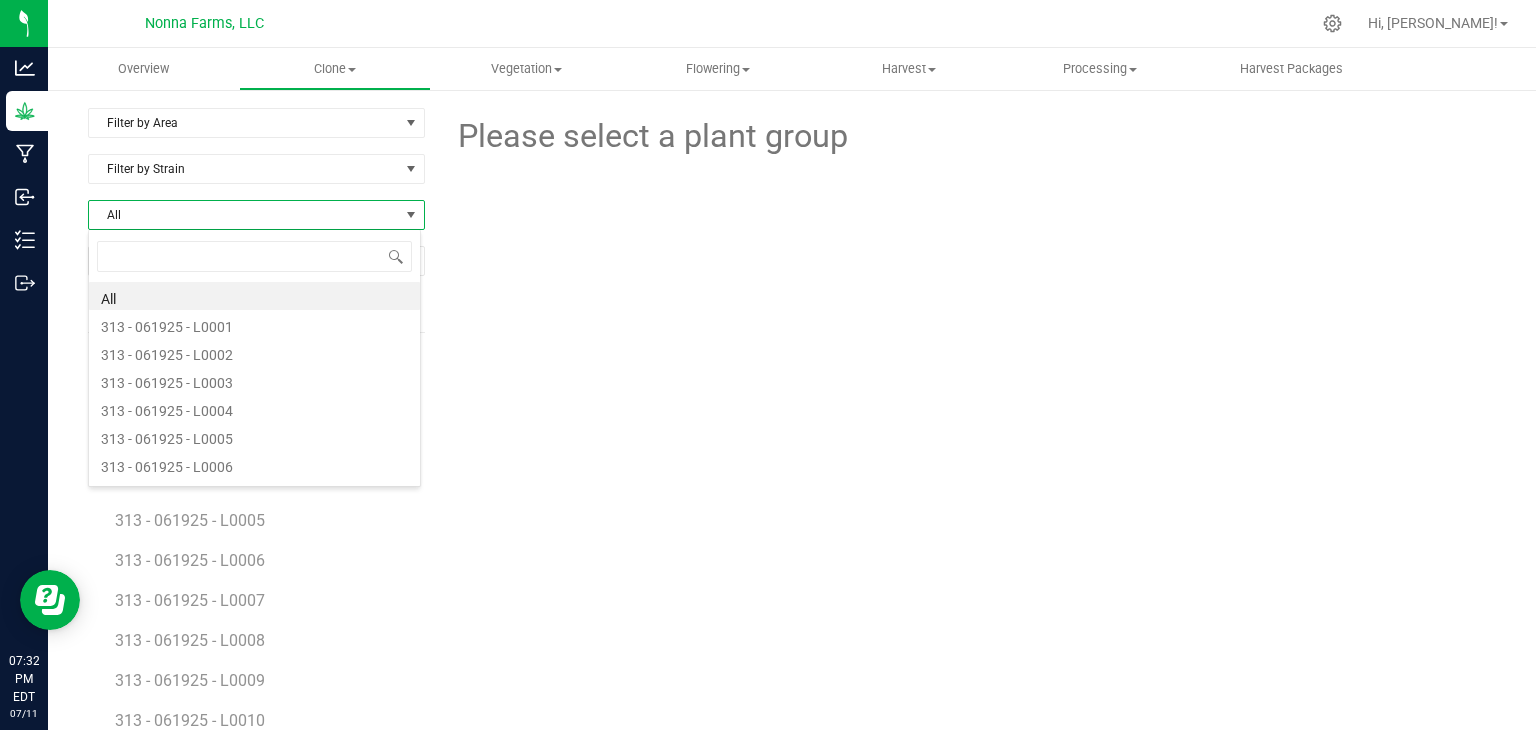 type on "SP - 062525 - L0066" 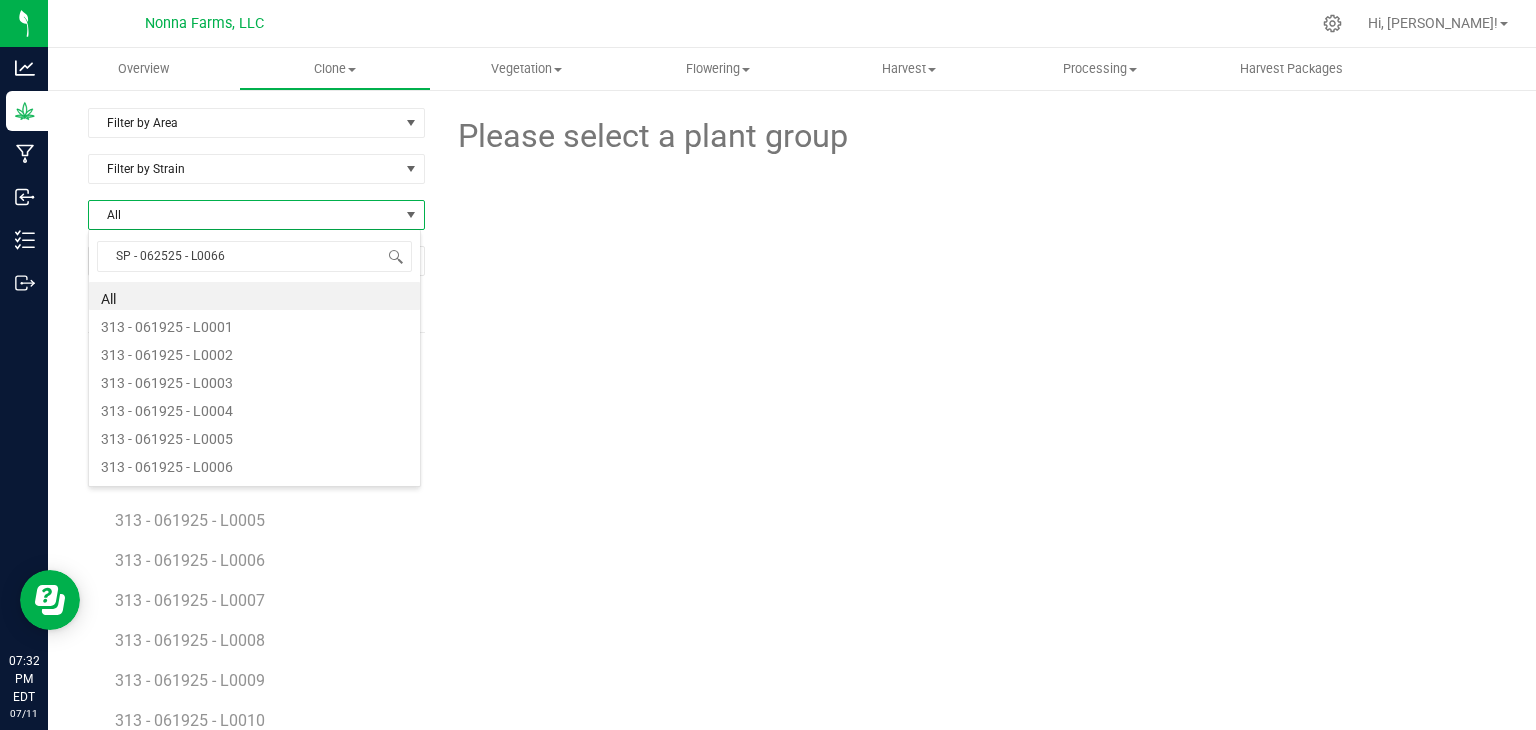 scroll, scrollTop: 99970, scrollLeft: 99666, axis: both 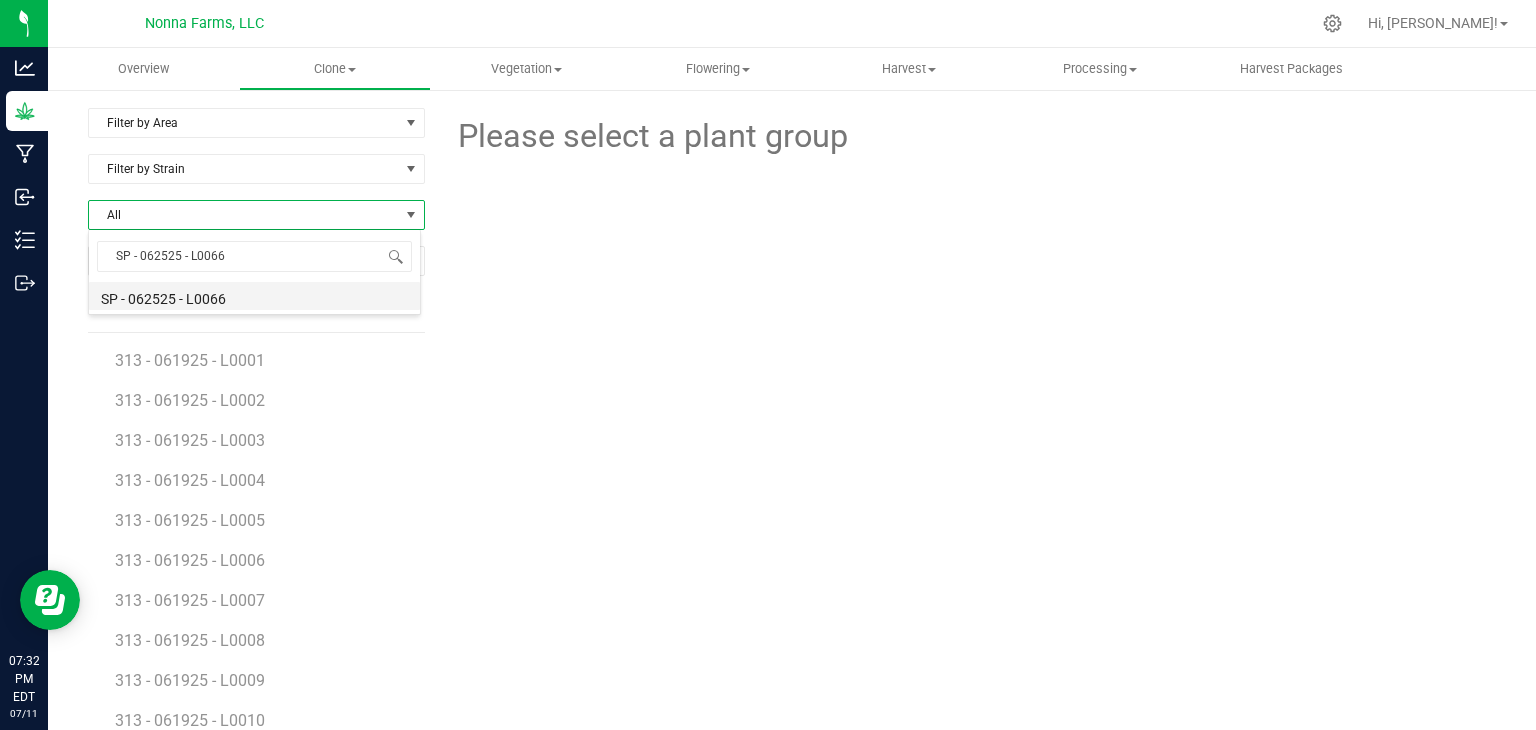 click on "SP - 062525 - L0066" at bounding box center (254, 296) 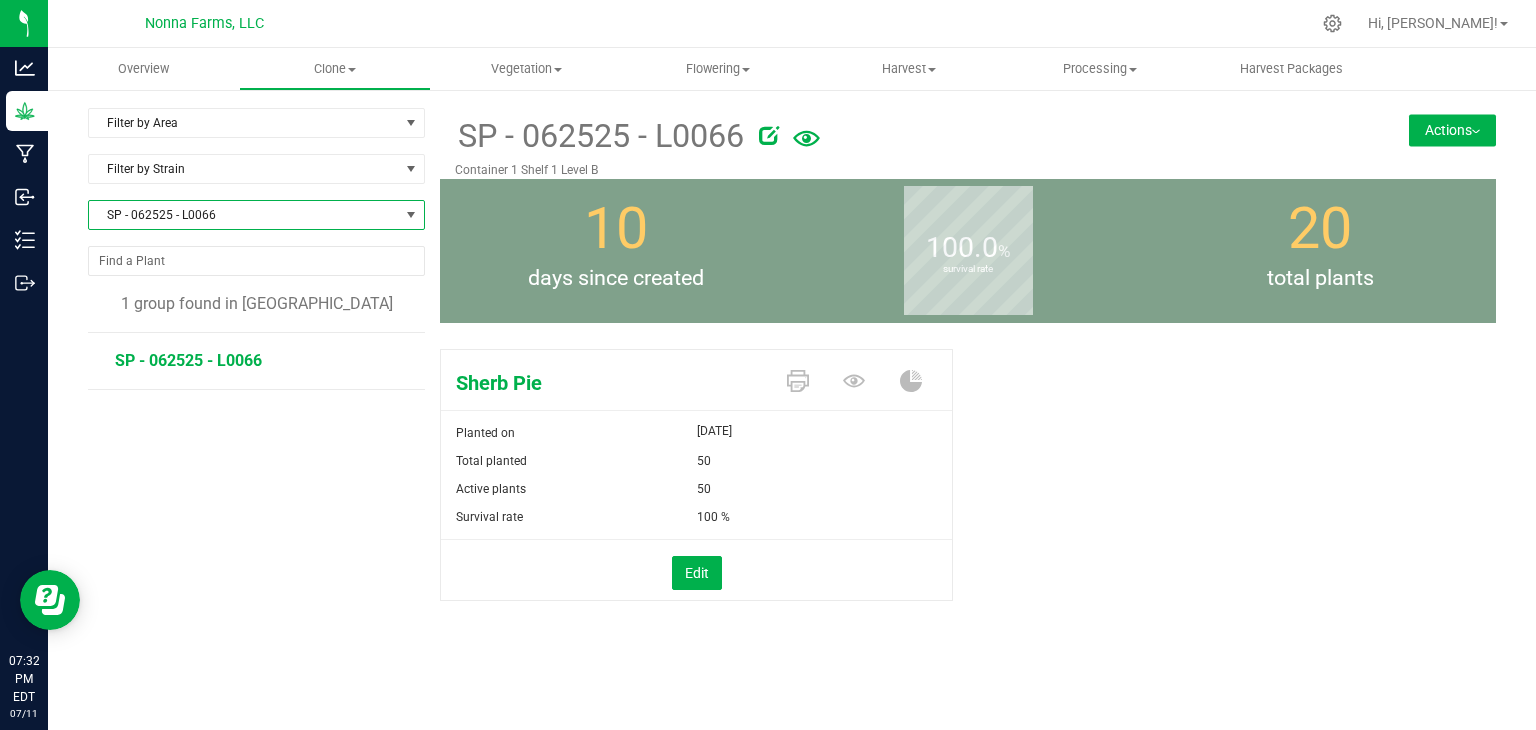 click on "Actions" at bounding box center (1452, 130) 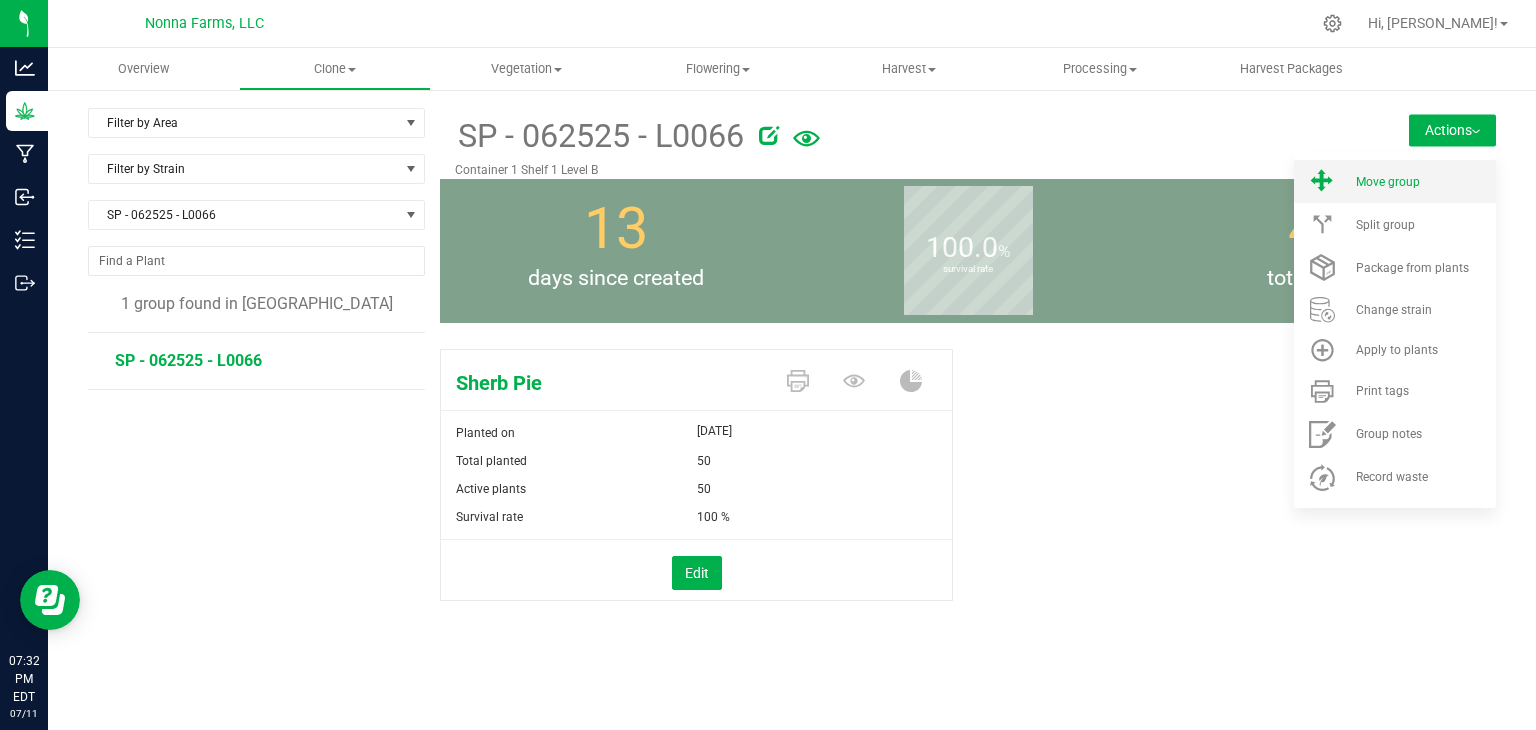 click on "Move group" at bounding box center [1395, 181] 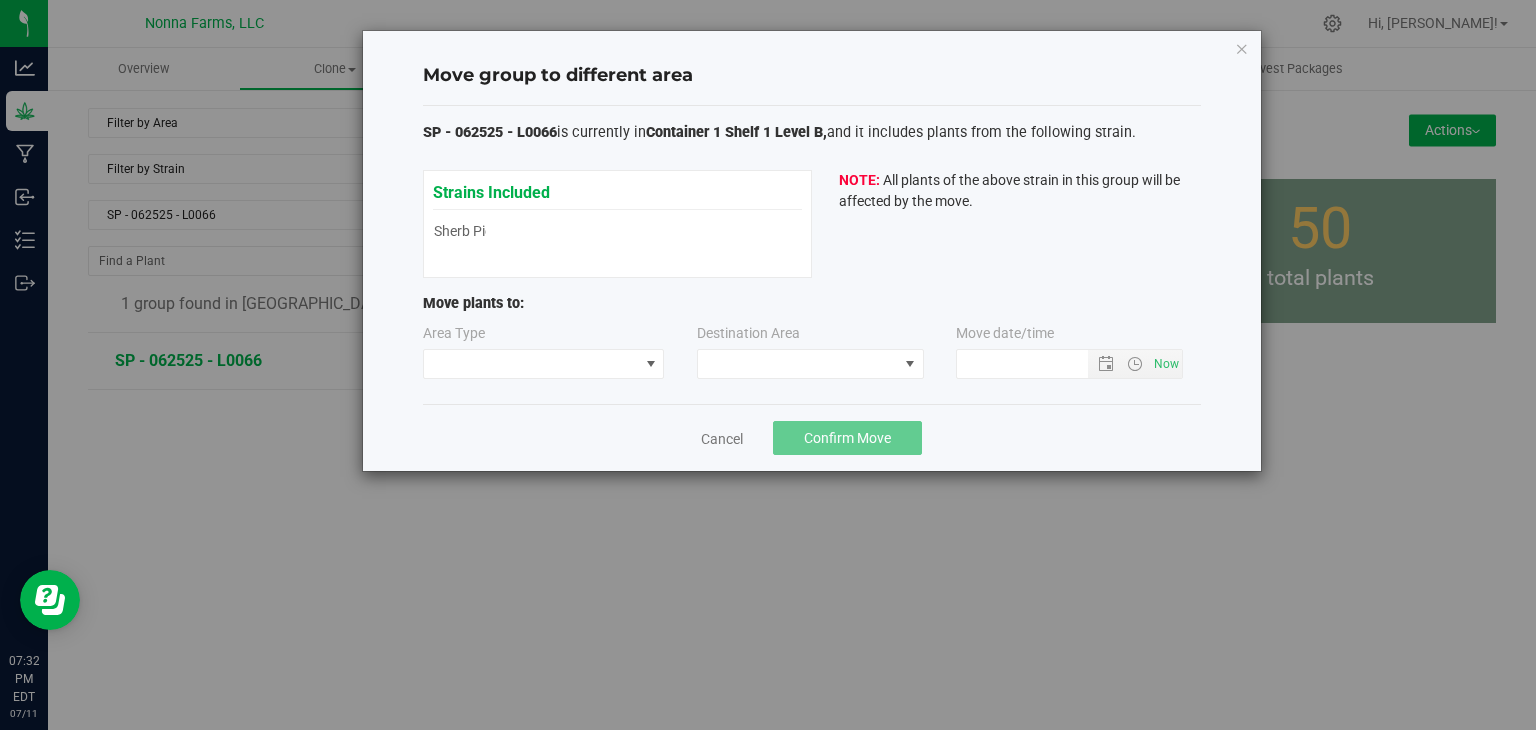 type on "[DATE] 7:32 PM" 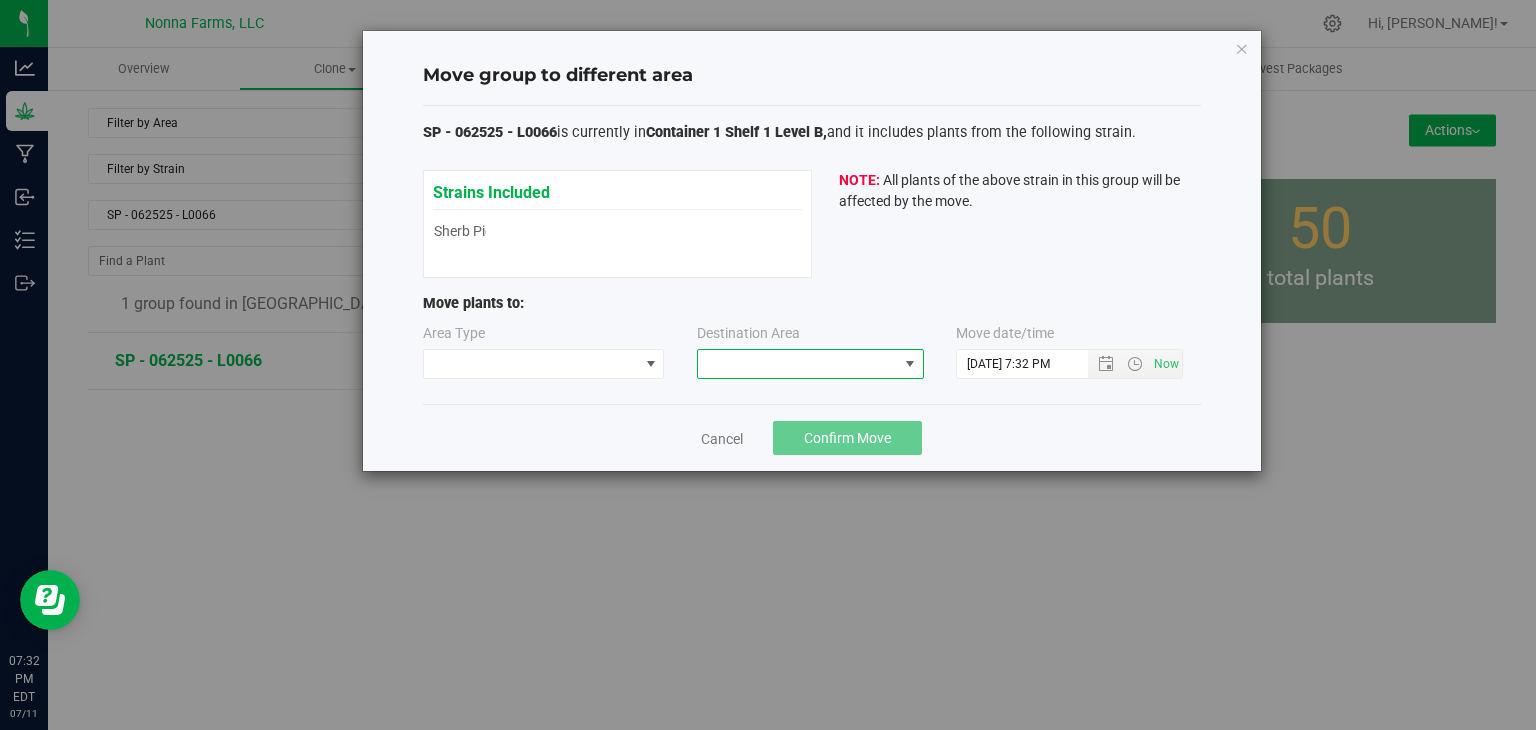 click at bounding box center [798, 364] 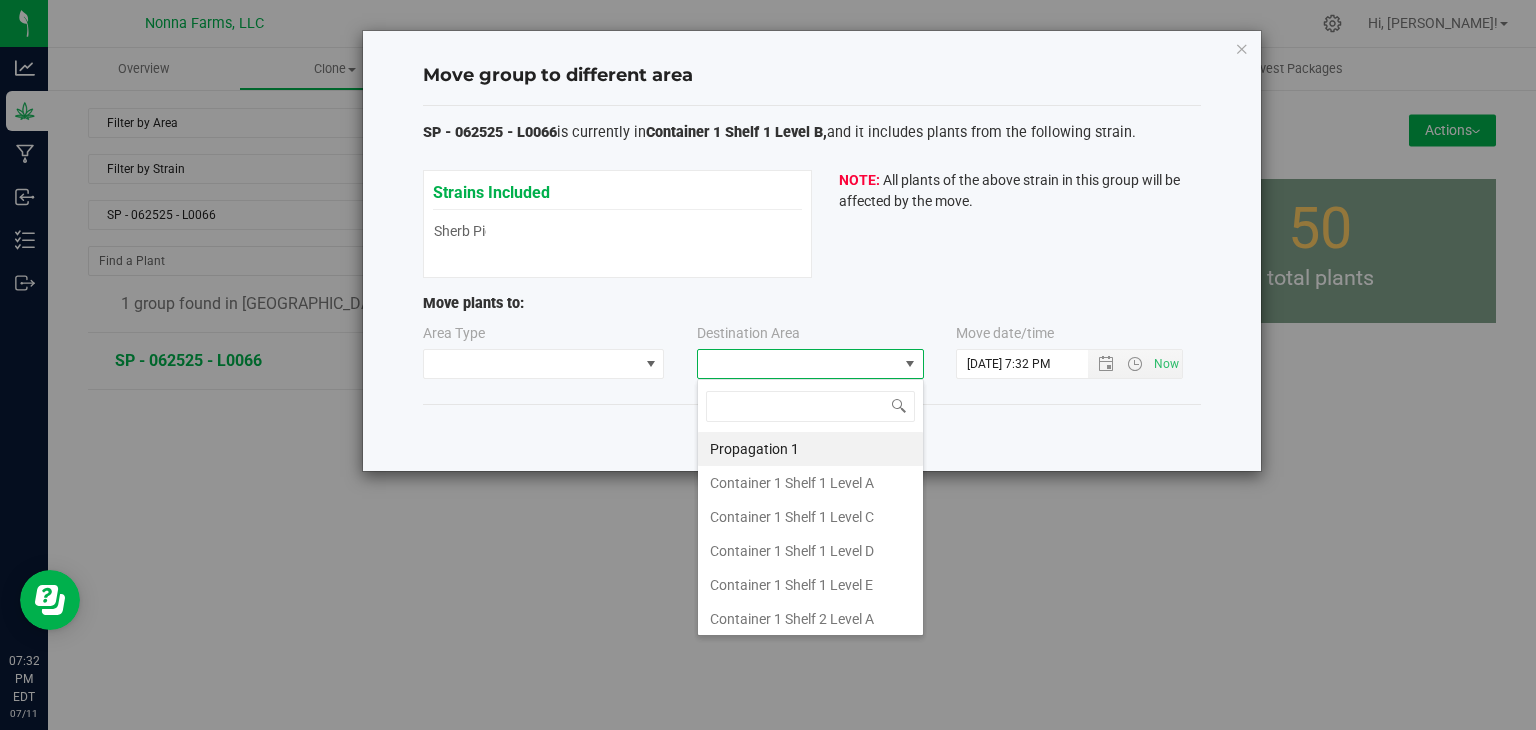 type on "z" 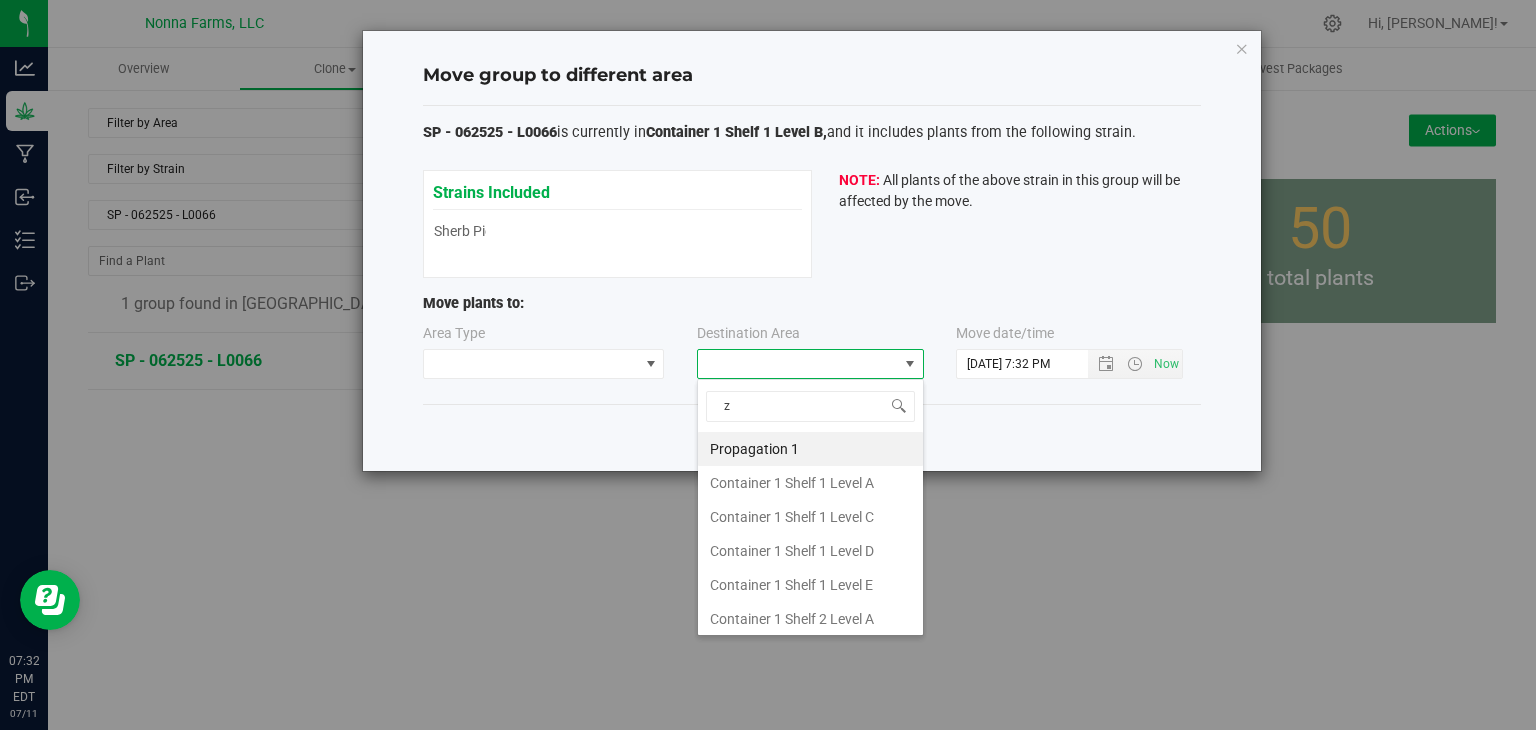 scroll, scrollTop: 99970, scrollLeft: 99772, axis: both 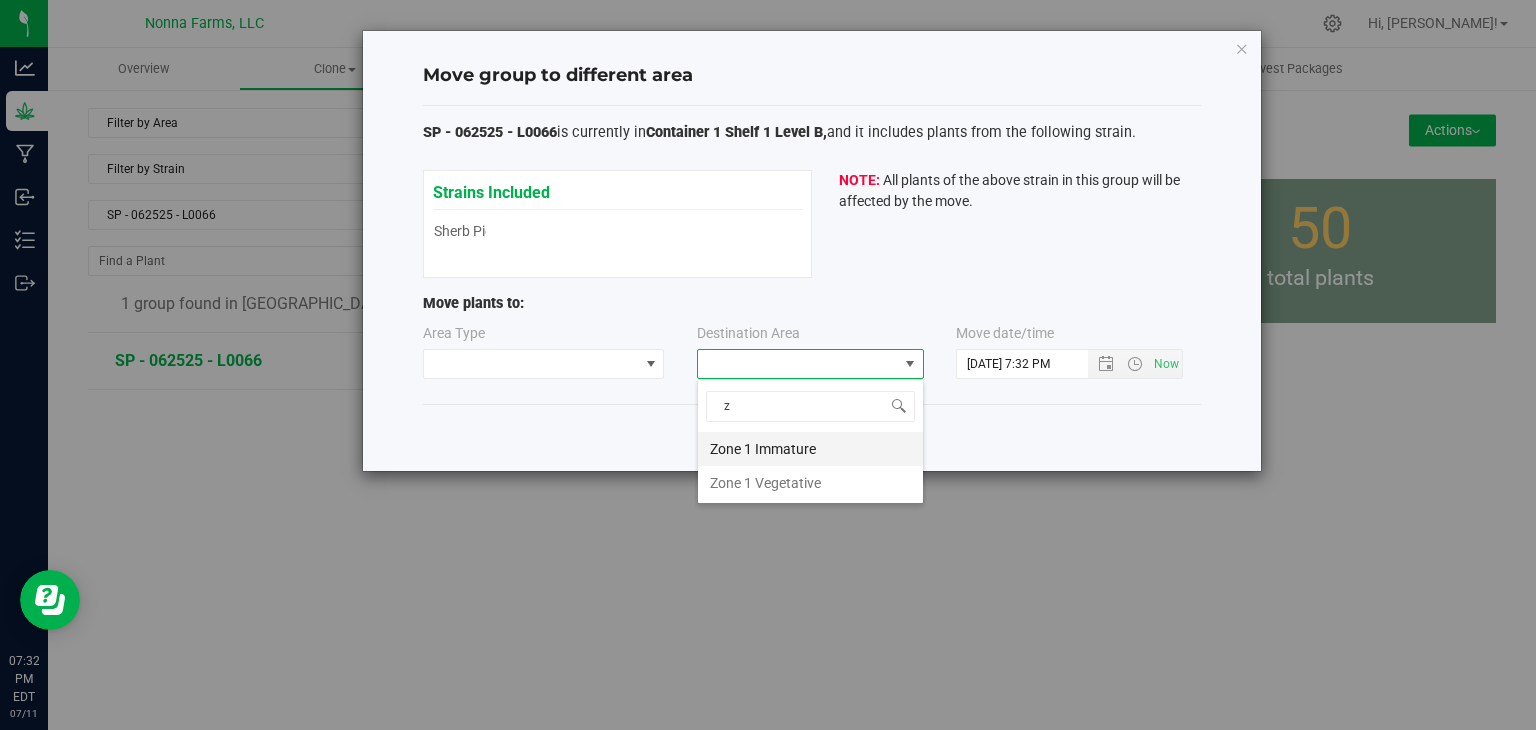 click on "Zone 1 Immature" at bounding box center (810, 449) 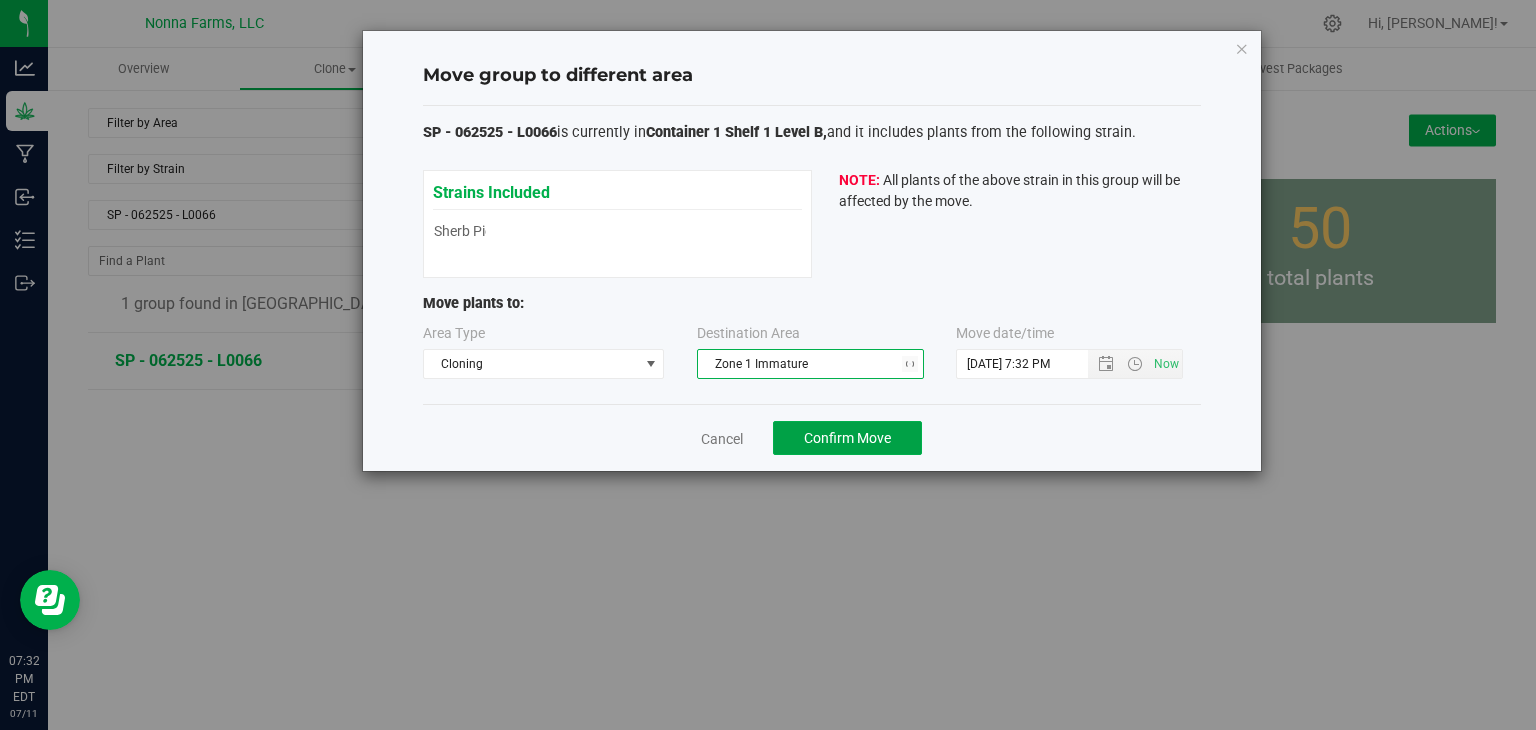 click on "Confirm Move" 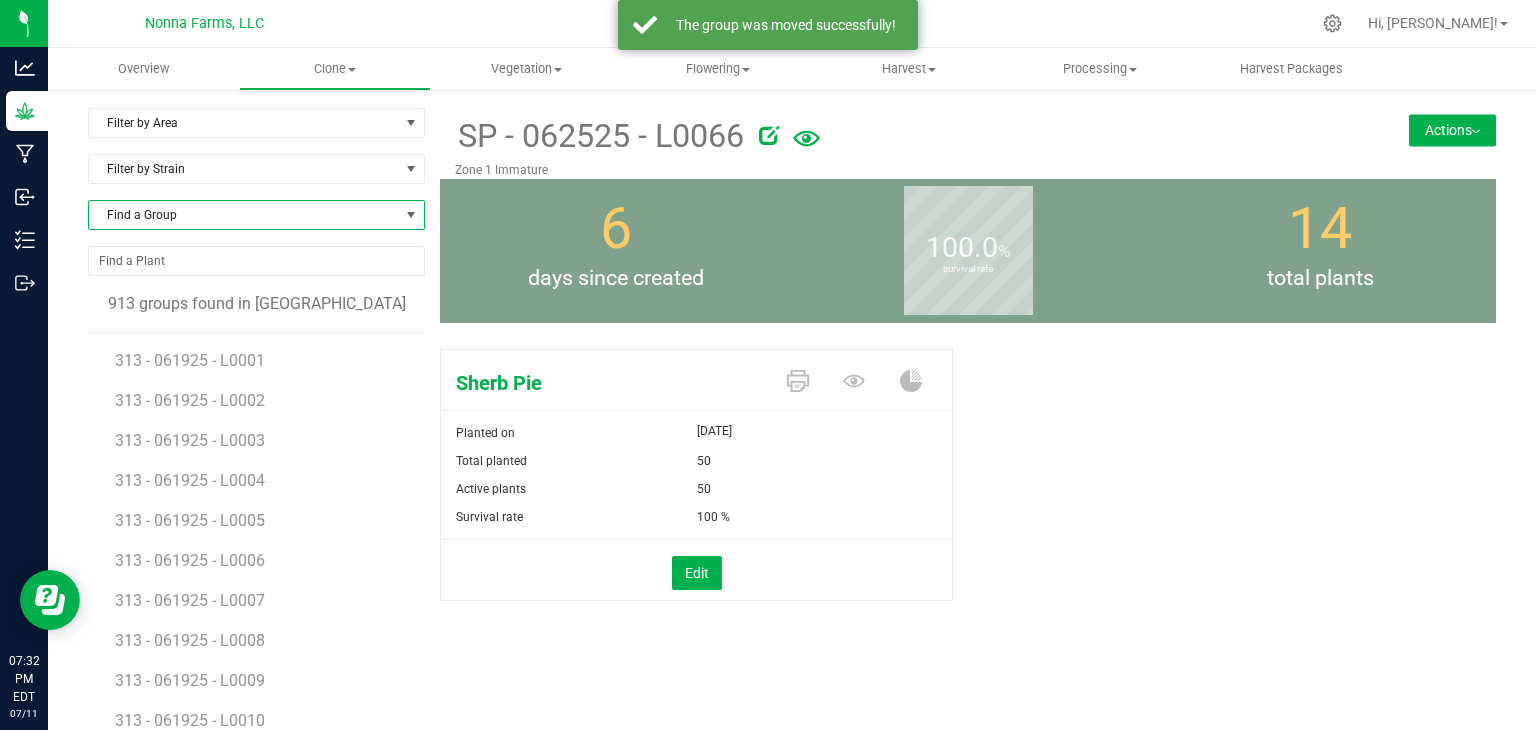 click on "Find a Group" at bounding box center [244, 215] 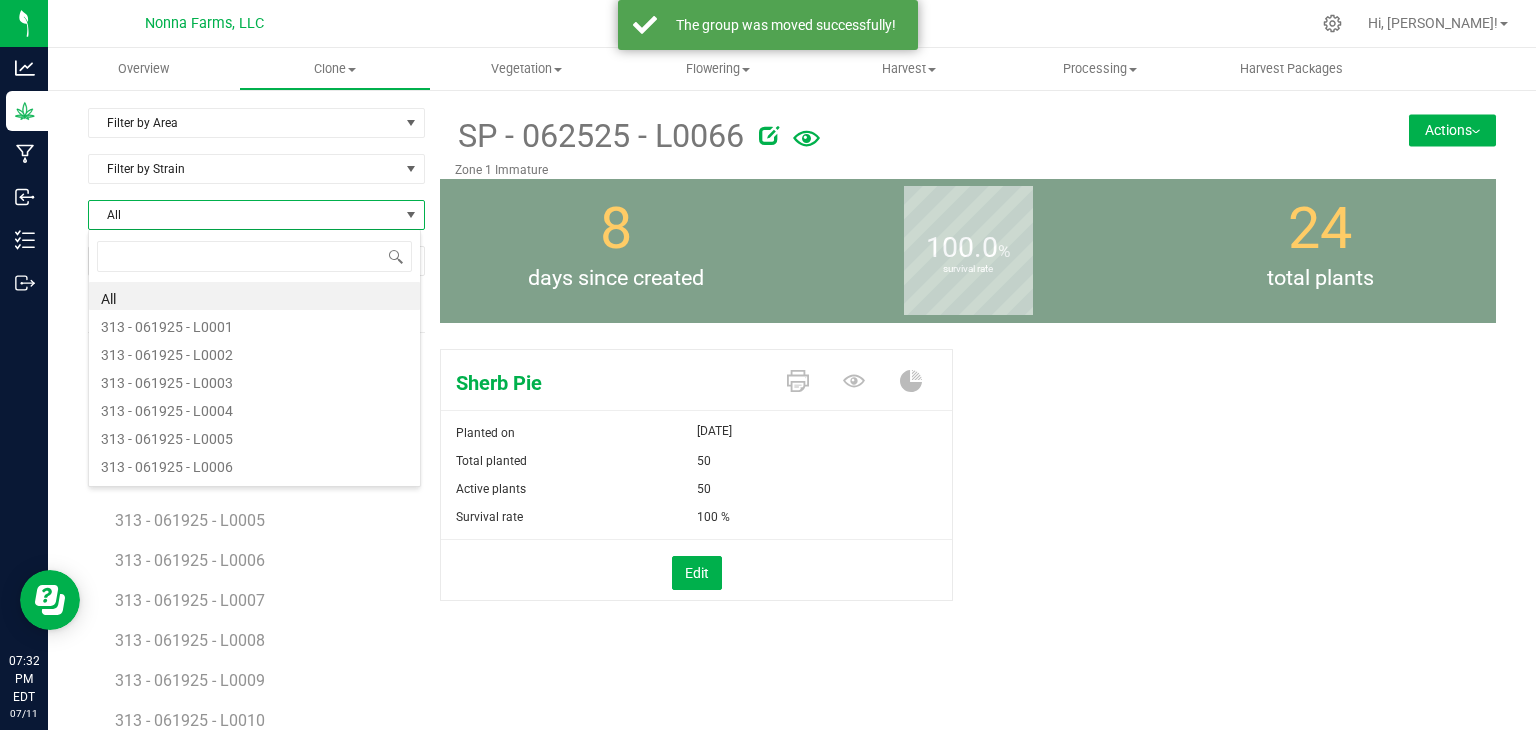 scroll, scrollTop: 99970, scrollLeft: 99666, axis: both 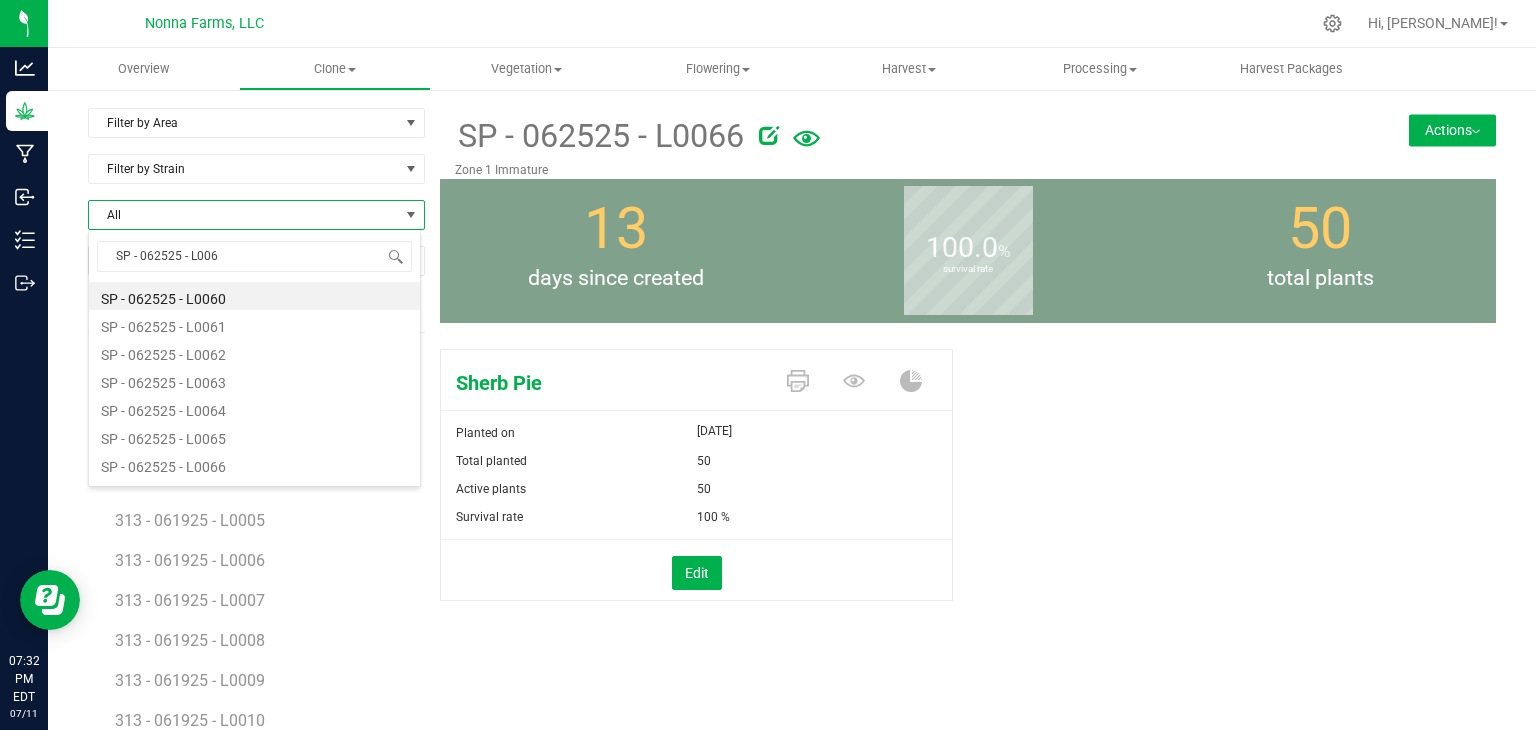 type on "SP - 062525 - L0067" 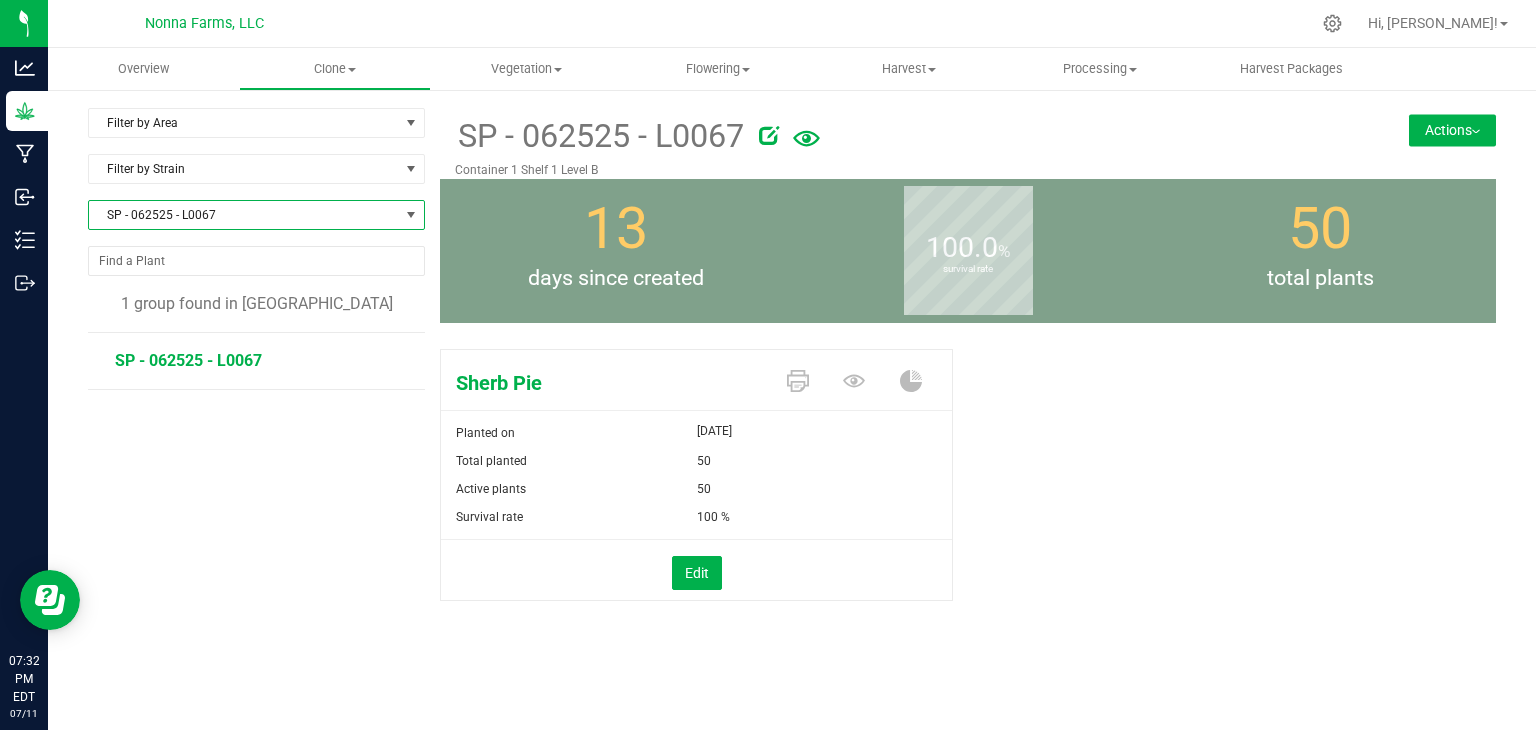 drag, startPoint x: 1409, startPoint y: 130, endPoint x: 1414, endPoint y: 145, distance: 15.811388 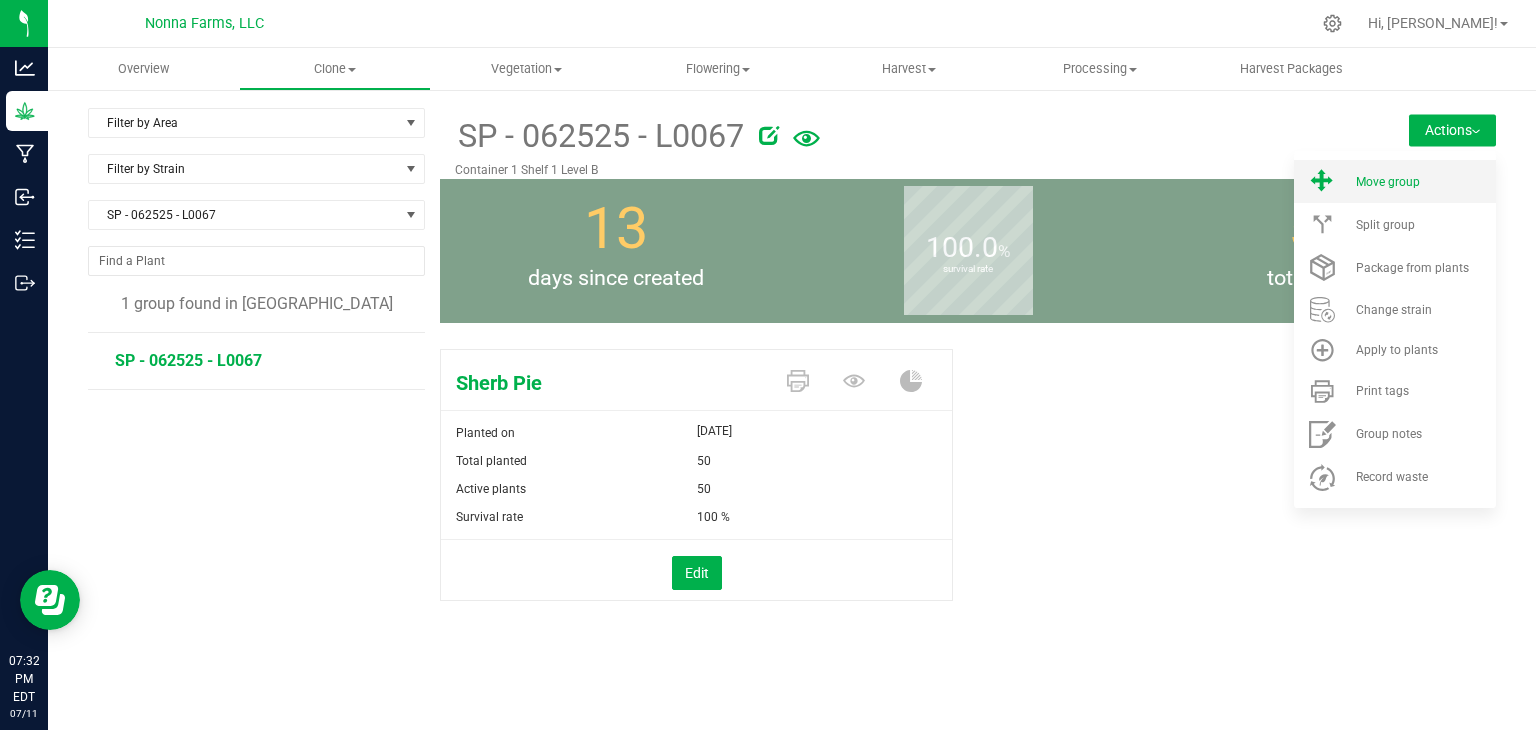click on "Move group" at bounding box center [1388, 182] 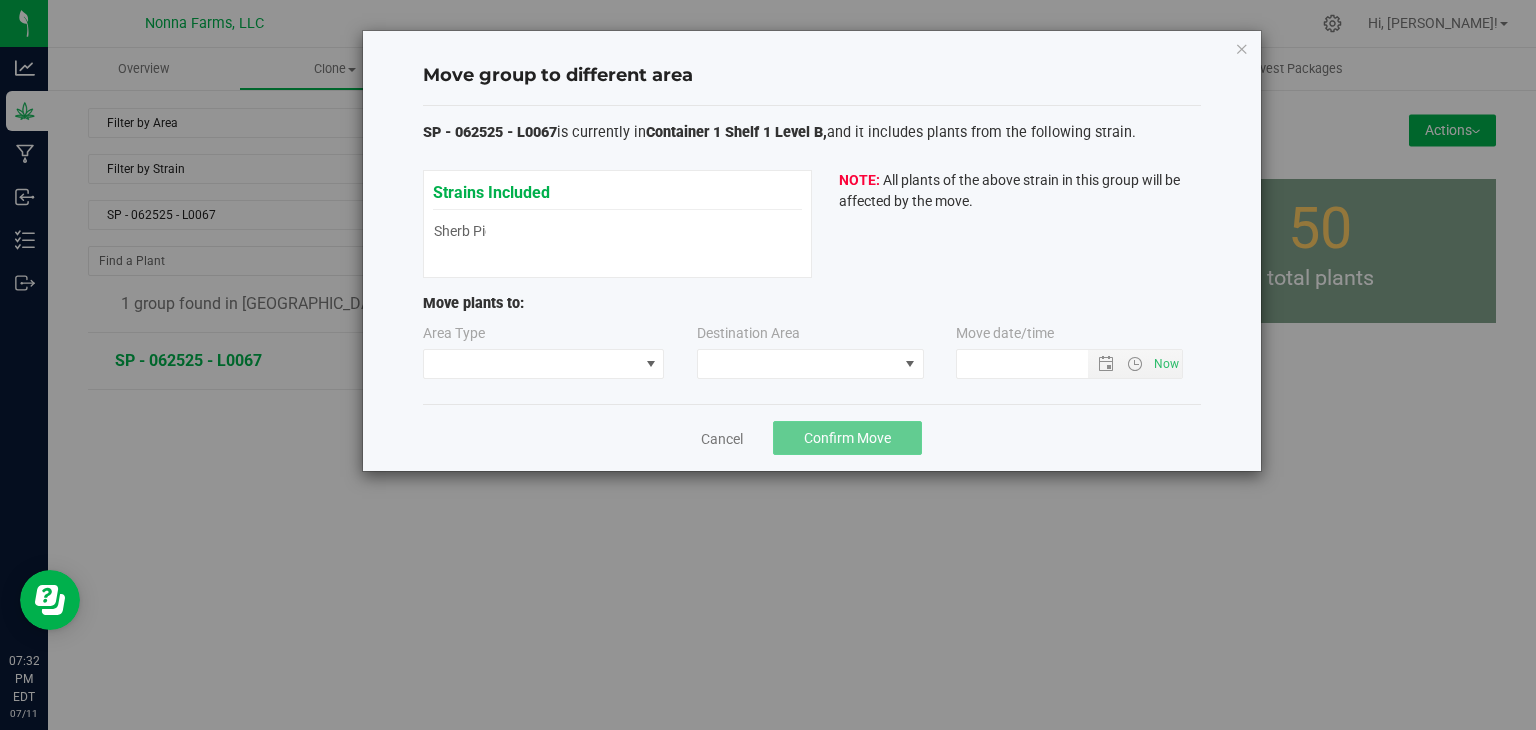 type on "[DATE] 7:32 PM" 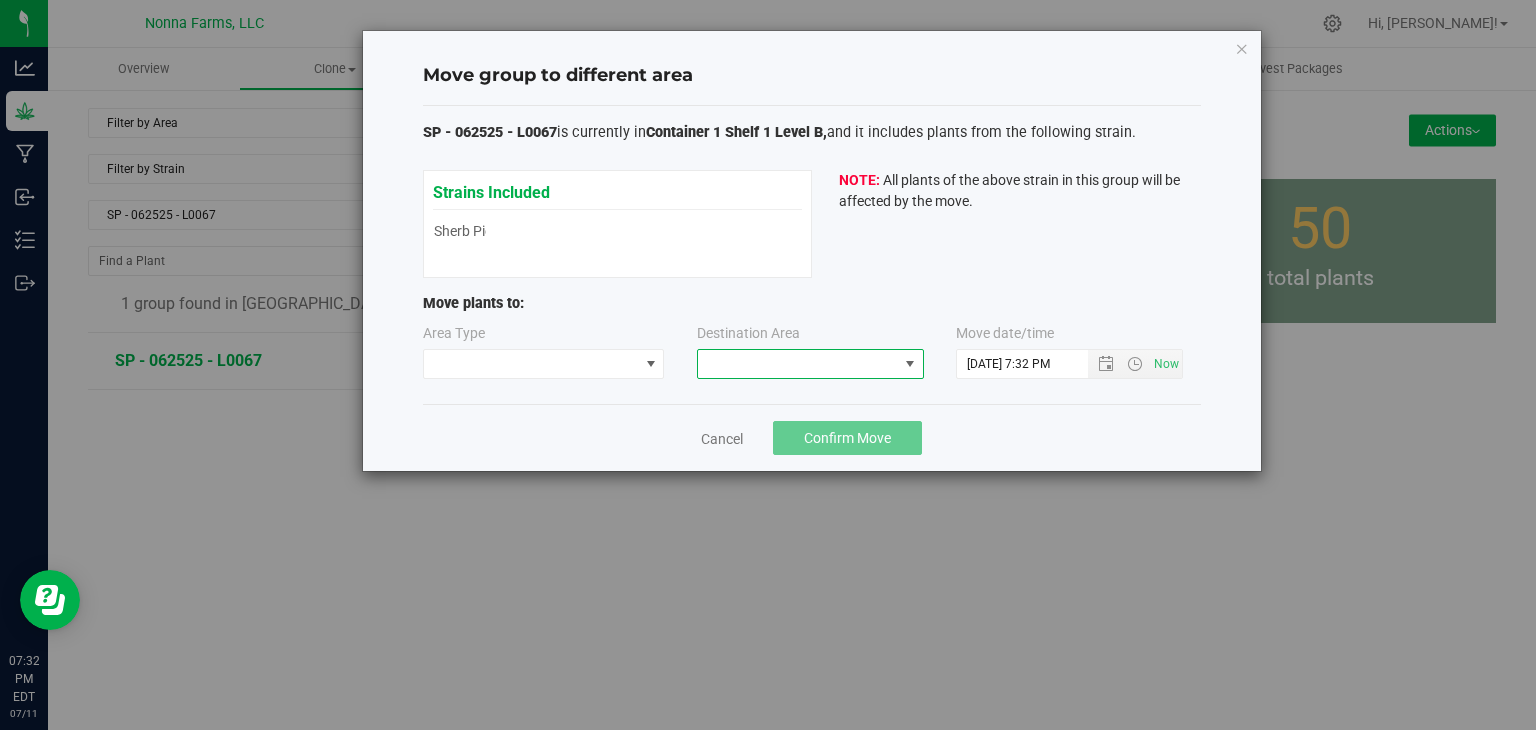 click at bounding box center (798, 364) 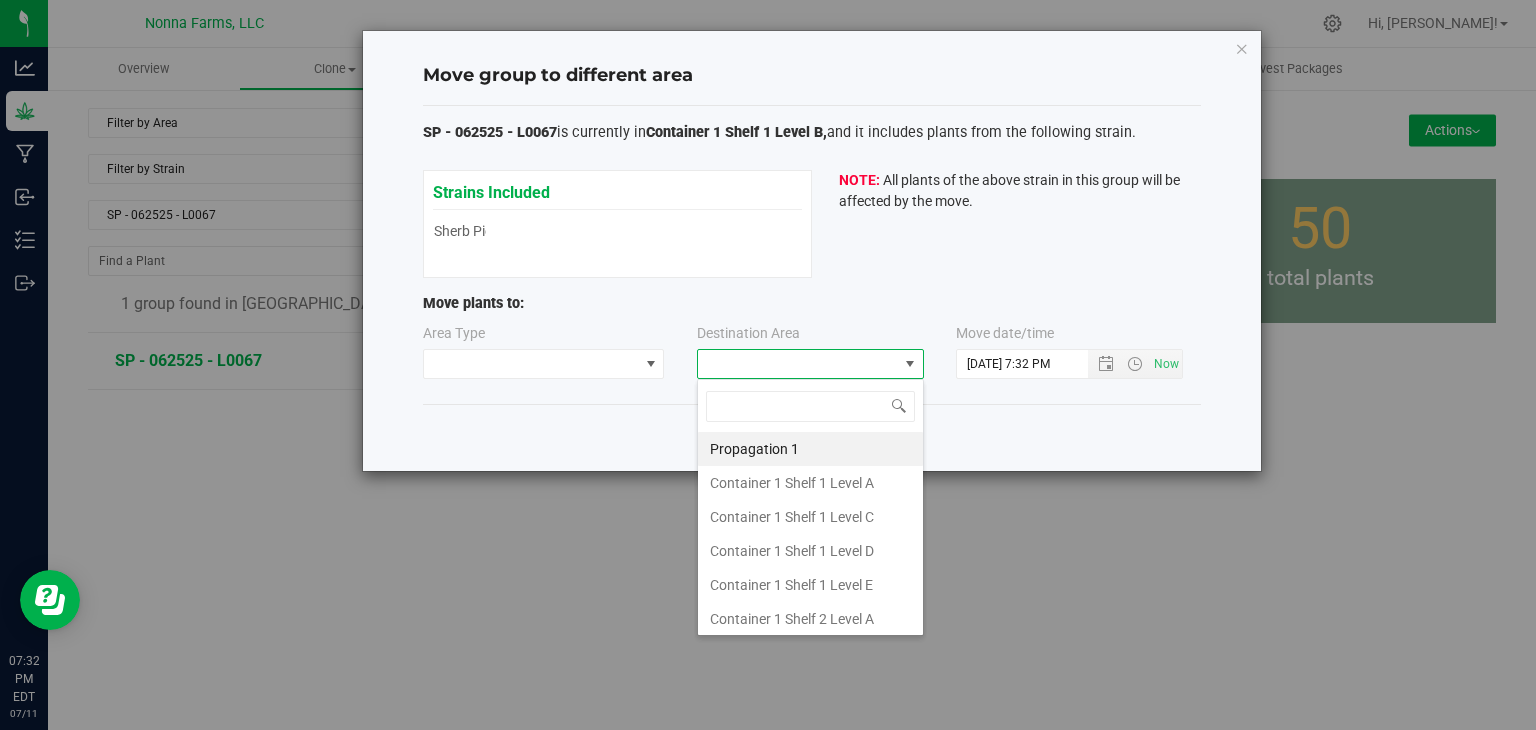 scroll, scrollTop: 99970, scrollLeft: 99772, axis: both 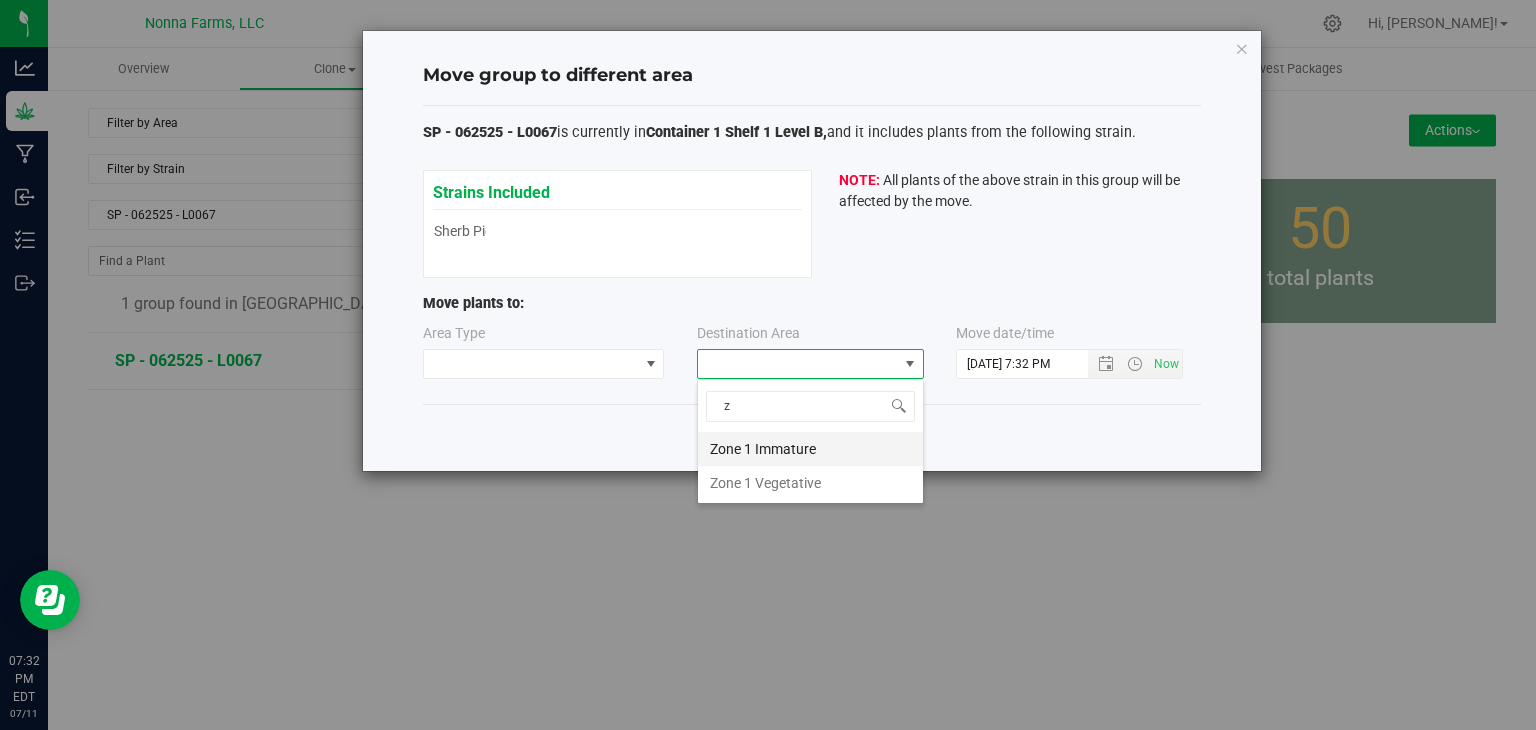 click on "Zone 1 Immature" at bounding box center (810, 449) 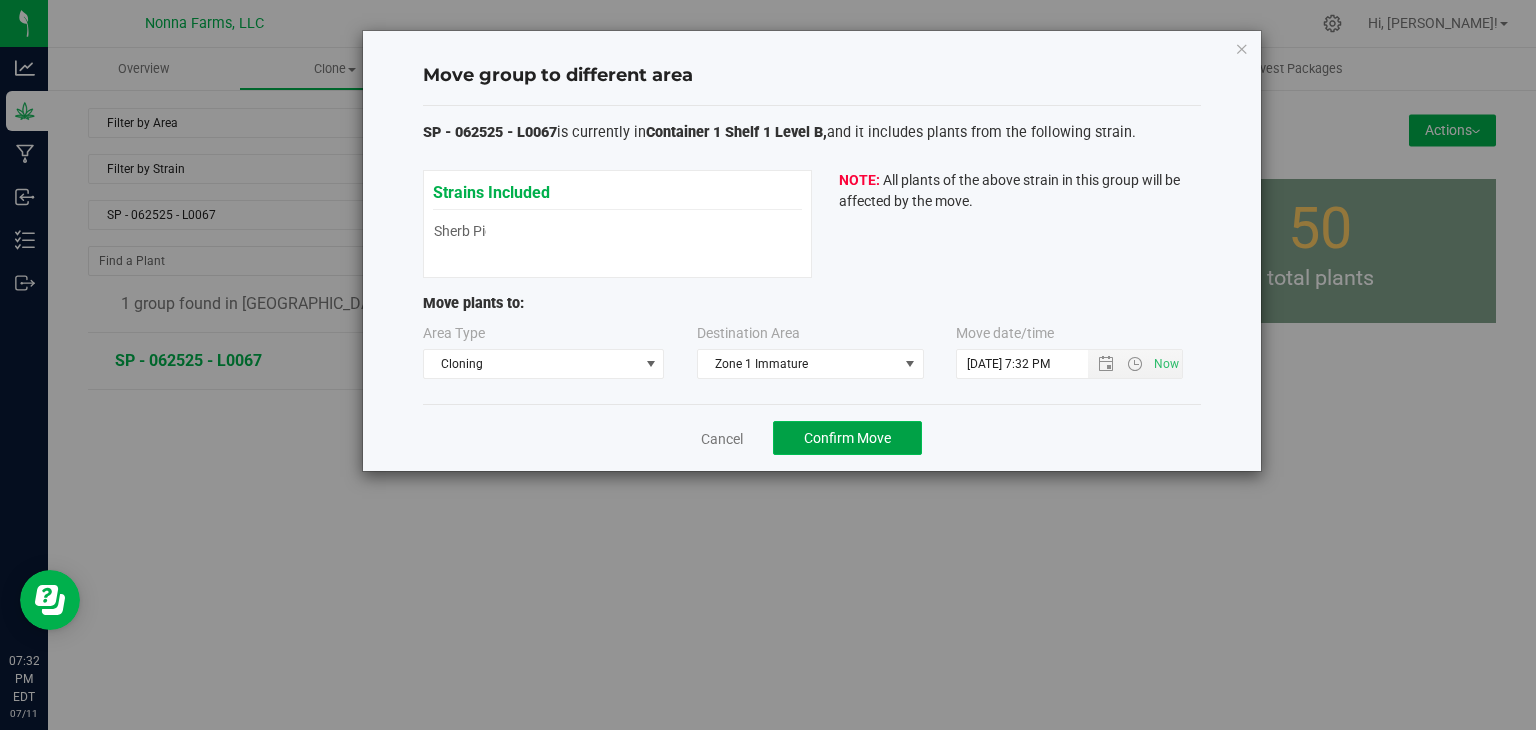 click on "Confirm Move" 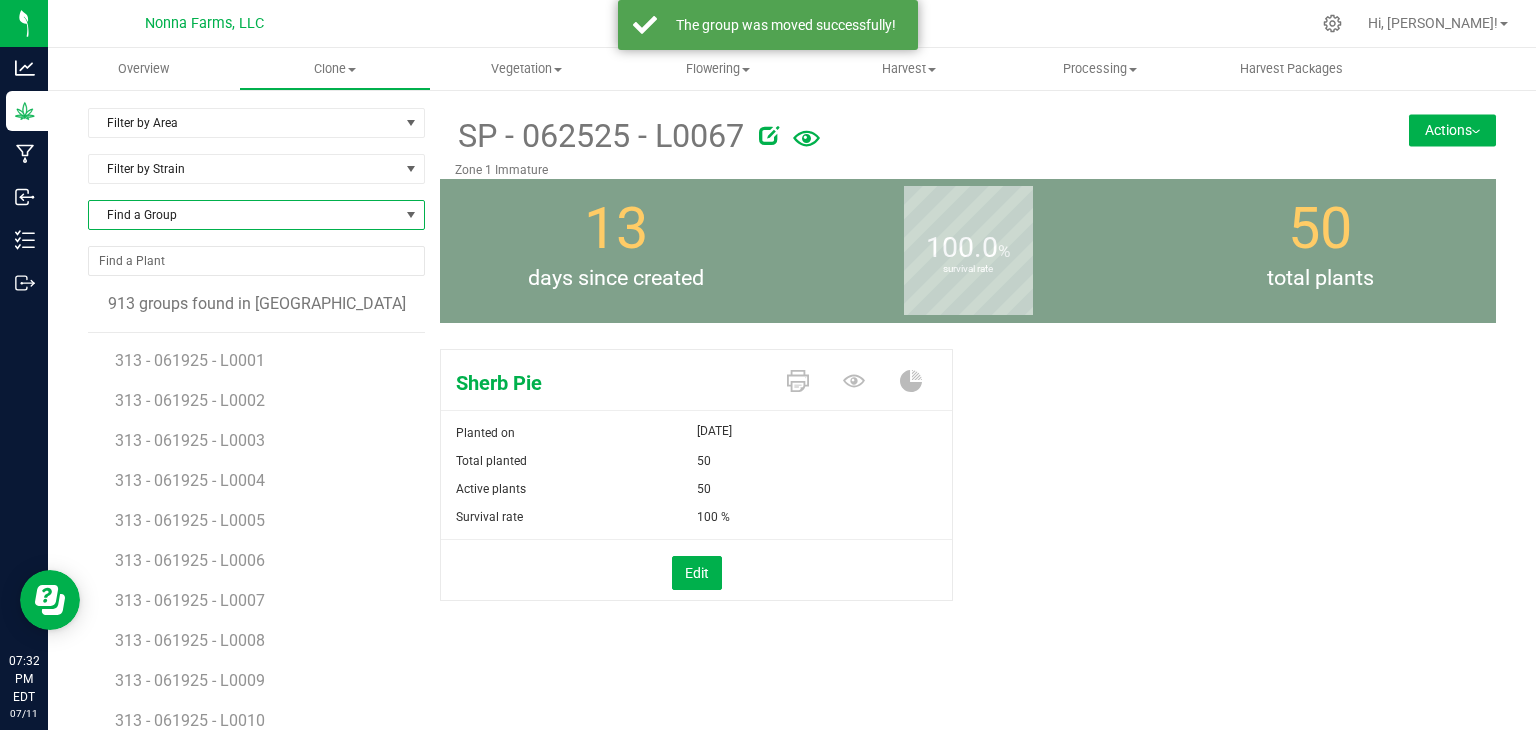 click on "Find a Group" at bounding box center (244, 215) 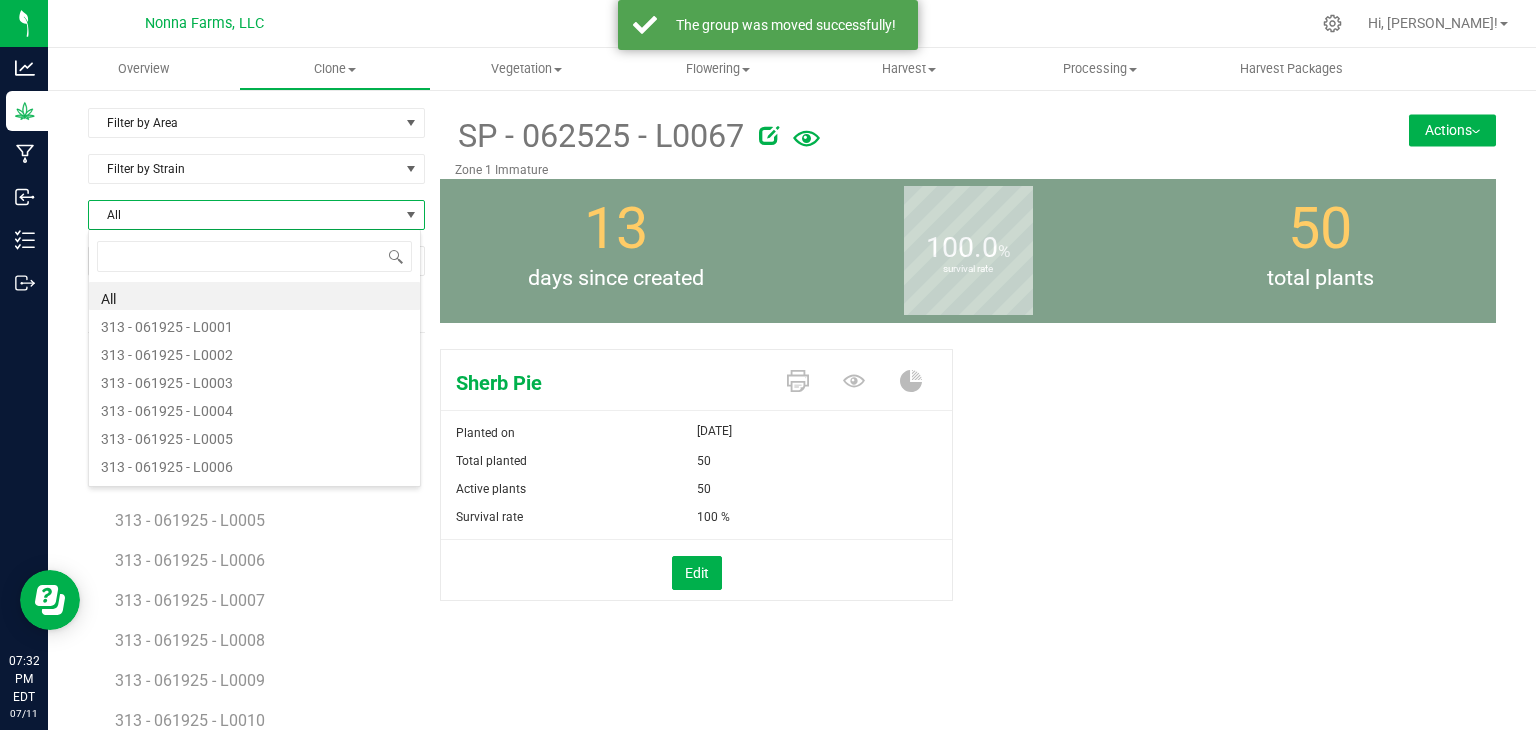 scroll, scrollTop: 99970, scrollLeft: 99666, axis: both 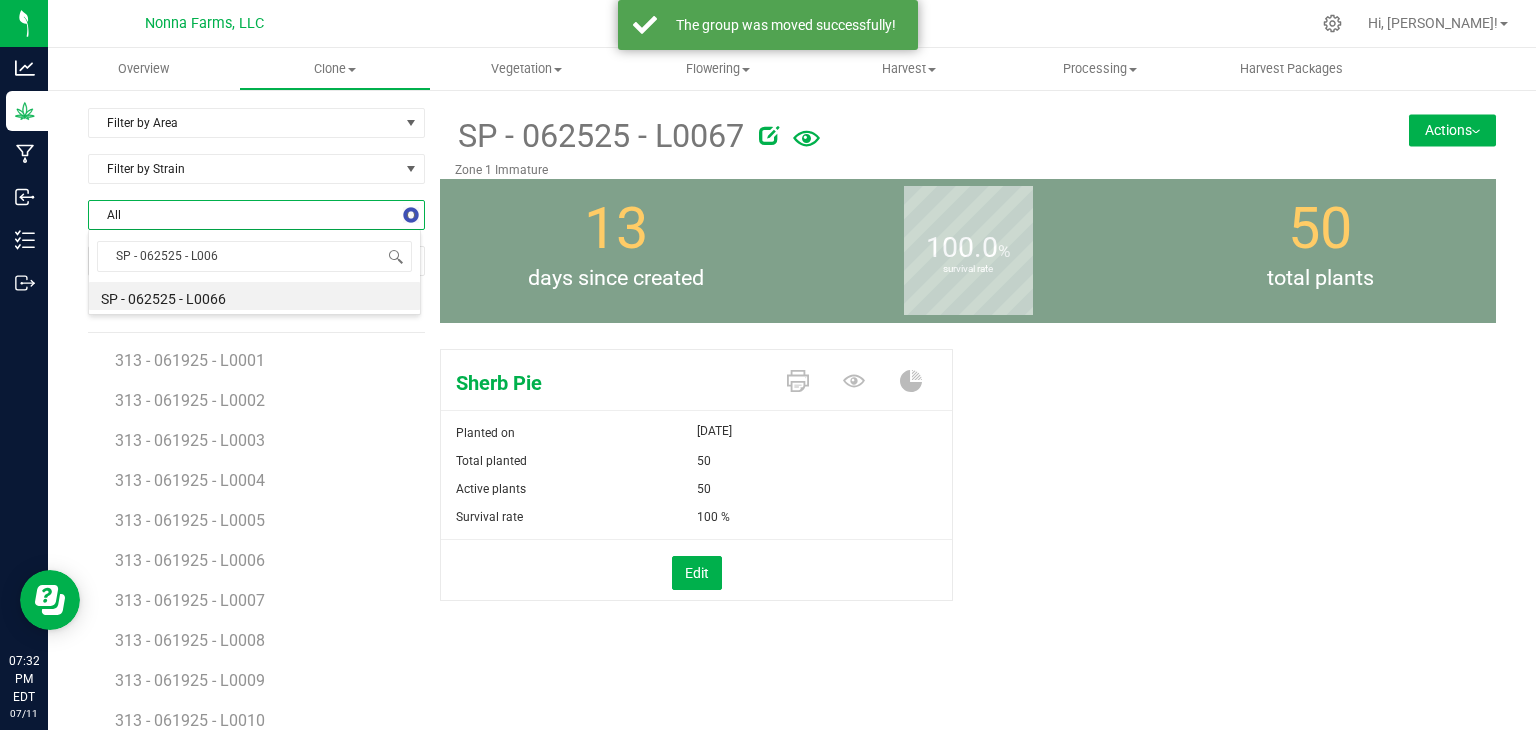 type on "SP - 062525 - L0068" 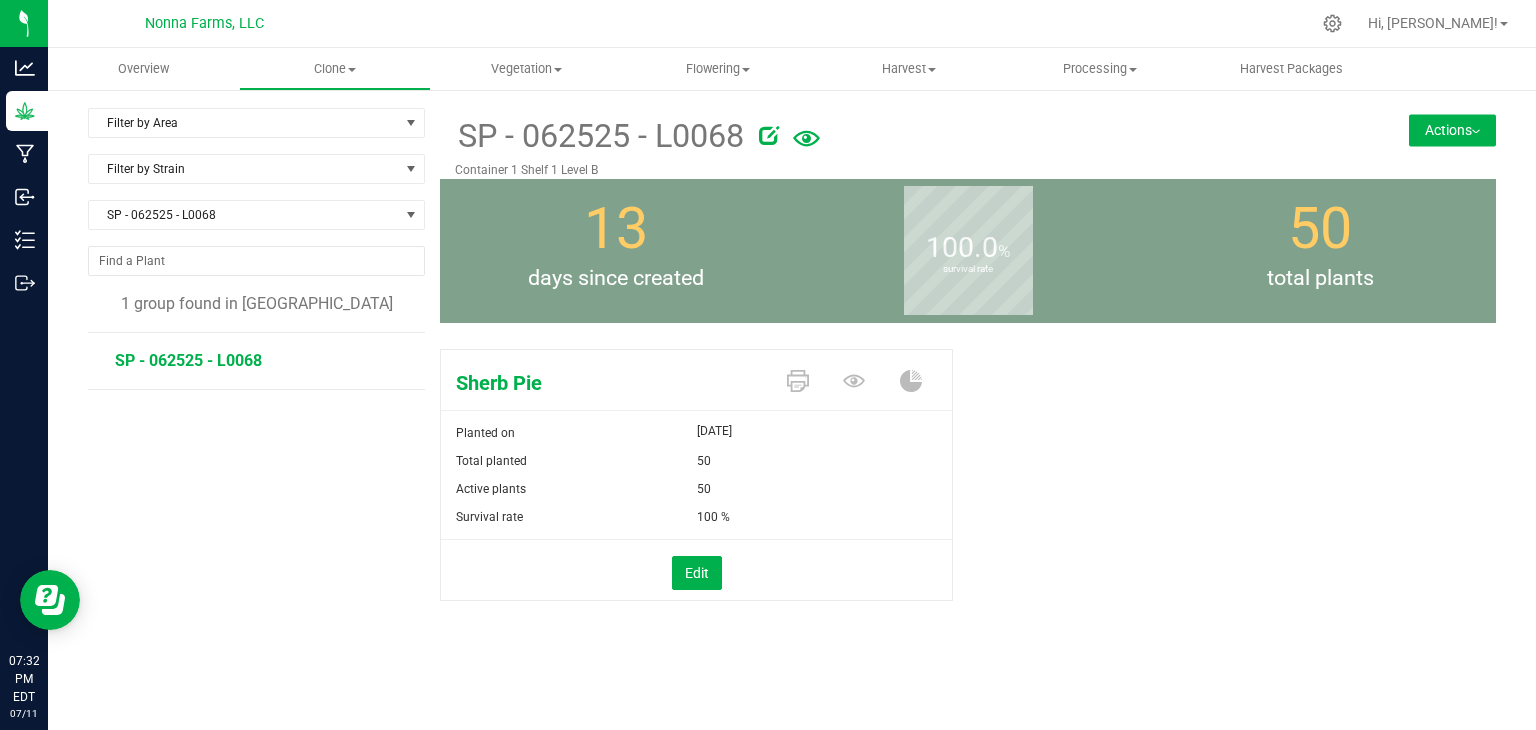 click on "Actions" at bounding box center (1452, 130) 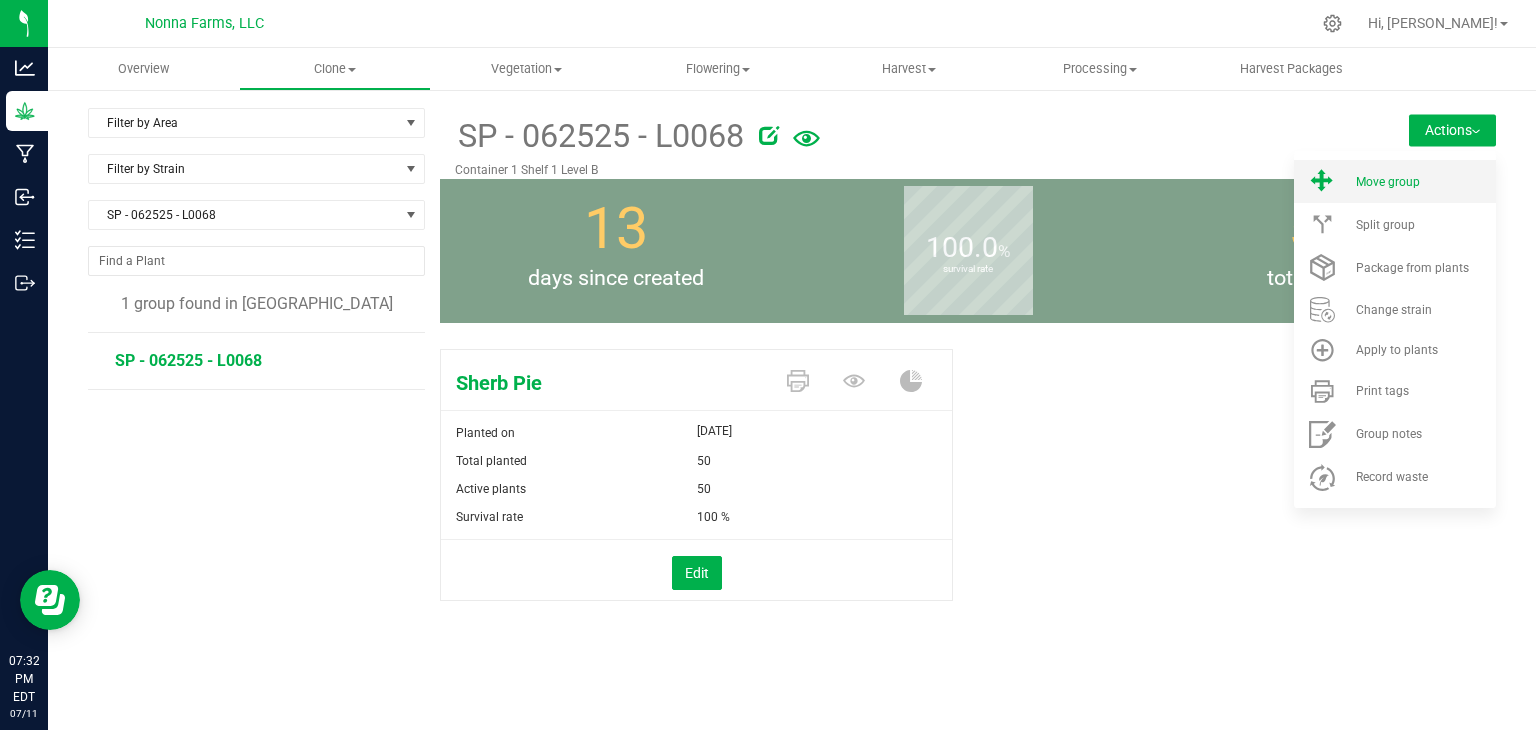 click on "Move group" at bounding box center (1424, 182) 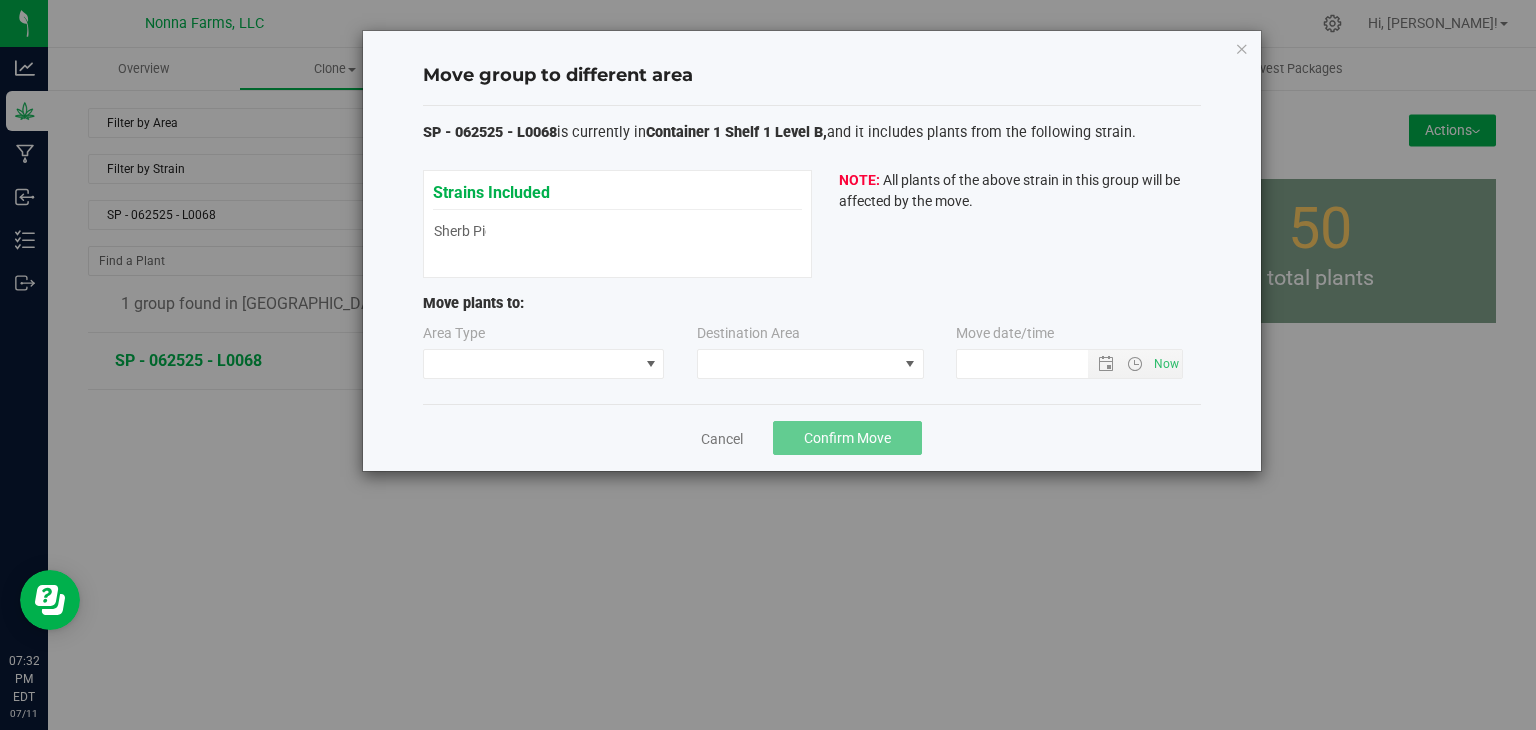 type on "[DATE] 7:32 PM" 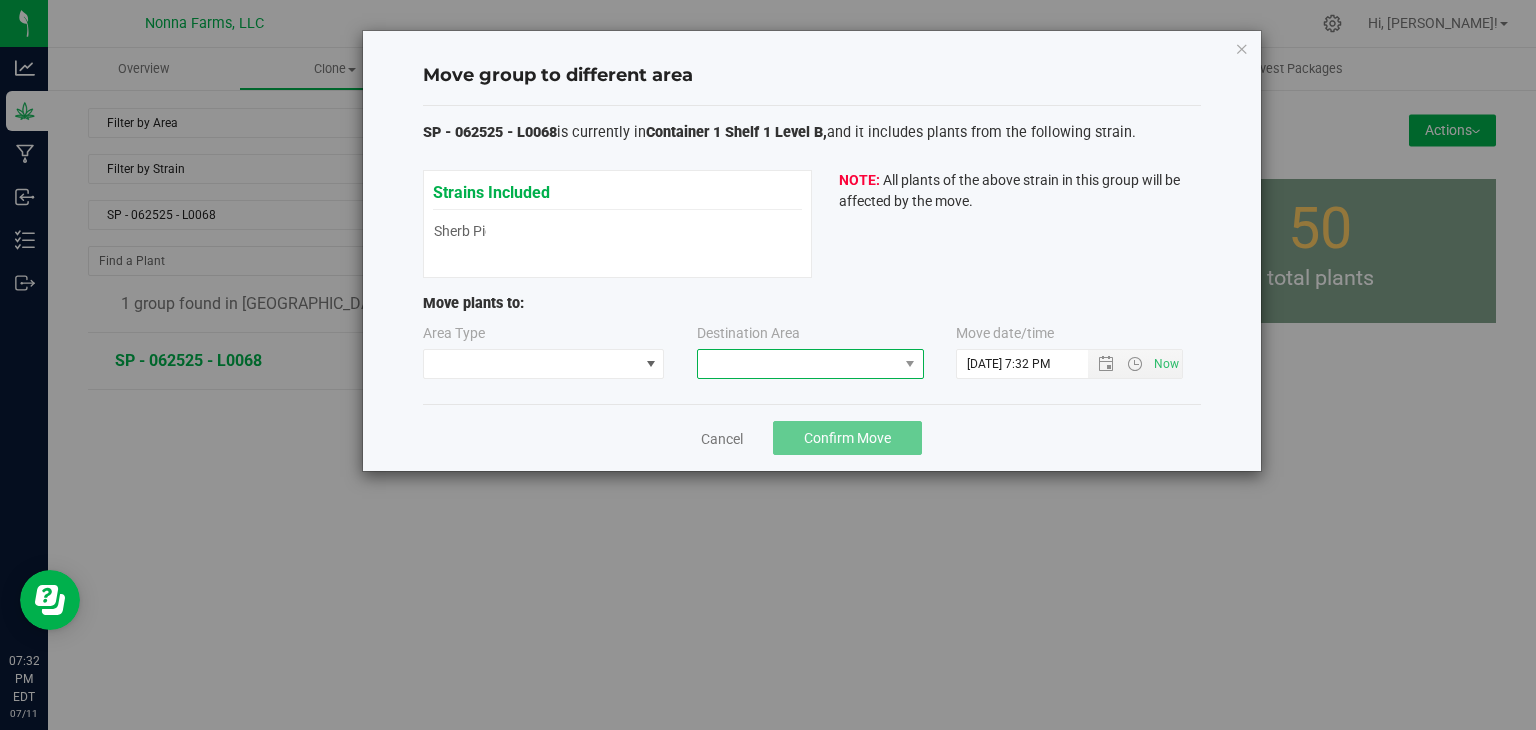 click at bounding box center (798, 364) 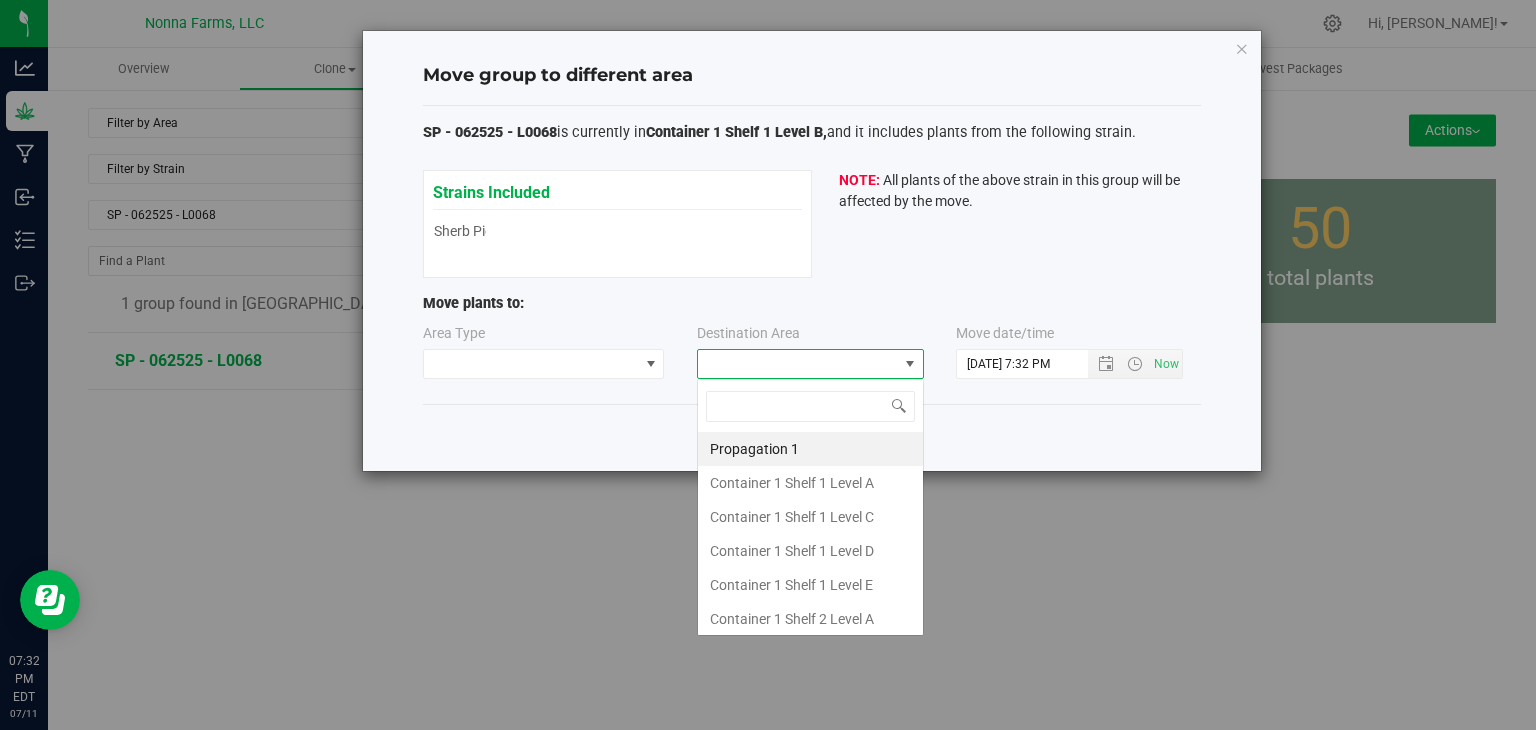 scroll, scrollTop: 99970, scrollLeft: 99772, axis: both 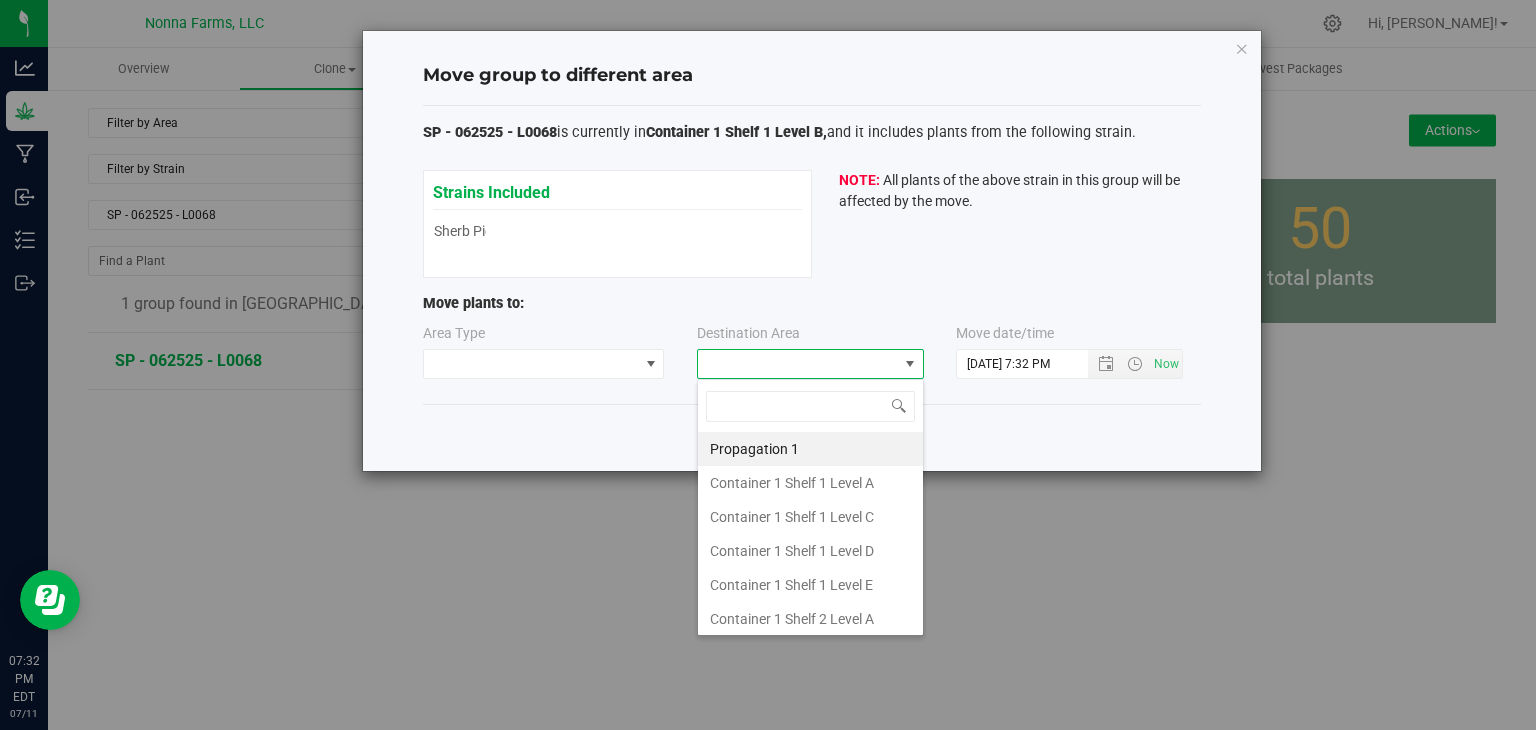 type on "z" 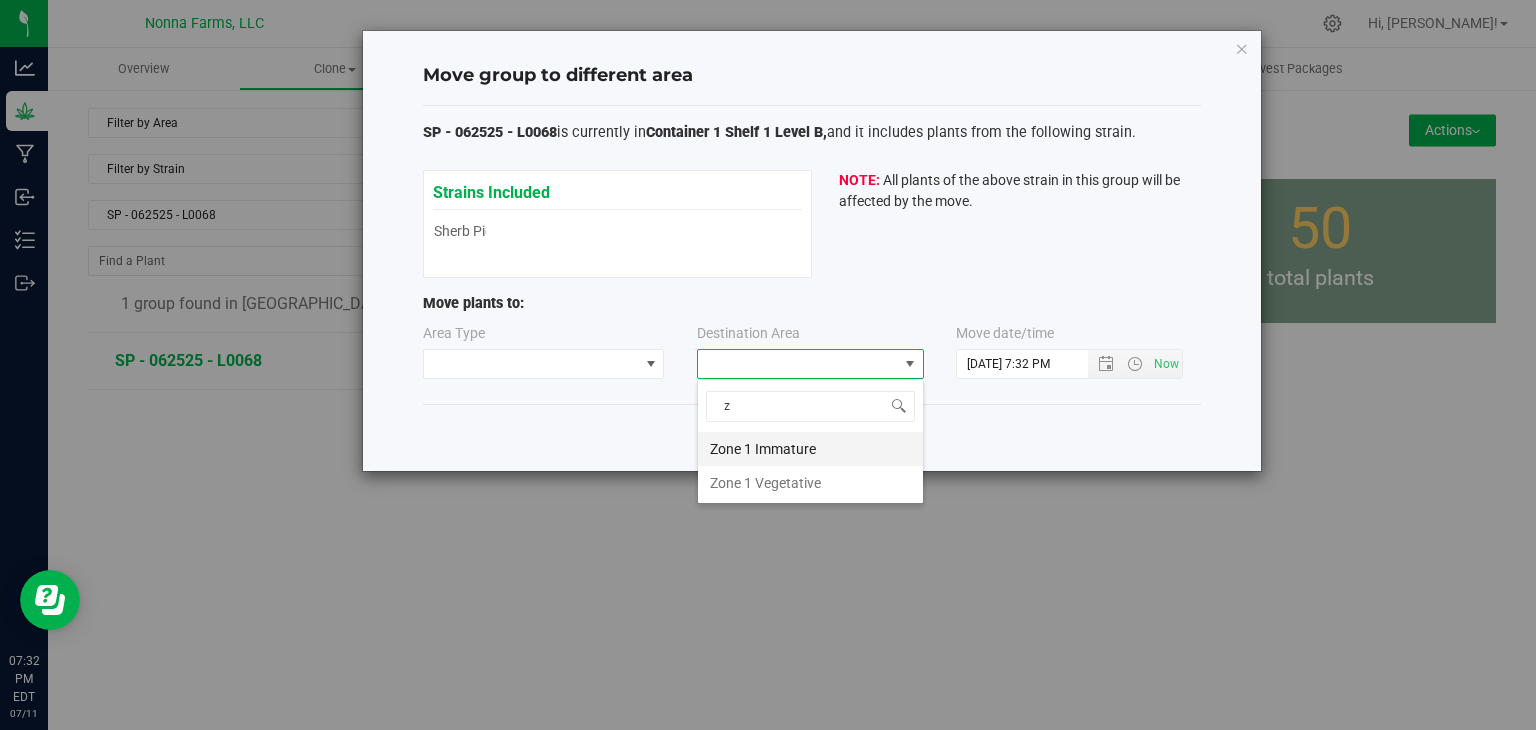 click on "Zone 1 Immature" at bounding box center (810, 449) 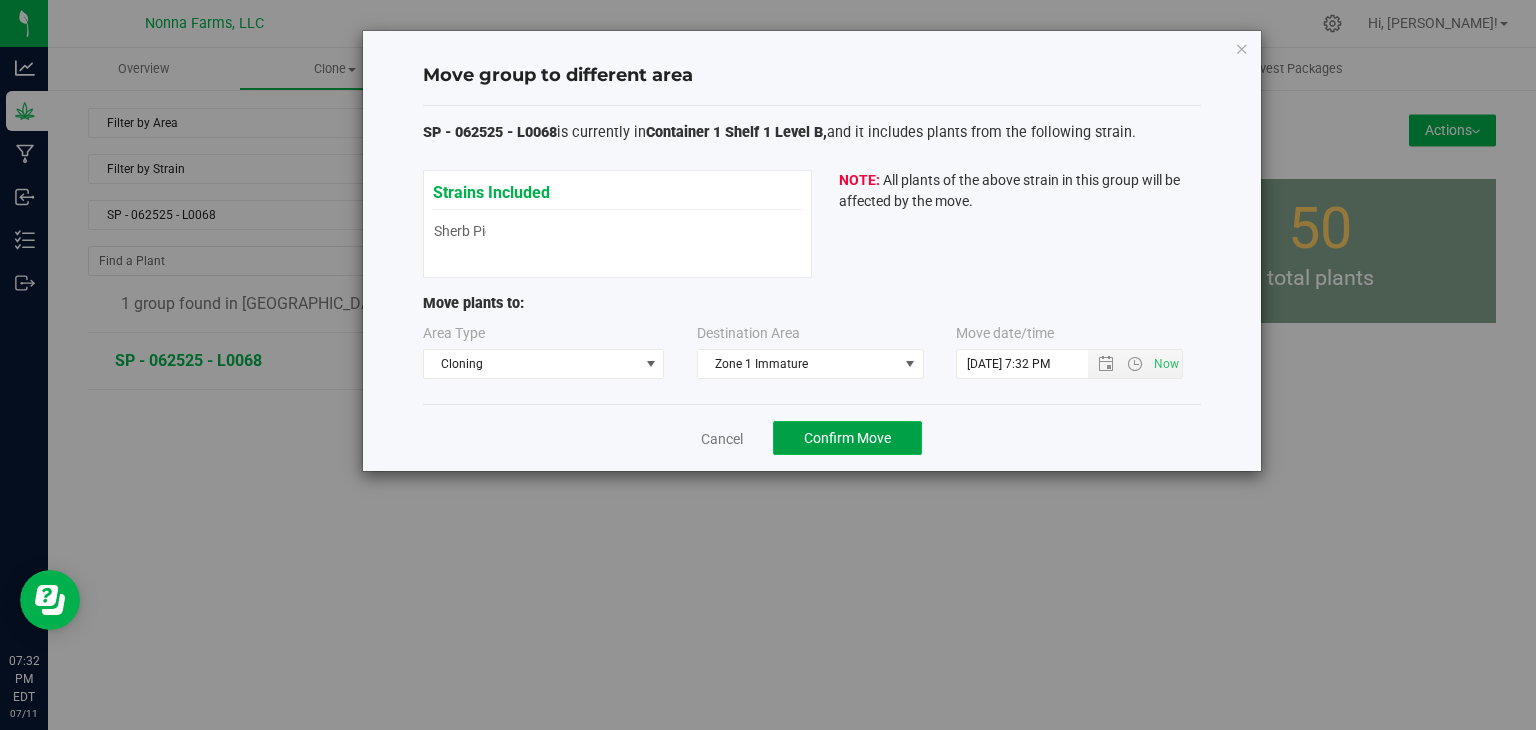 click on "Confirm Move" 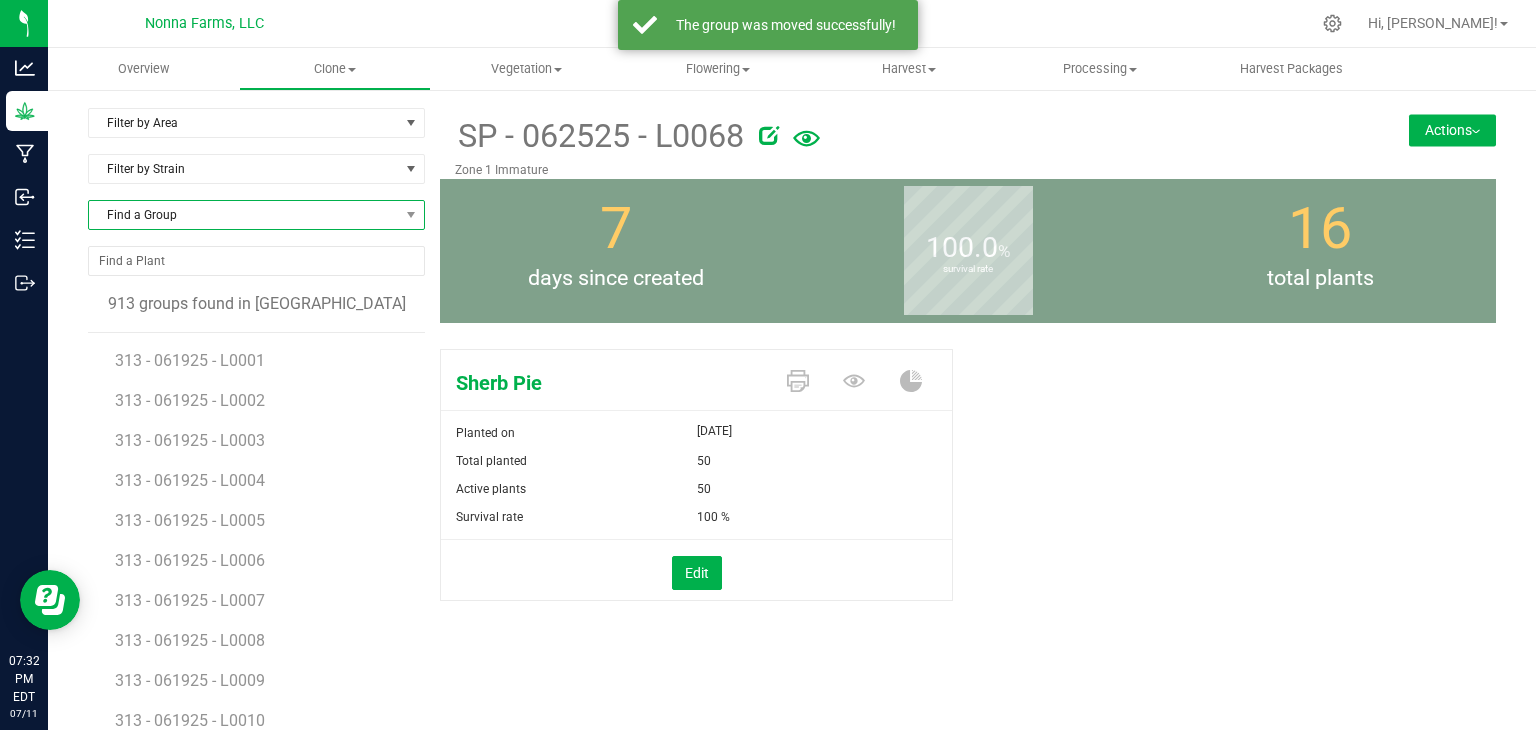 click on "Find a Group" at bounding box center [244, 215] 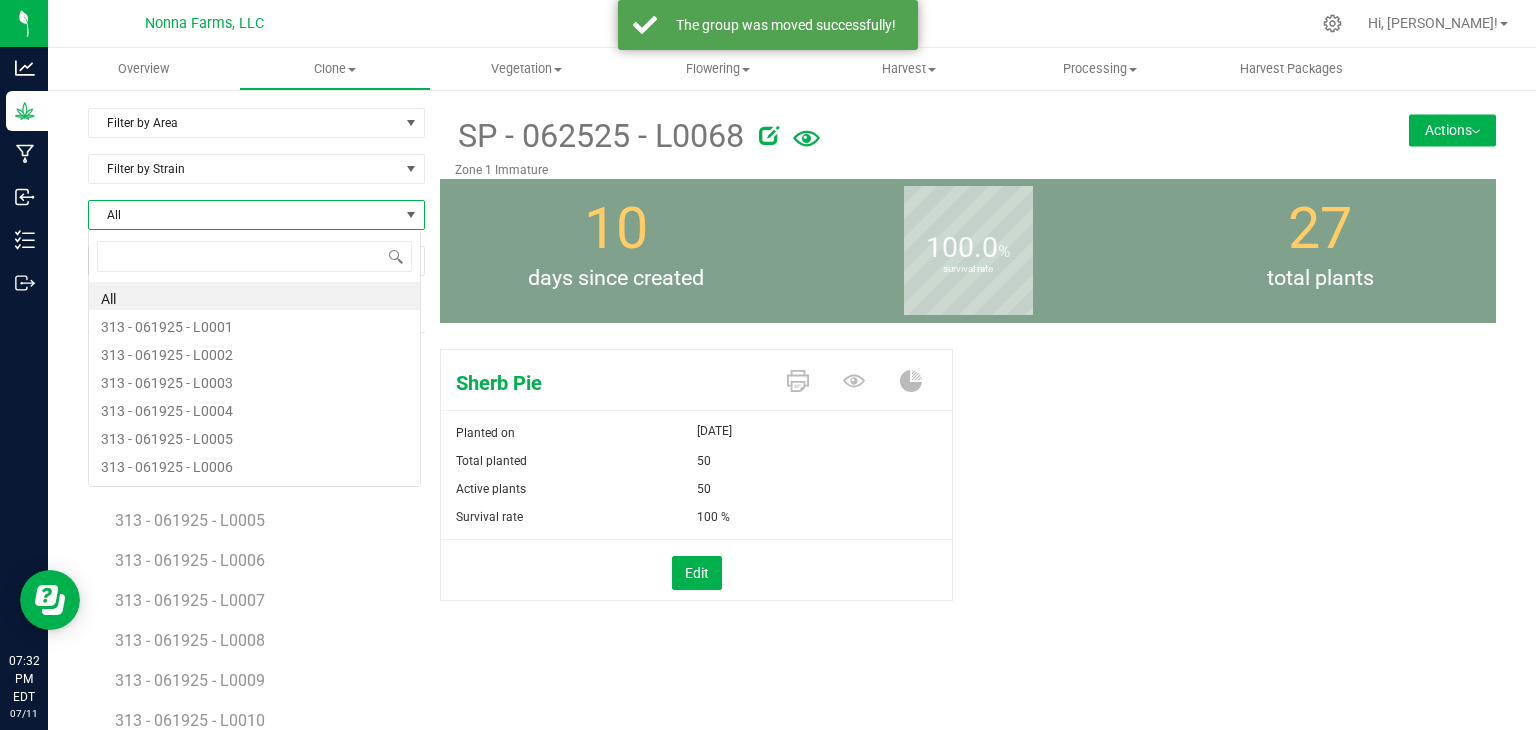 scroll, scrollTop: 99970, scrollLeft: 99666, axis: both 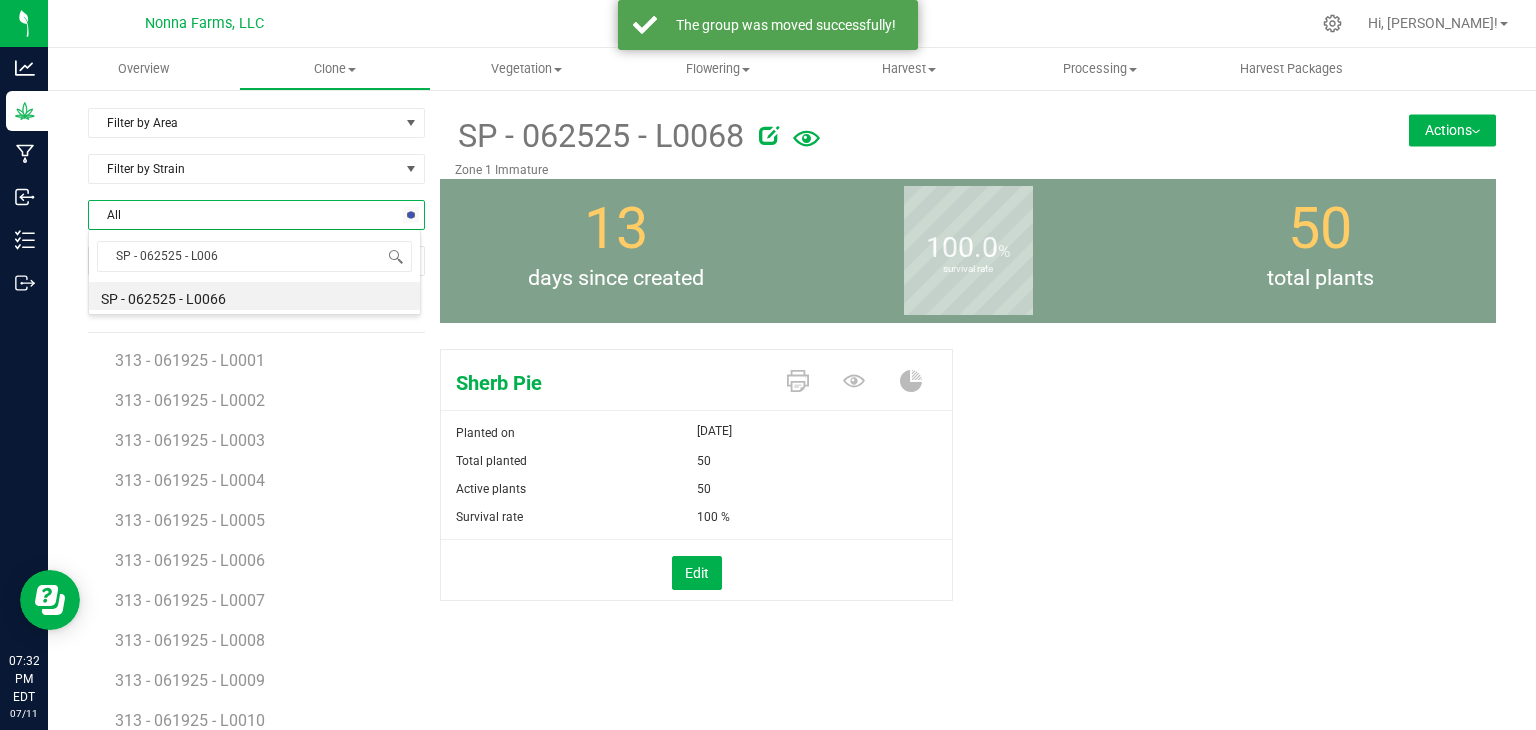 type on "SP - 062525 - L0069" 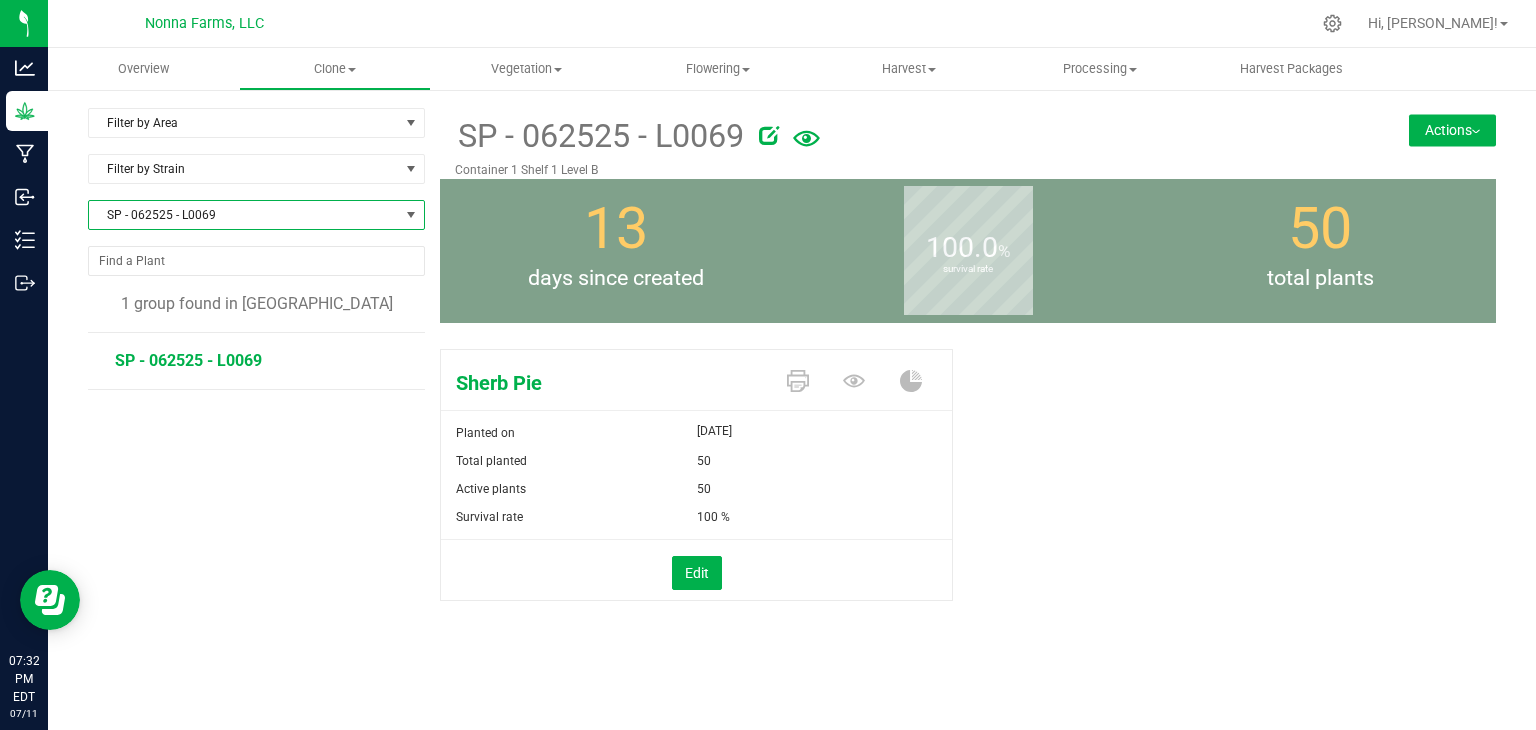 click on "Actions" at bounding box center [1452, 130] 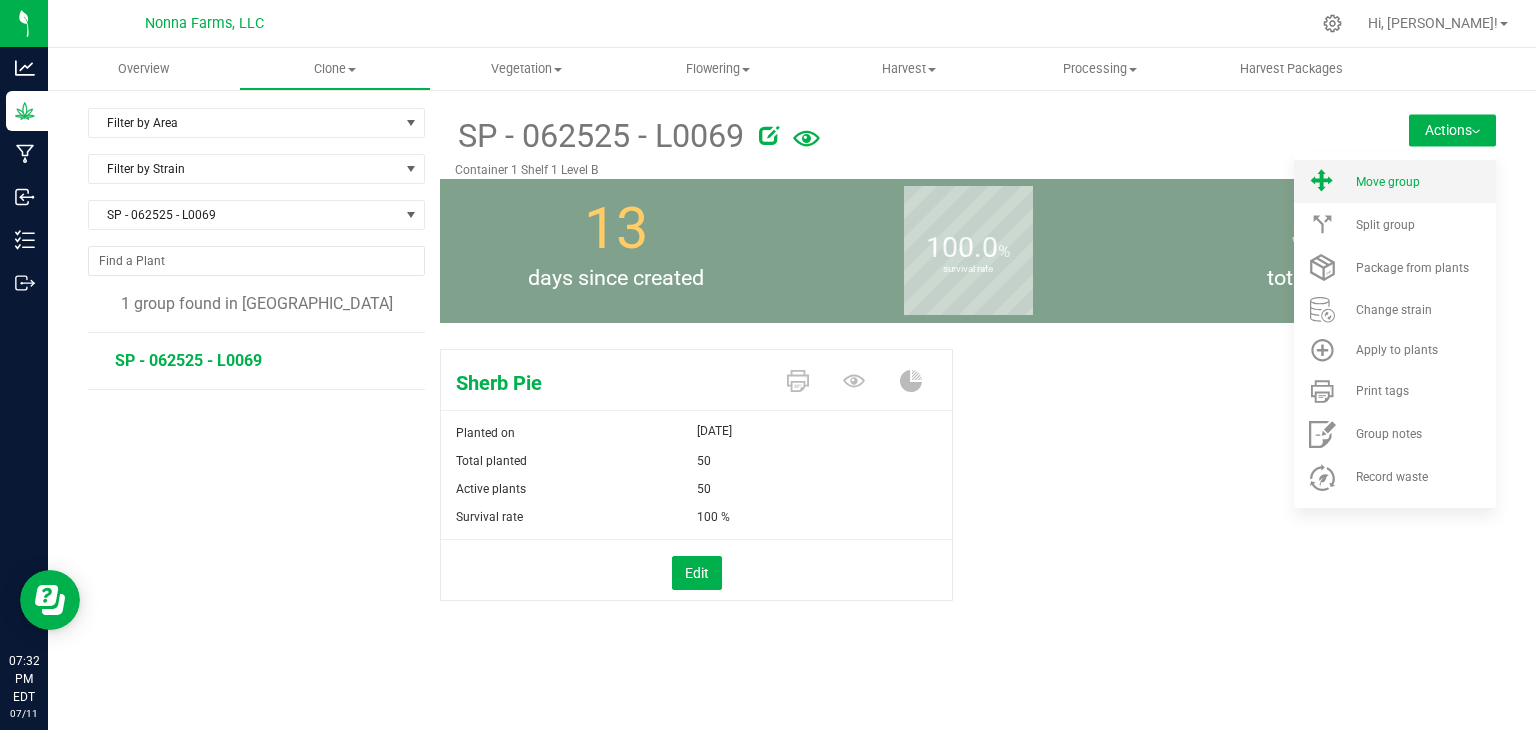 click on "Move group" at bounding box center (1424, 182) 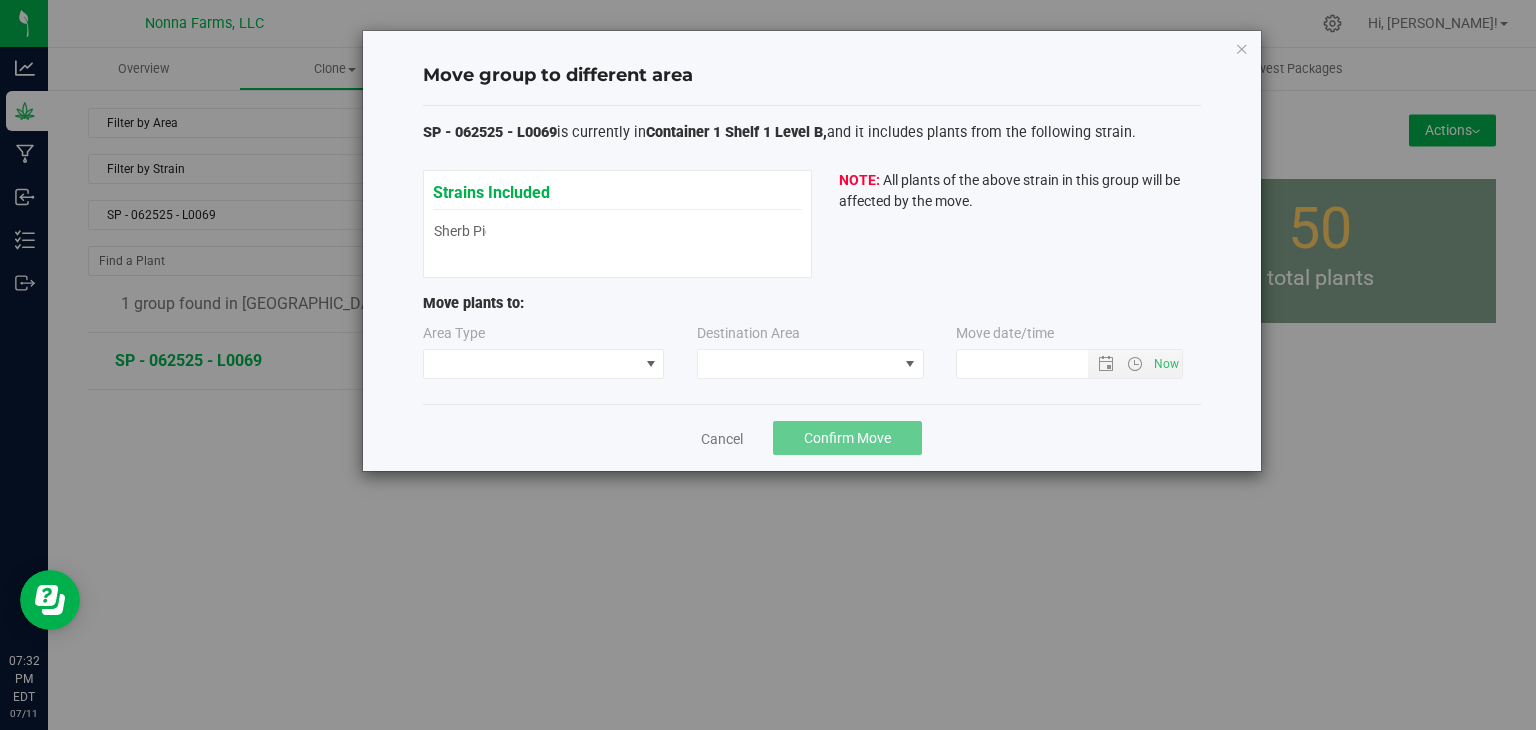 type on "[DATE] 7:32 PM" 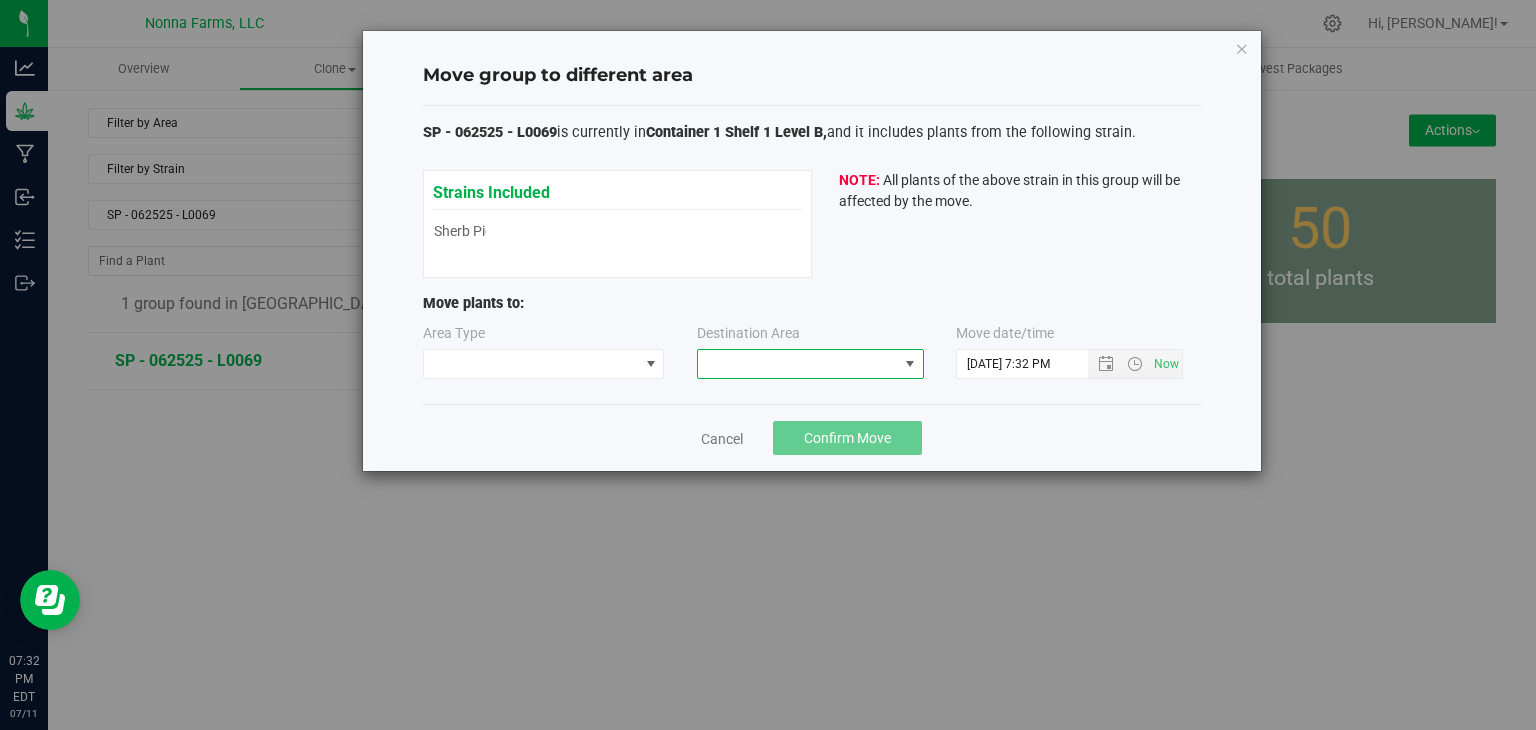 click at bounding box center [798, 364] 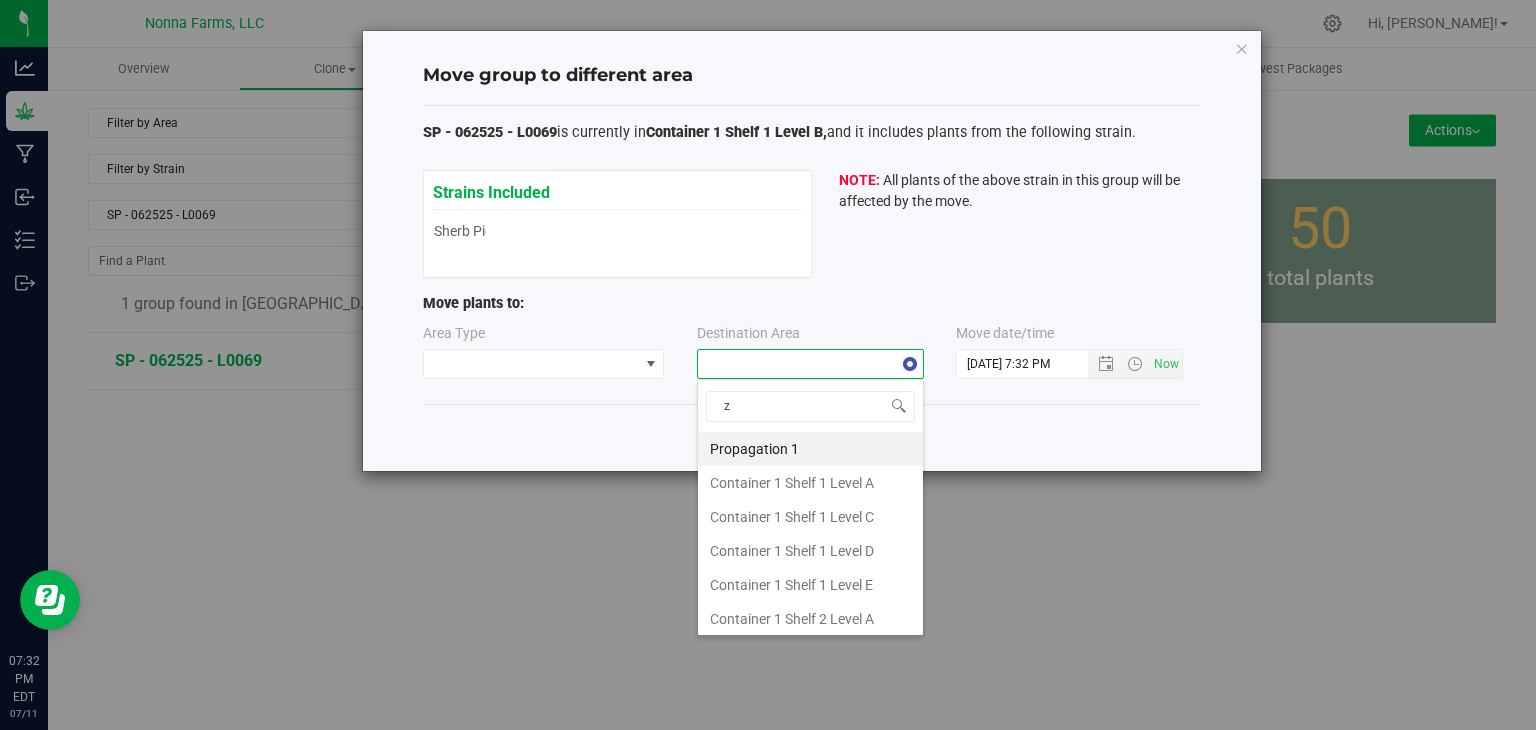 scroll, scrollTop: 99970, scrollLeft: 99772, axis: both 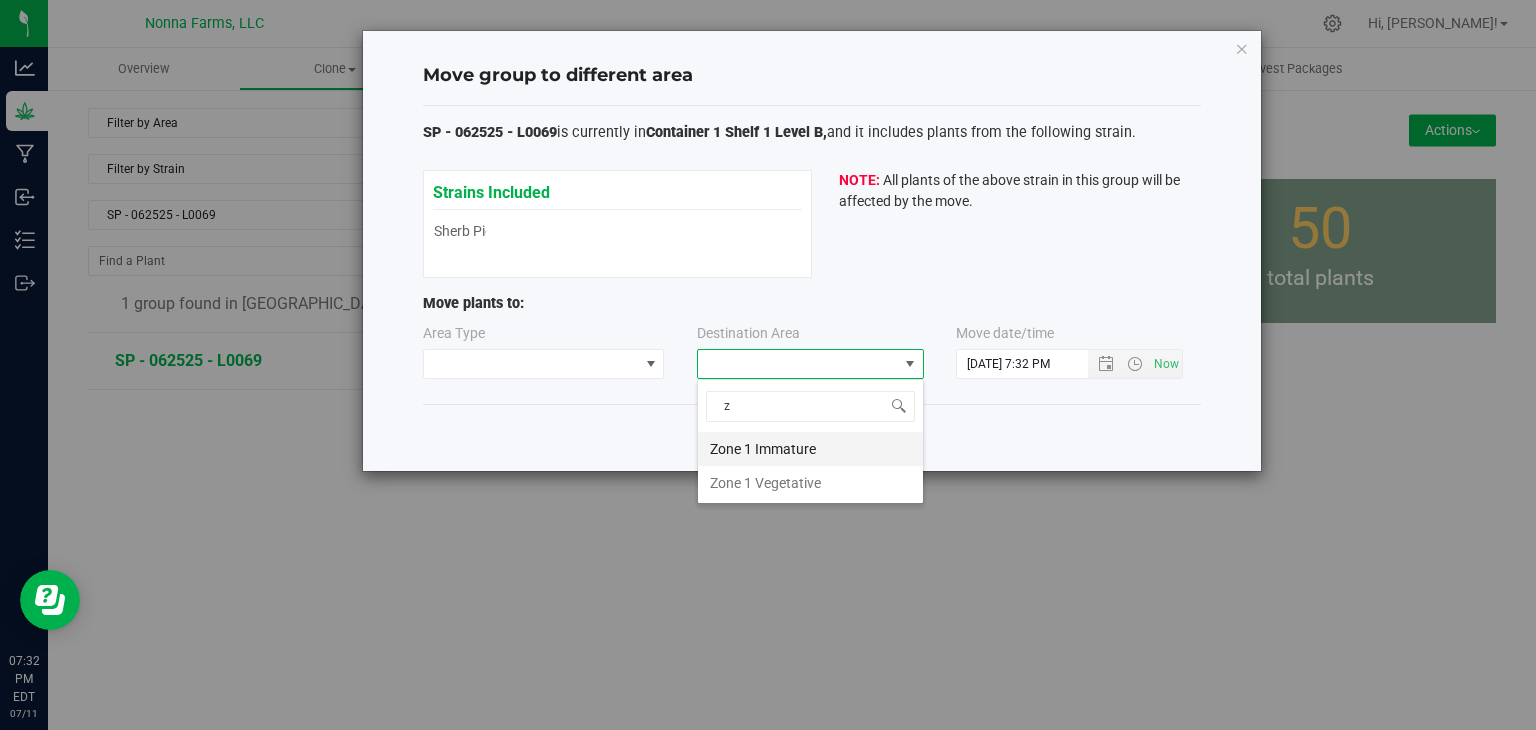 click on "Zone 1 Immature" at bounding box center [810, 449] 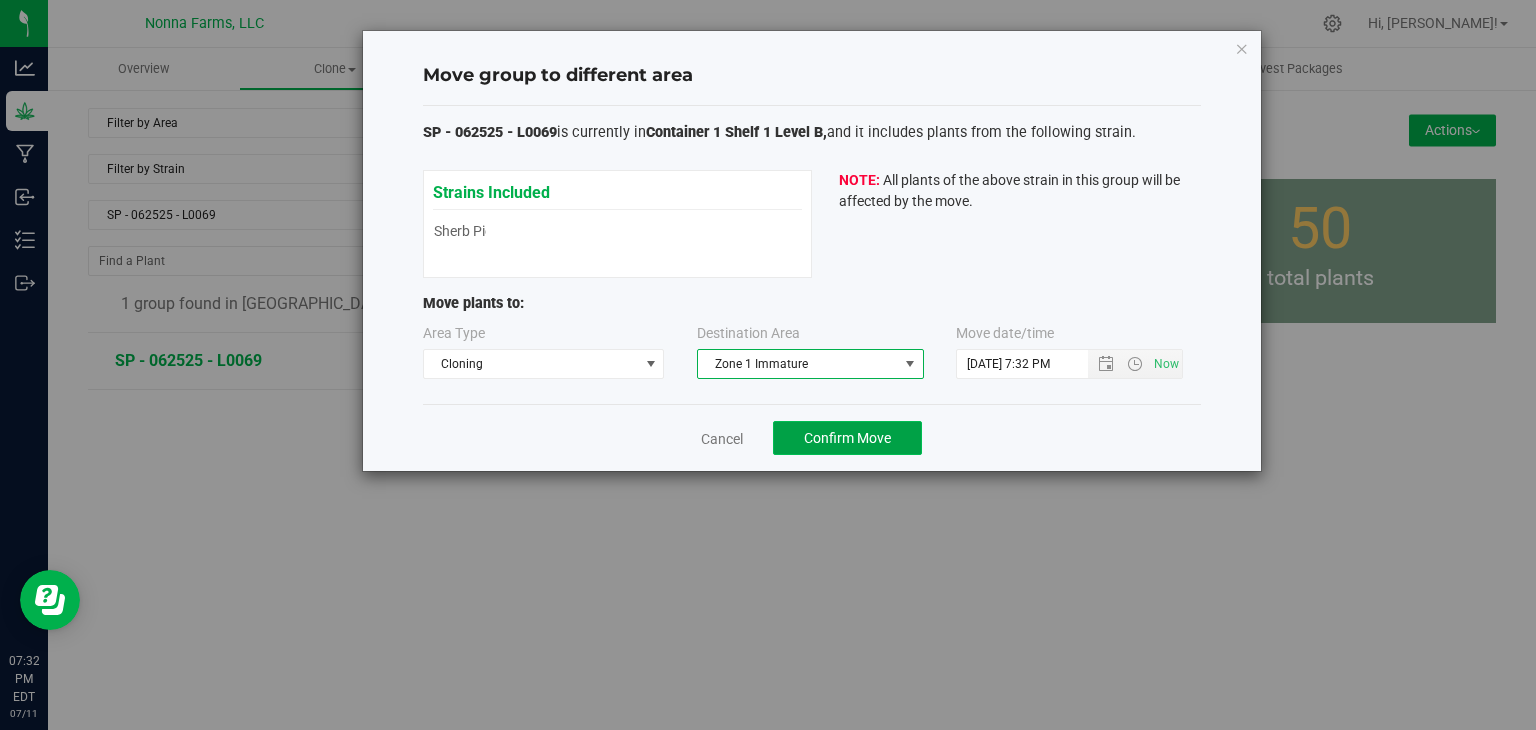 click on "Confirm Move" 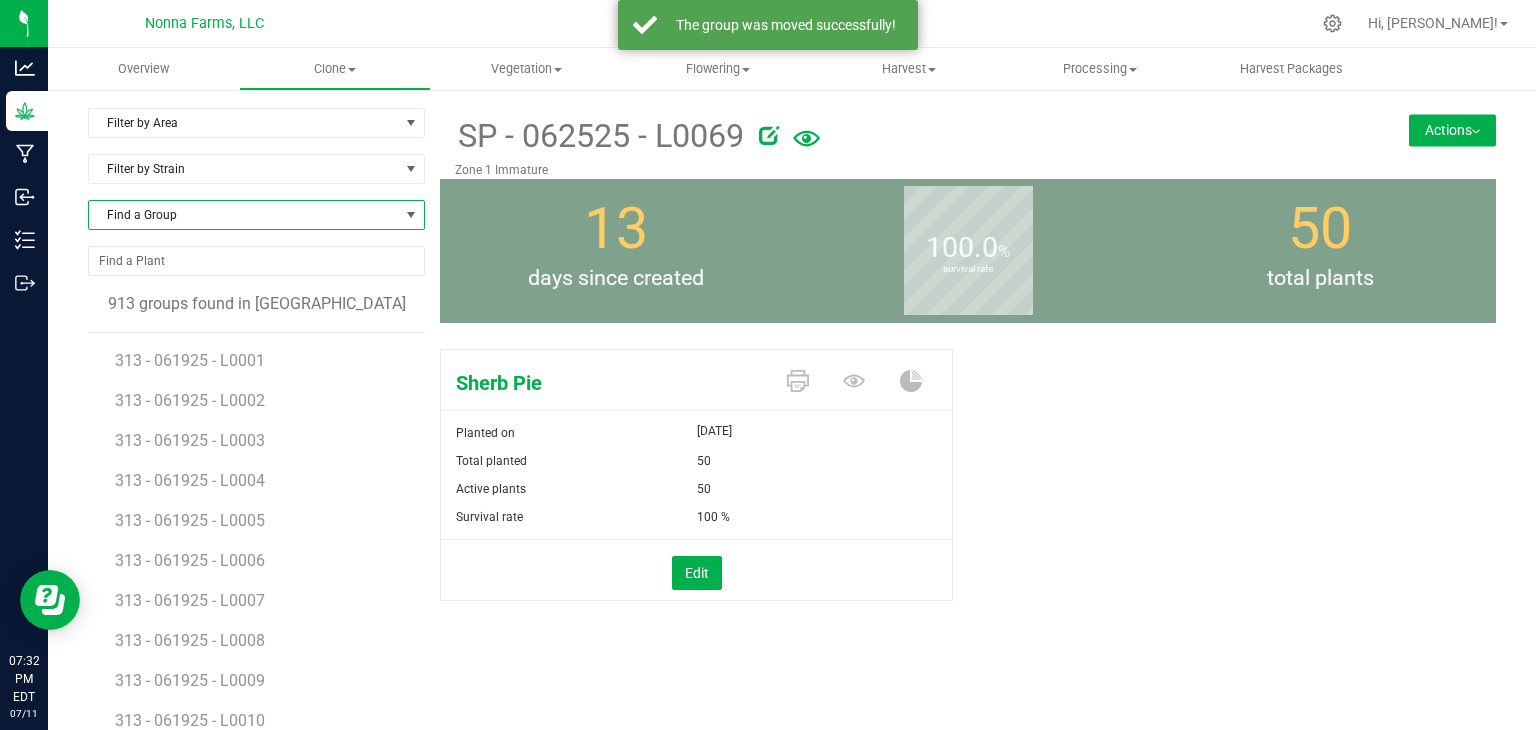 click on "Find a Group" at bounding box center (244, 215) 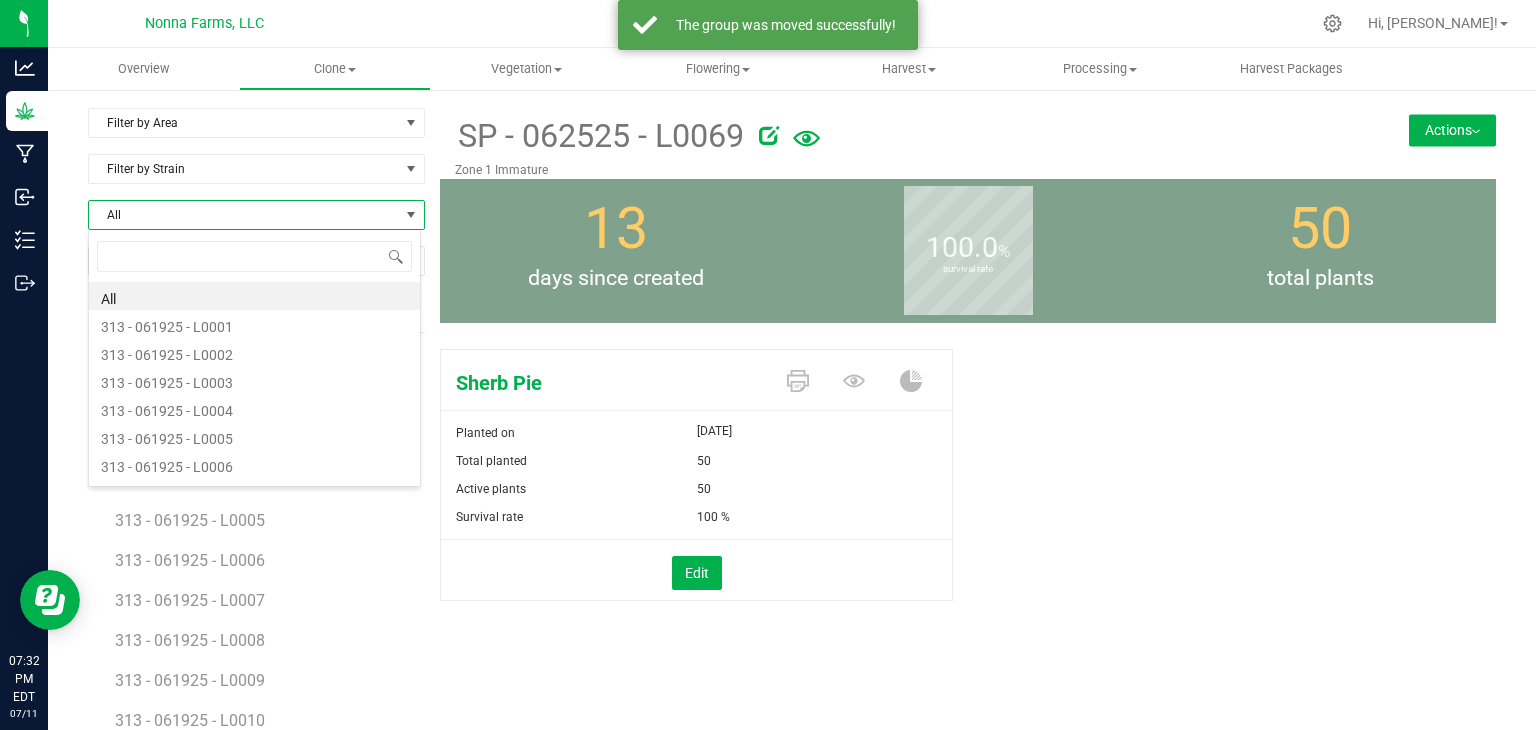 scroll, scrollTop: 99970, scrollLeft: 99666, axis: both 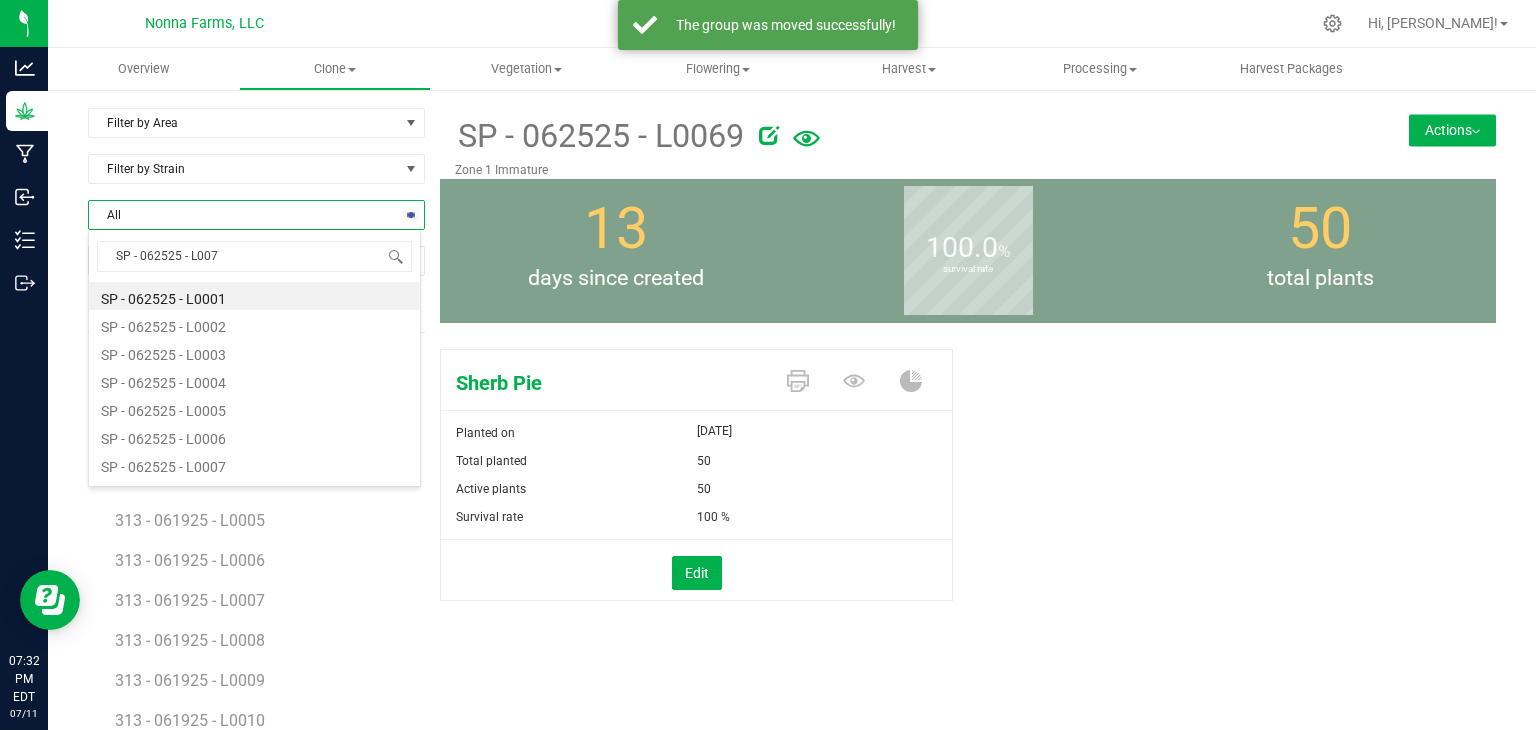 type on "SP - 062525 - L0070" 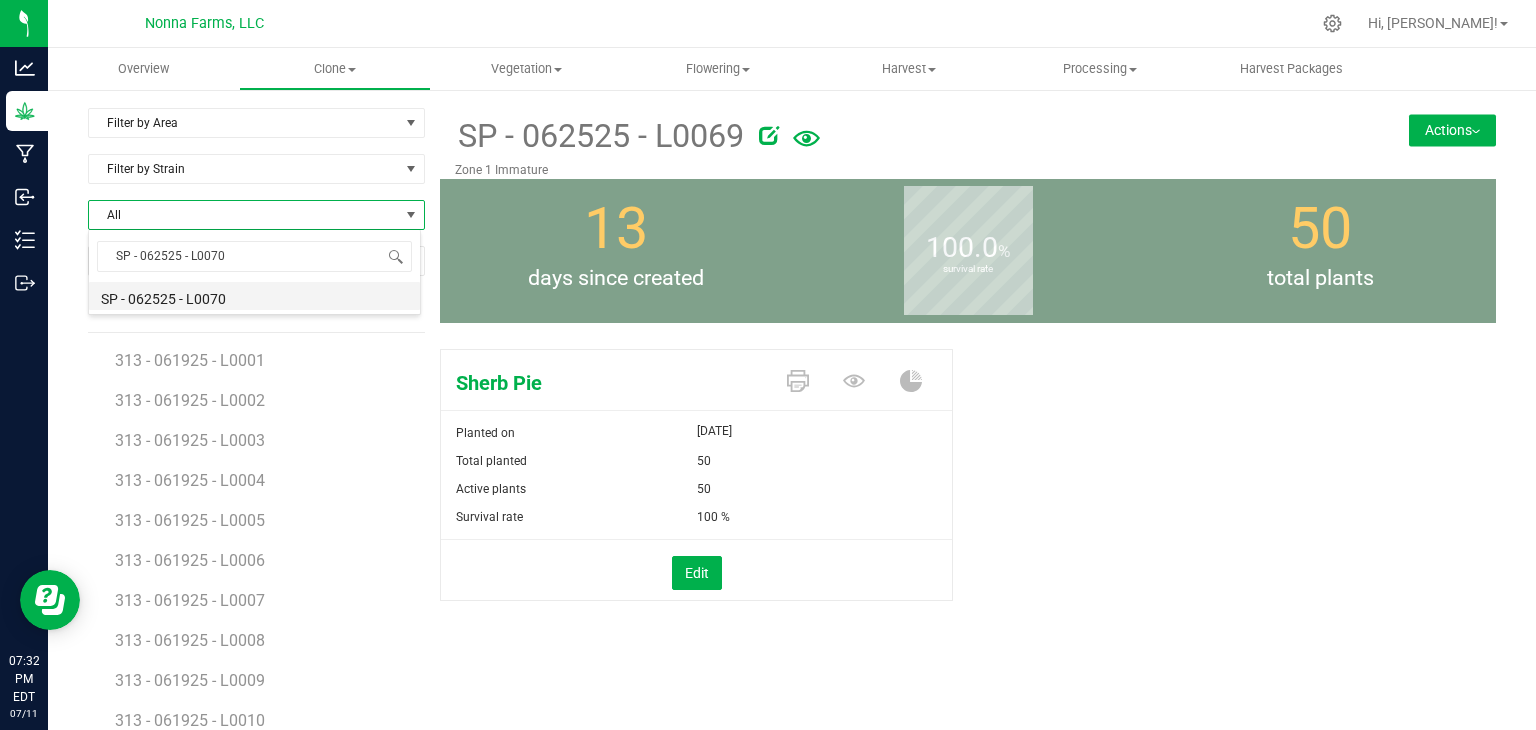 click on "SP - 062525 - L0070" at bounding box center [254, 296] 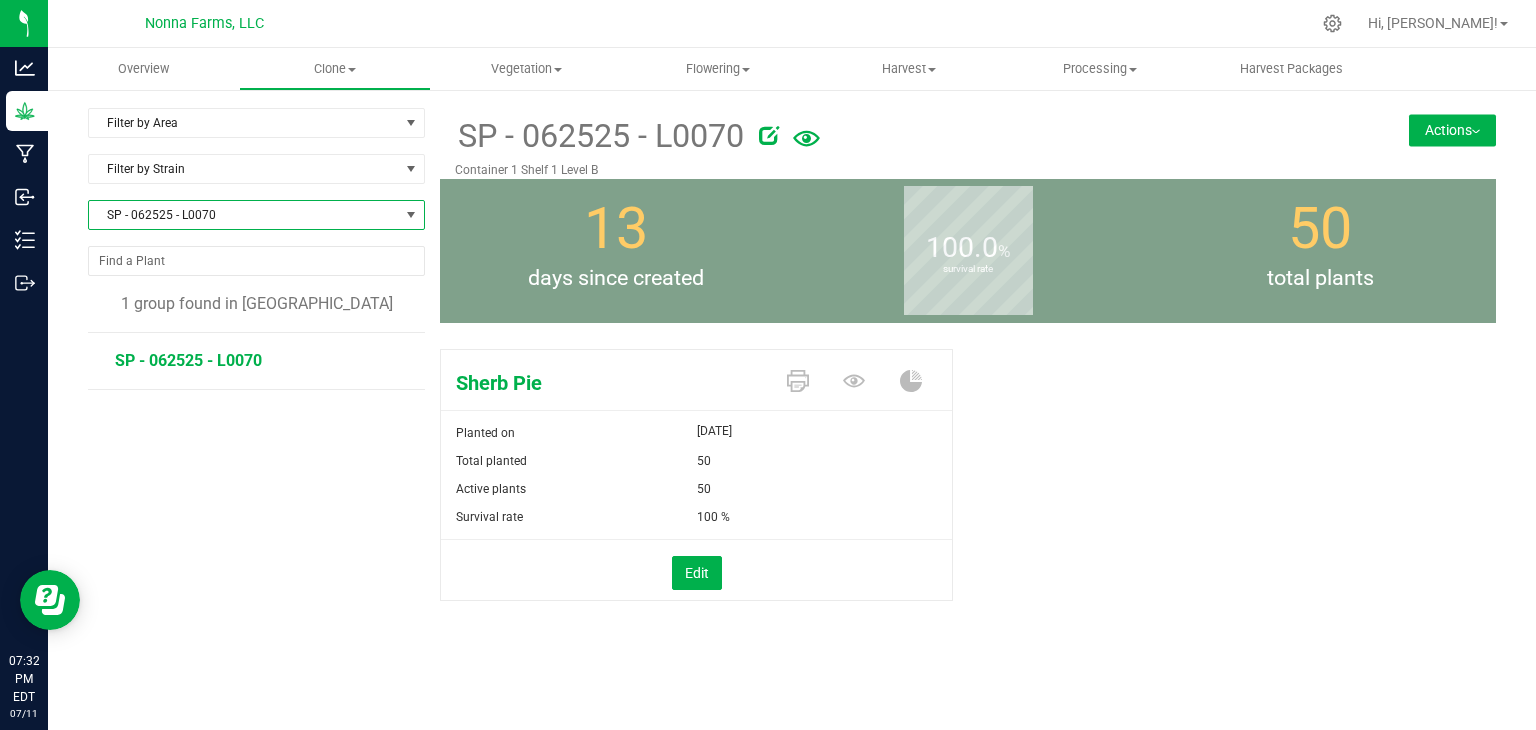 click on "Actions" at bounding box center (1452, 130) 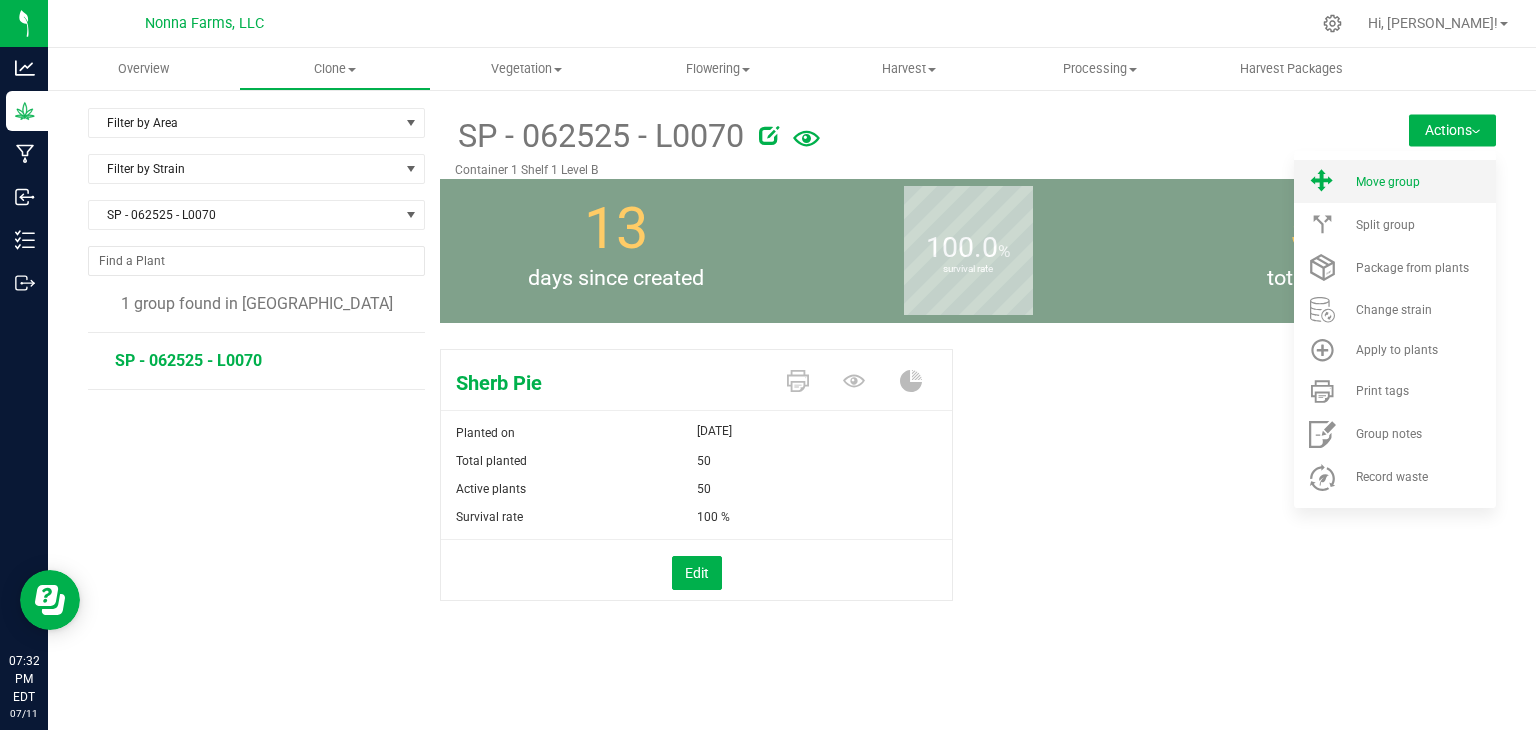 click on "Move group" at bounding box center [1395, 181] 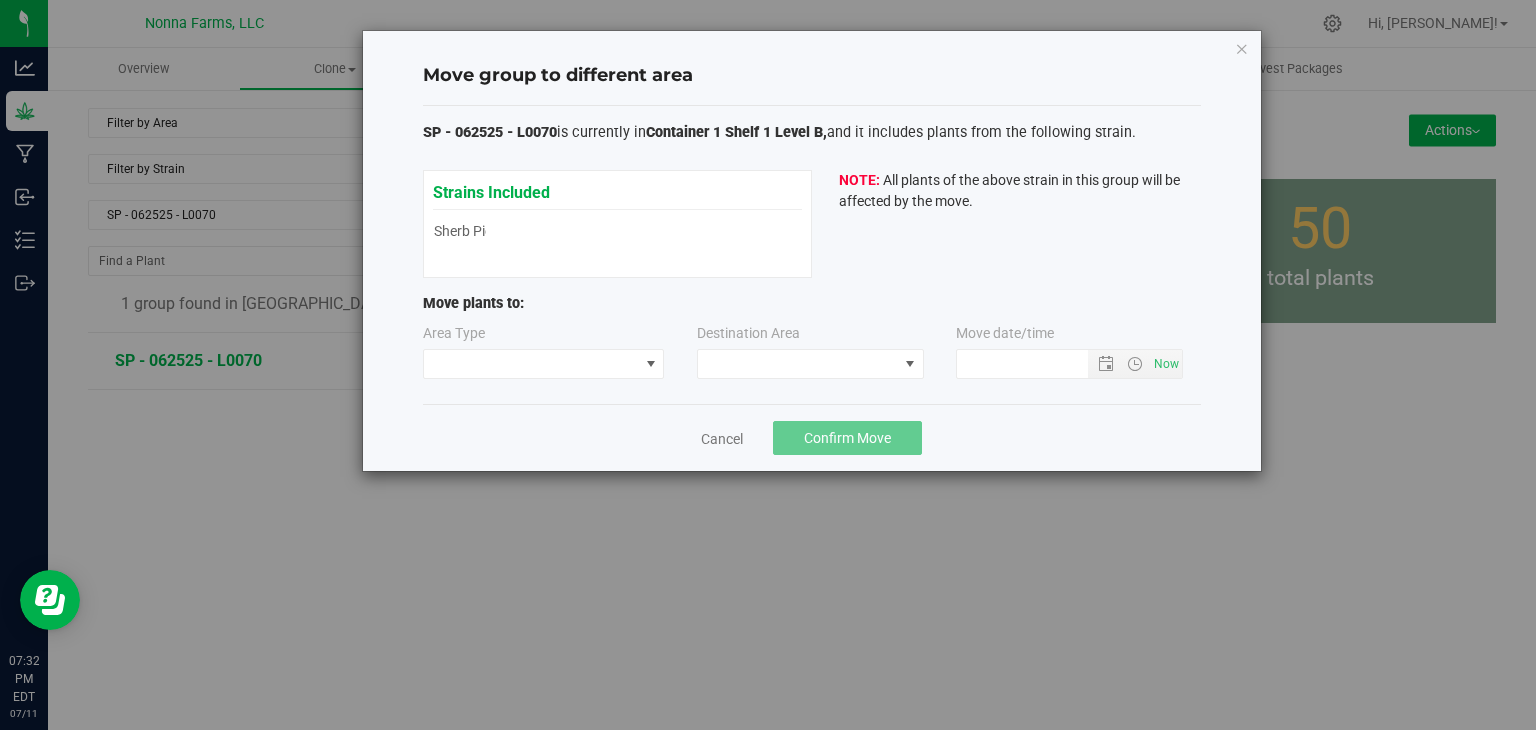 type on "[DATE] 7:32 PM" 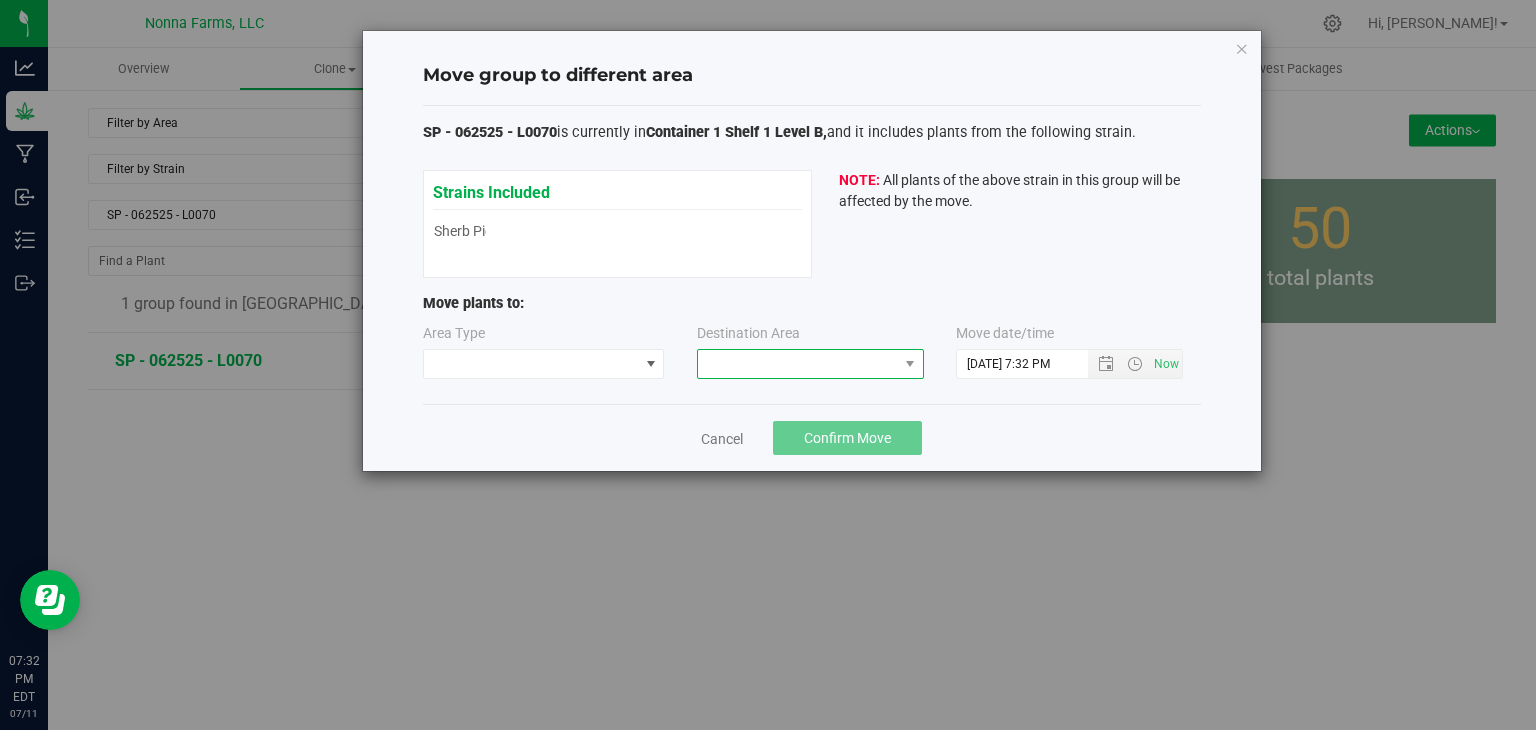 click at bounding box center [798, 364] 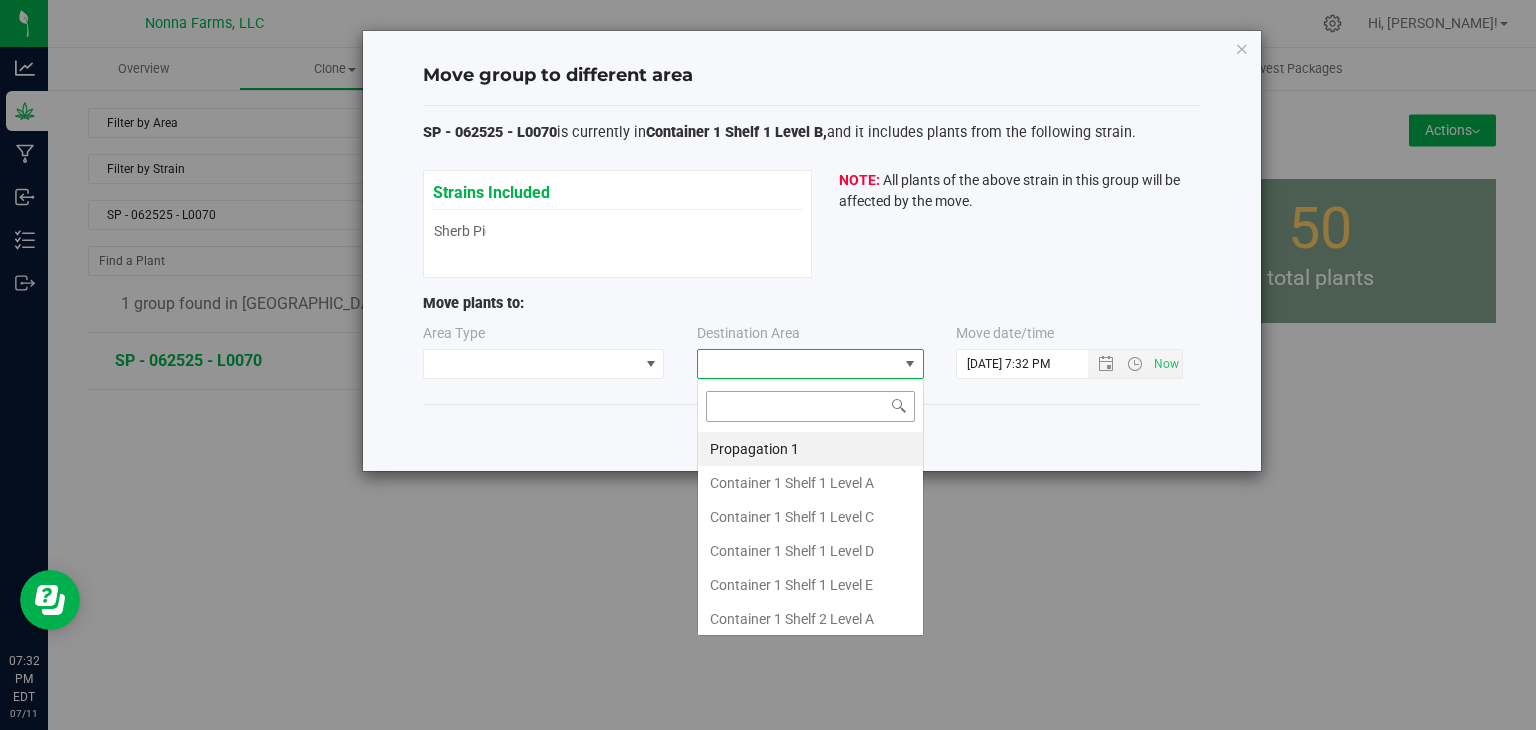 scroll, scrollTop: 99970, scrollLeft: 99772, axis: both 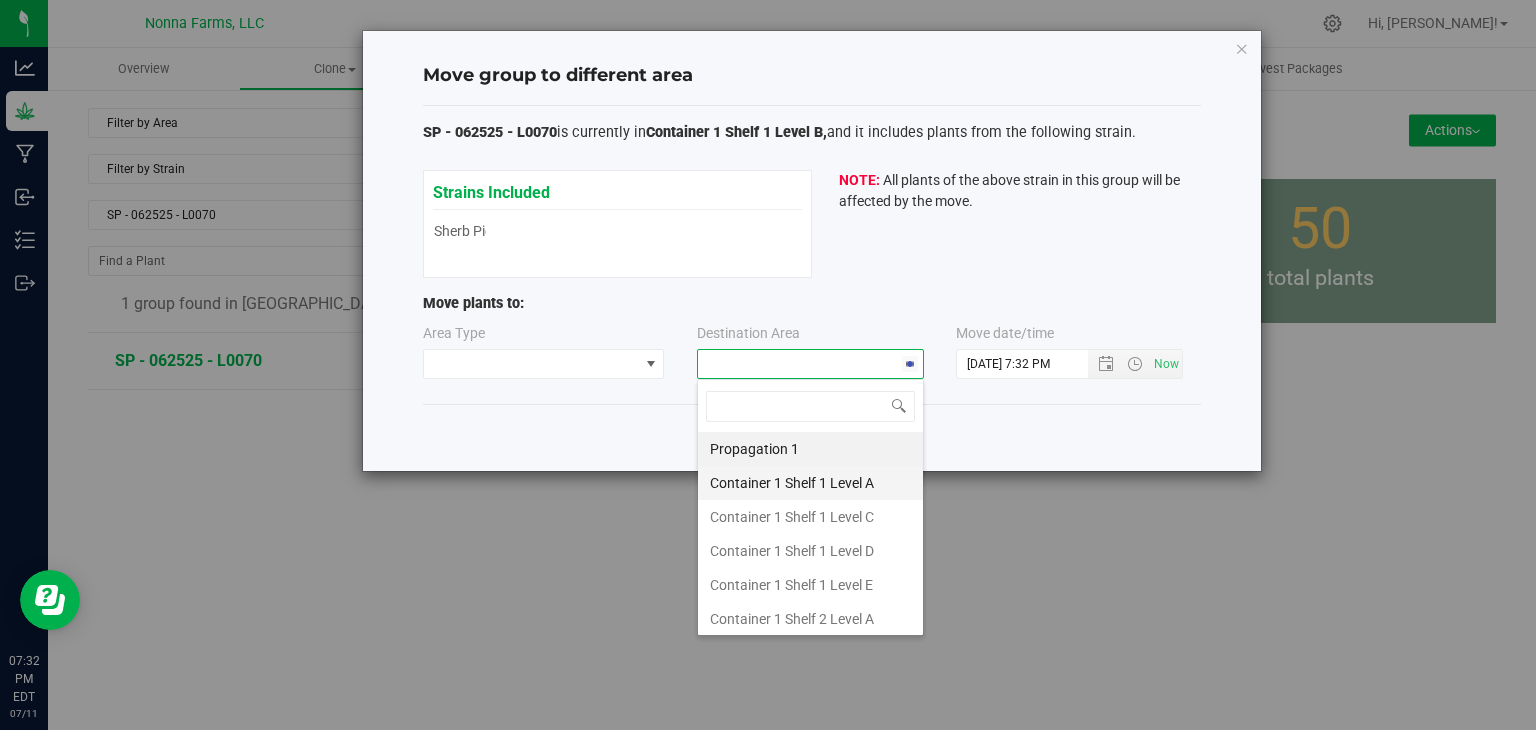 type on "z" 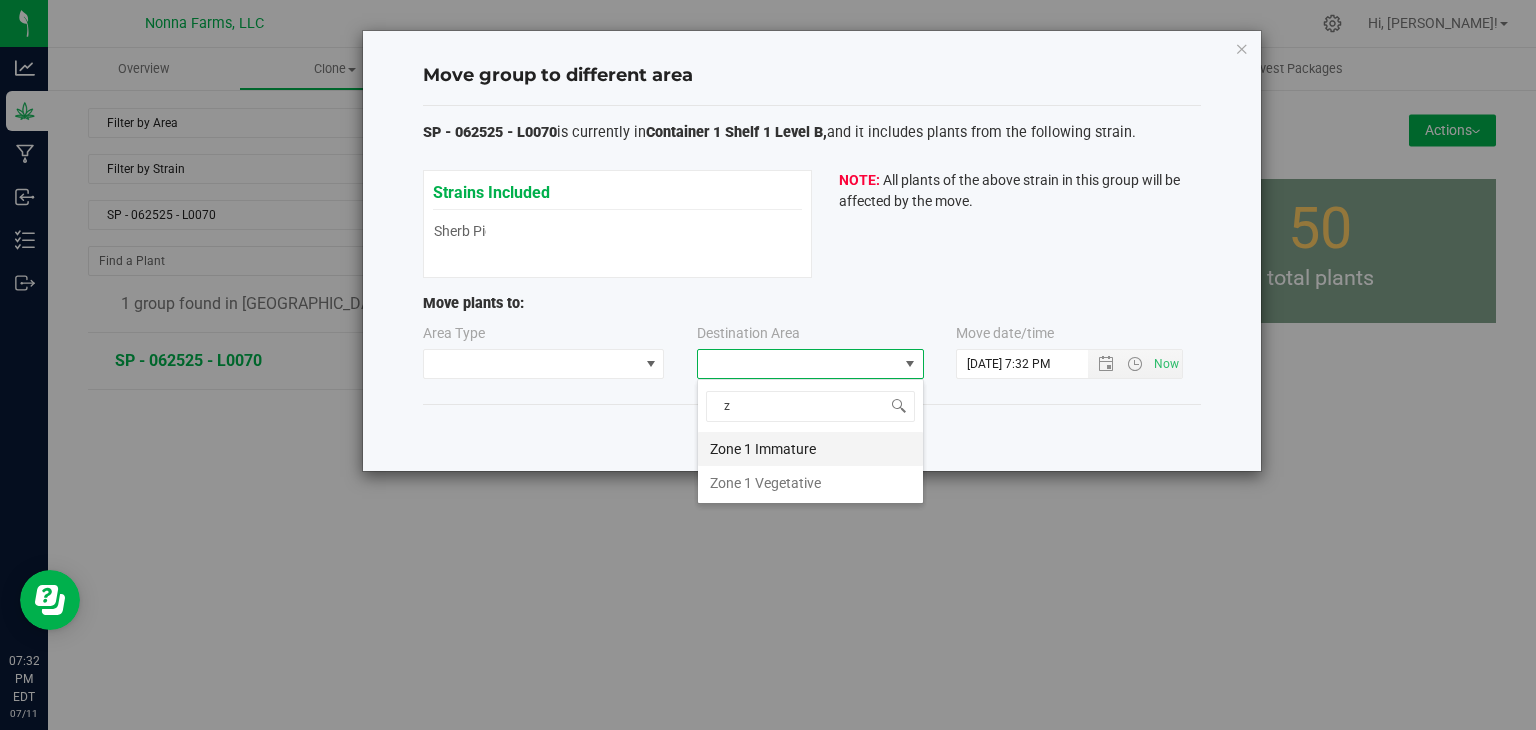 click on "Zone 1 Immature" at bounding box center [810, 449] 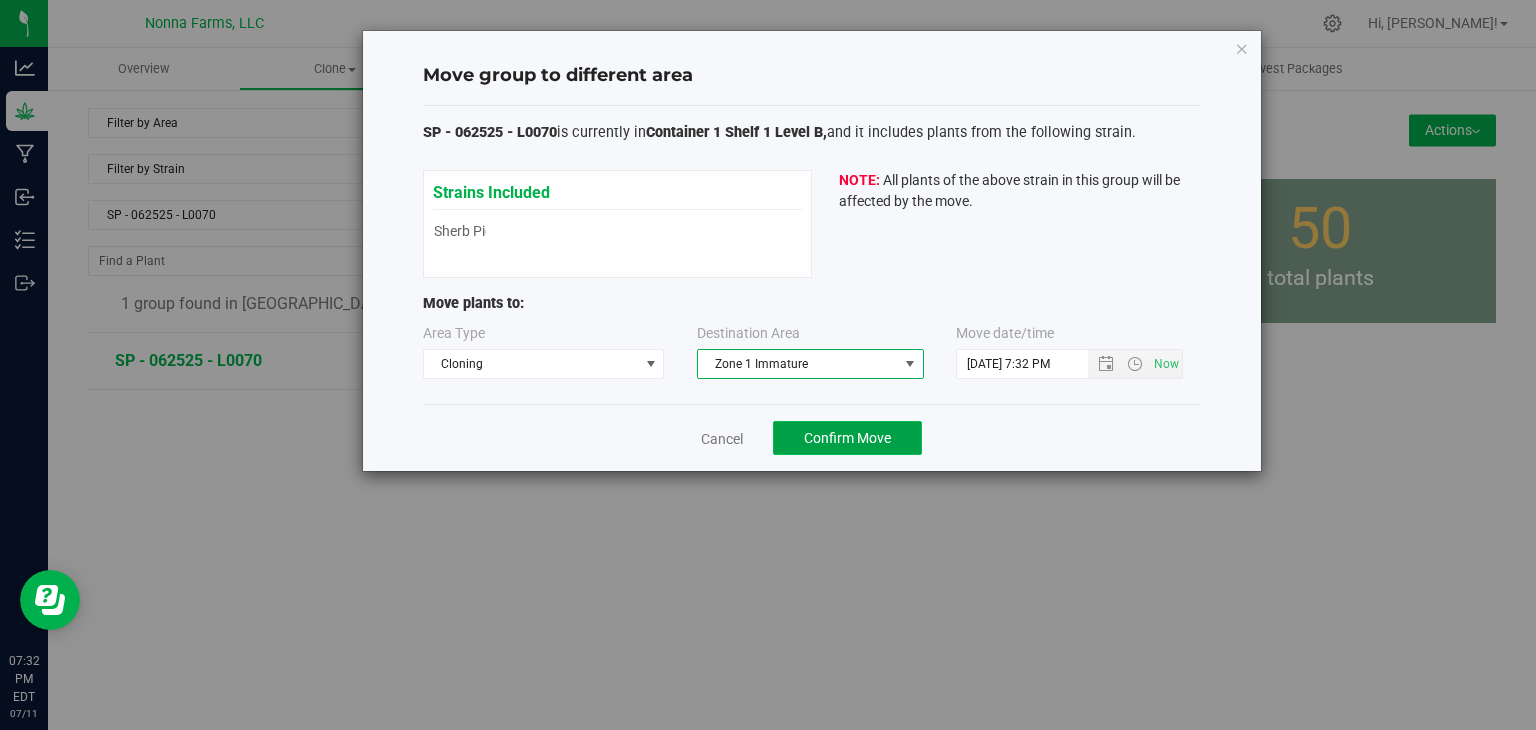 click on "Confirm Move" 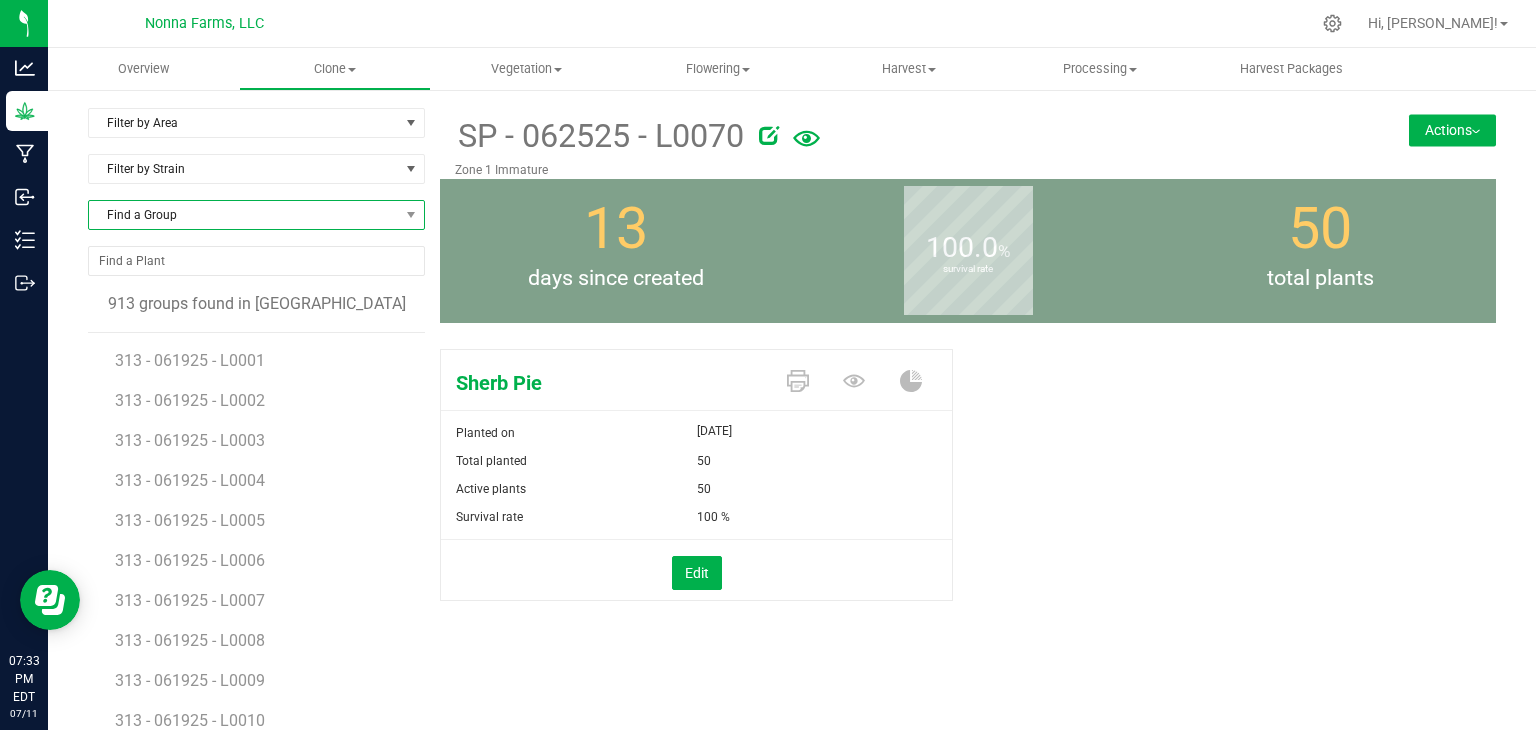 click on "Find a Group" at bounding box center [244, 215] 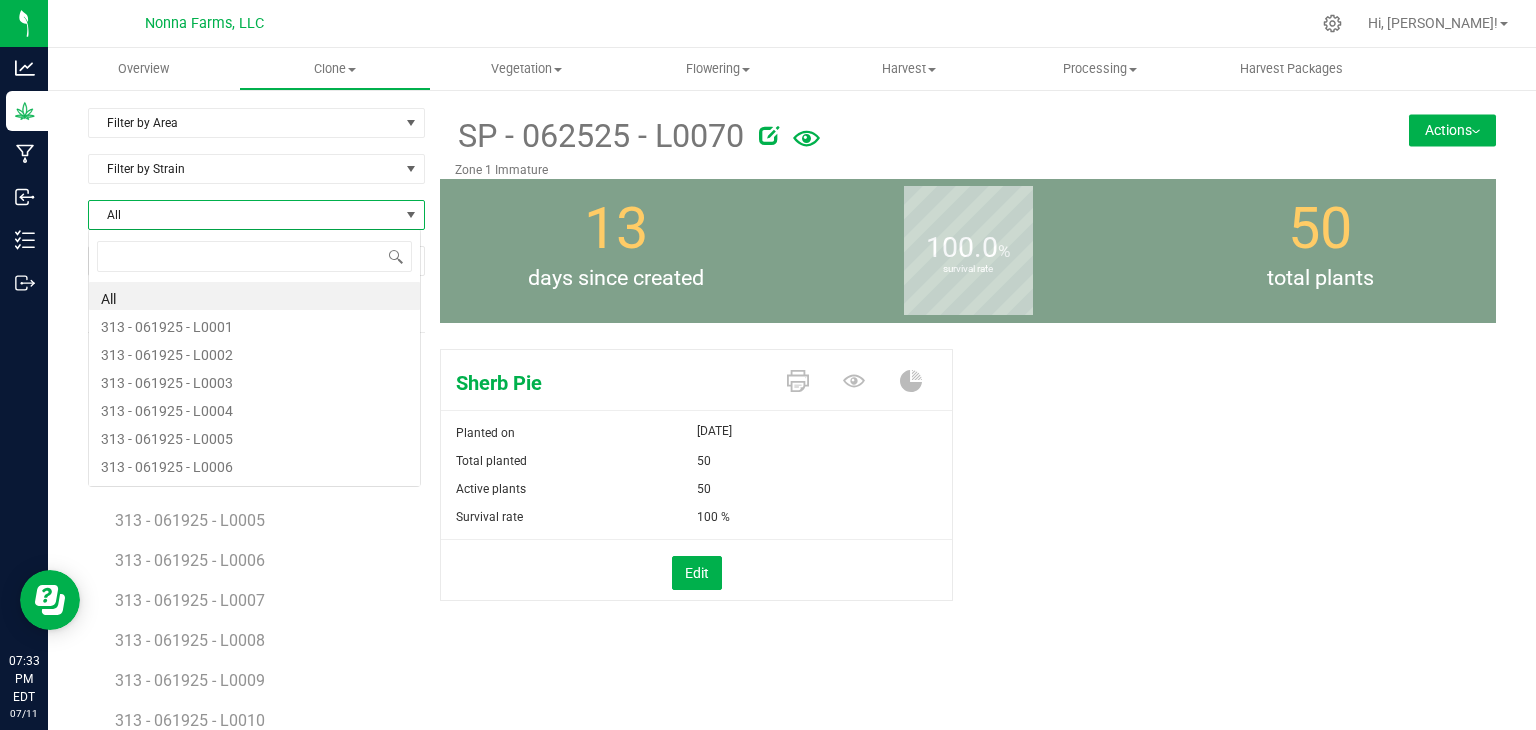 scroll, scrollTop: 99970, scrollLeft: 99666, axis: both 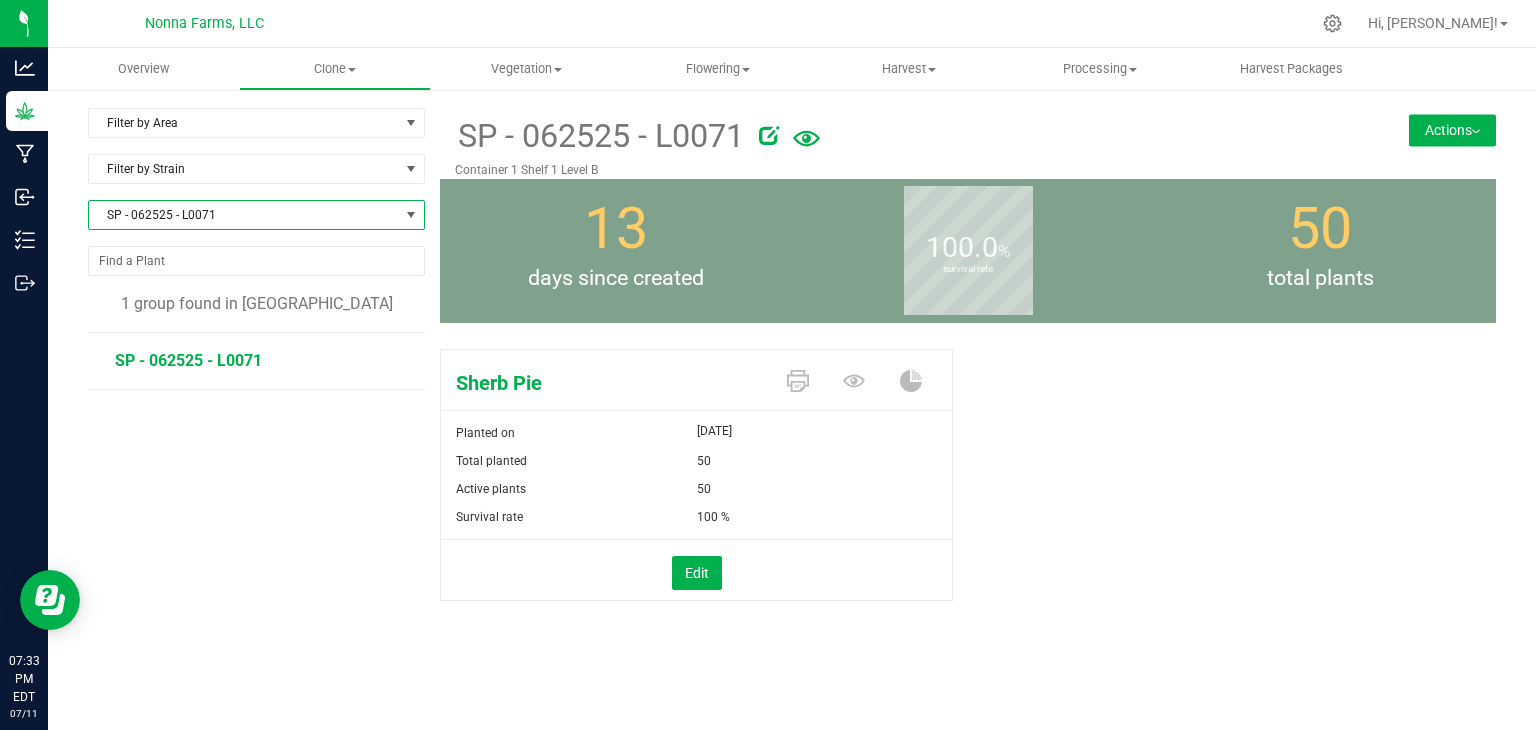 click on "Actions" at bounding box center [1452, 130] 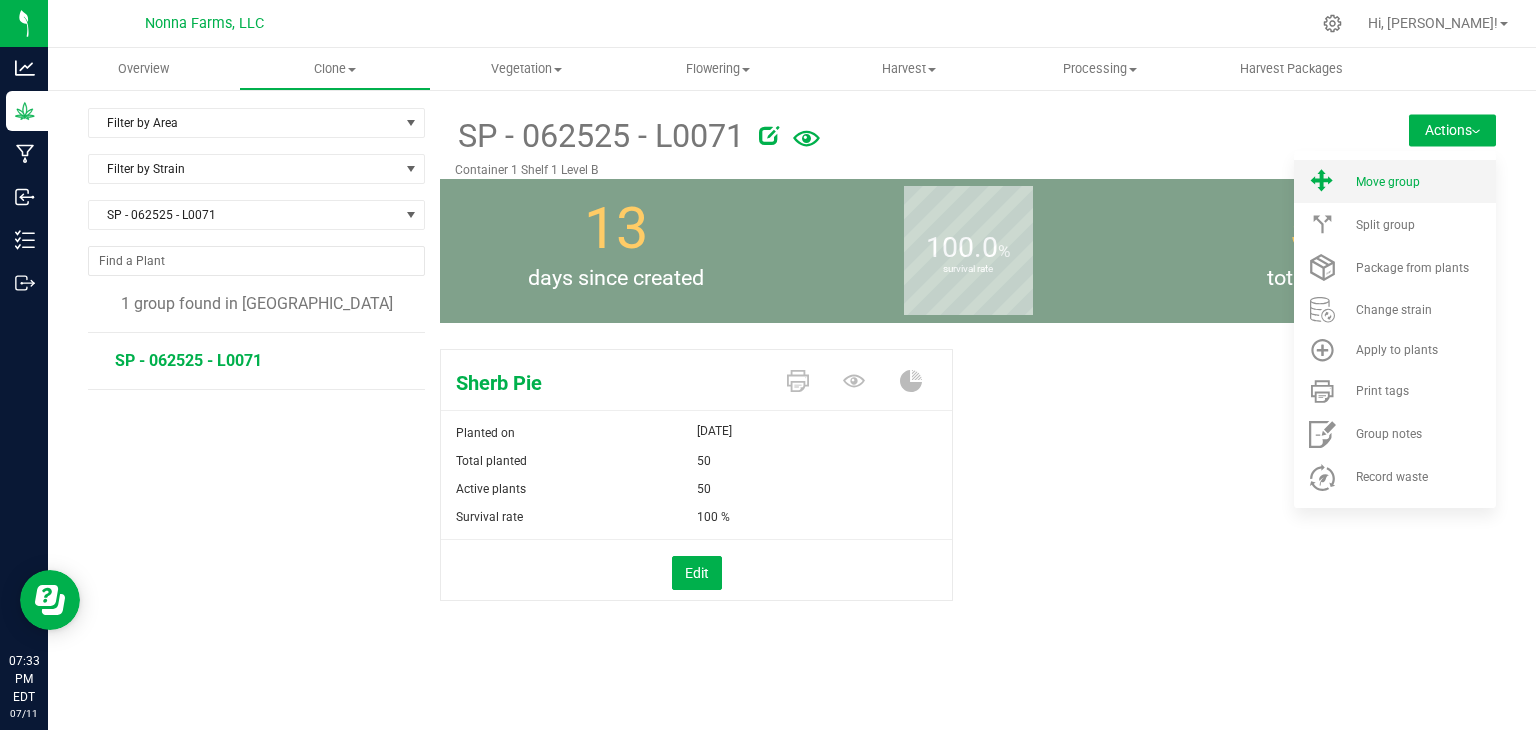 click on "Move group" at bounding box center (1395, 181) 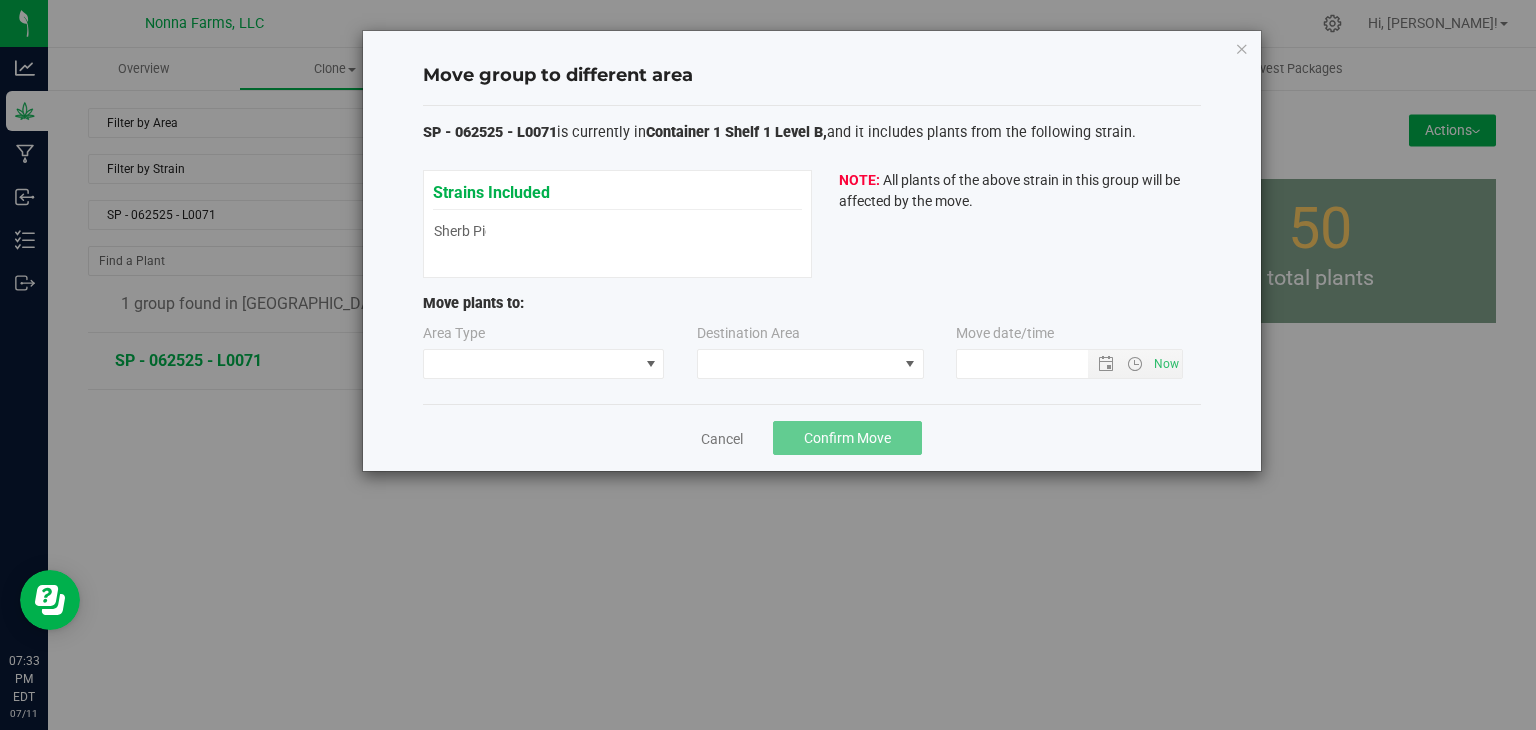 type on "[DATE] 7:33 PM" 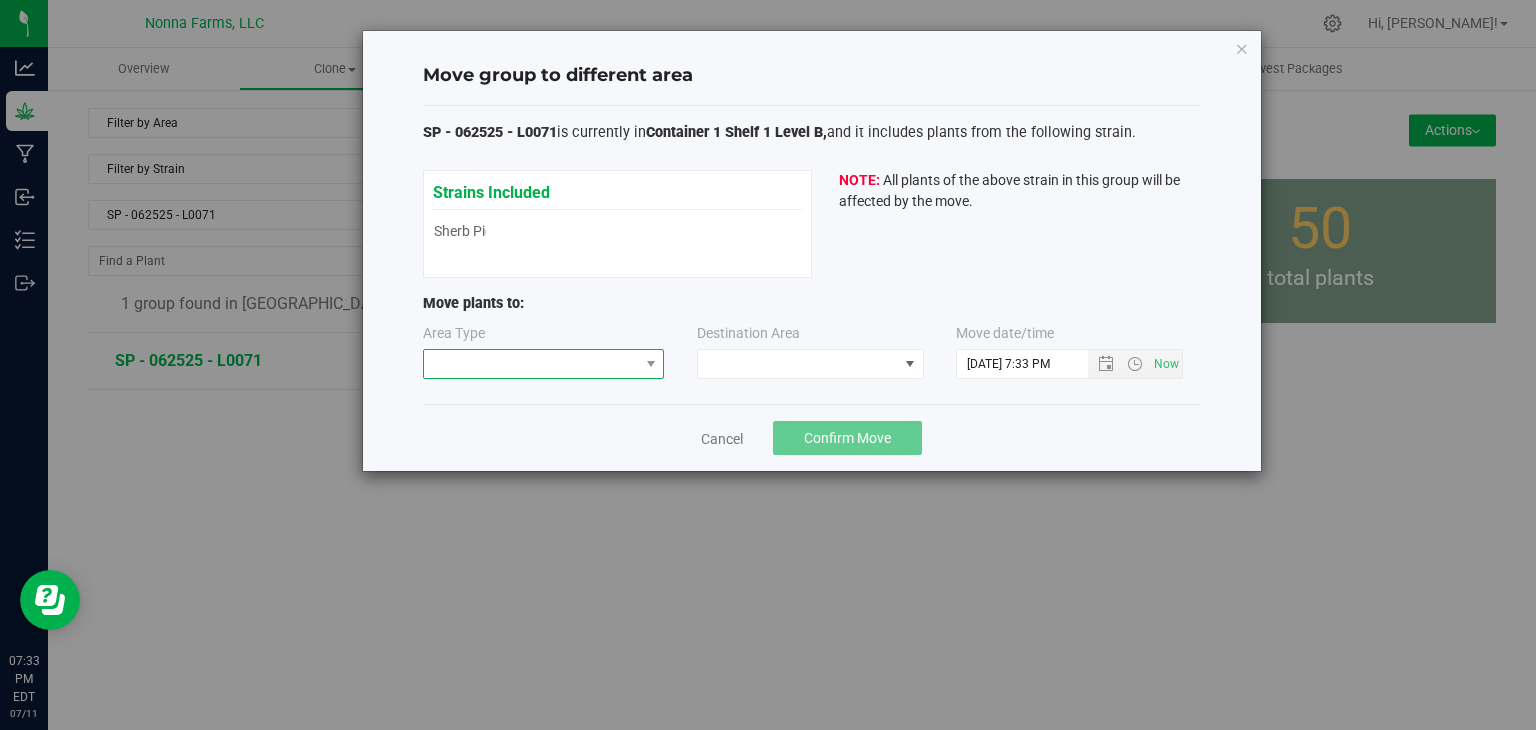 click at bounding box center [531, 364] 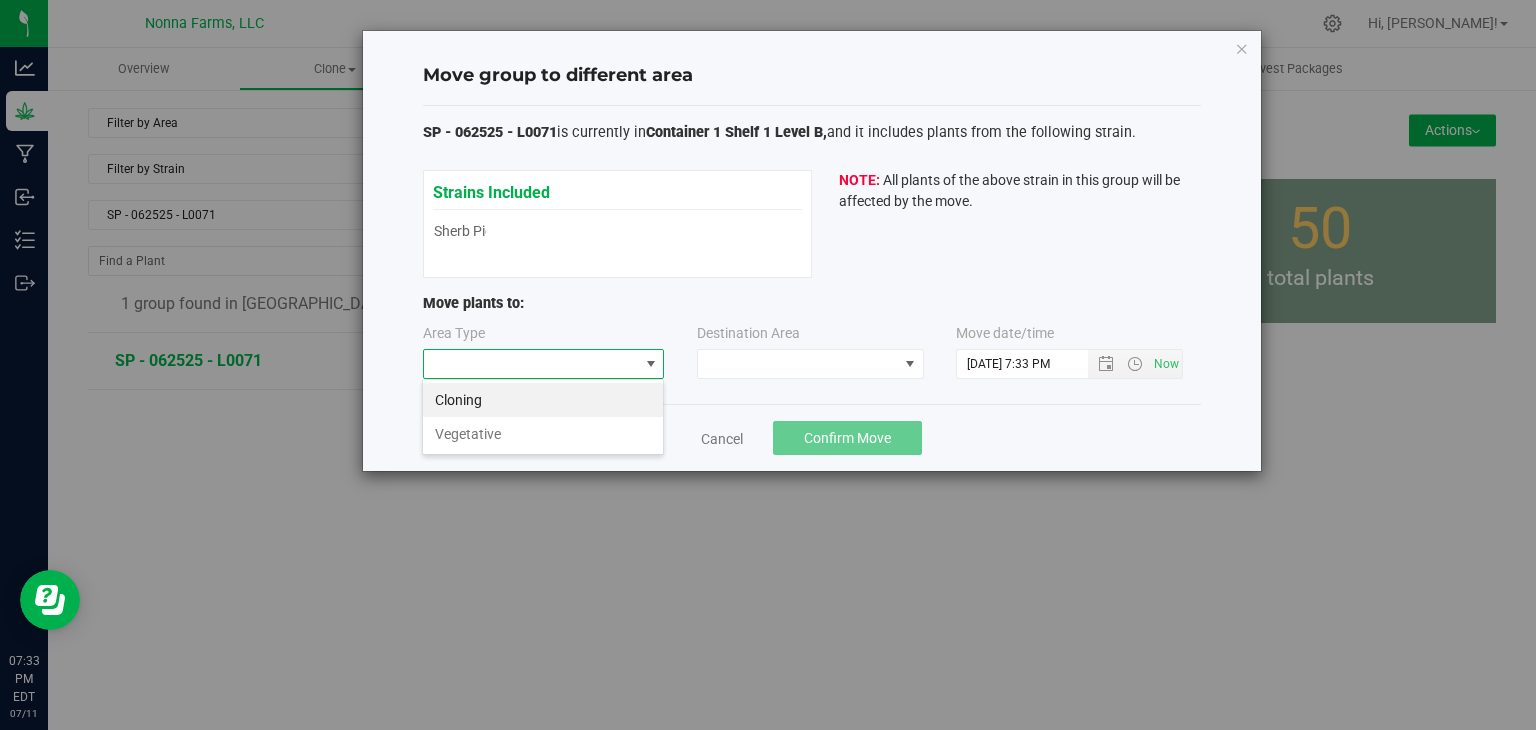 scroll, scrollTop: 99970, scrollLeft: 99757, axis: both 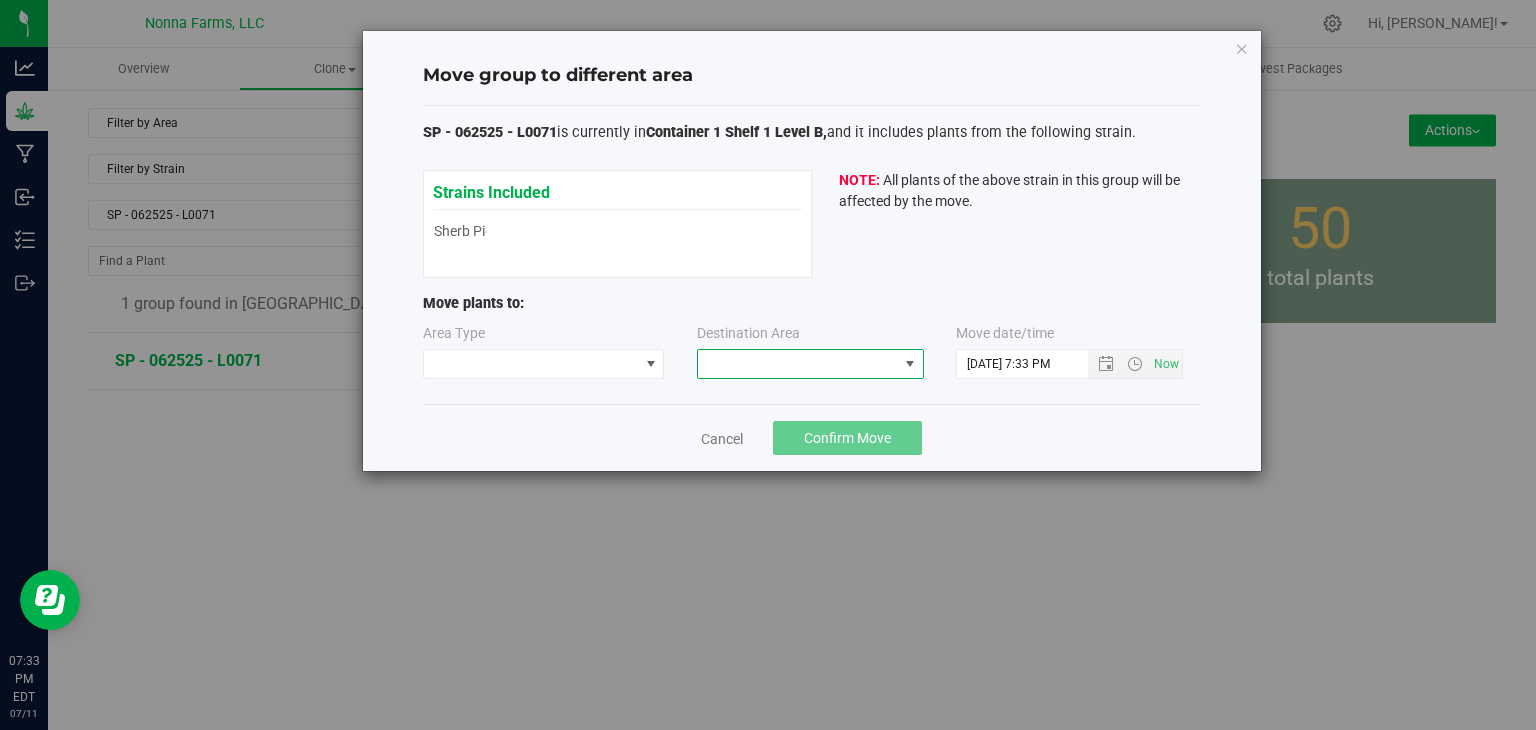 click at bounding box center [798, 364] 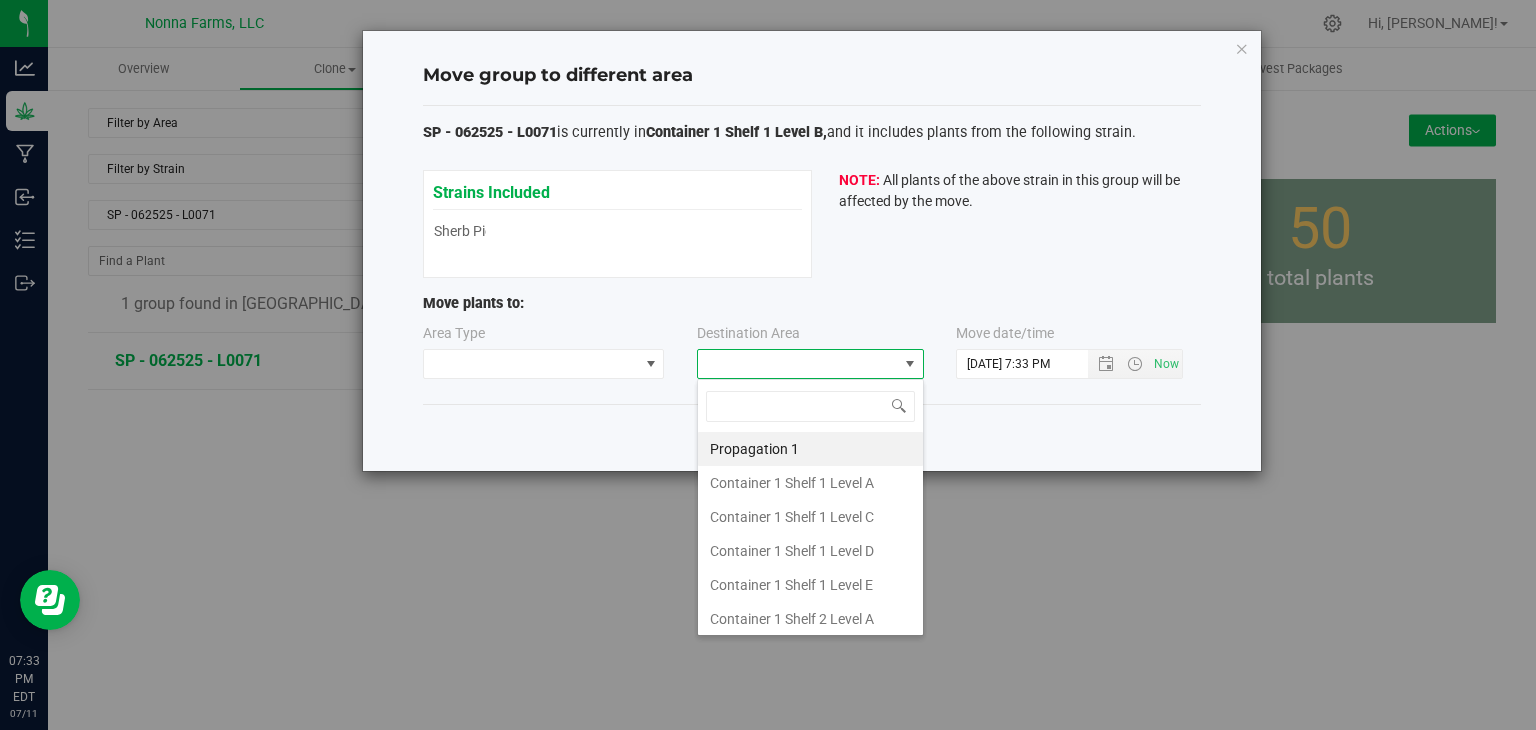 scroll, scrollTop: 99970, scrollLeft: 99772, axis: both 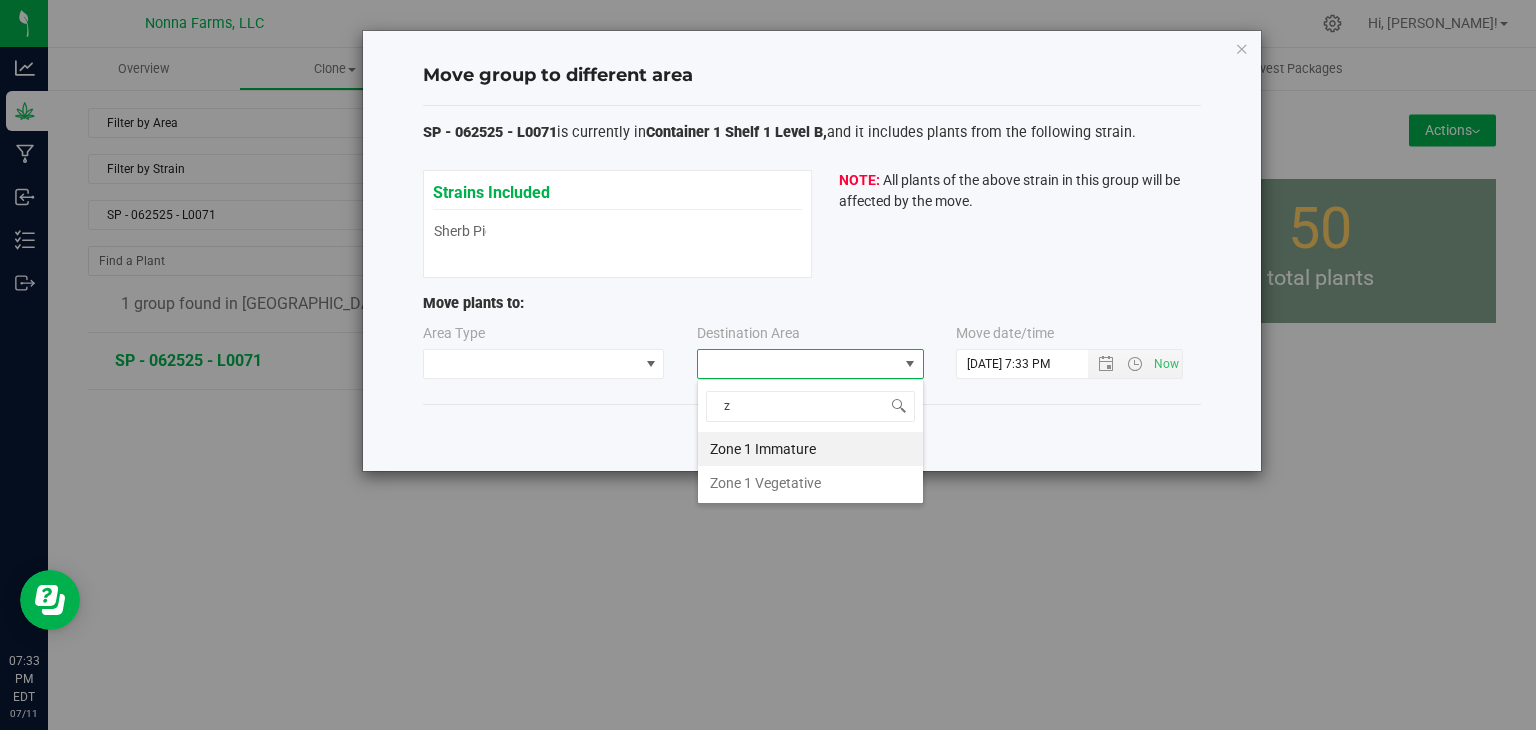 click on "Zone 1 Immature" at bounding box center [810, 449] 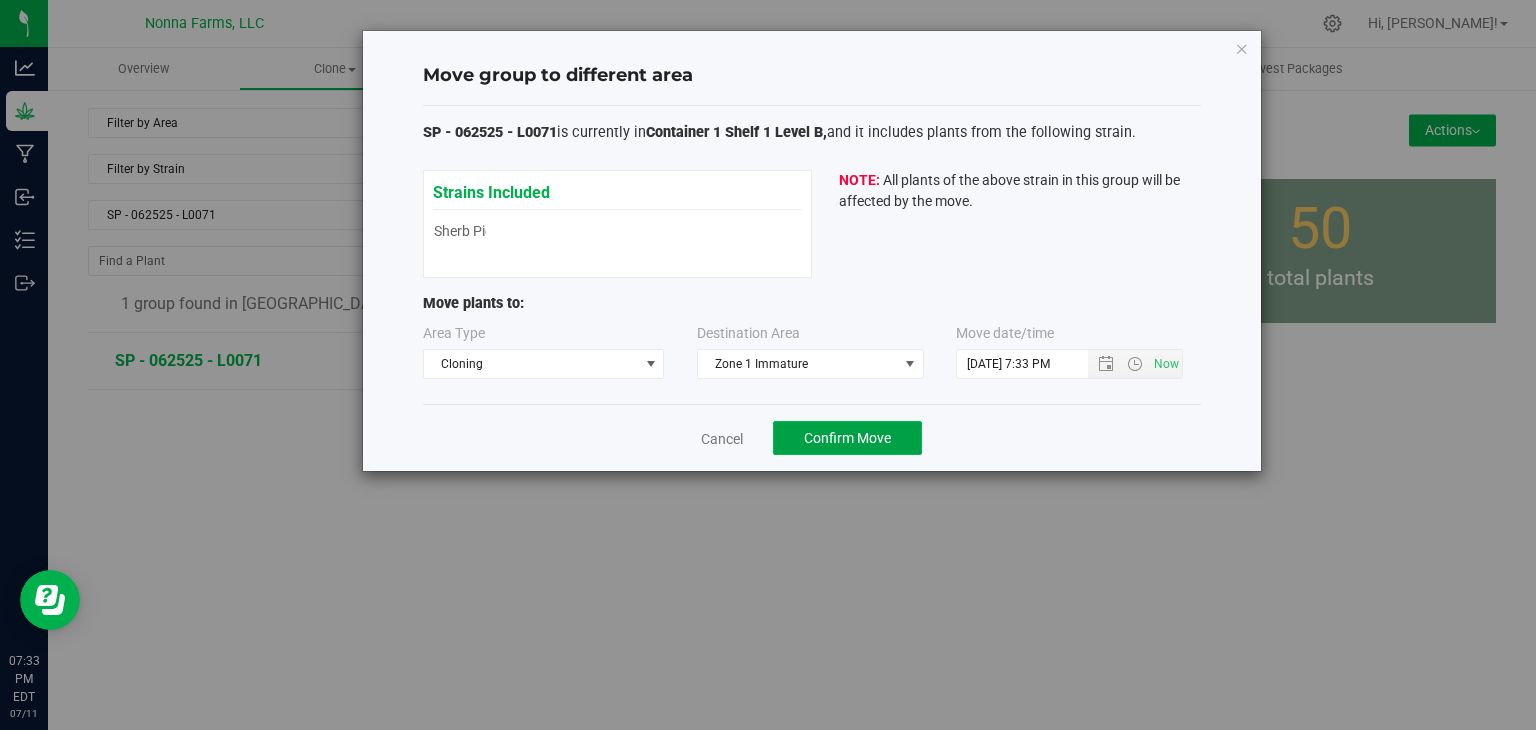 click on "Confirm Move" 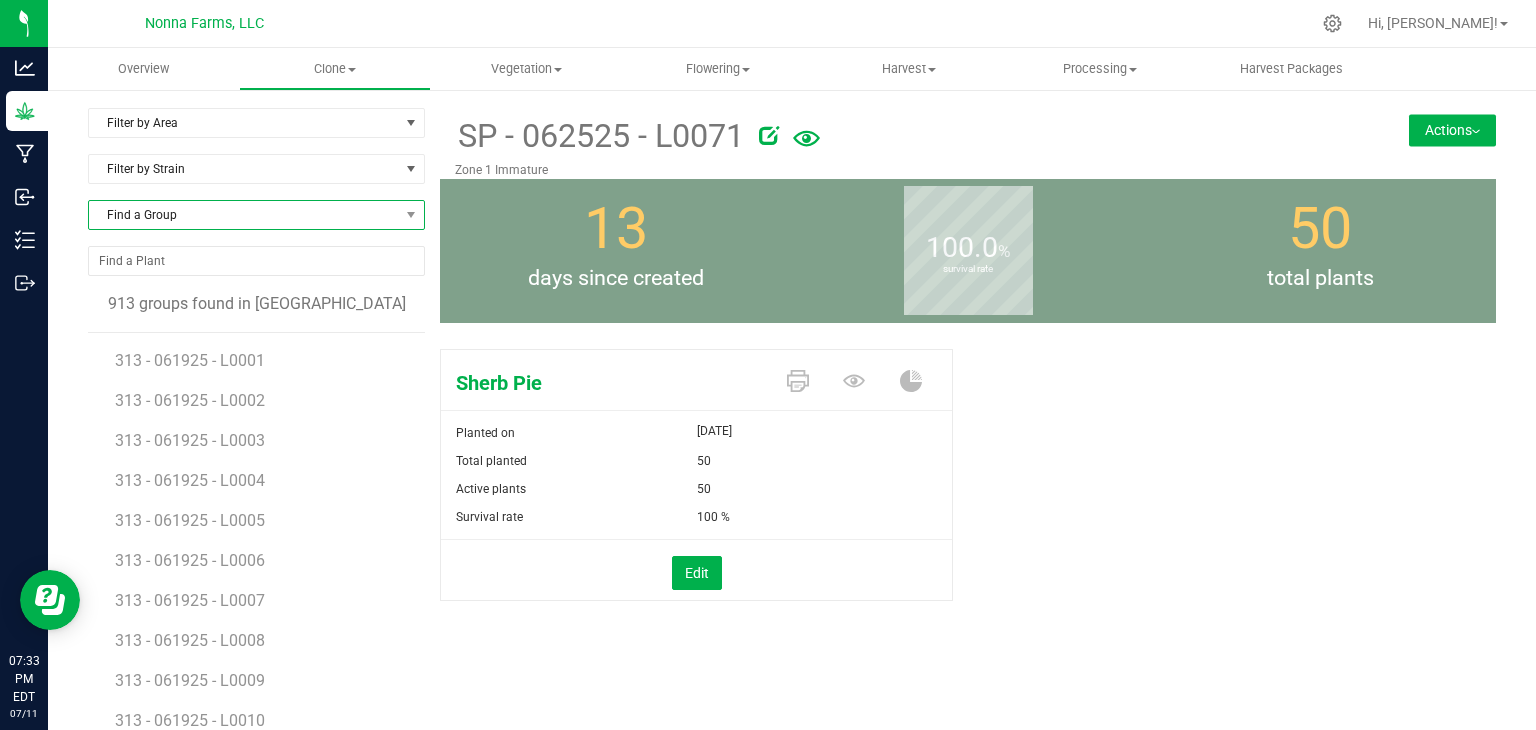 click on "Find a Group" at bounding box center (244, 215) 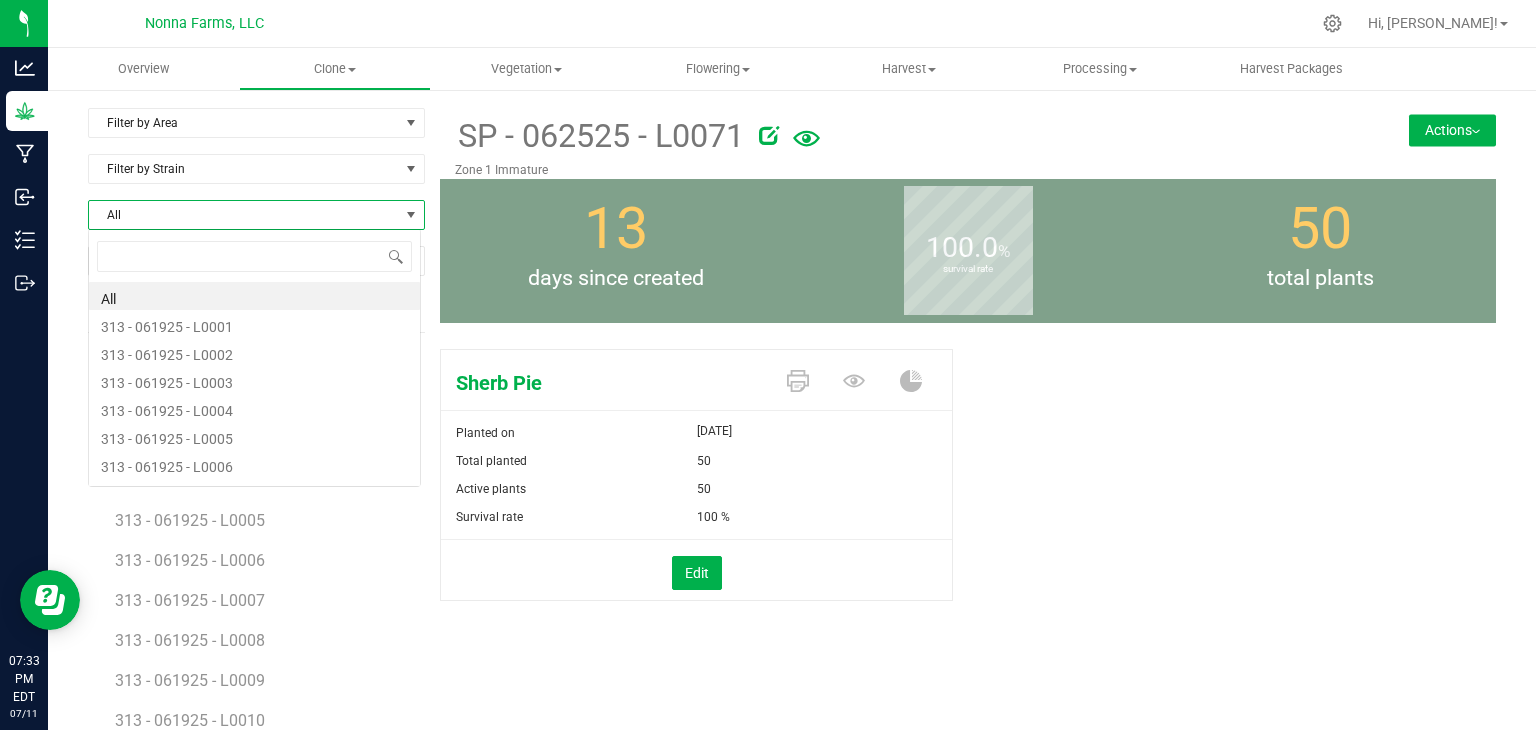 scroll, scrollTop: 99970, scrollLeft: 99666, axis: both 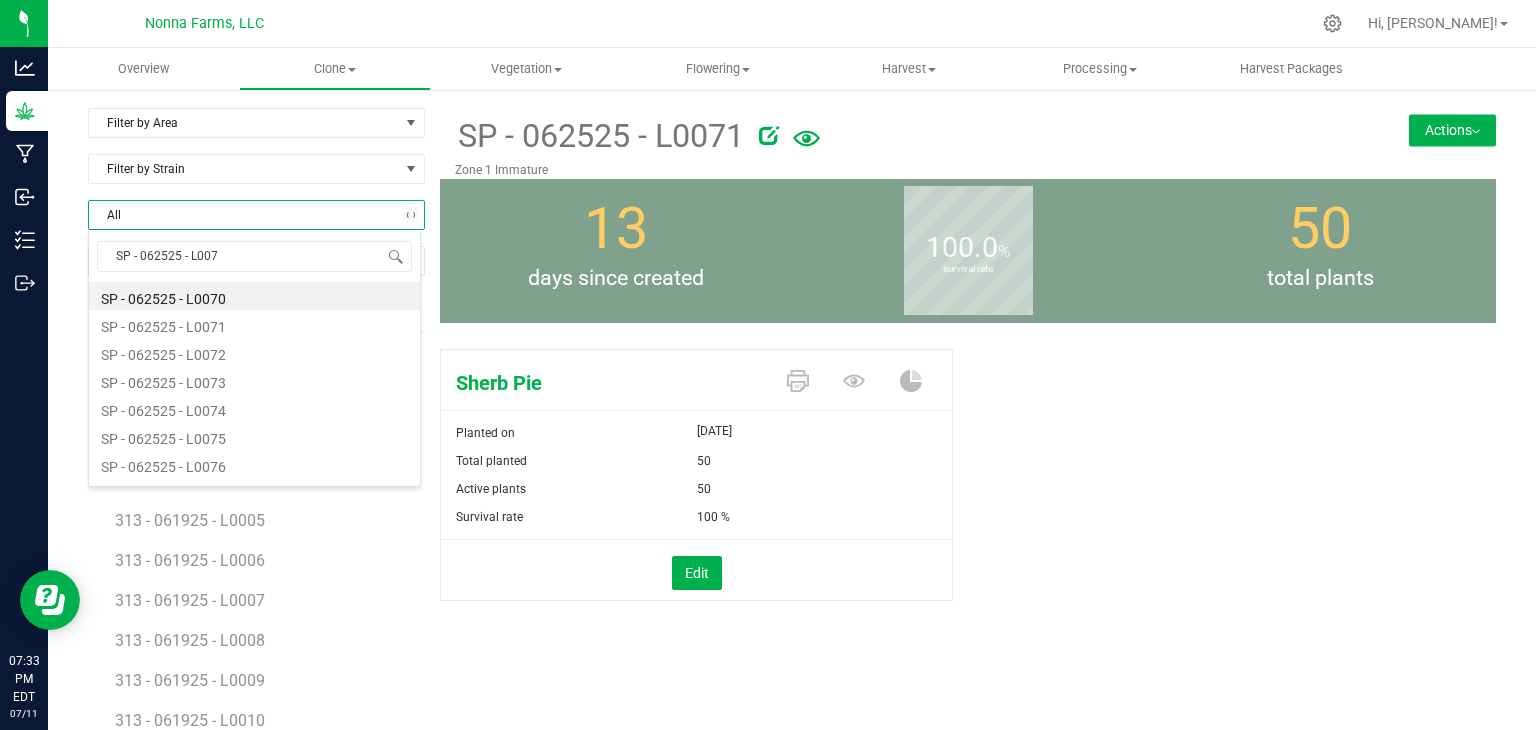 type on "SP - 062525 - L0072" 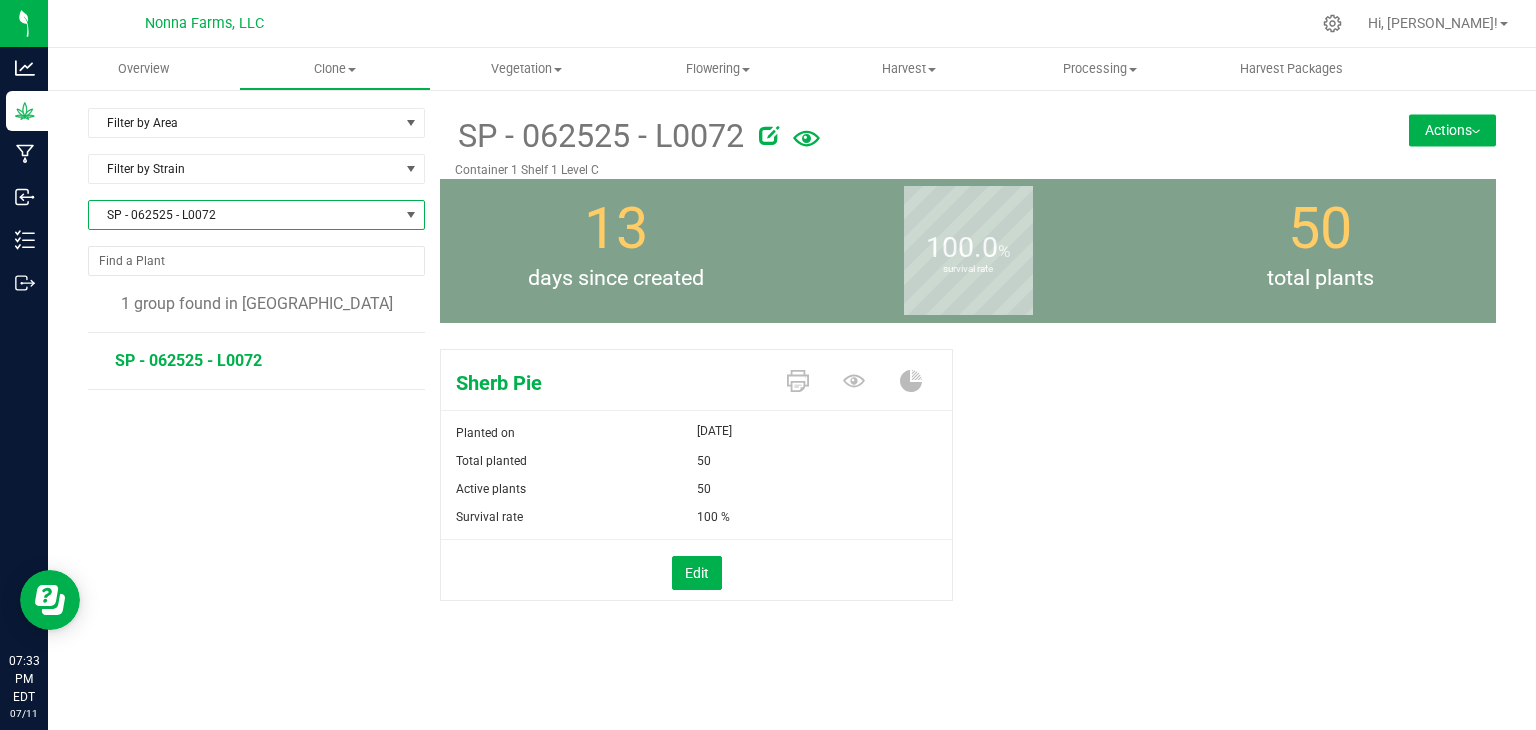 drag, startPoint x: 1391, startPoint y: 133, endPoint x: 1426, endPoint y: 133, distance: 35 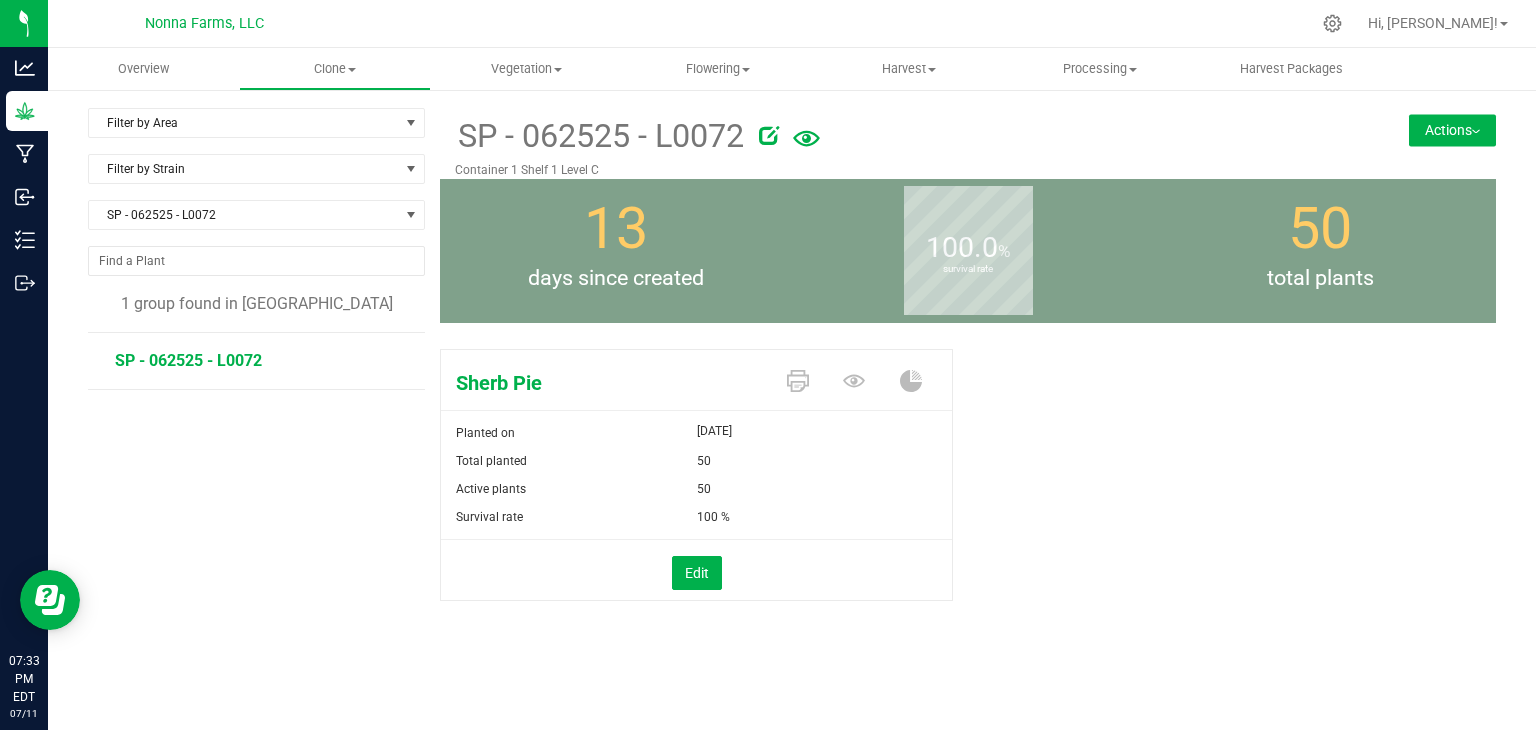 click on "Actions" at bounding box center [1452, 130] 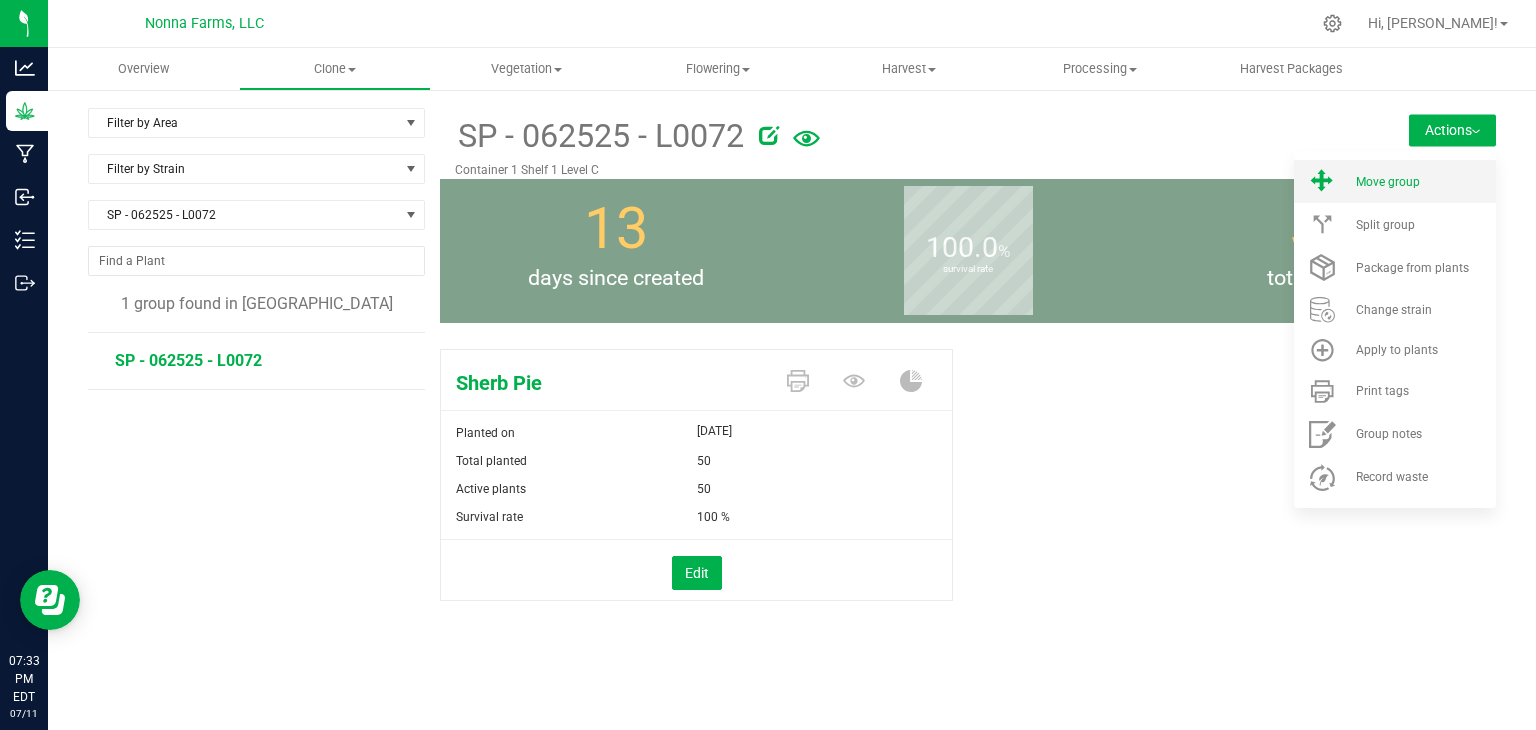click on "Move group" at bounding box center [1395, 181] 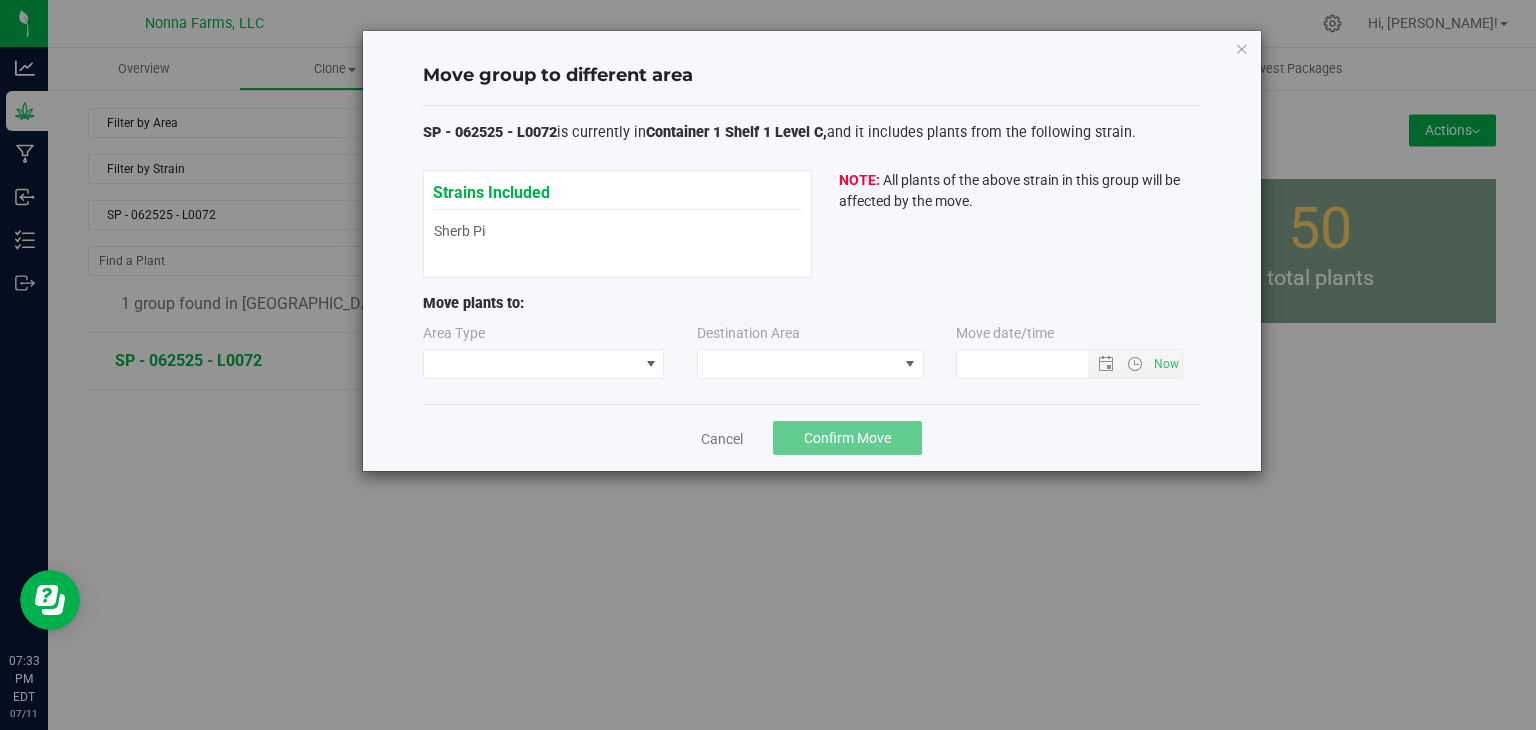 type on "[DATE] 7:33 PM" 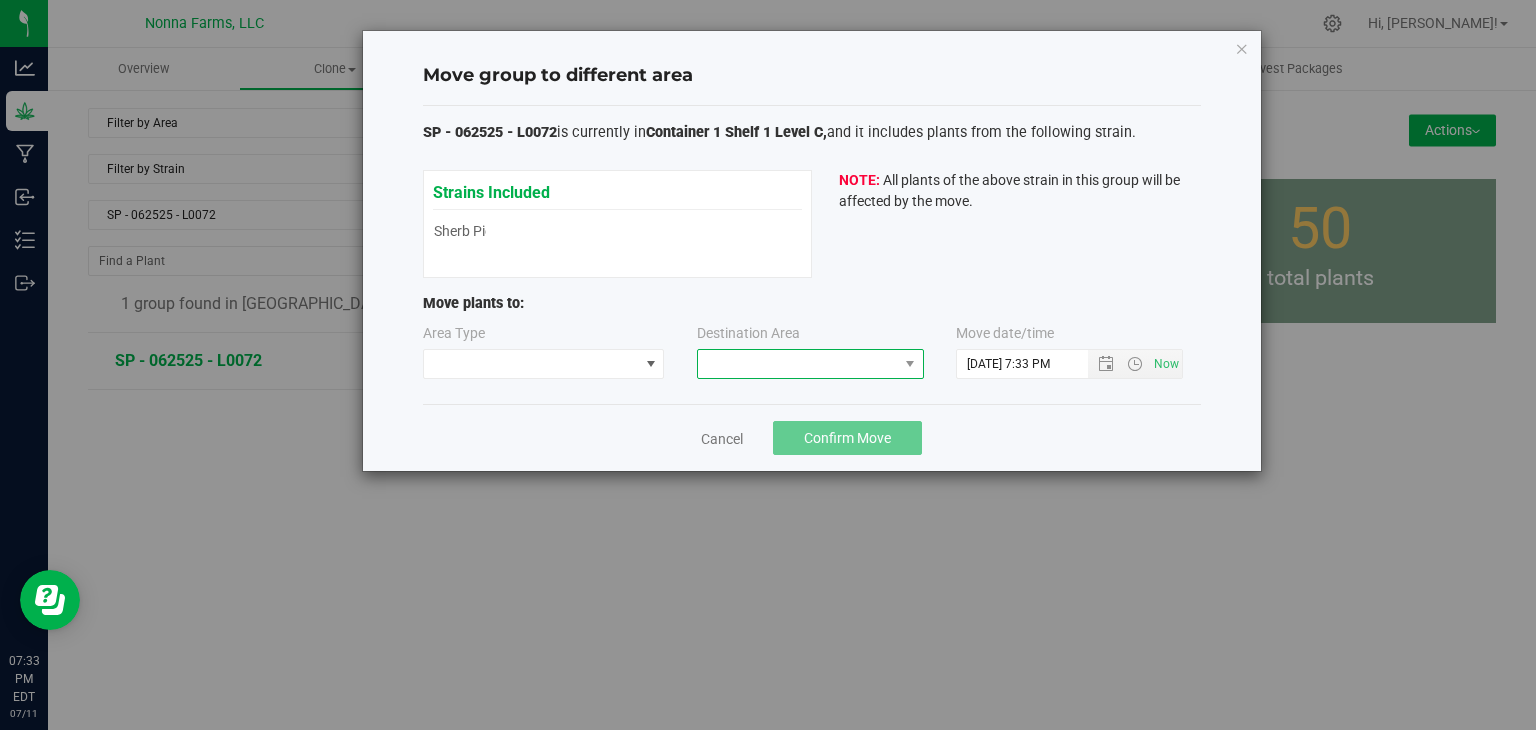 click at bounding box center (798, 364) 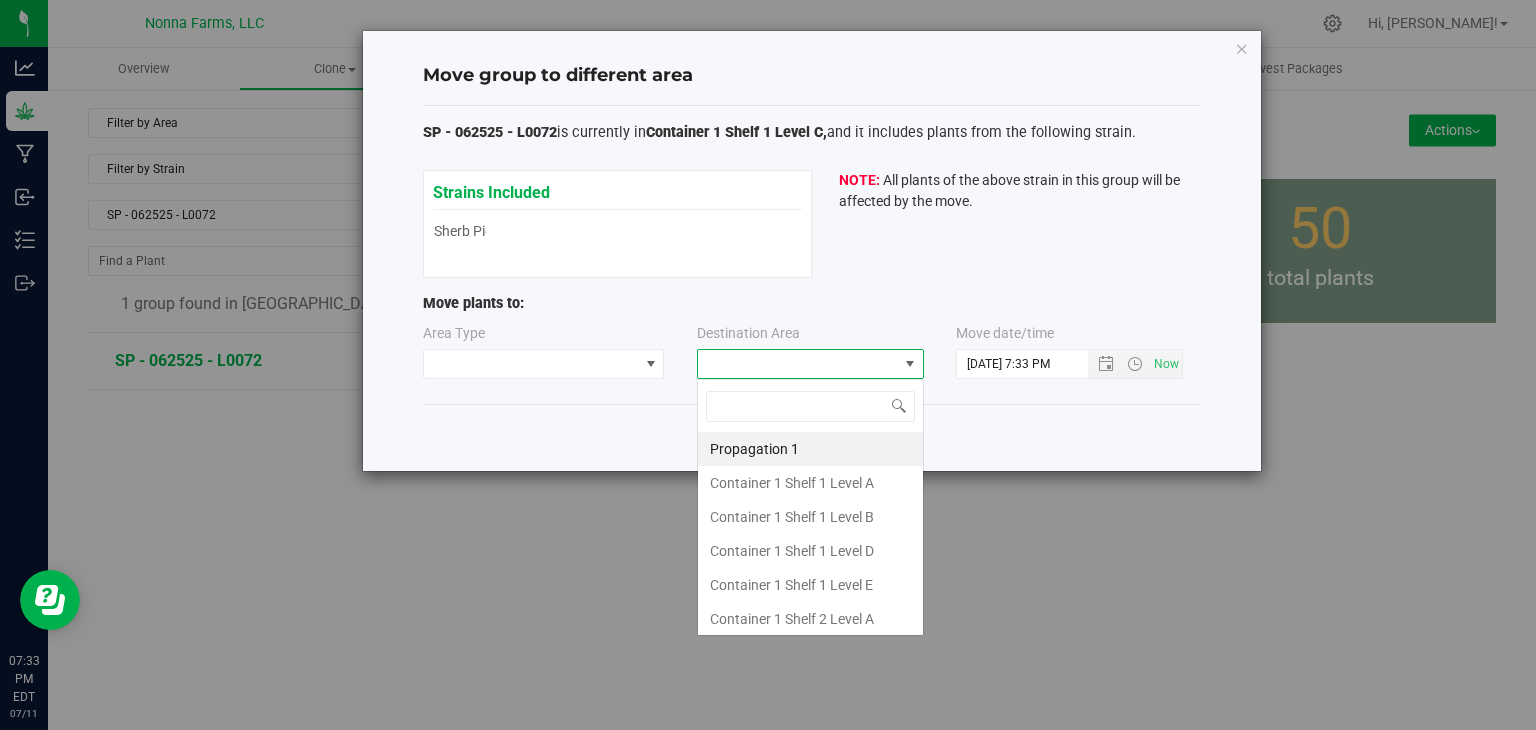 scroll, scrollTop: 99970, scrollLeft: 99772, axis: both 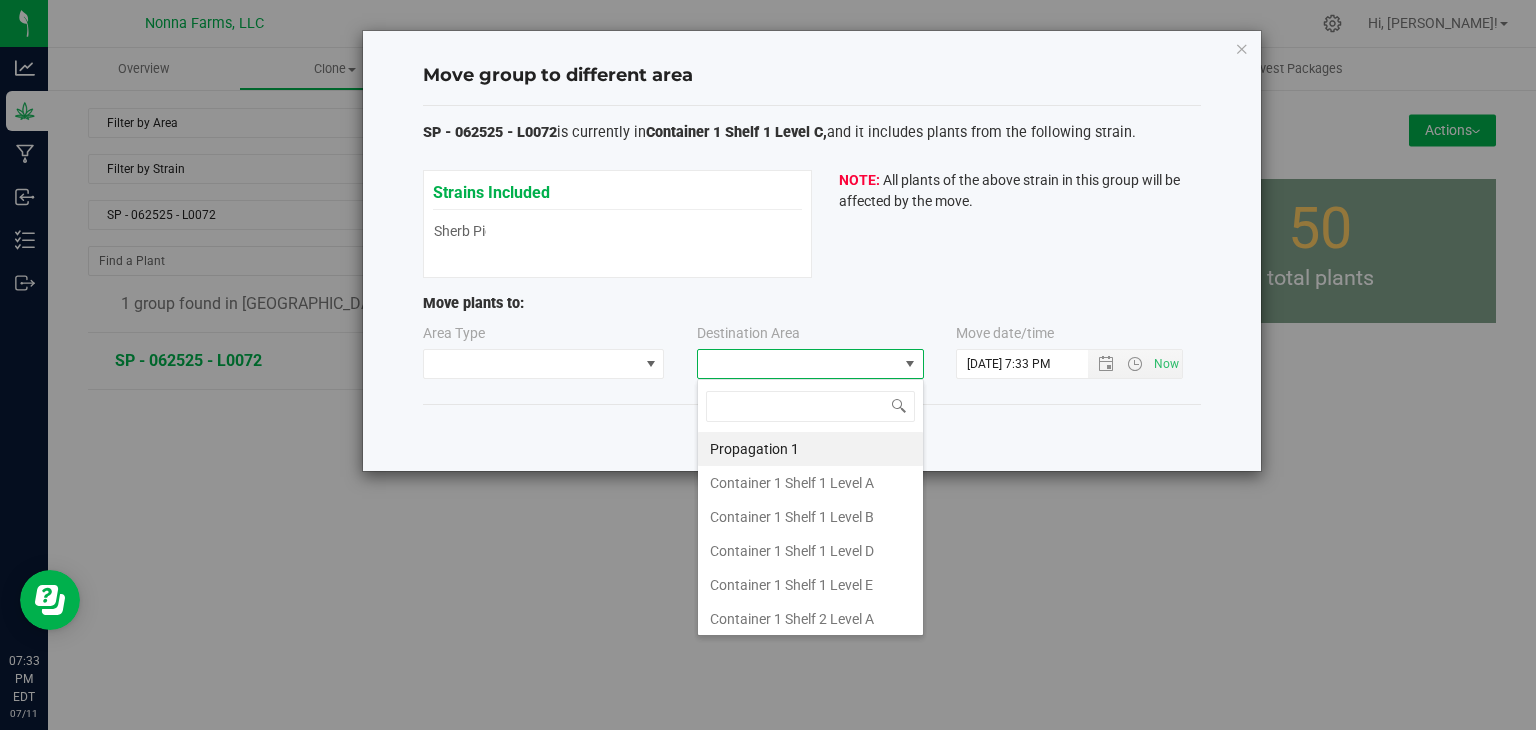type on "z" 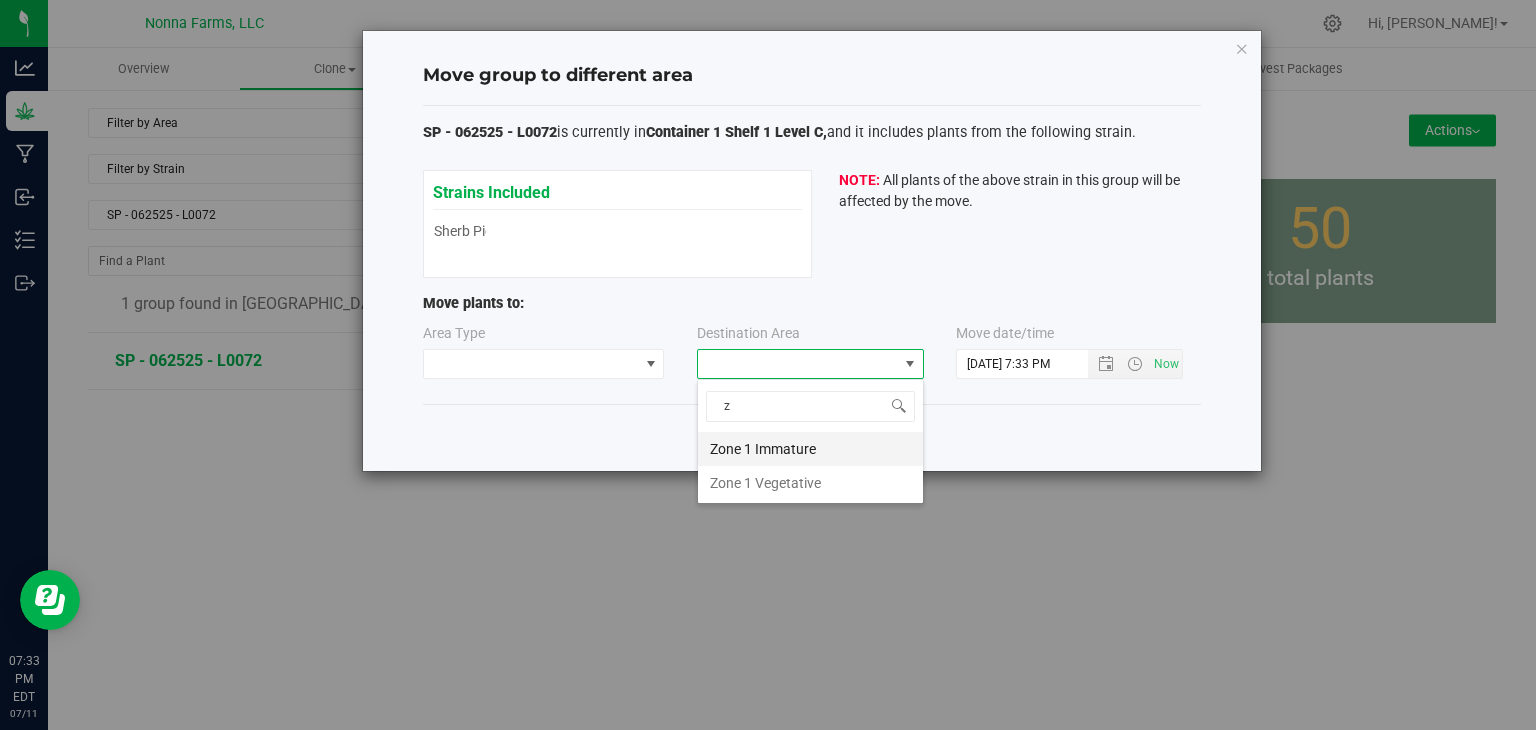 click on "Zone 1 Immature" at bounding box center [810, 449] 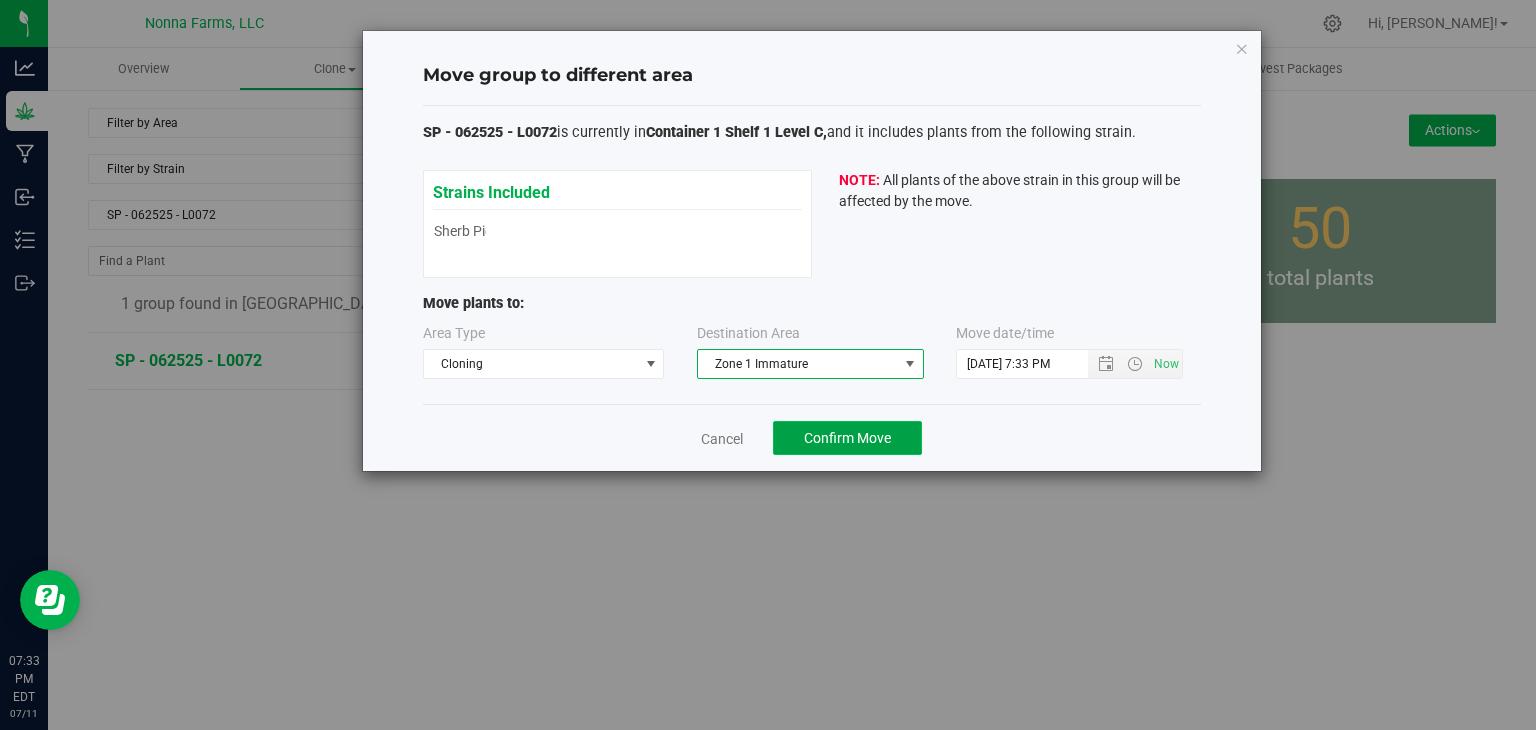 click on "Confirm Move" 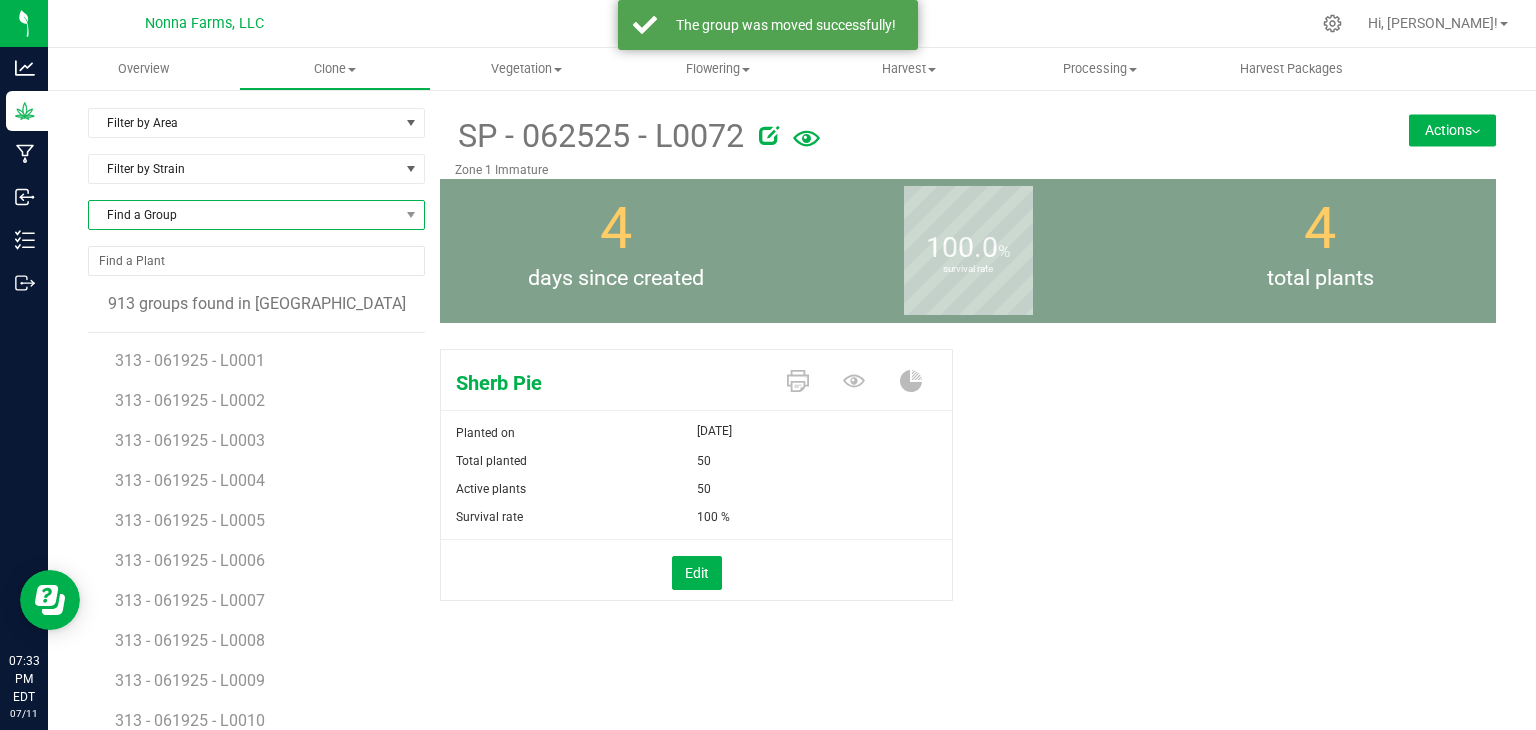 click on "Find a Group" at bounding box center [244, 215] 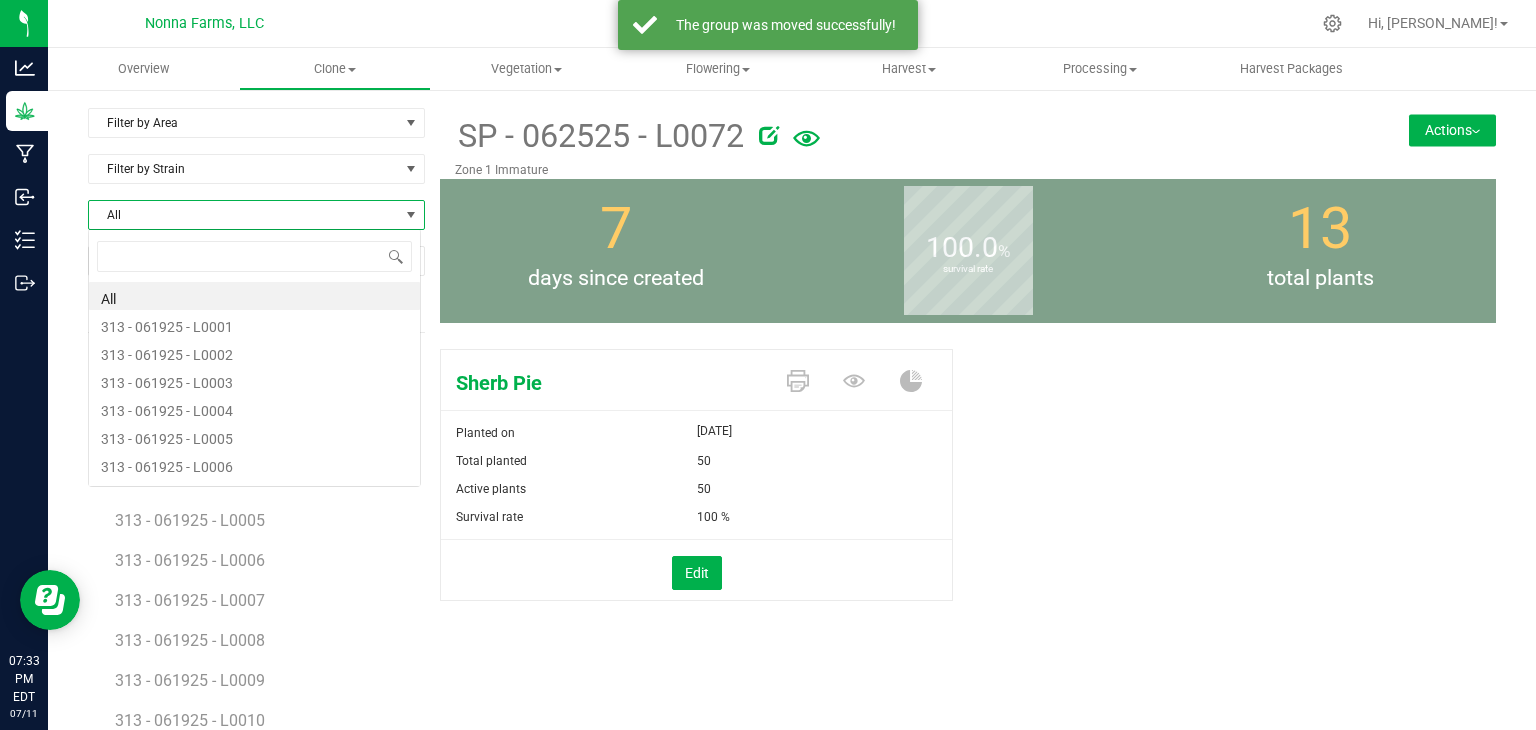 scroll, scrollTop: 99970, scrollLeft: 99666, axis: both 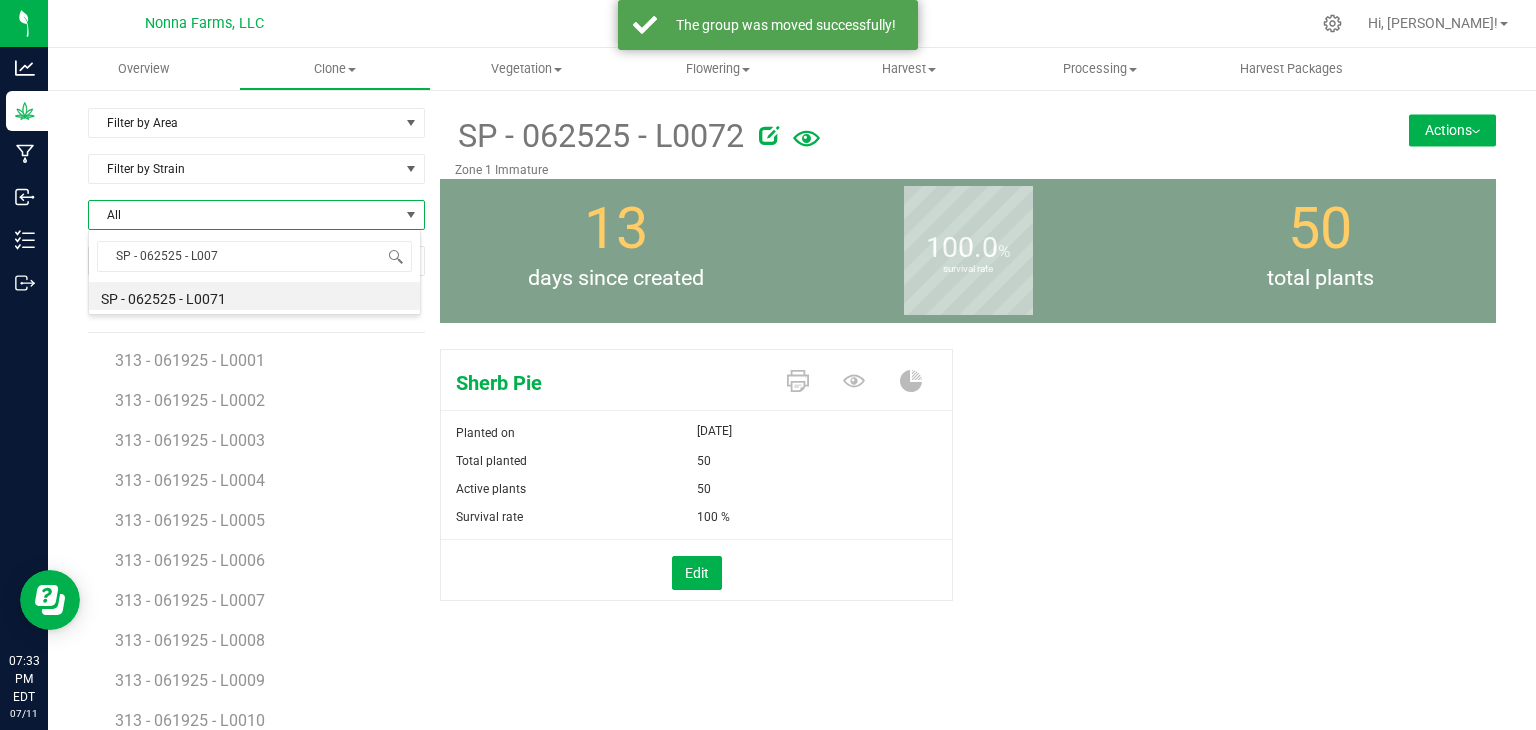 type on "SP - 062525 - L0073" 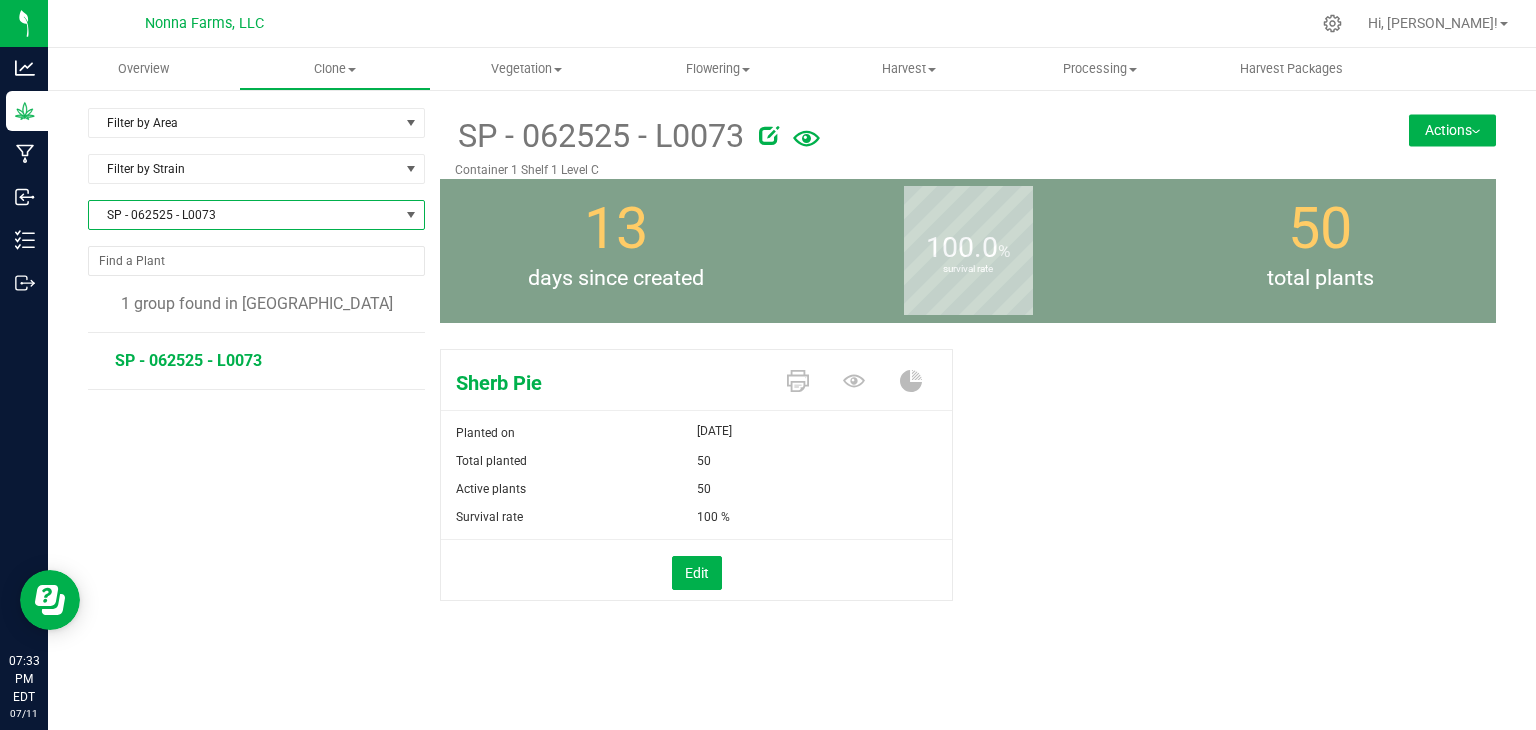 click at bounding box center [1476, 132] 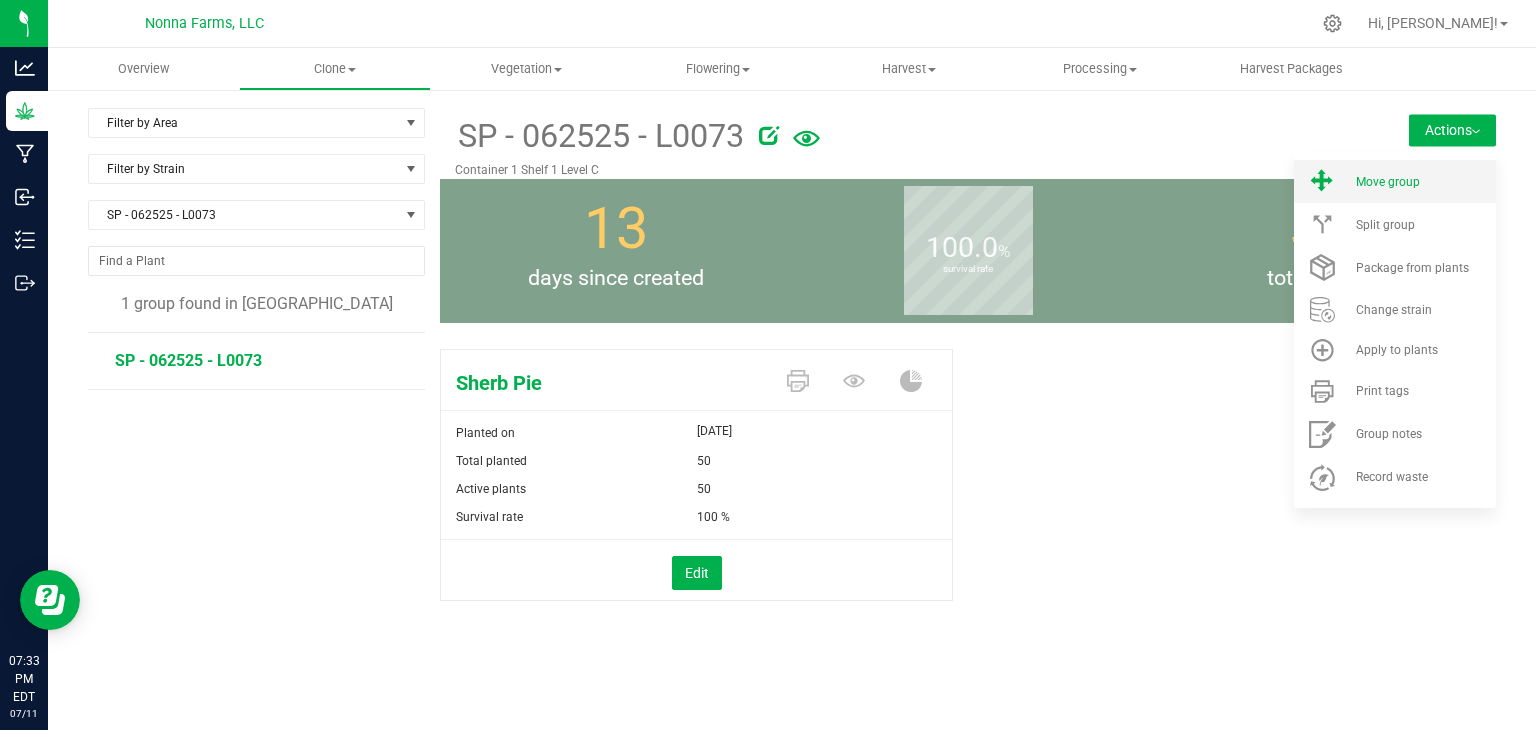 click on "Move group" at bounding box center (1424, 182) 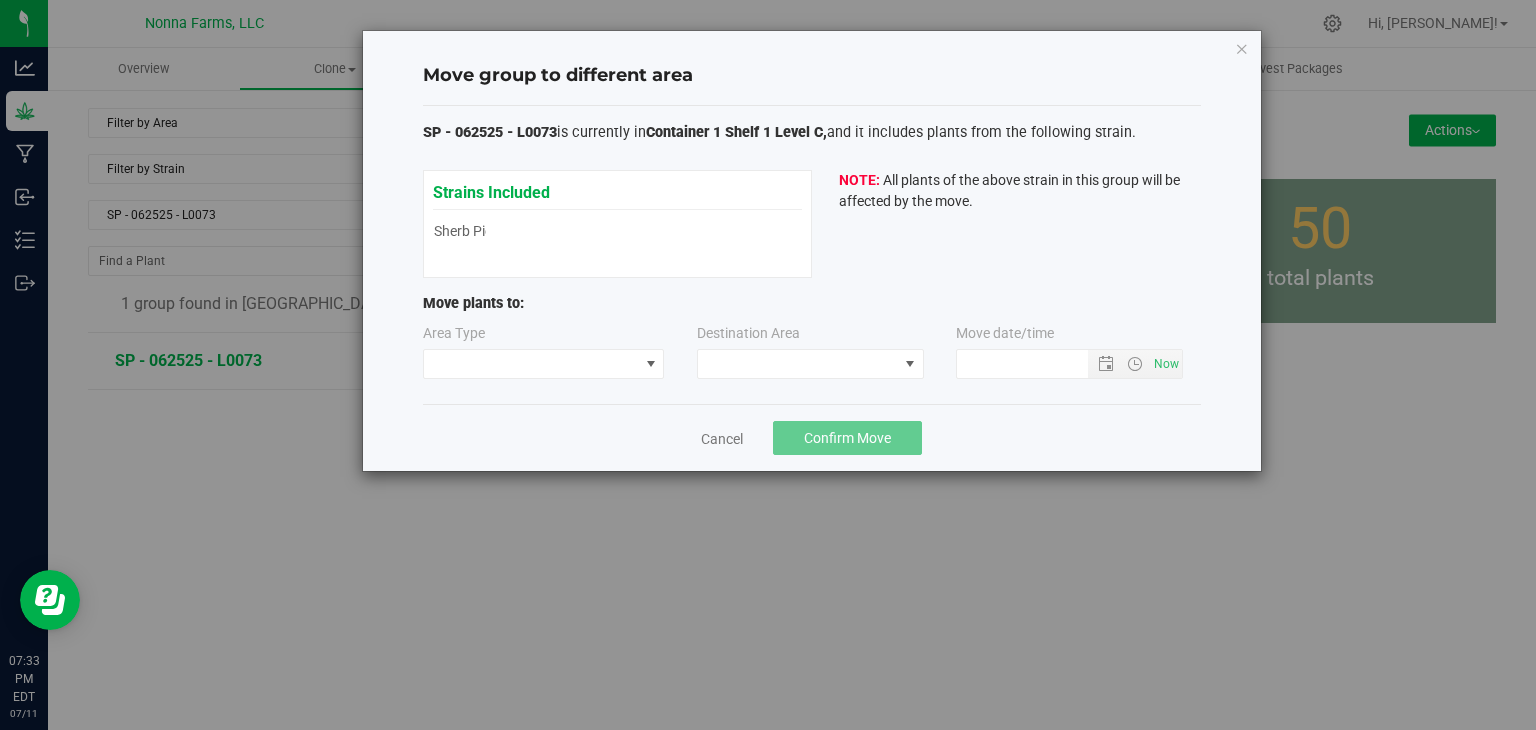 type on "[DATE] 7:33 PM" 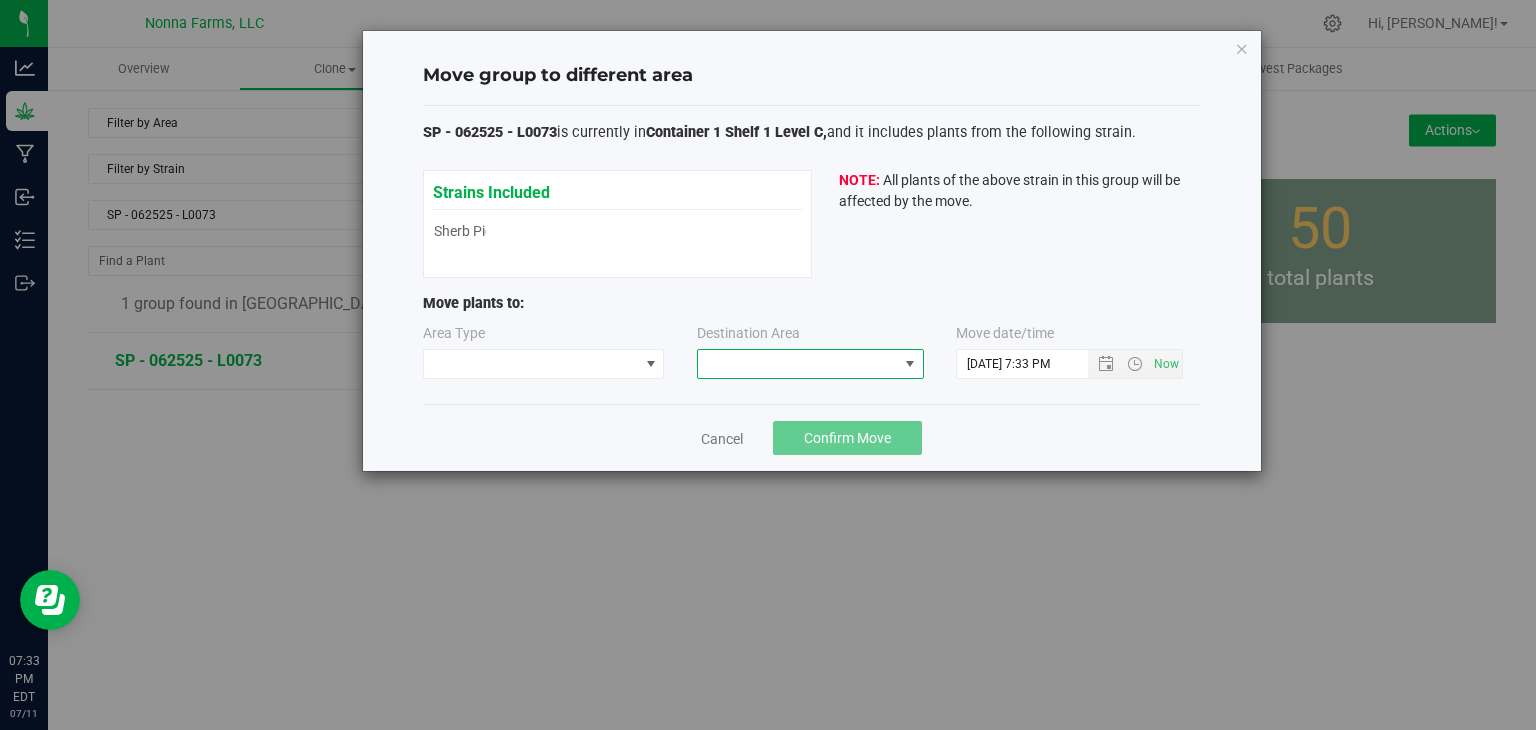 click at bounding box center (798, 364) 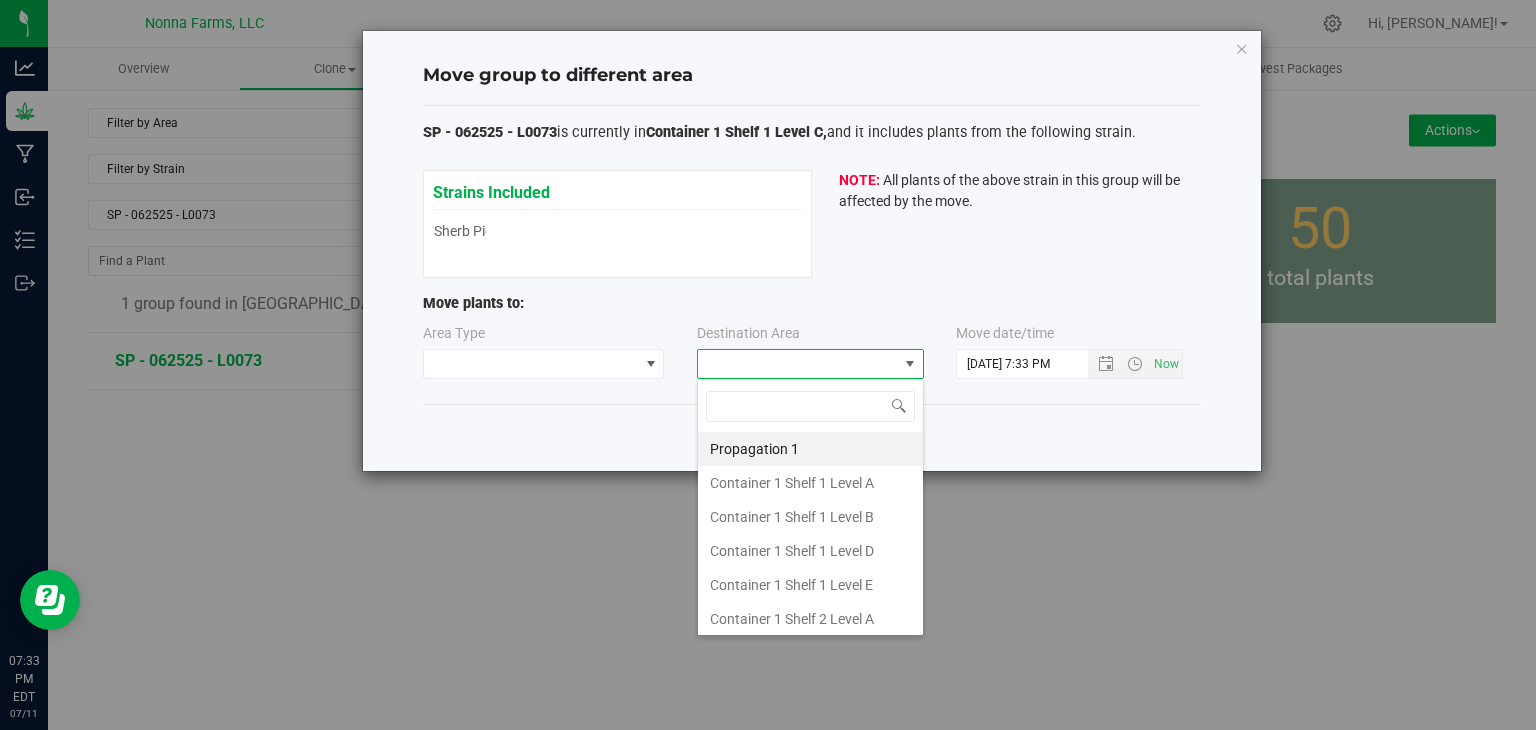scroll, scrollTop: 99970, scrollLeft: 99772, axis: both 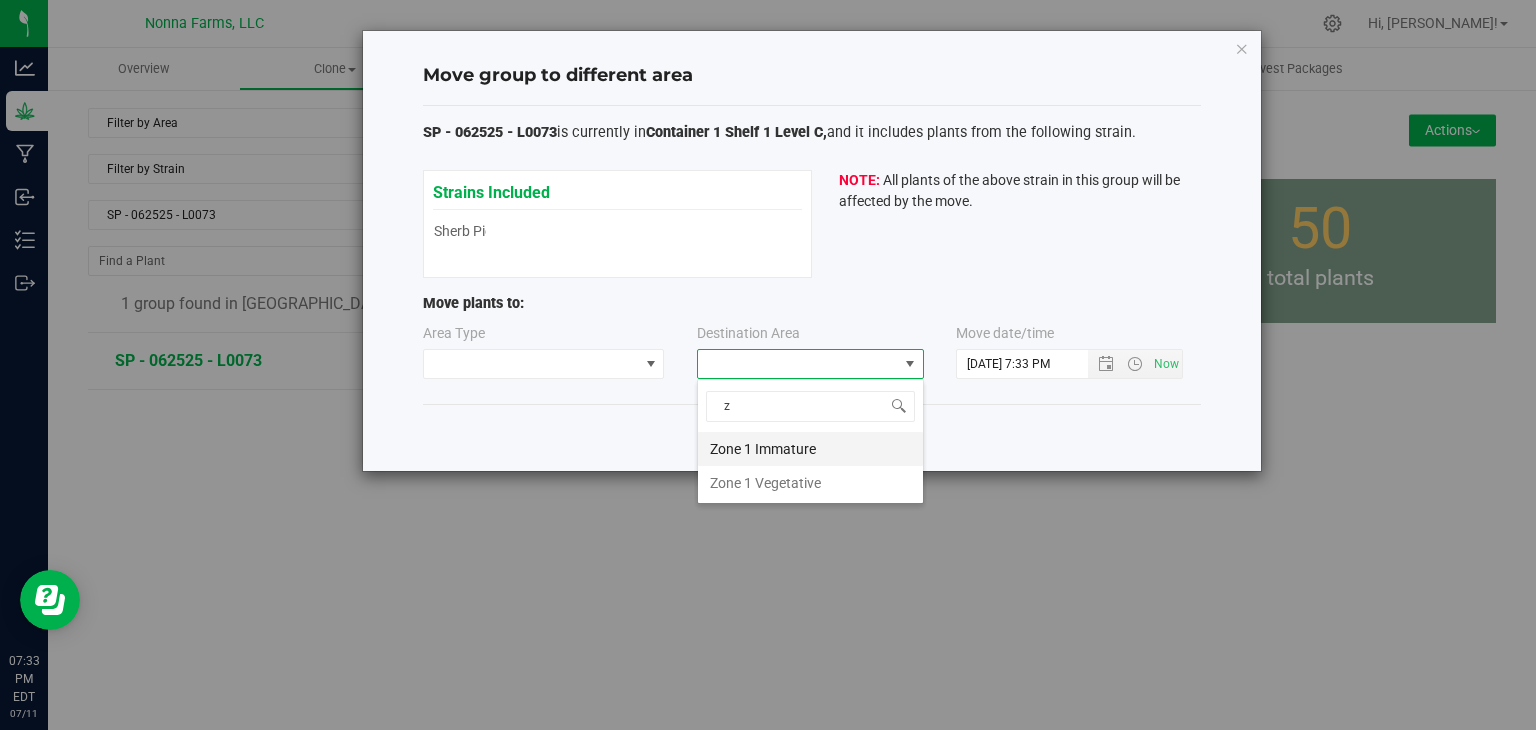 click on "Zone 1 Immature" at bounding box center (810, 449) 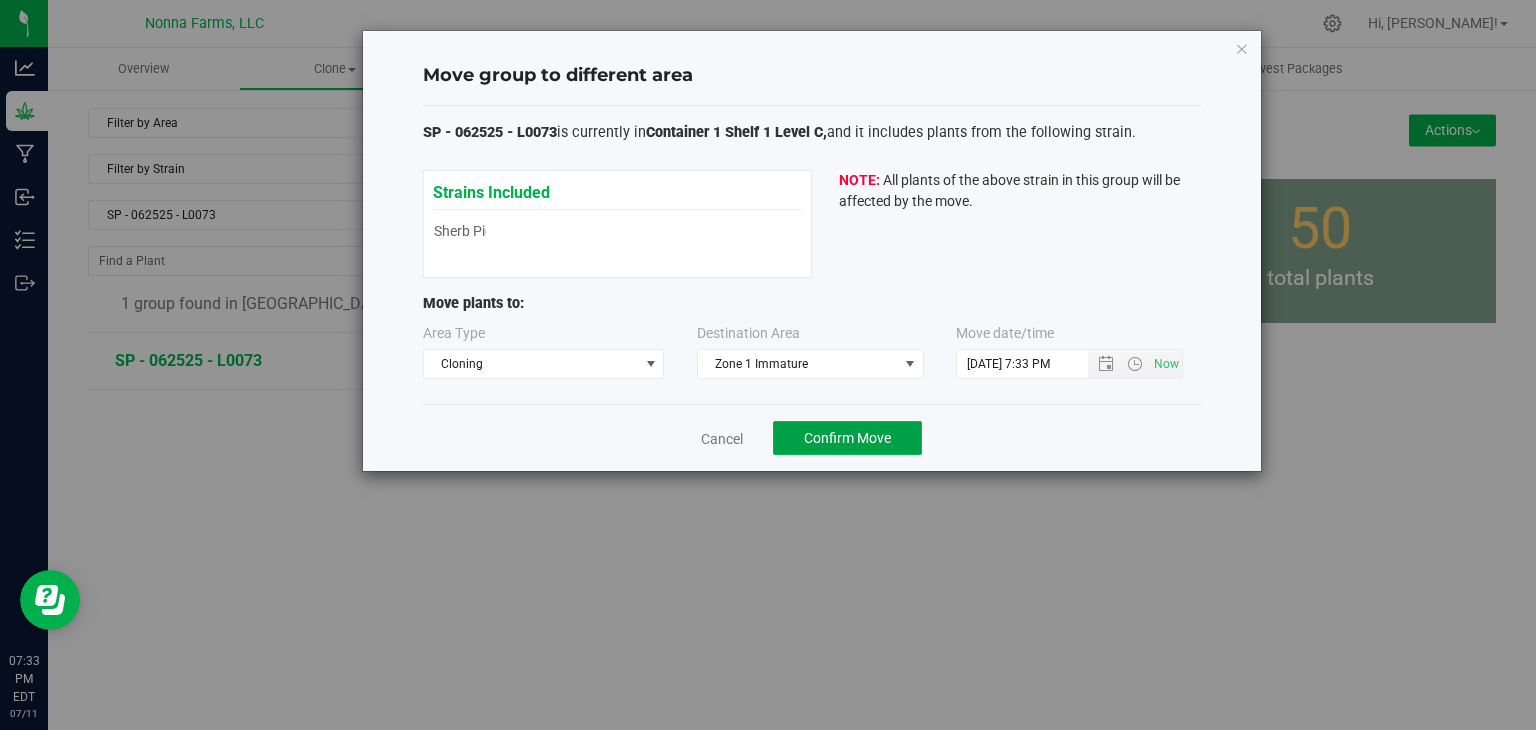 click on "Confirm Move" 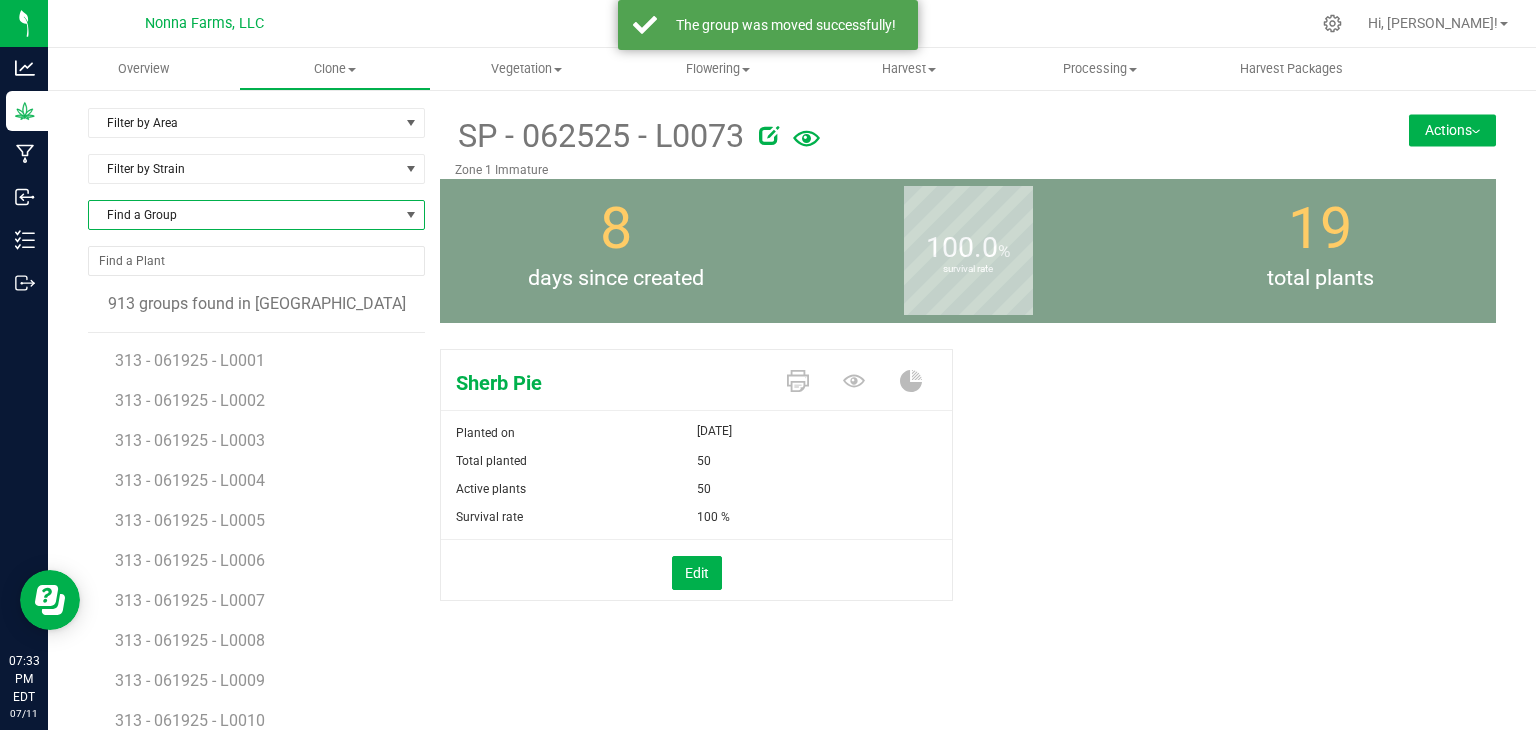 click on "Find a Group" at bounding box center (244, 215) 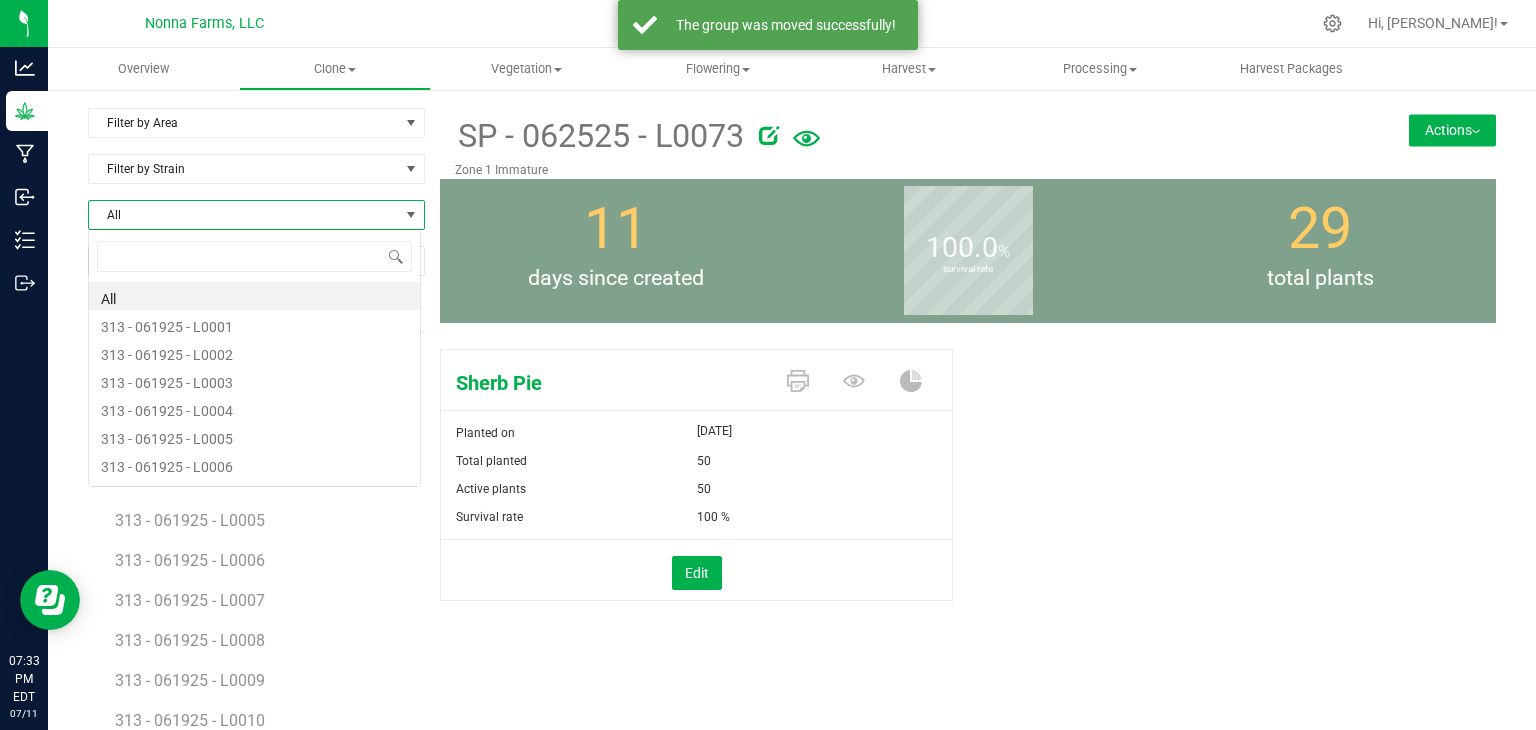 scroll, scrollTop: 99970, scrollLeft: 99666, axis: both 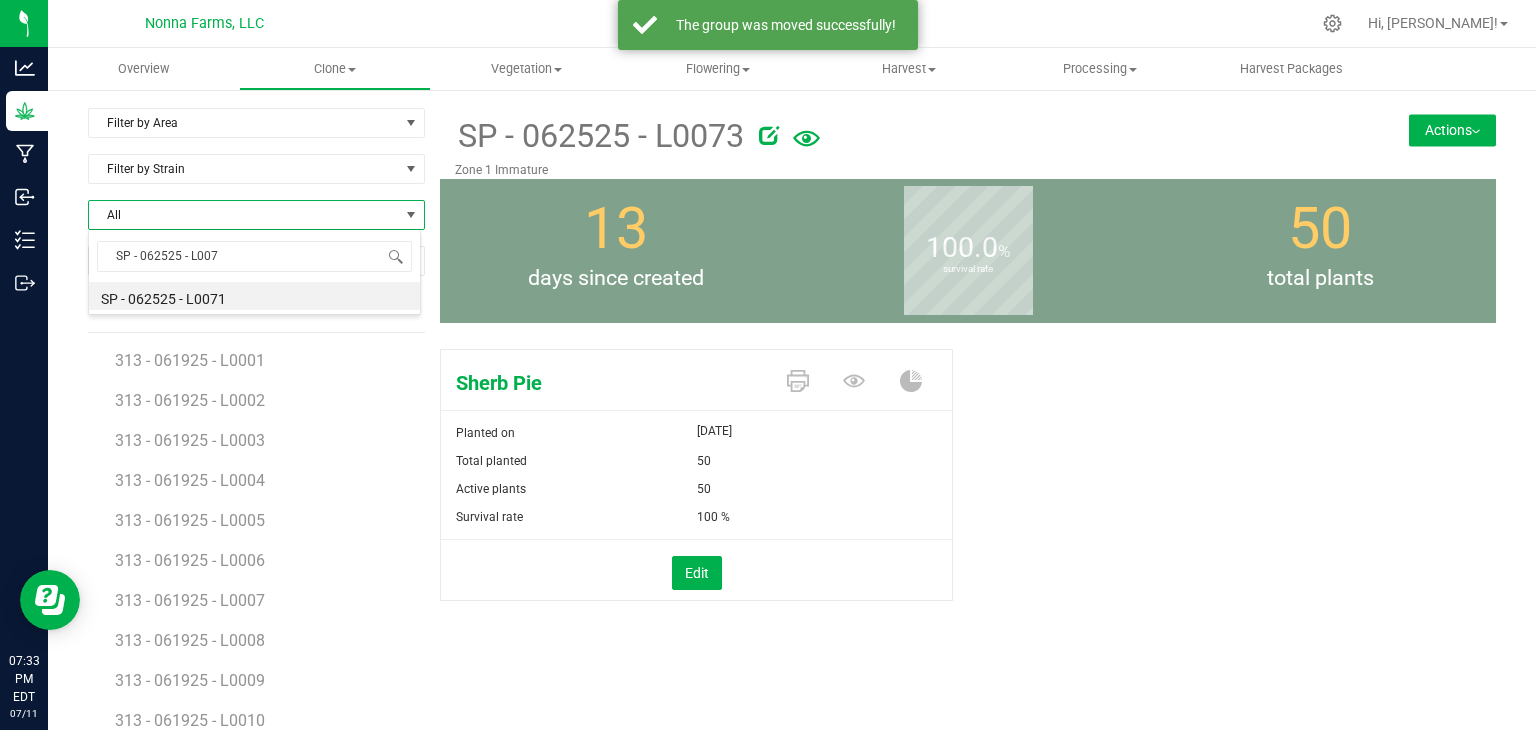 type on "SP - 062525 - L0074" 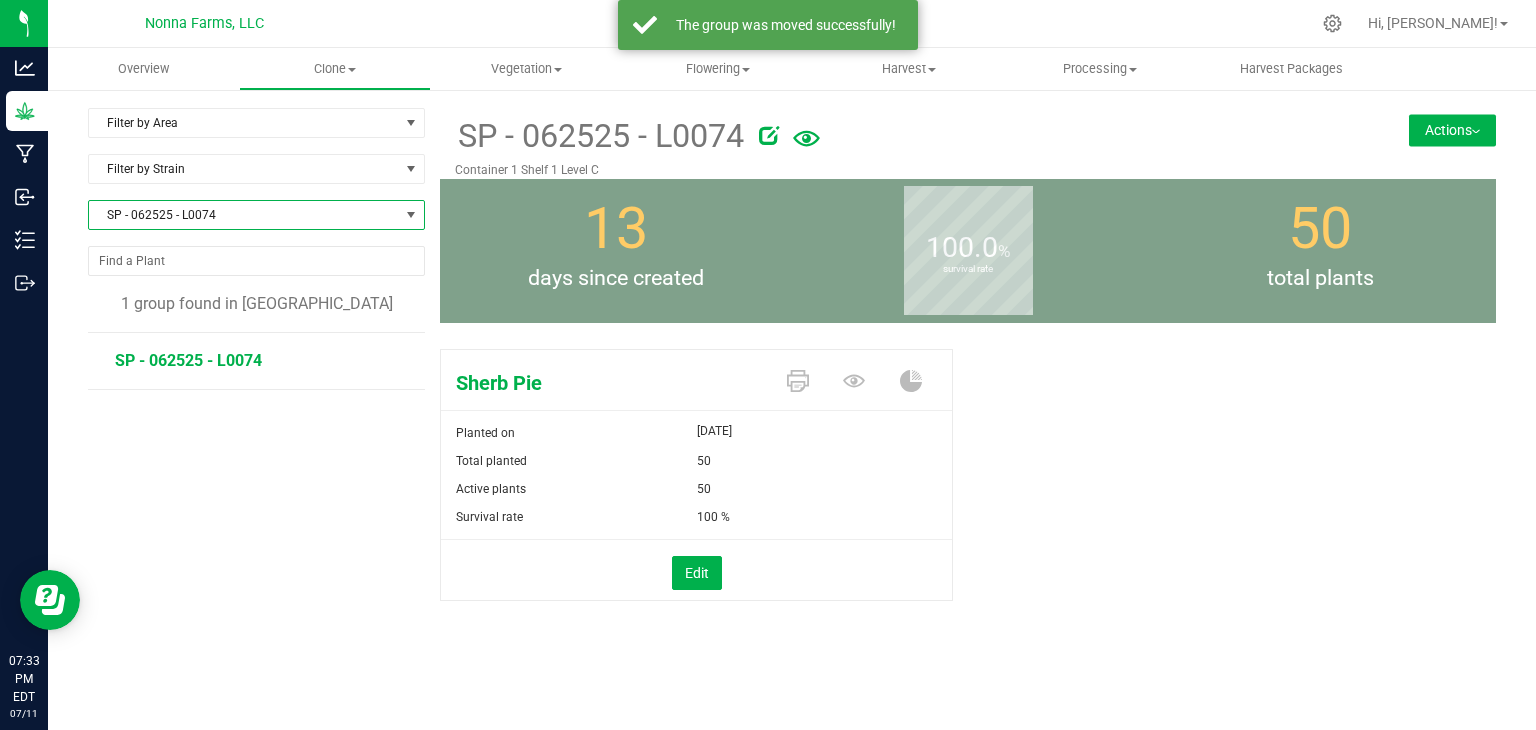 click on "Actions" at bounding box center [1452, 130] 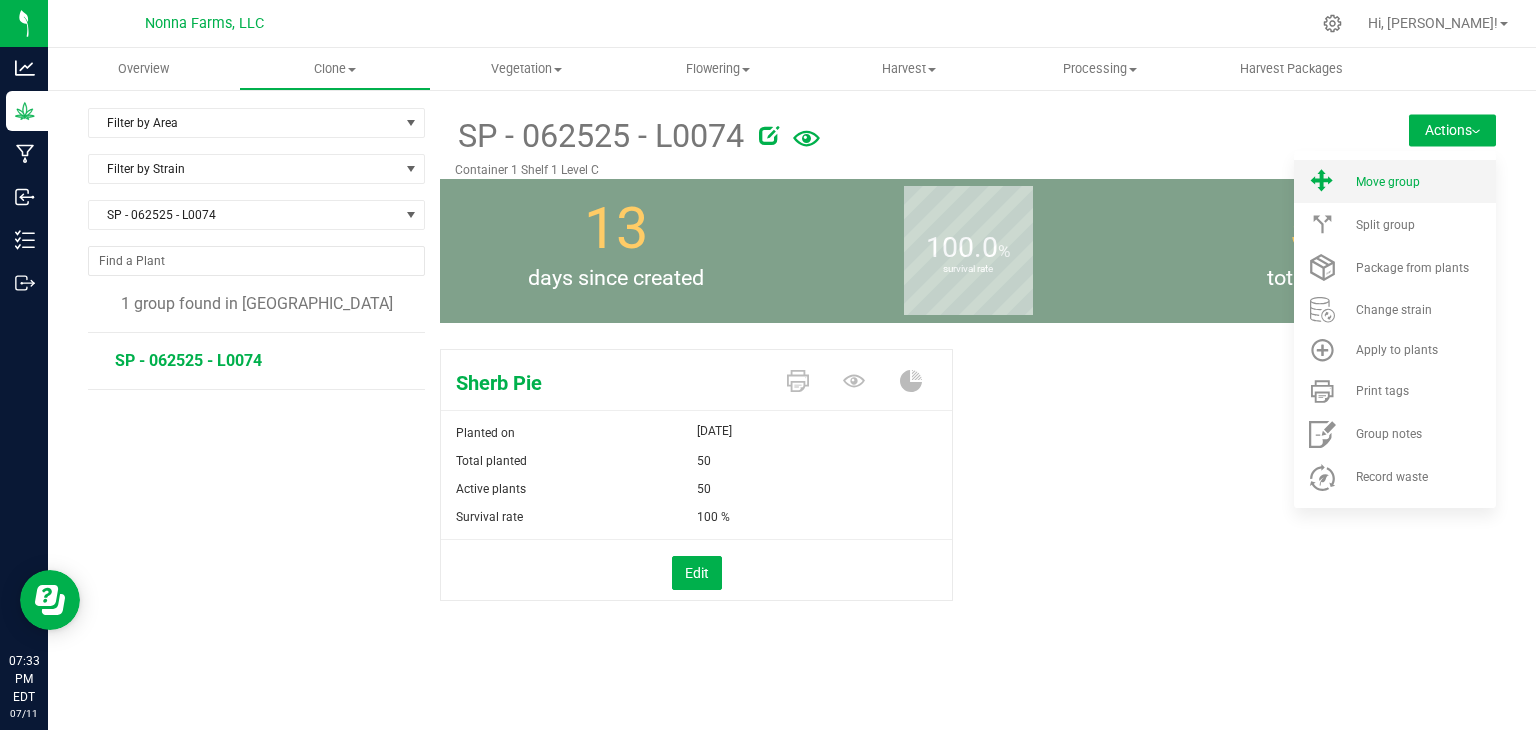 click on "Move group" at bounding box center [1395, 181] 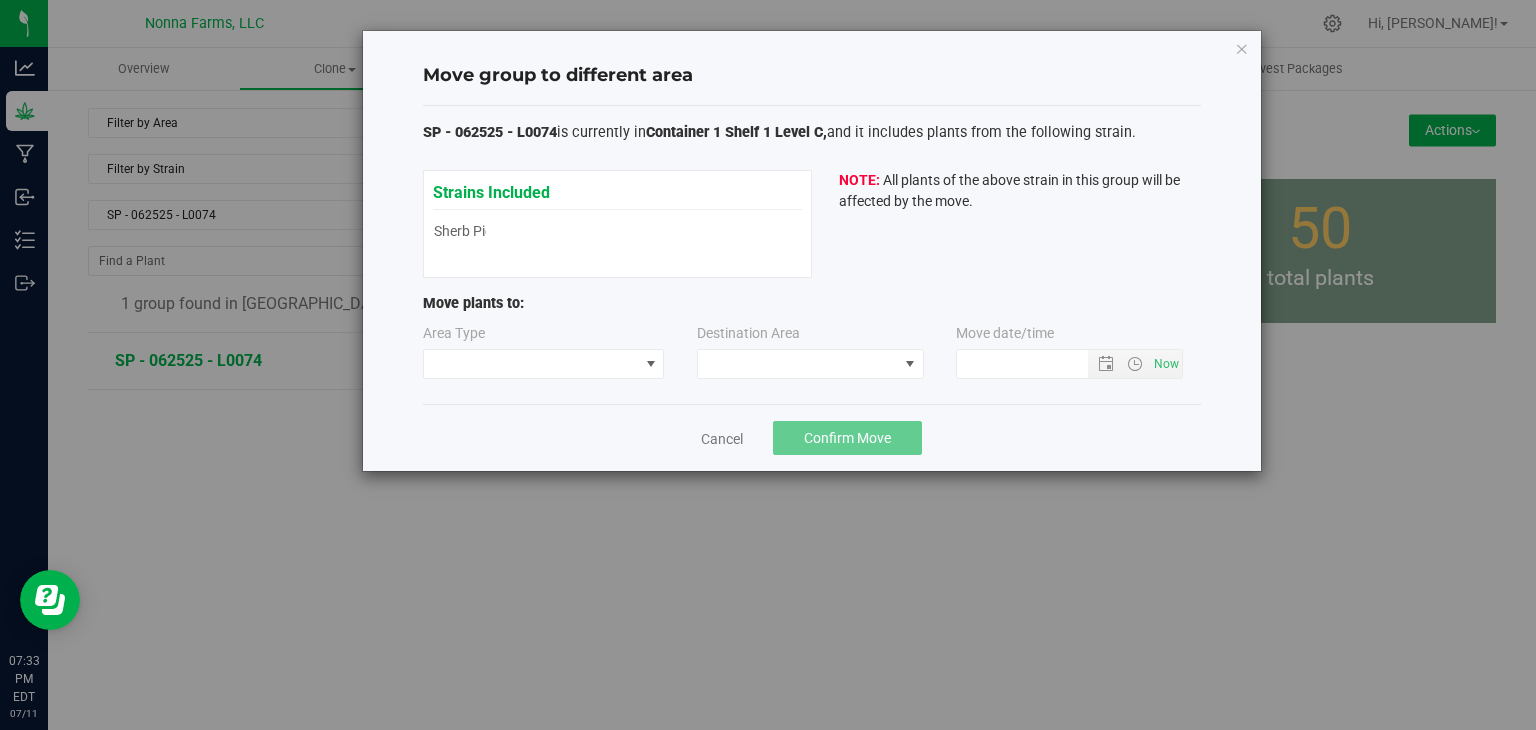 type on "[DATE] 7:33 PM" 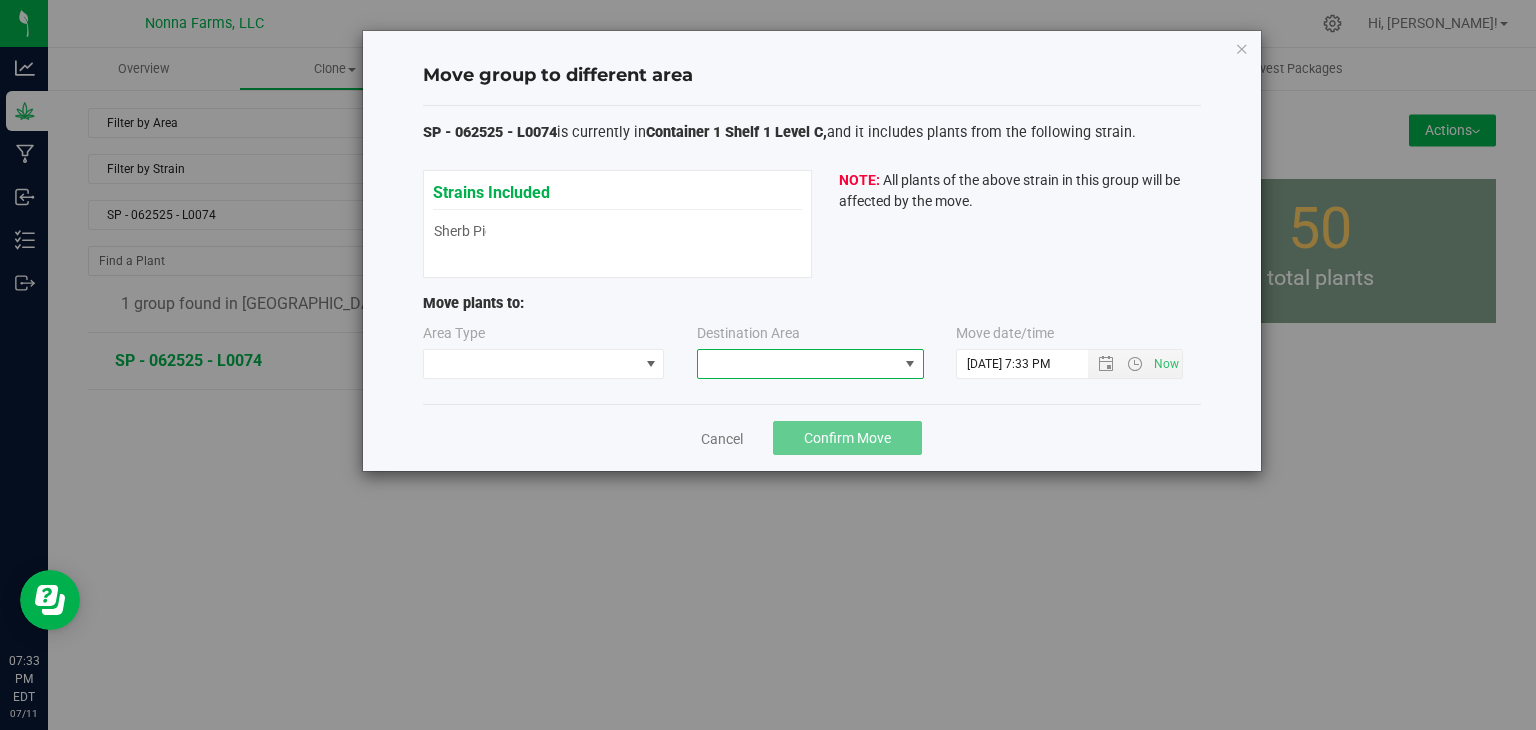 click at bounding box center [798, 364] 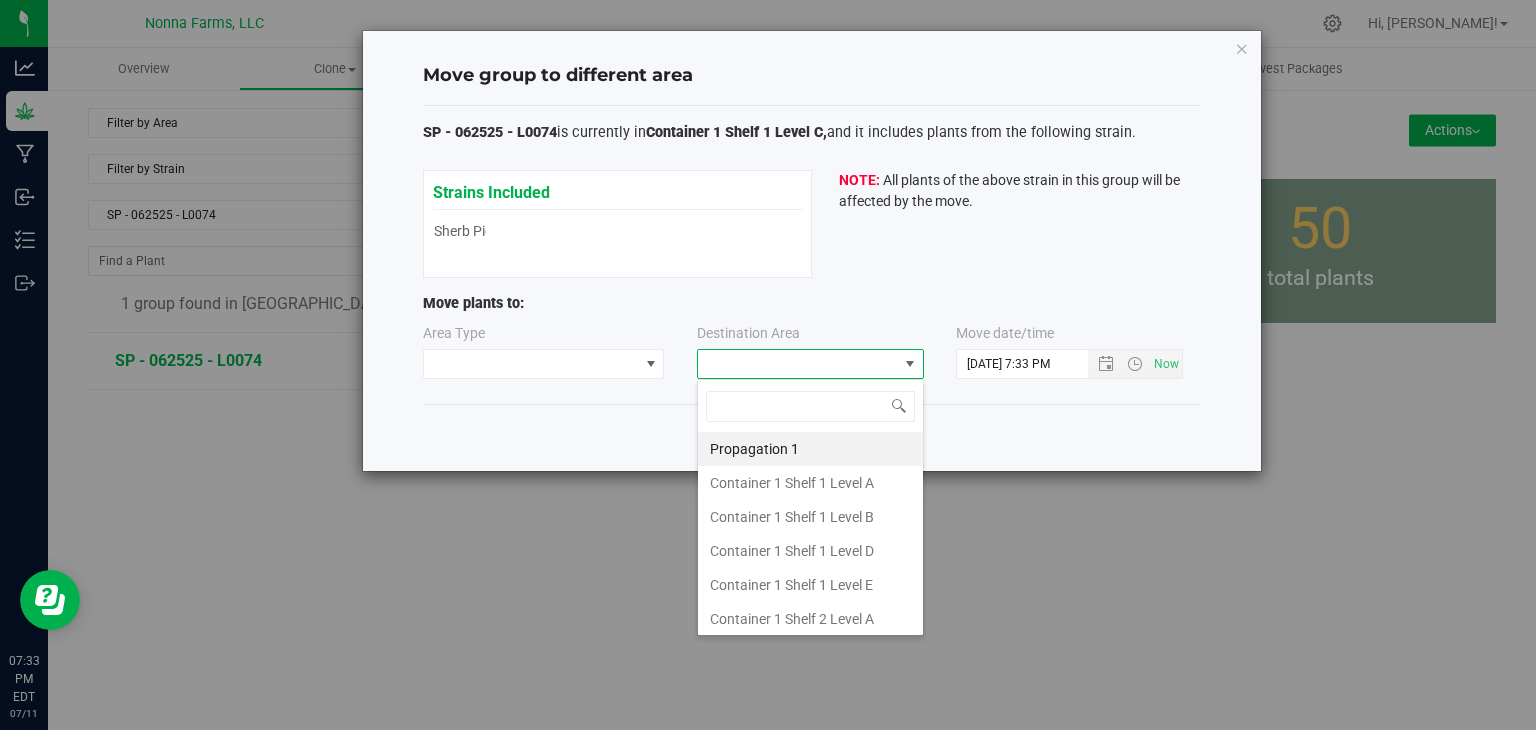 scroll, scrollTop: 99970, scrollLeft: 99772, axis: both 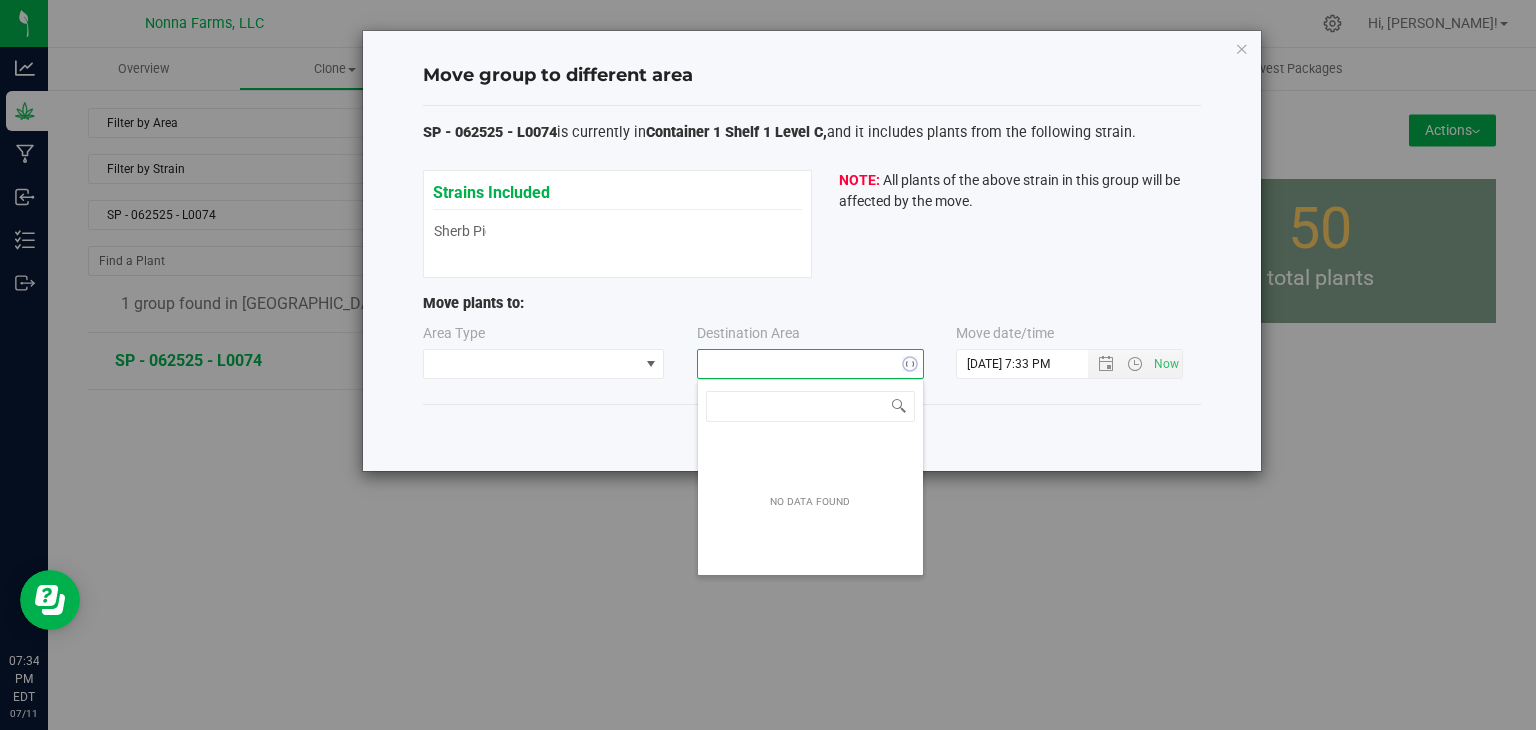 type on "z" 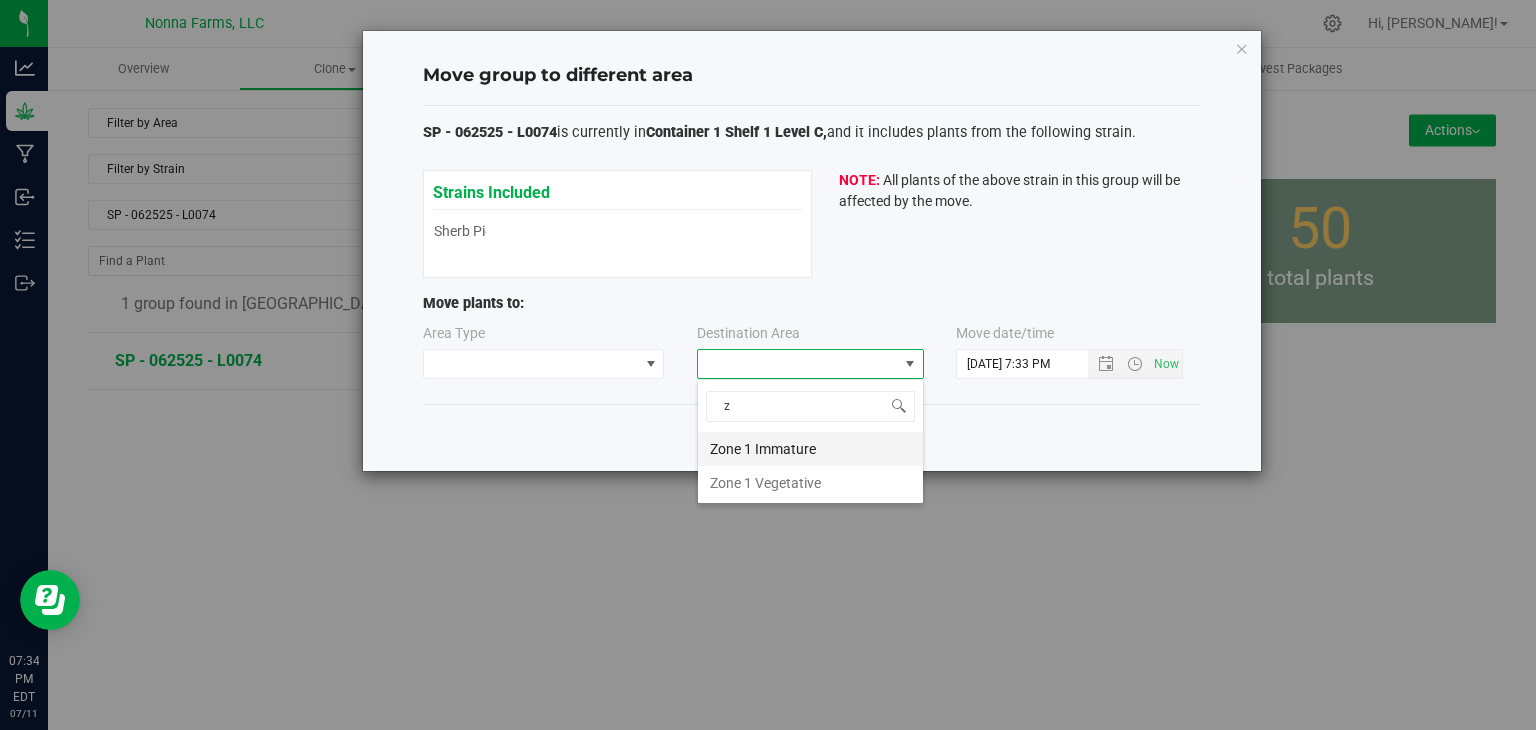 click on "Zone 1 Immature" at bounding box center (810, 449) 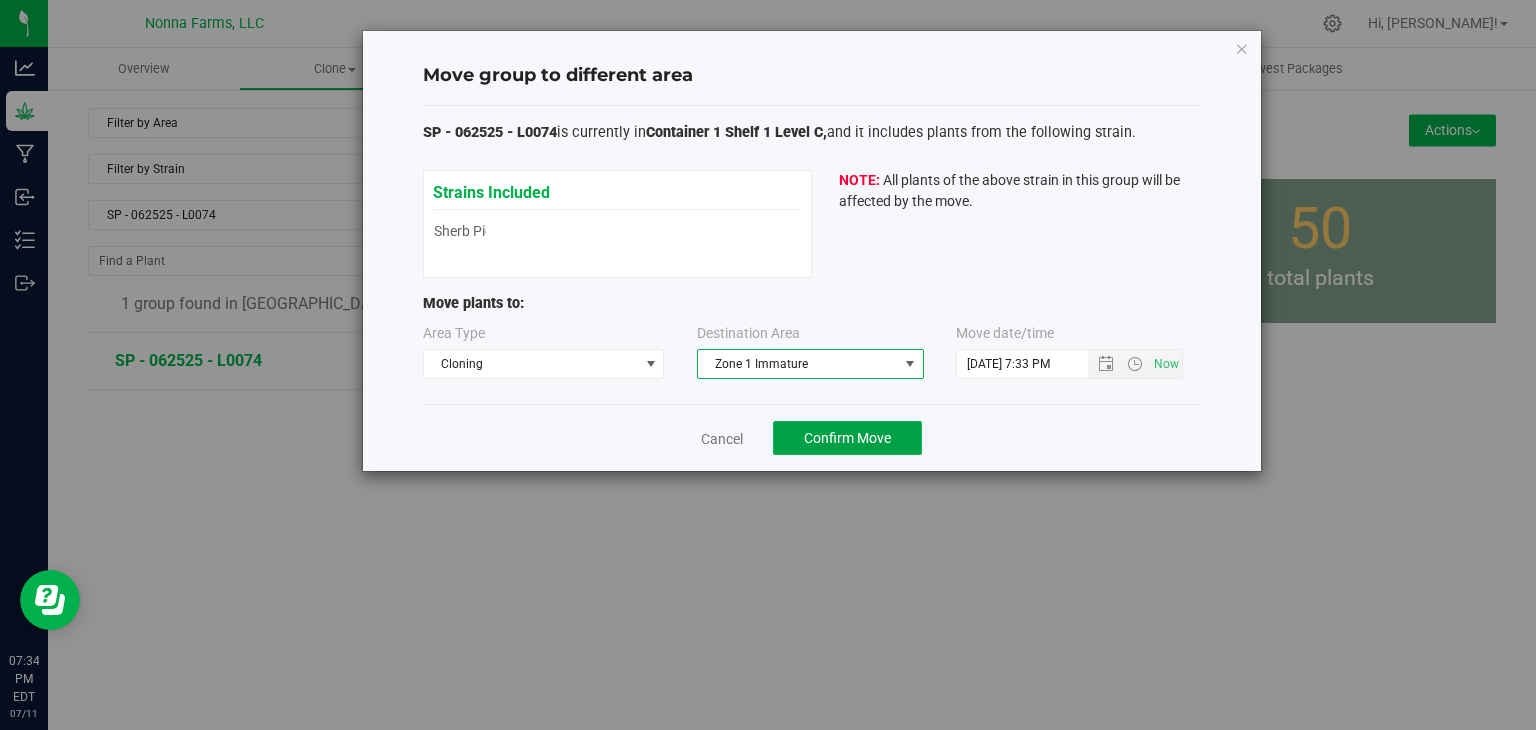 click on "Confirm Move" 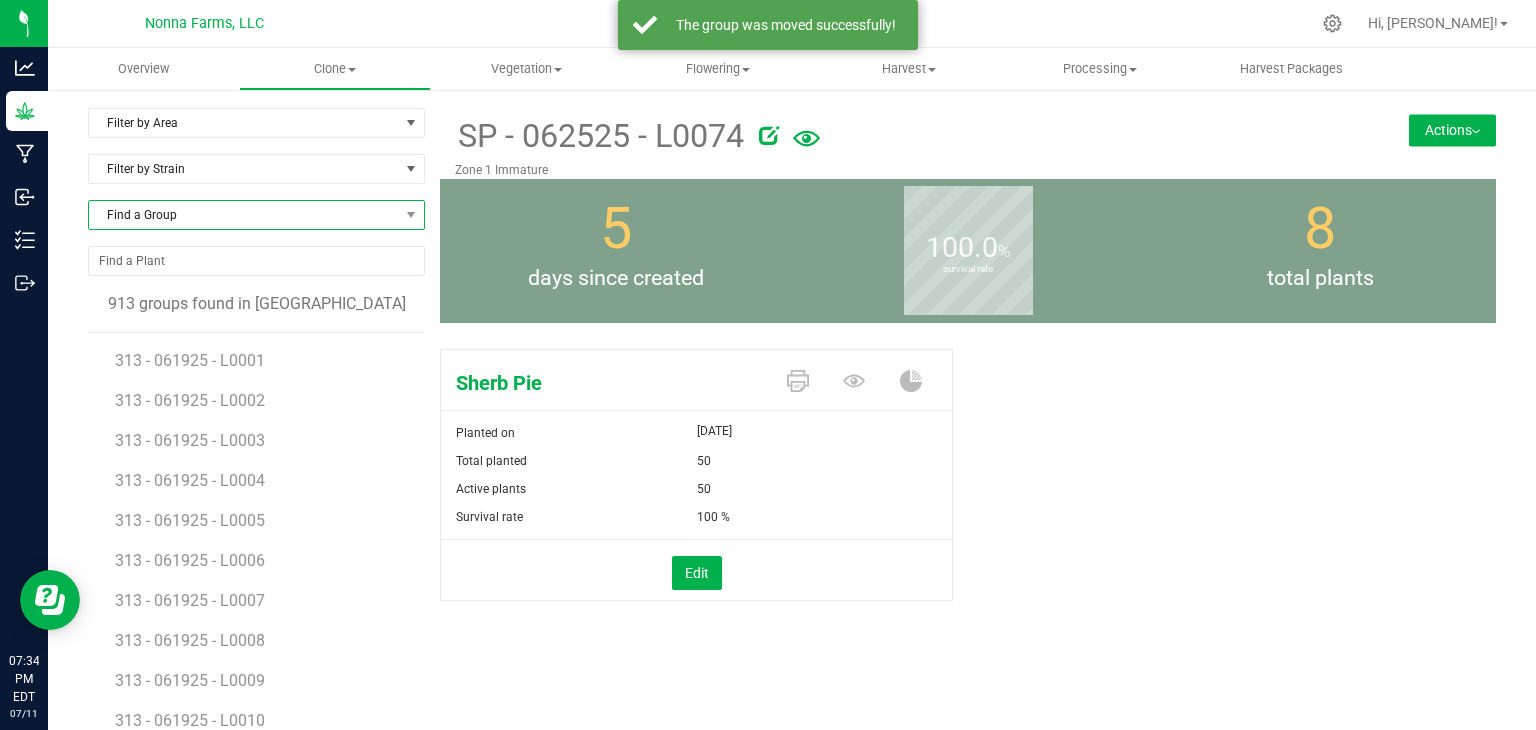 click on "Find a Group" at bounding box center [244, 215] 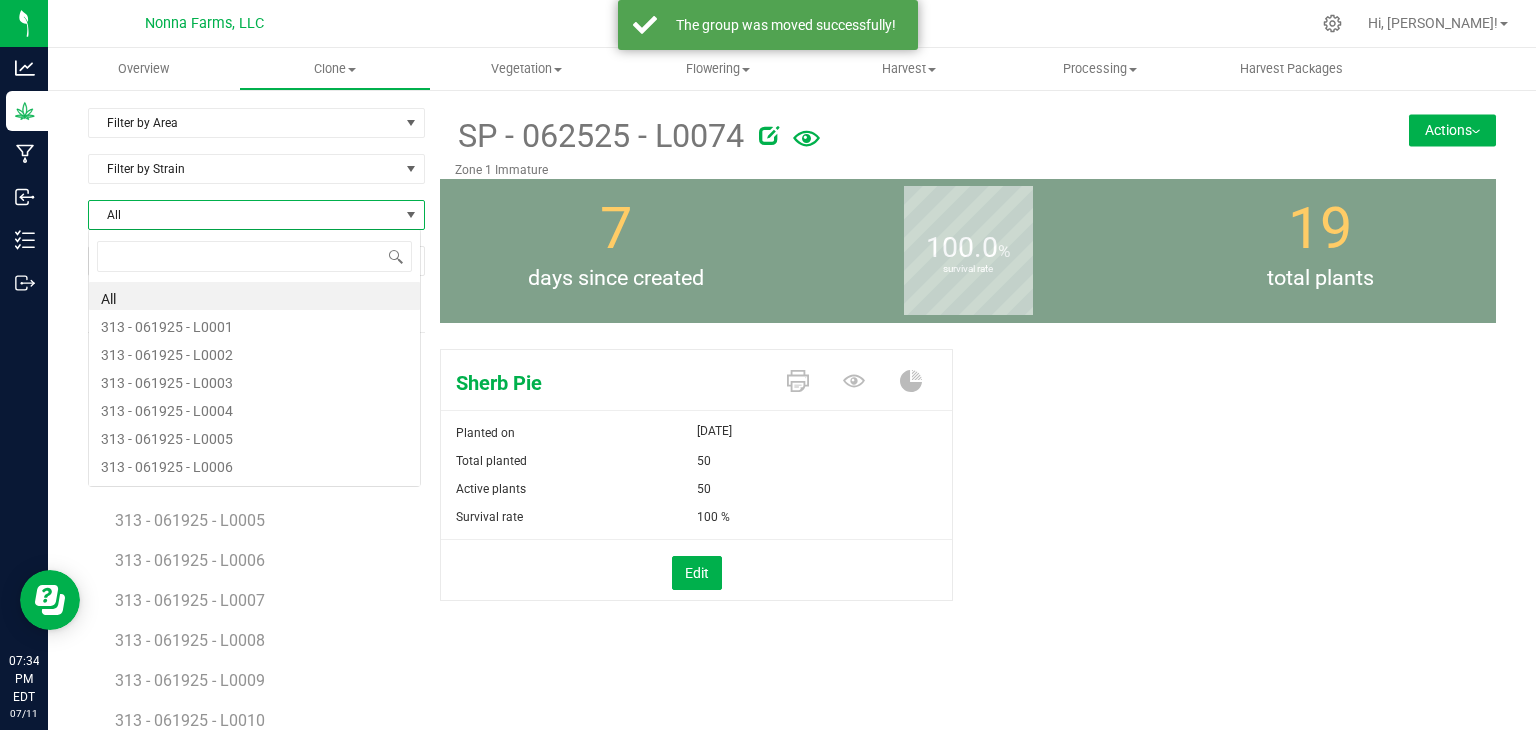 scroll, scrollTop: 99970, scrollLeft: 99666, axis: both 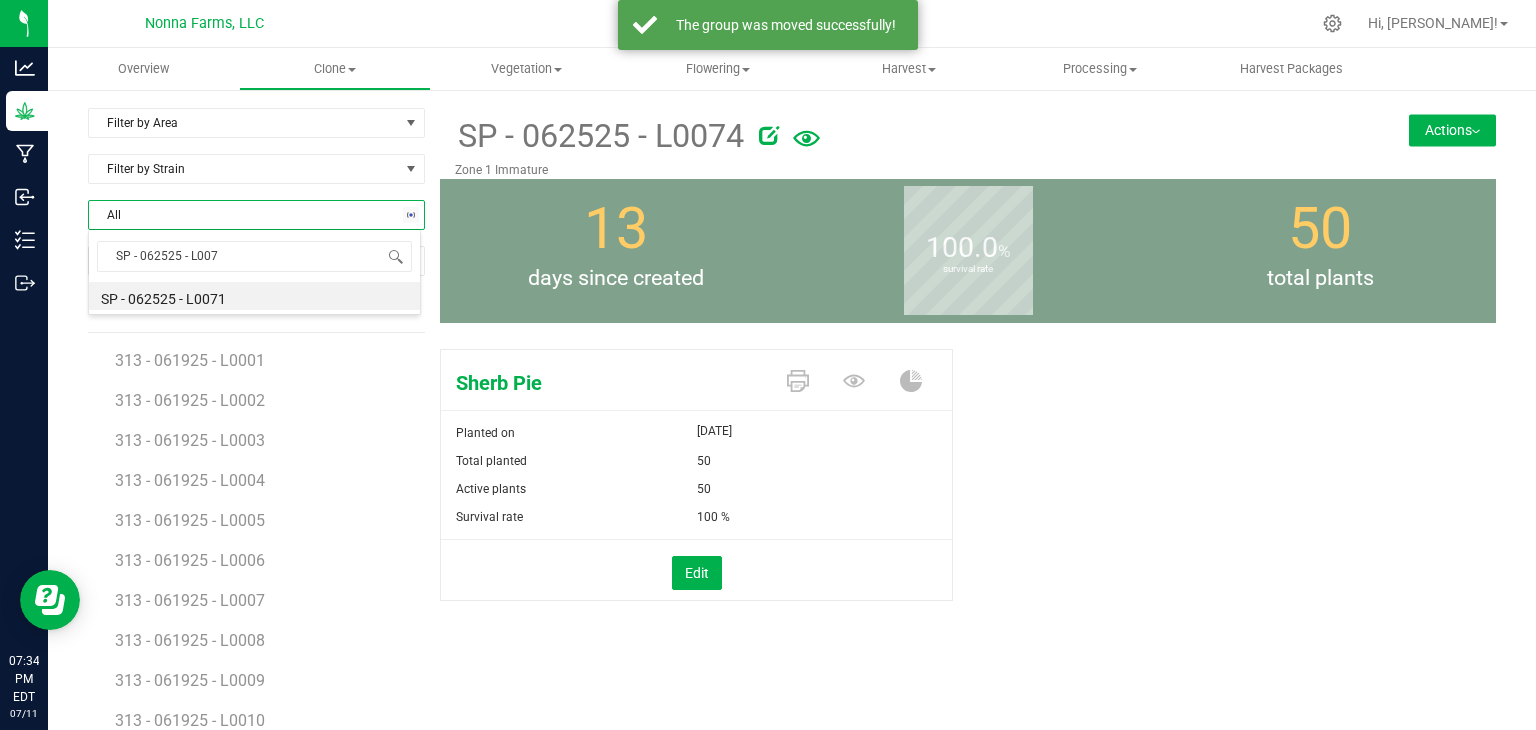 type on "SP - 062525 - L0075" 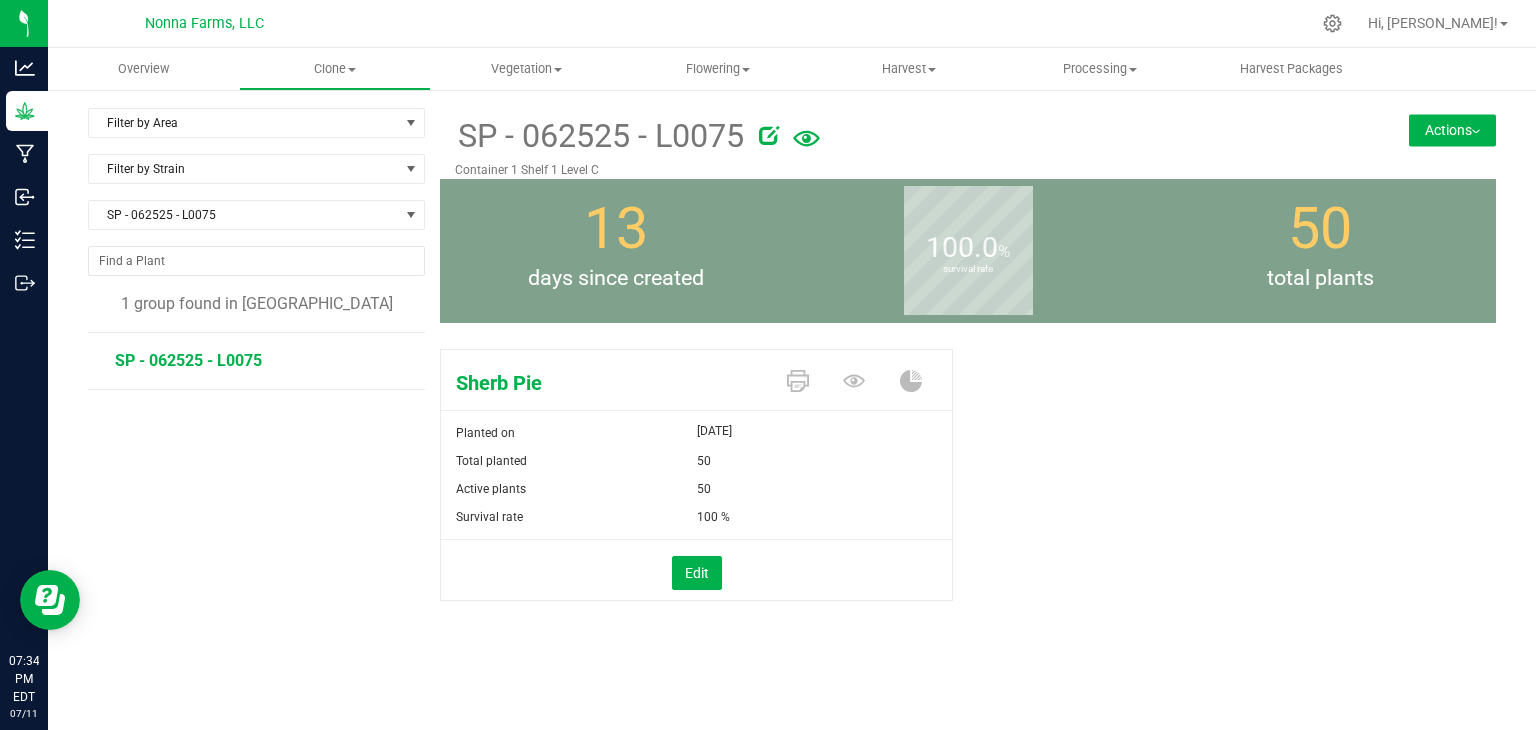 click on "Actions" at bounding box center (1452, 130) 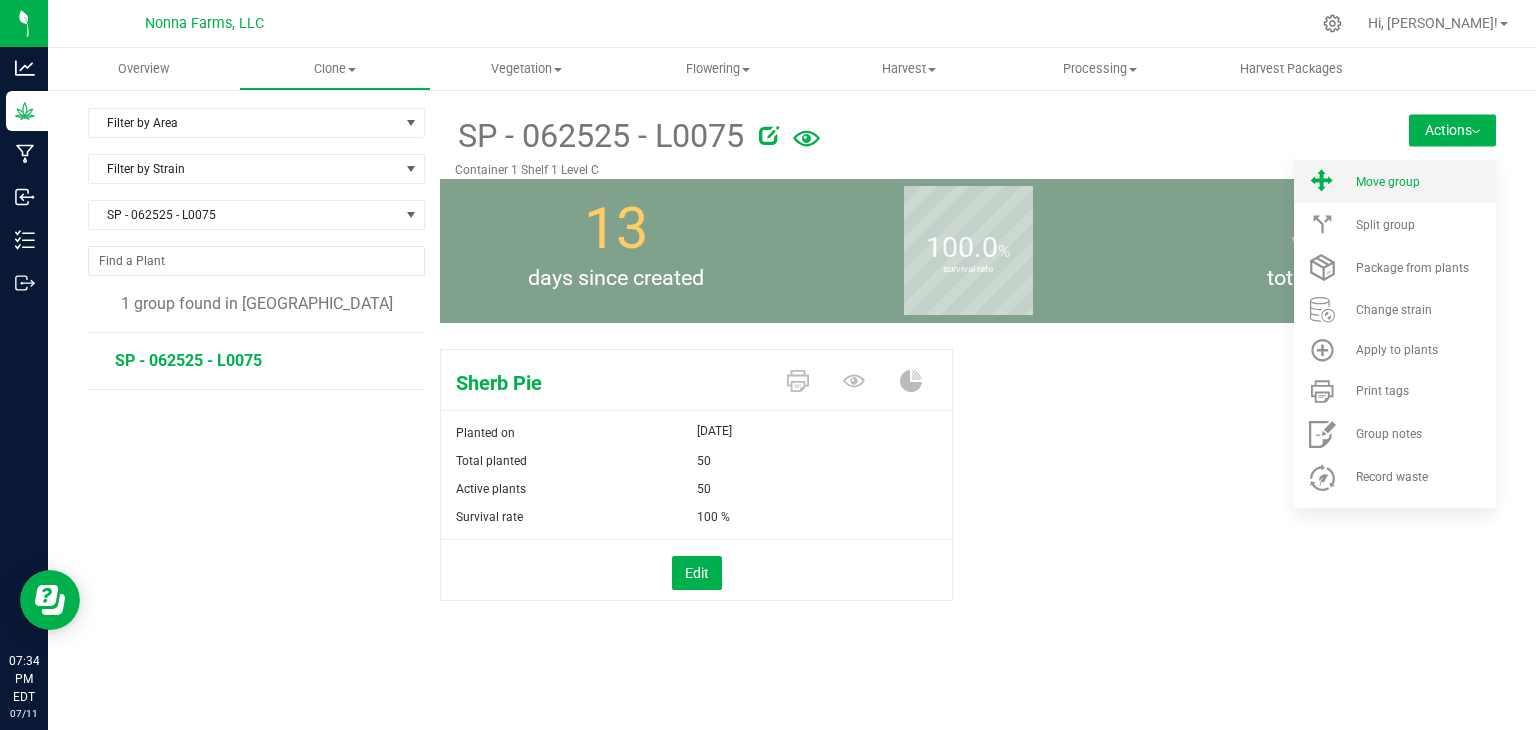 click on "Move group" at bounding box center [1395, 181] 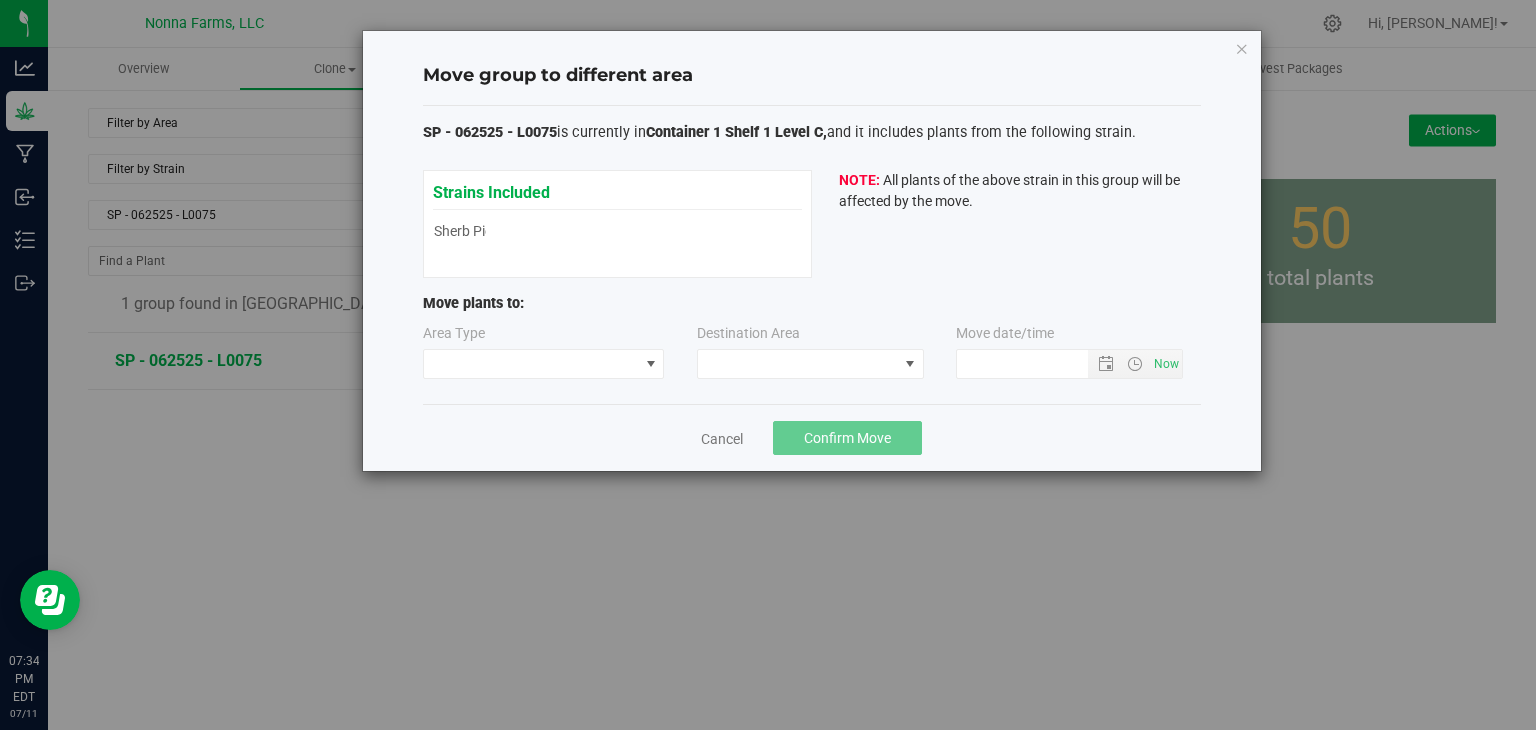 type on "[DATE] 7:34 PM" 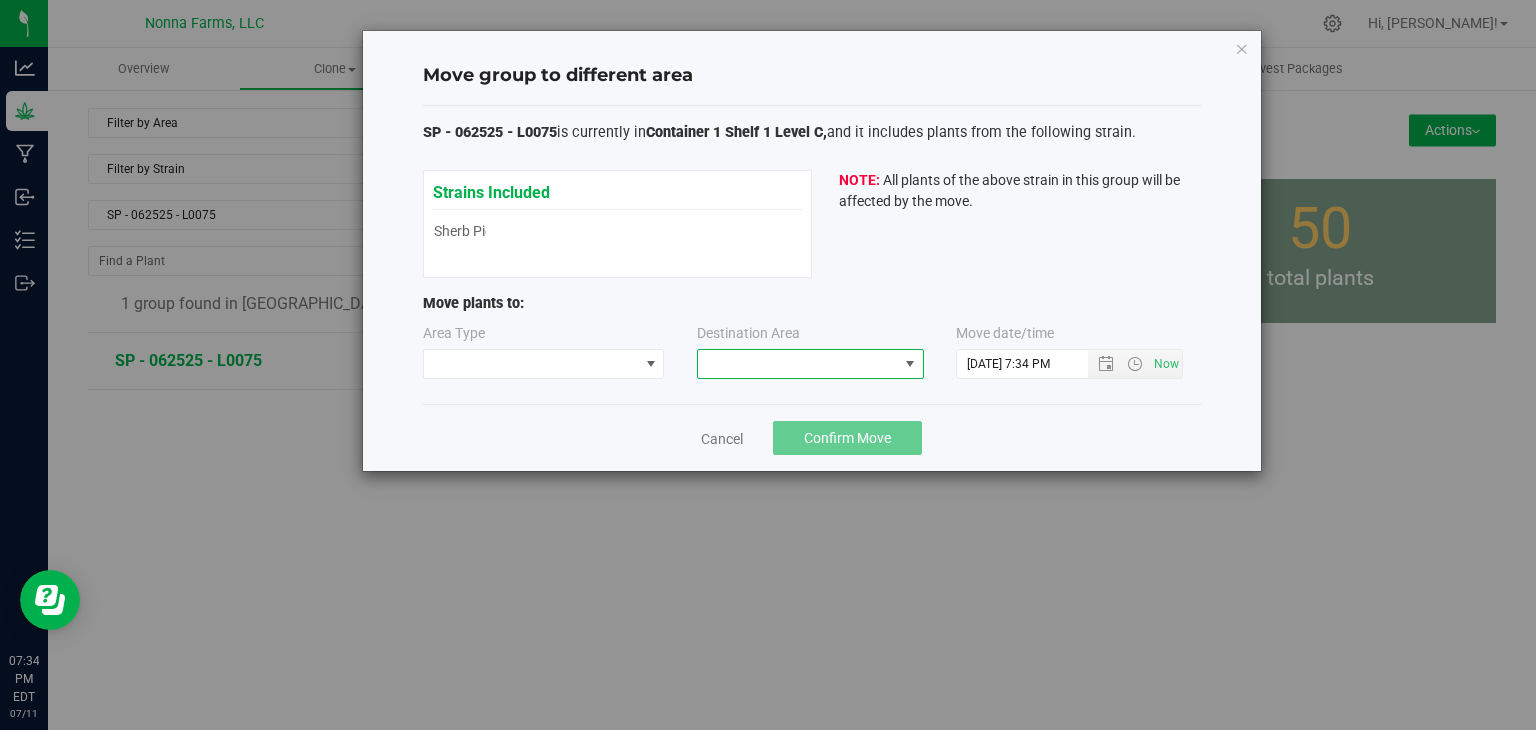click at bounding box center (798, 364) 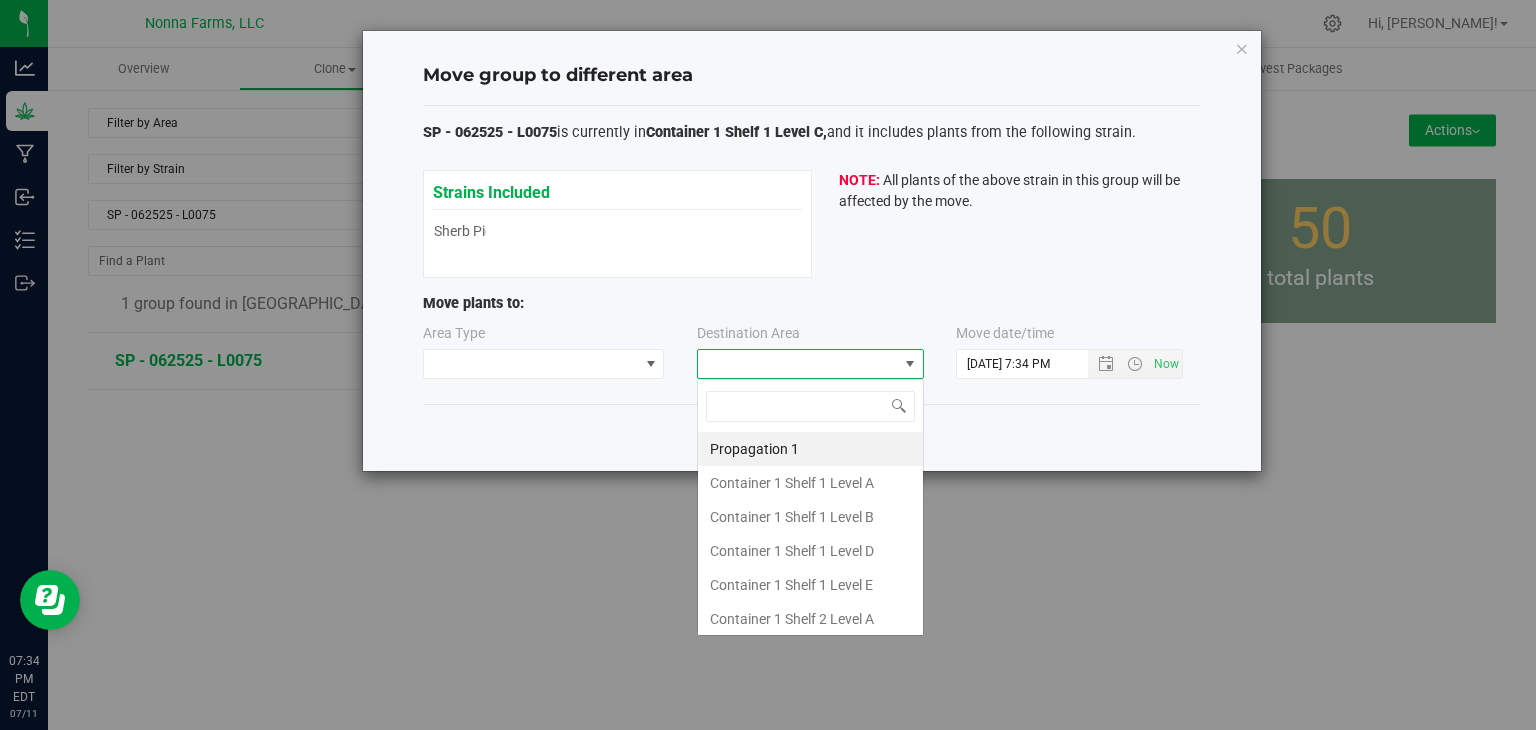 scroll, scrollTop: 99970, scrollLeft: 99772, axis: both 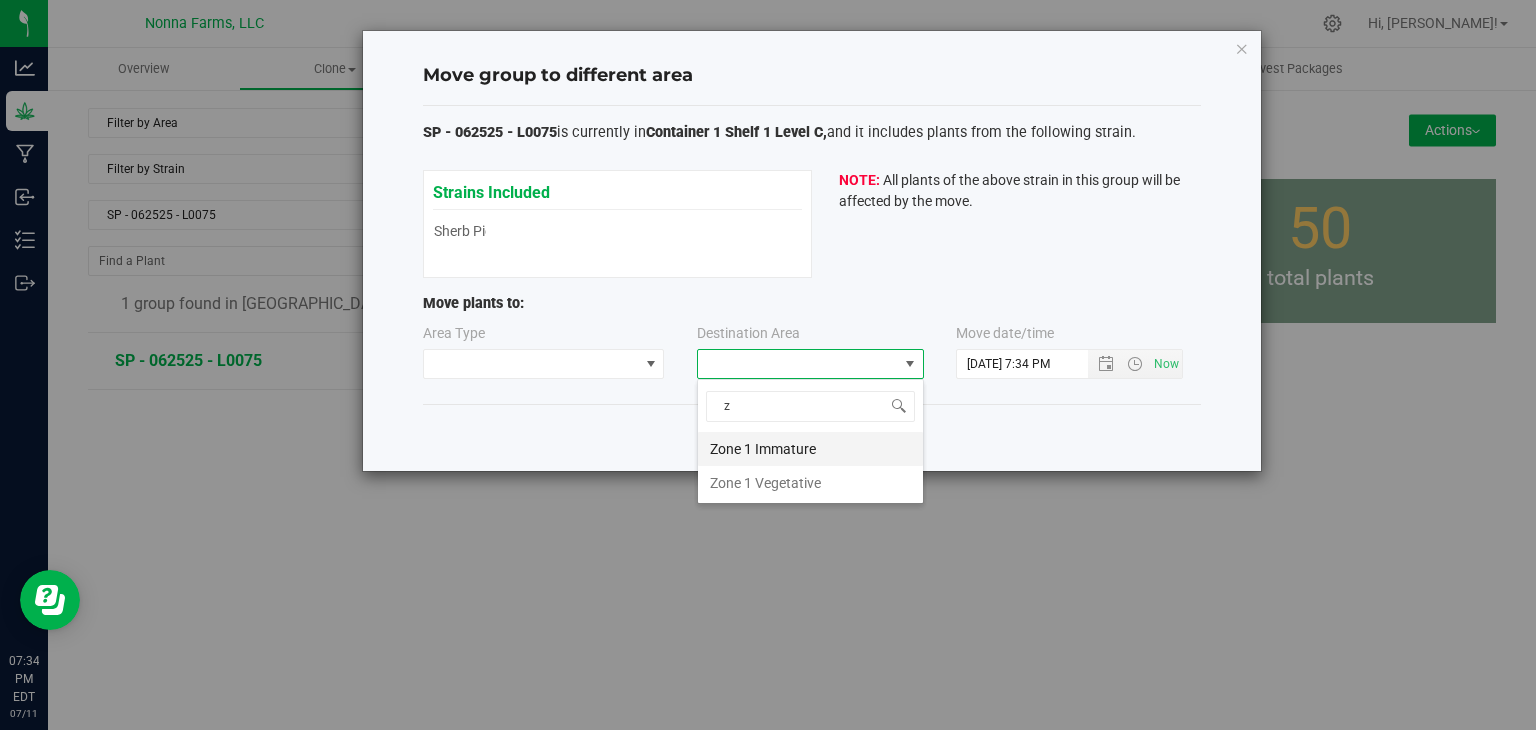 click on "Zone 1 Immature" at bounding box center (810, 449) 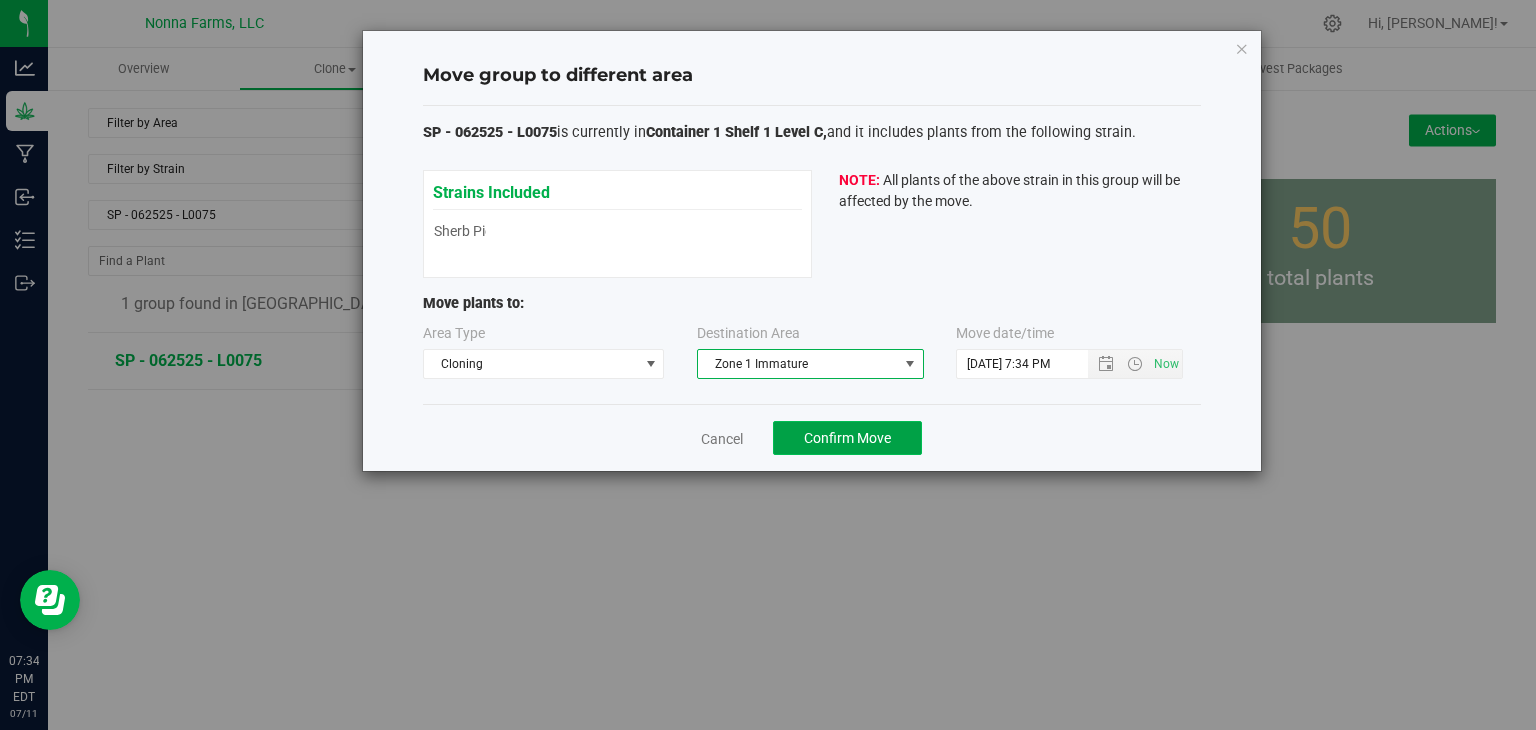 click on "Confirm Move" 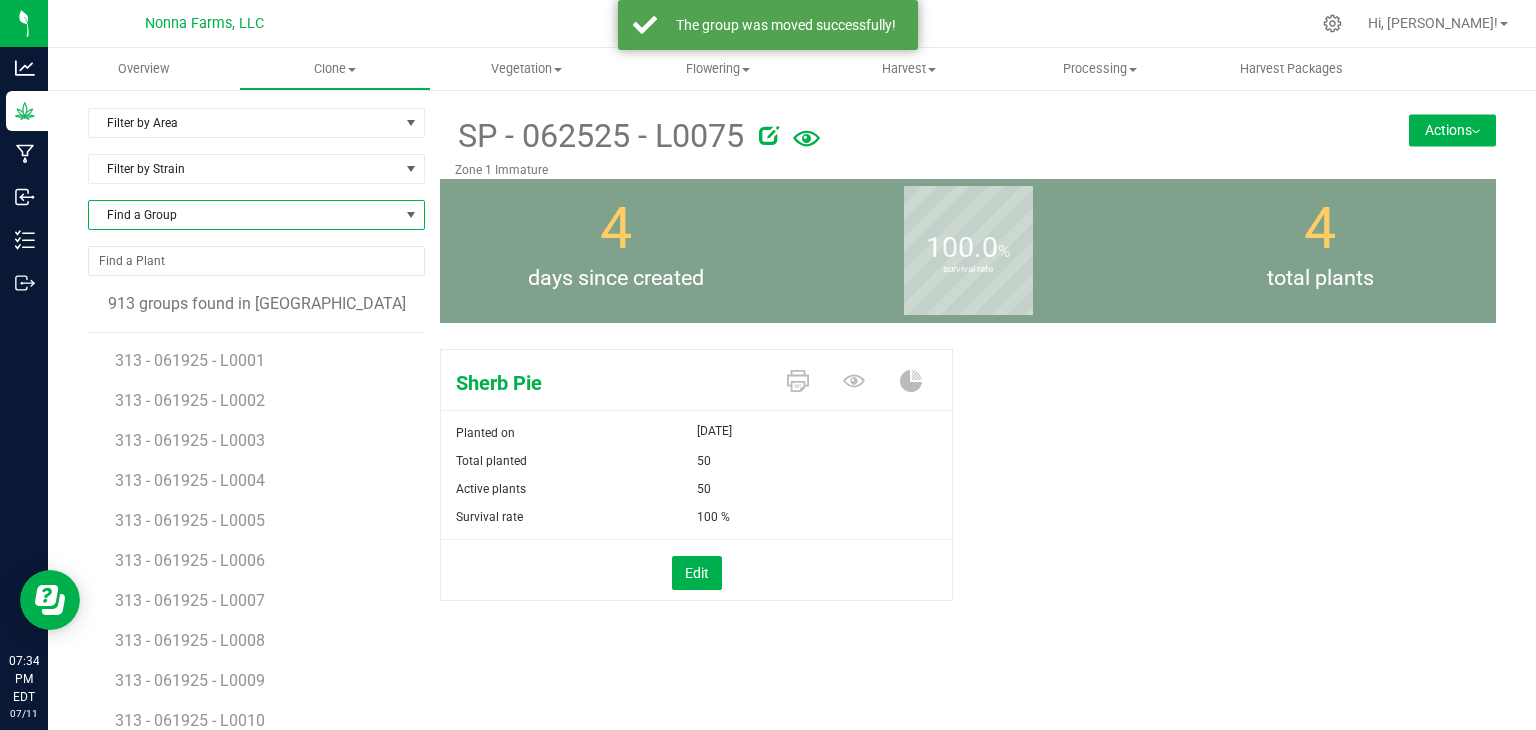 click on "Find a Group" at bounding box center [244, 215] 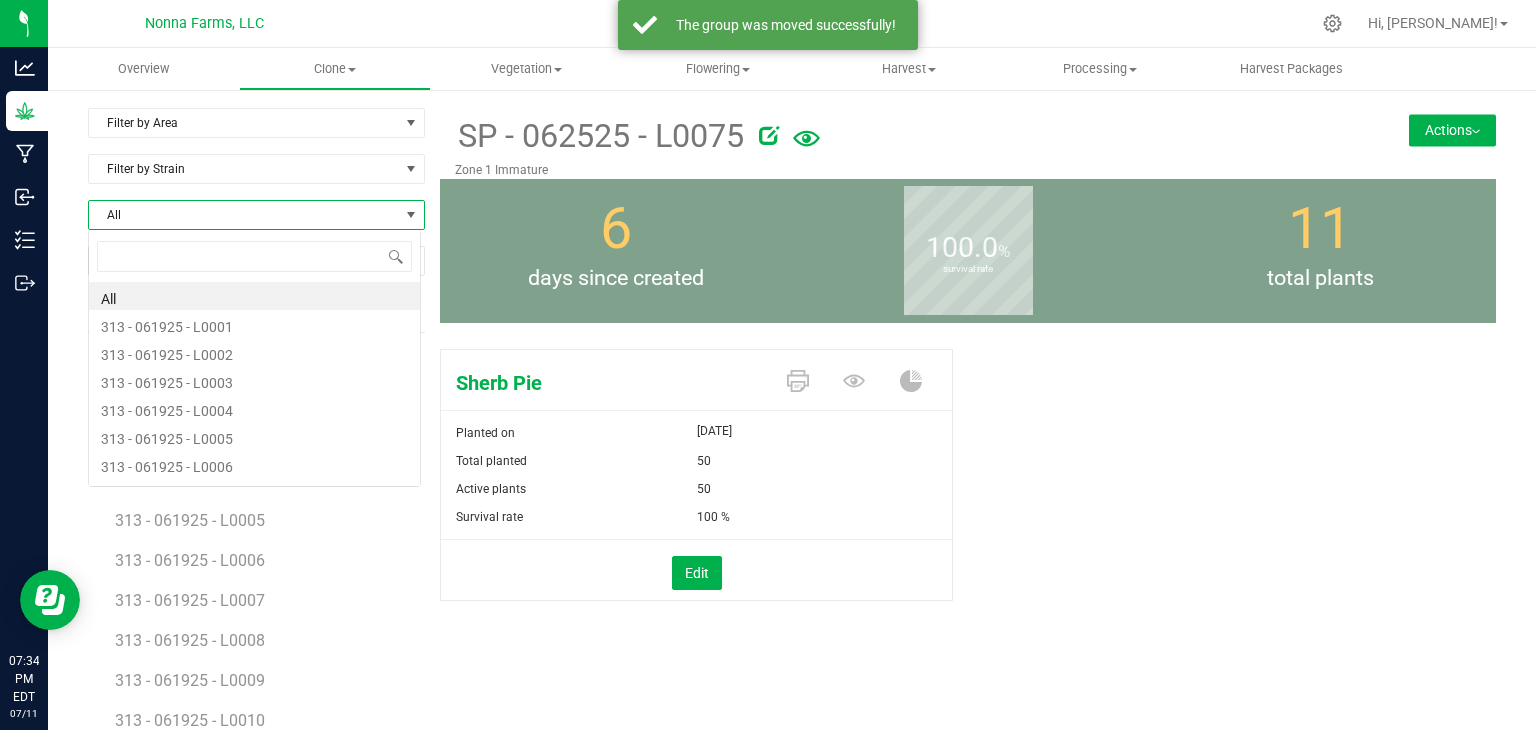 scroll, scrollTop: 99970, scrollLeft: 99666, axis: both 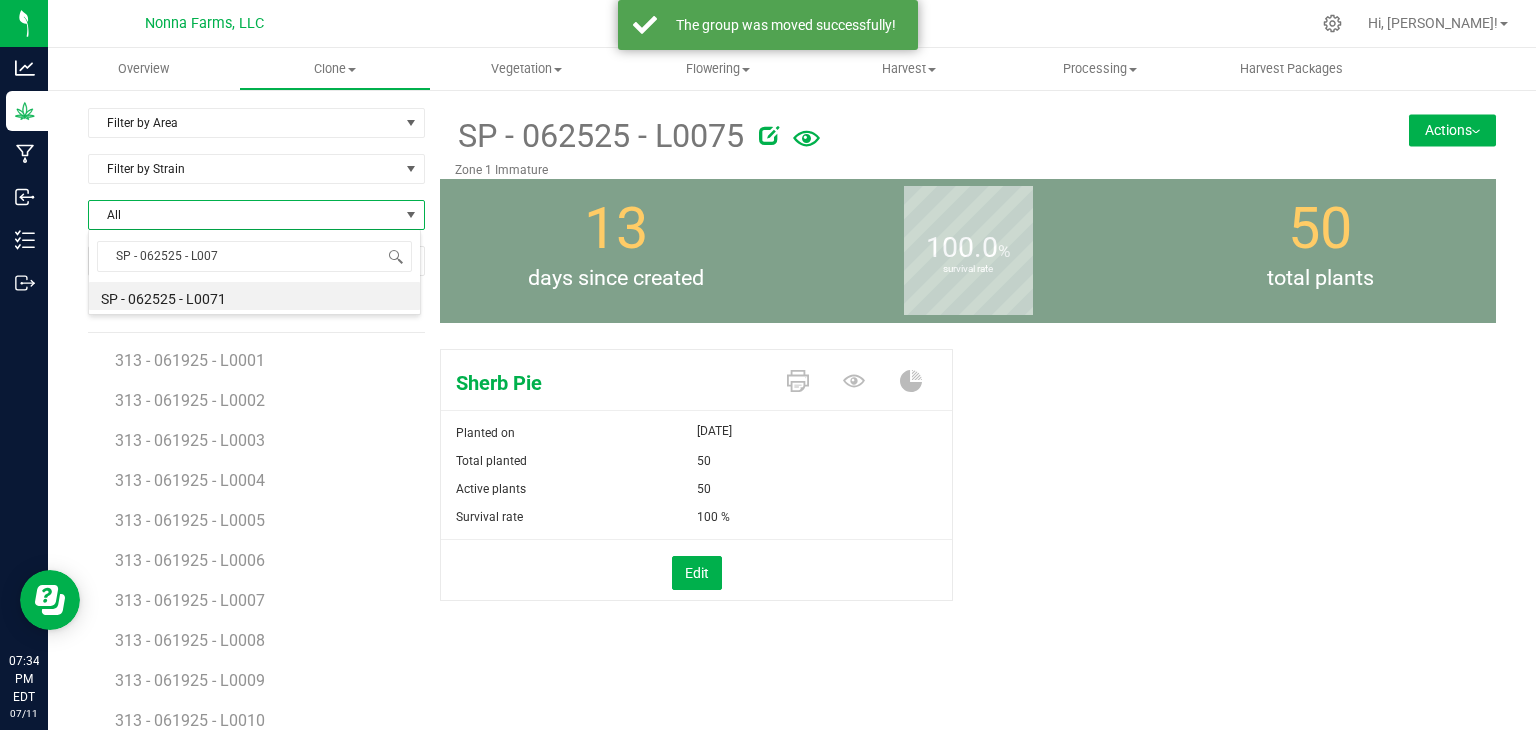 type on "SP - 062525 - L0076" 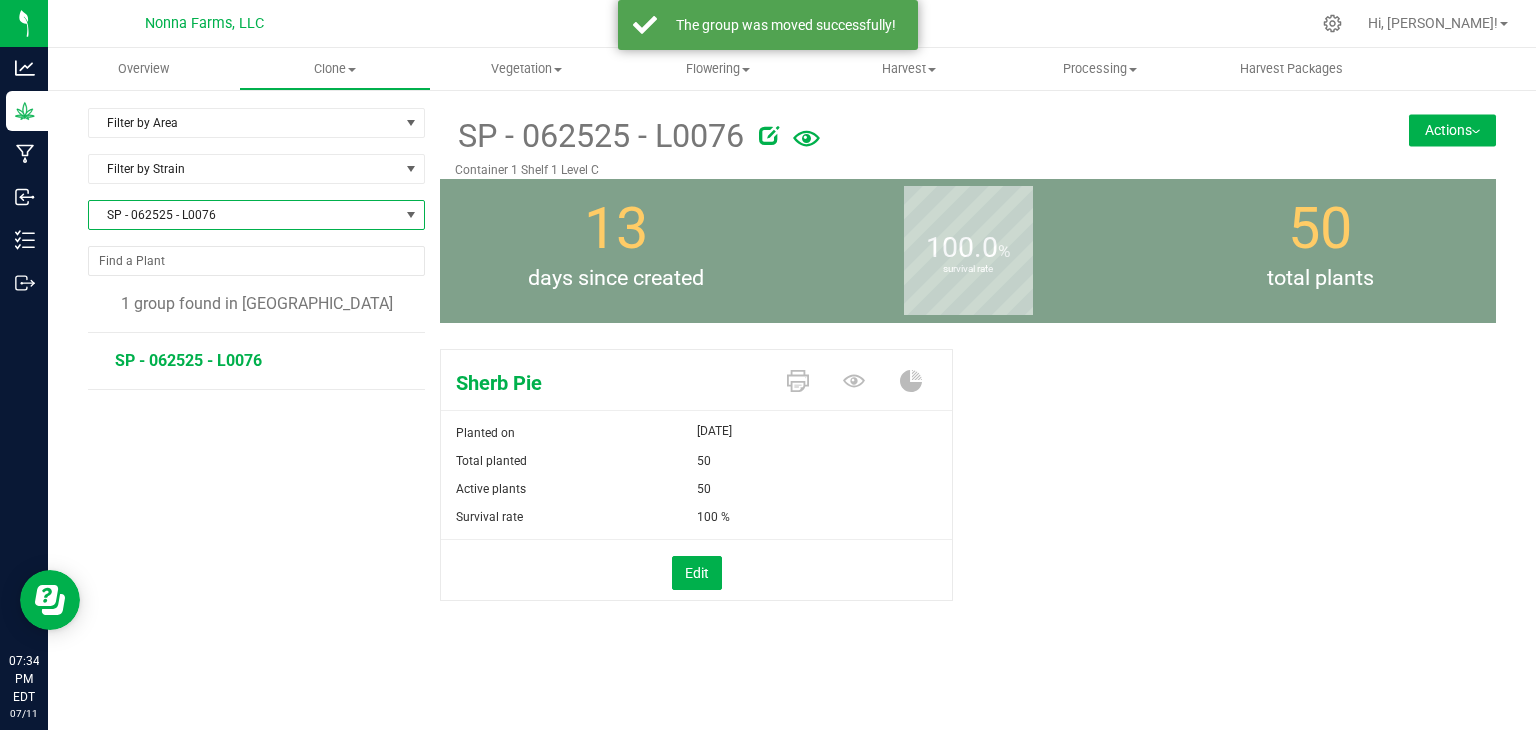 click on "SP - 062525 - L0076
Container 1 Shelf 1 Level C
Actions
Move group
Split group" at bounding box center [968, 143] 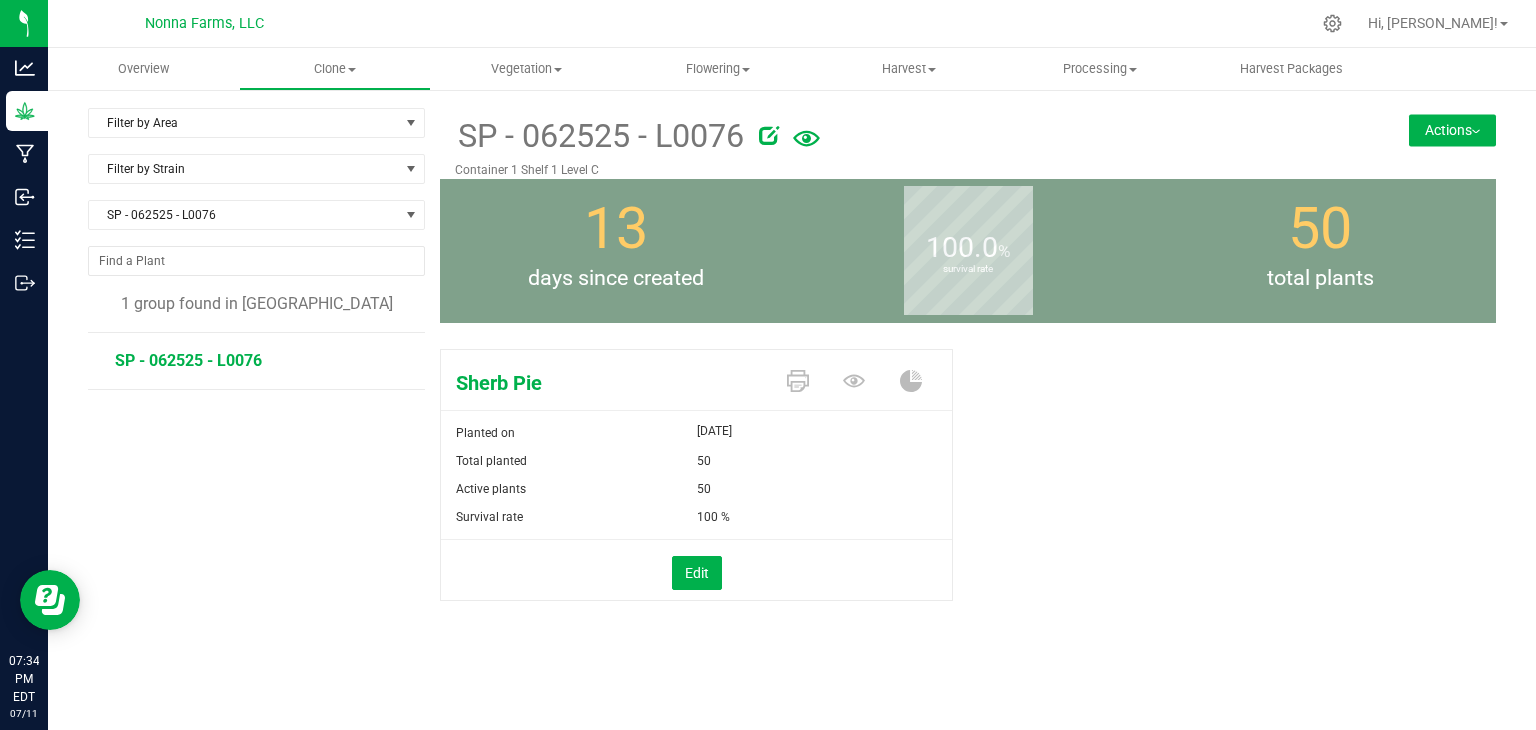 click on "Actions" at bounding box center [1452, 130] 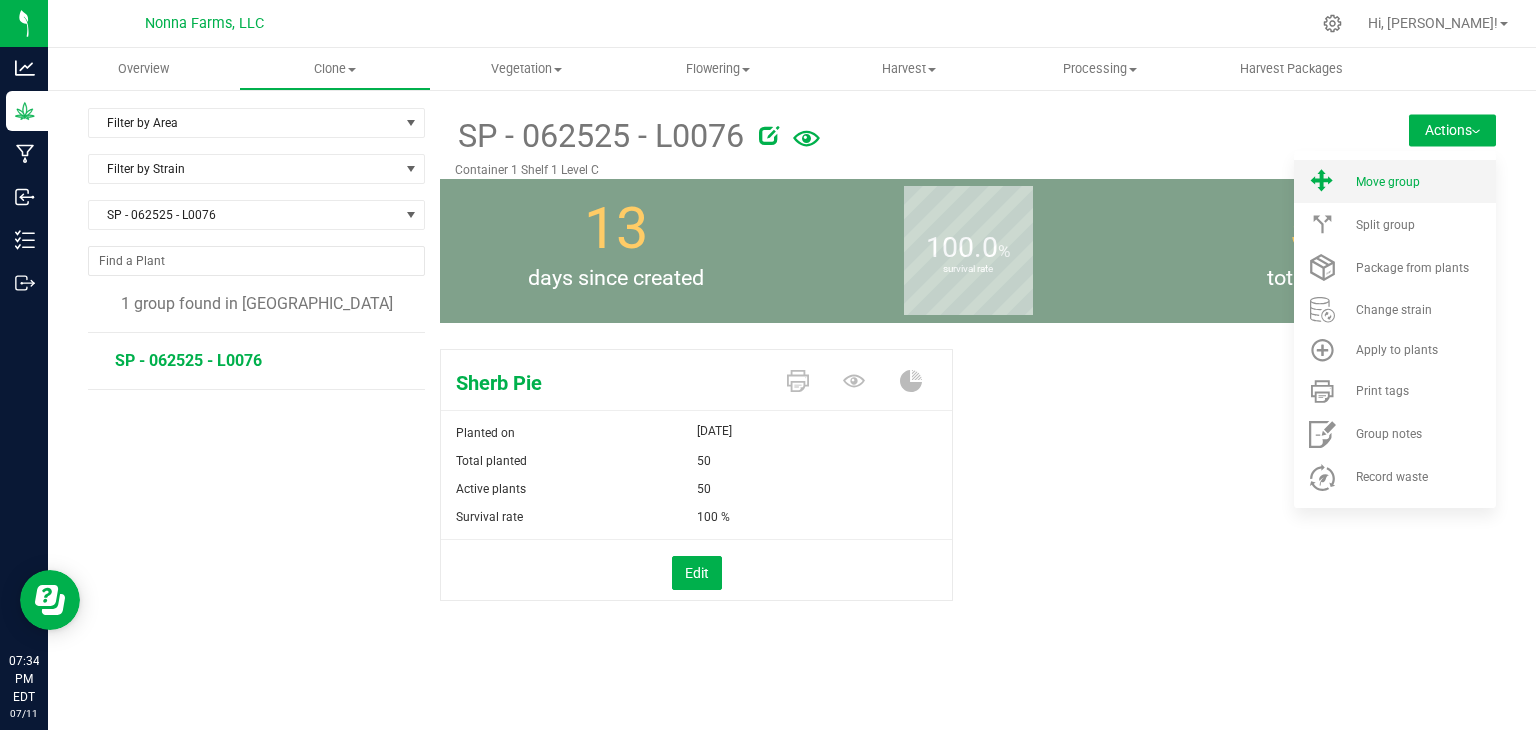 click on "Move group" at bounding box center (1395, 181) 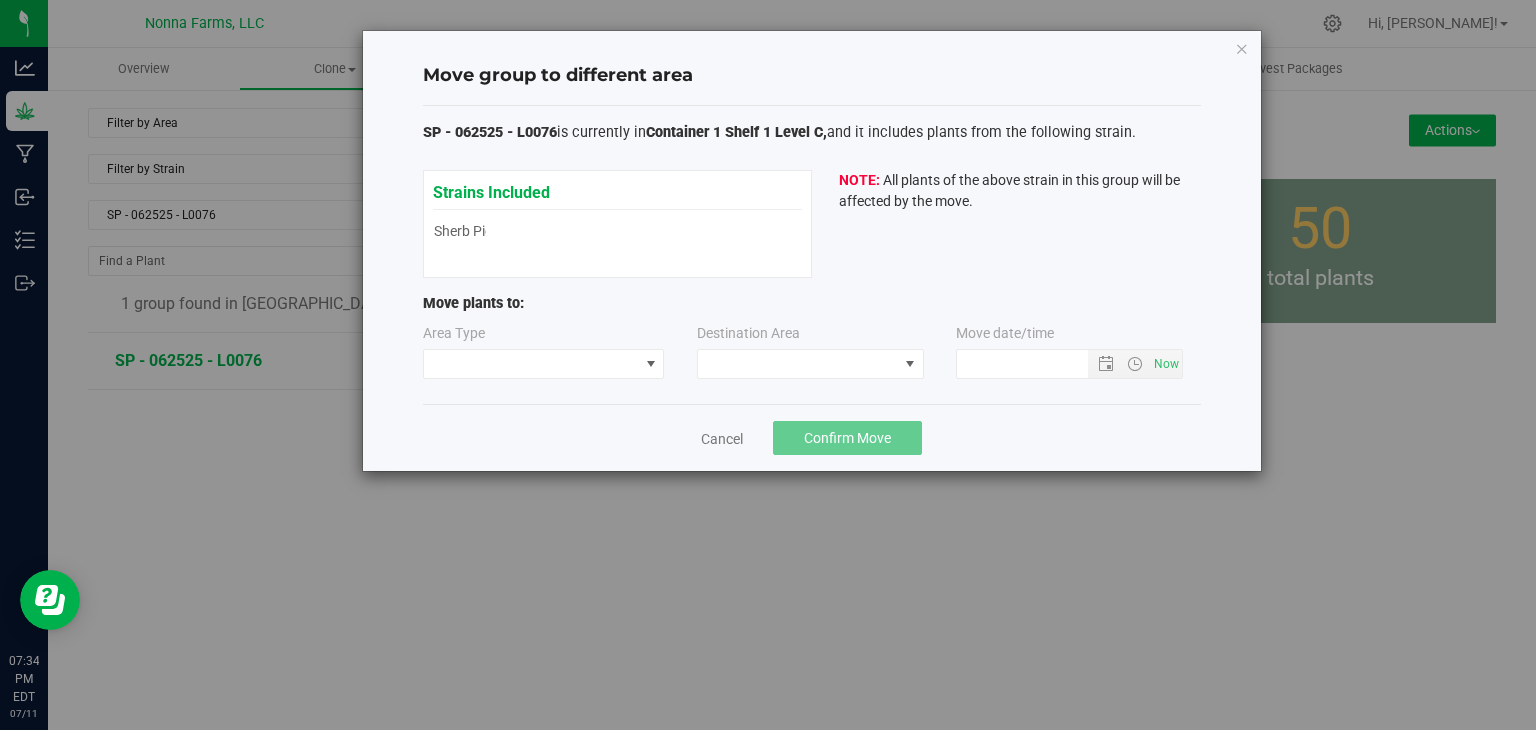 type on "[DATE] 7:34 PM" 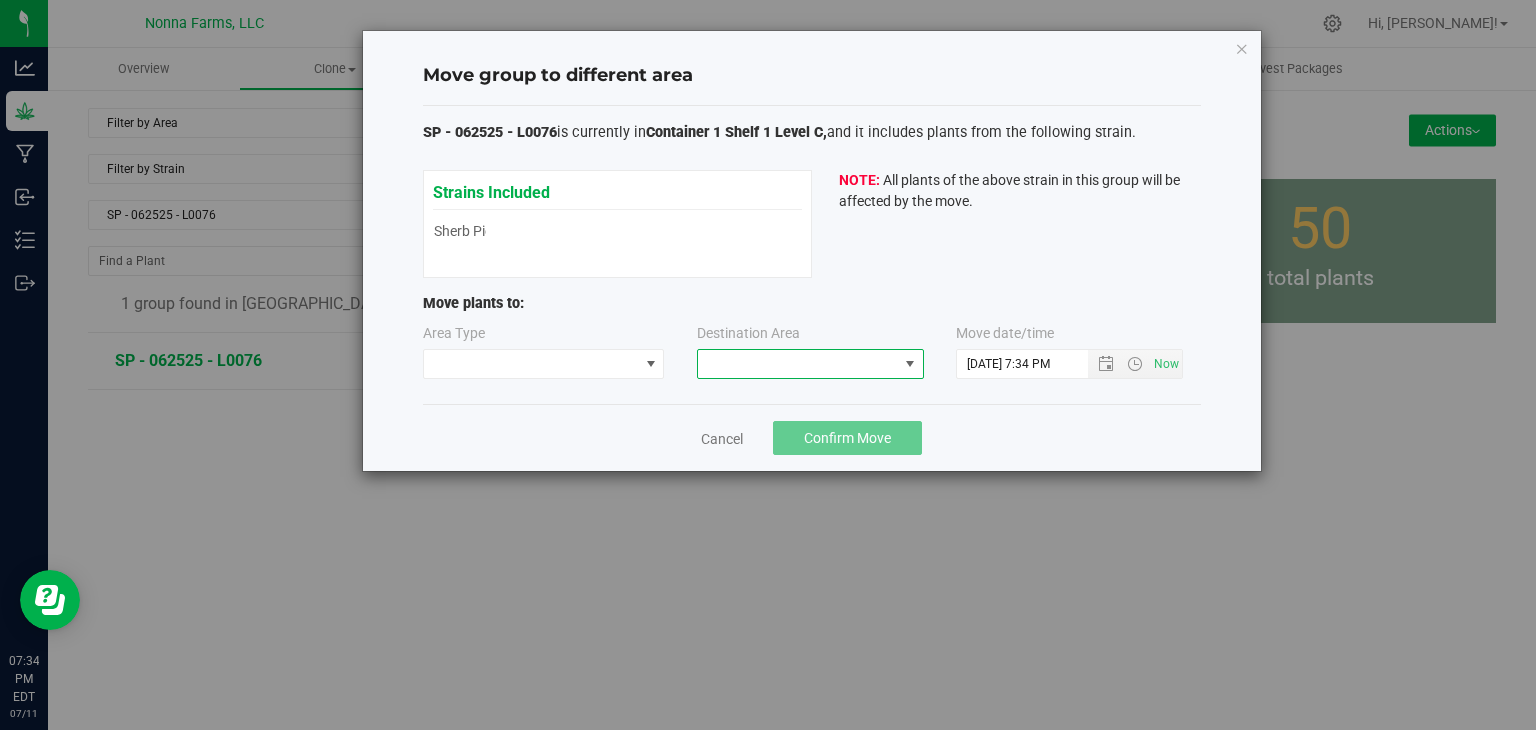 click at bounding box center (798, 364) 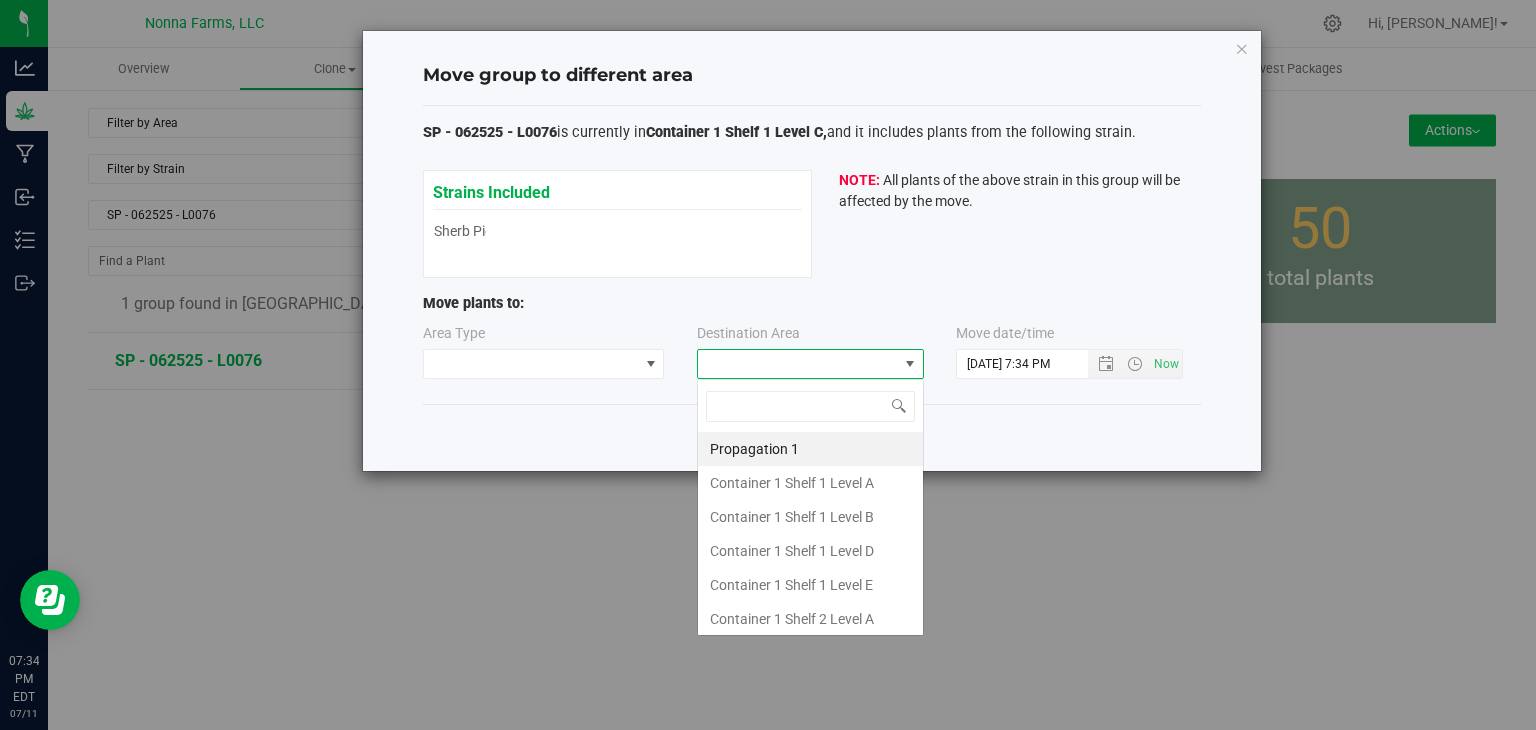 scroll, scrollTop: 99970, scrollLeft: 99772, axis: both 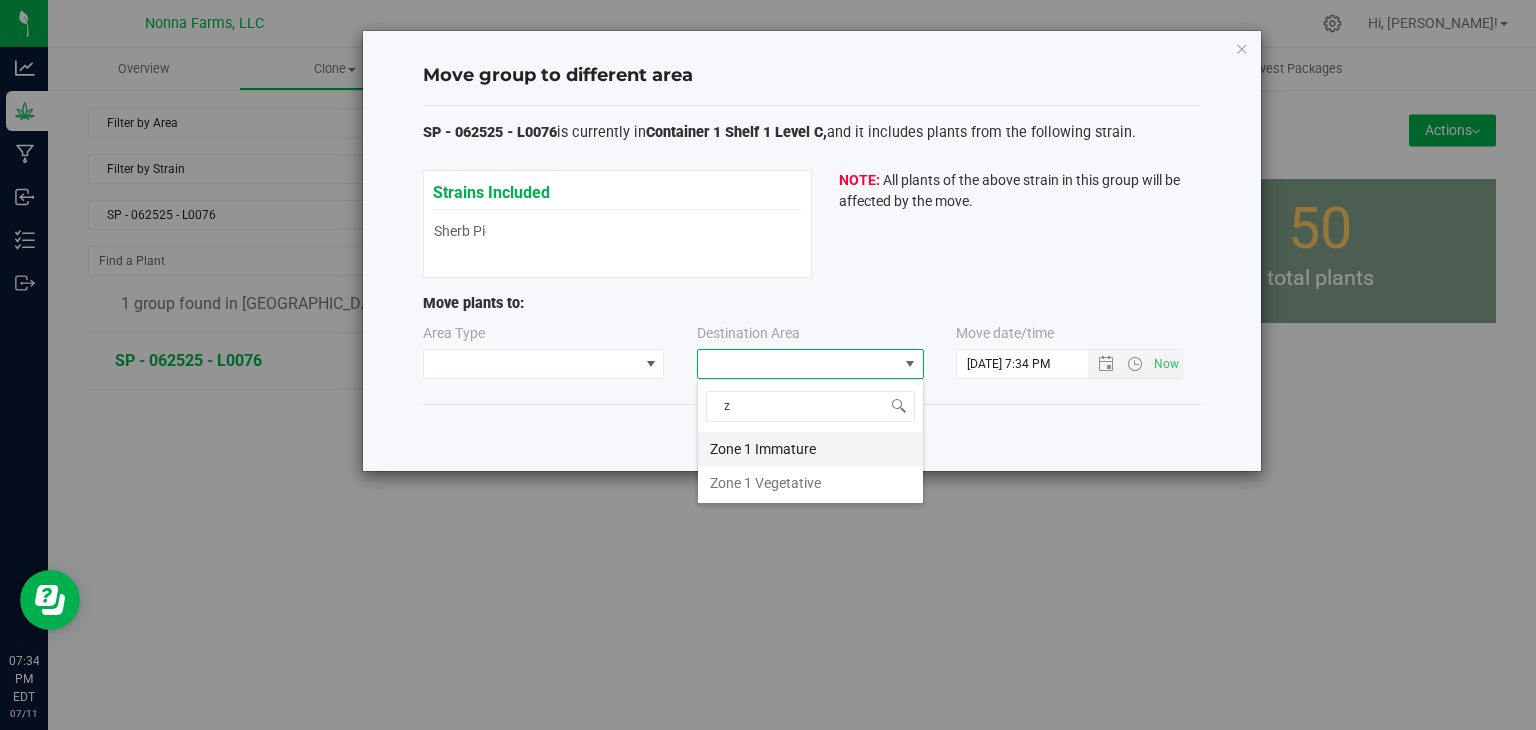 click on "Zone 1 Immature" at bounding box center [810, 449] 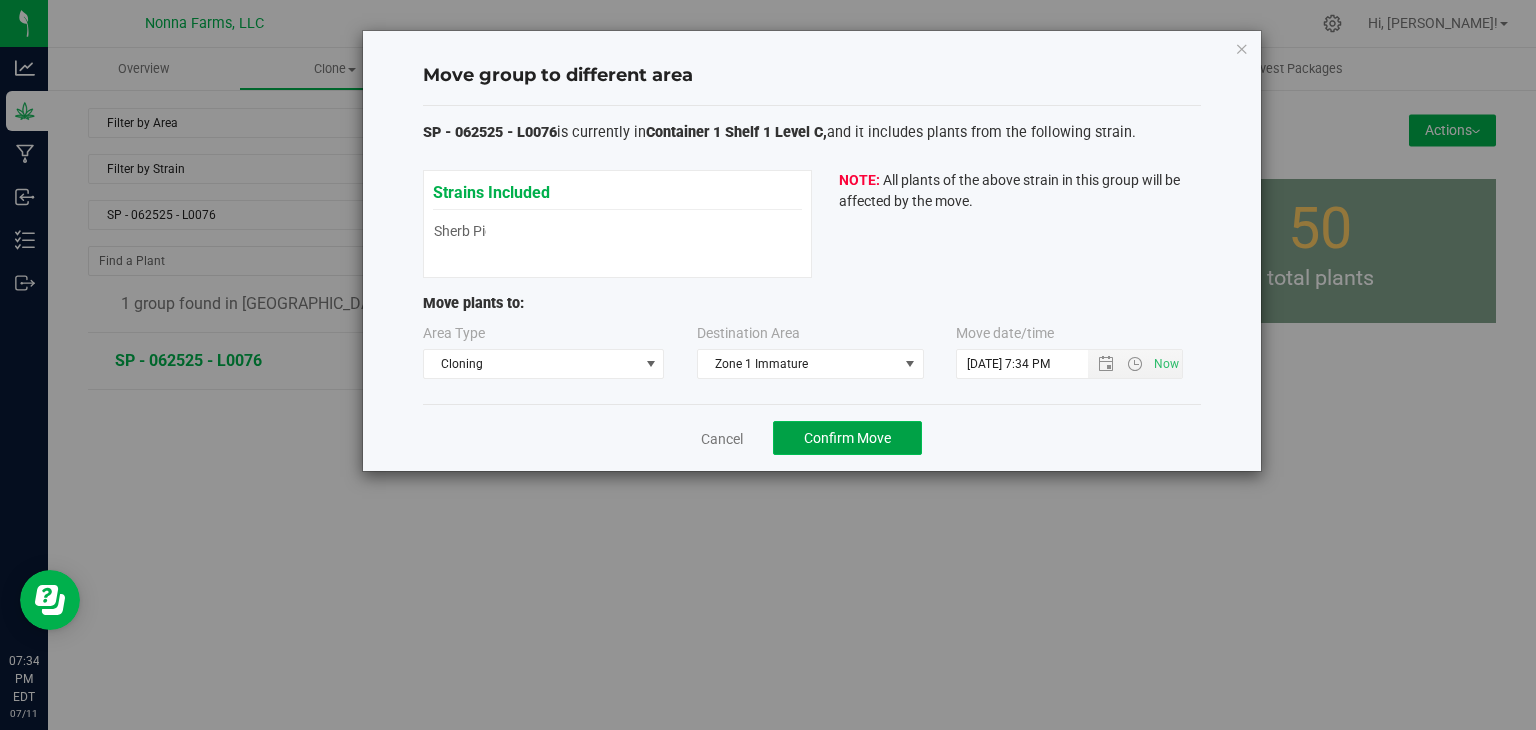 click on "Confirm Move" 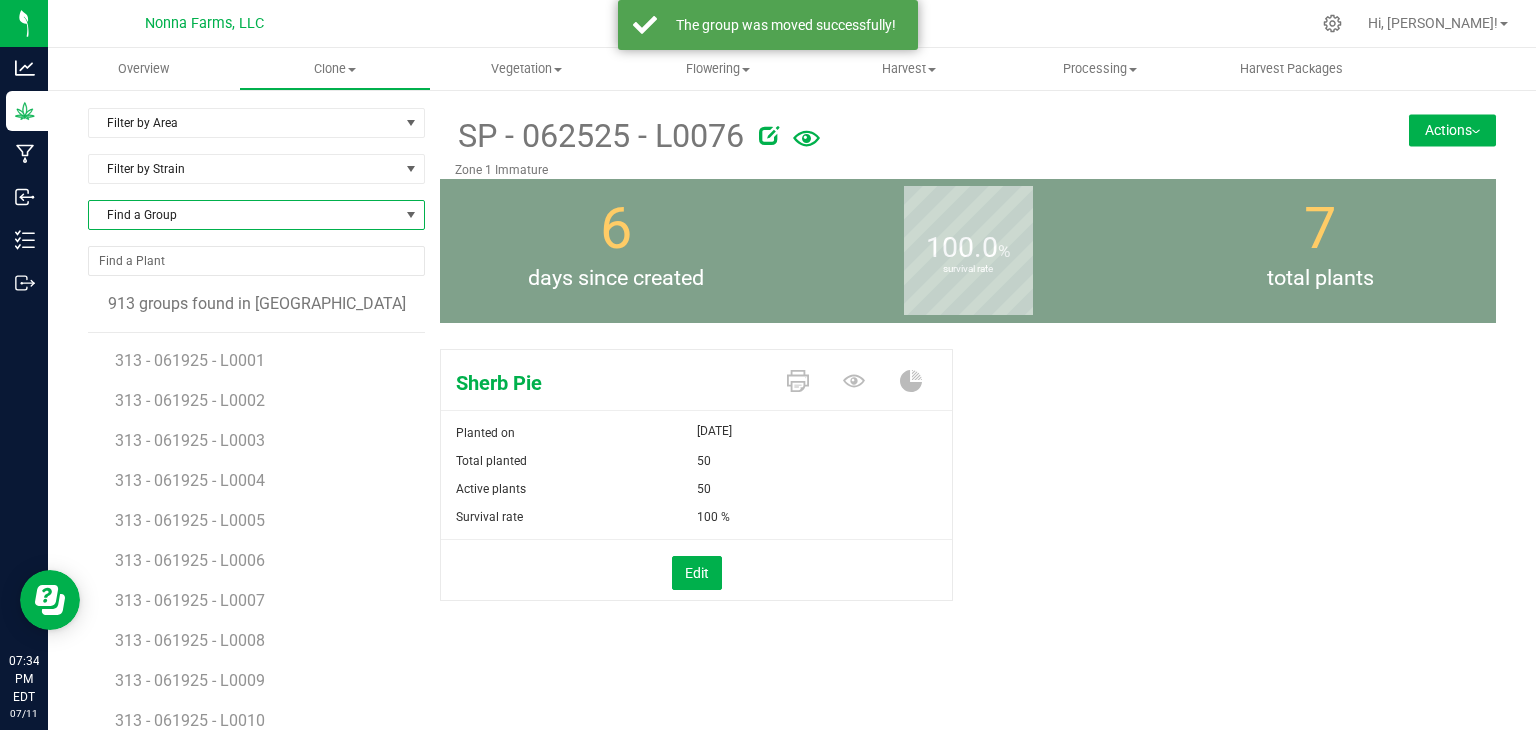 click on "Find a Group" at bounding box center [244, 215] 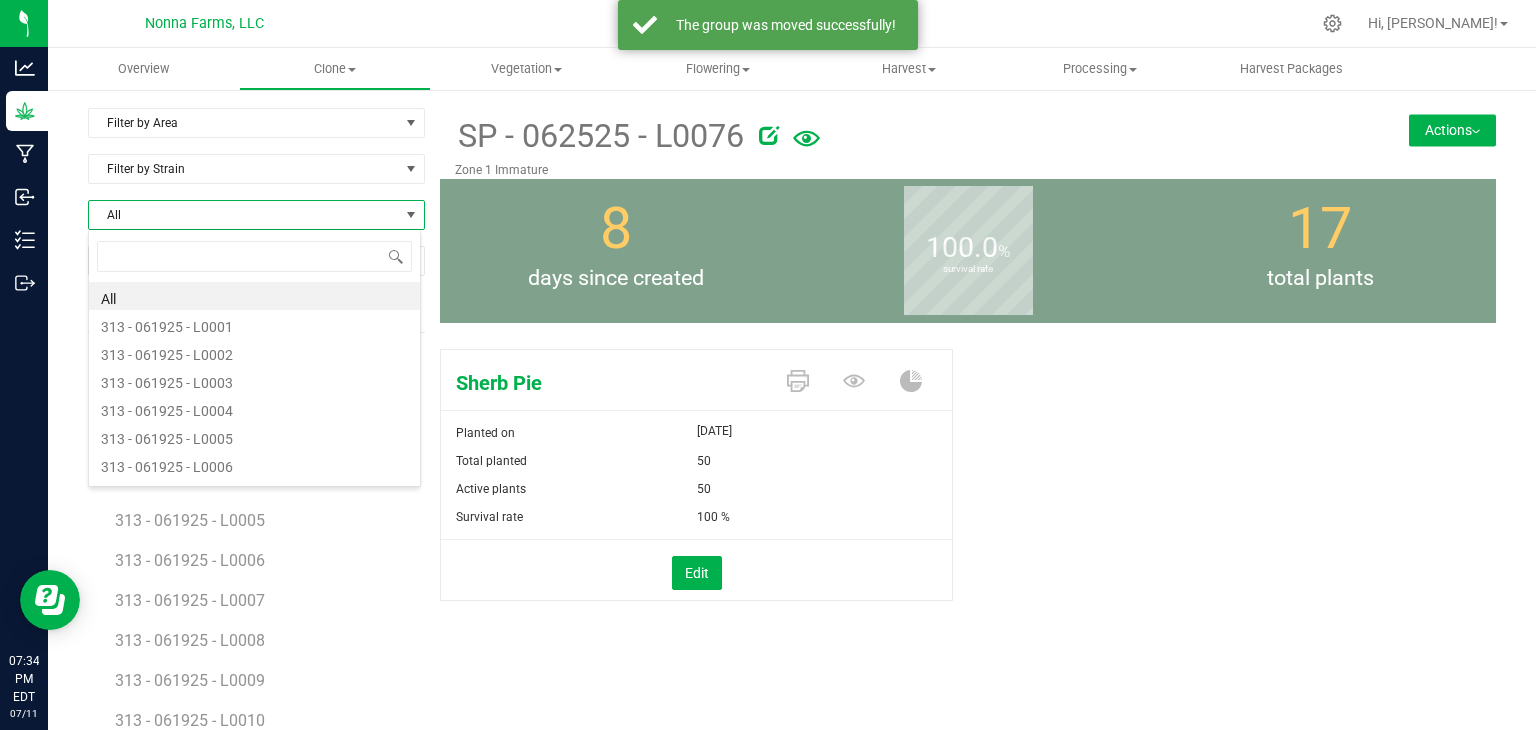 scroll, scrollTop: 99970, scrollLeft: 99666, axis: both 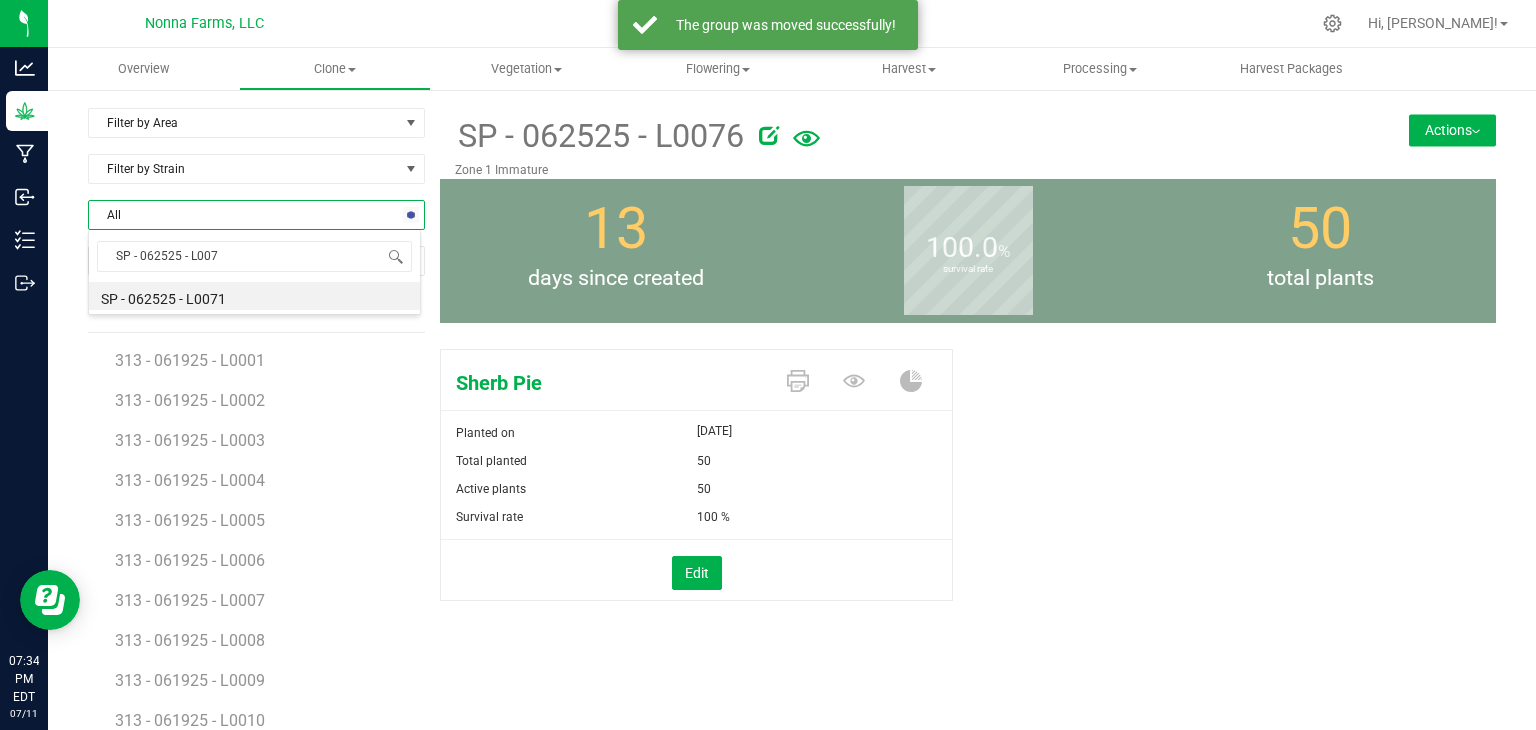 type on "SP - 062525 - L0077" 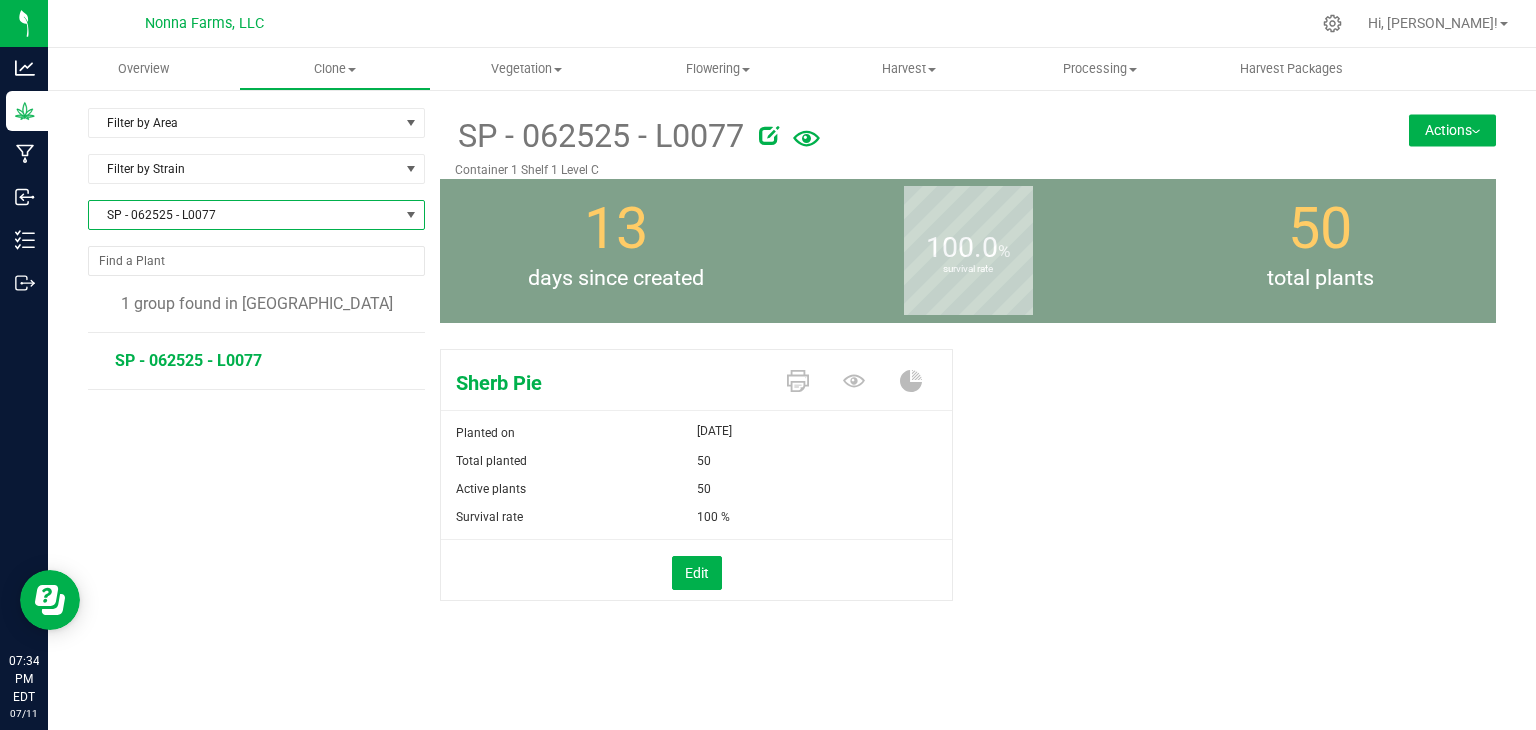 click on "Actions" at bounding box center [1452, 130] 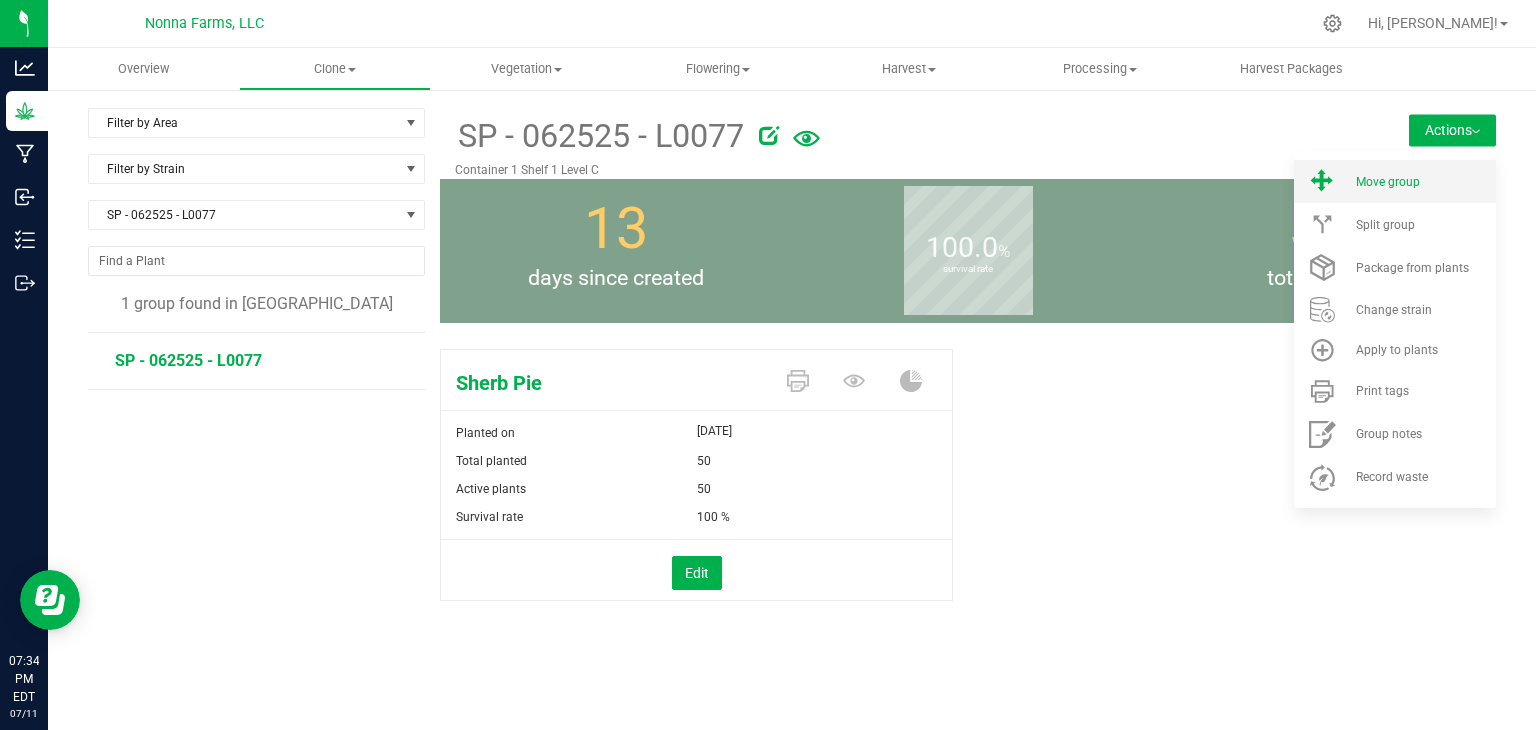 click on "Move group" at bounding box center (1424, 182) 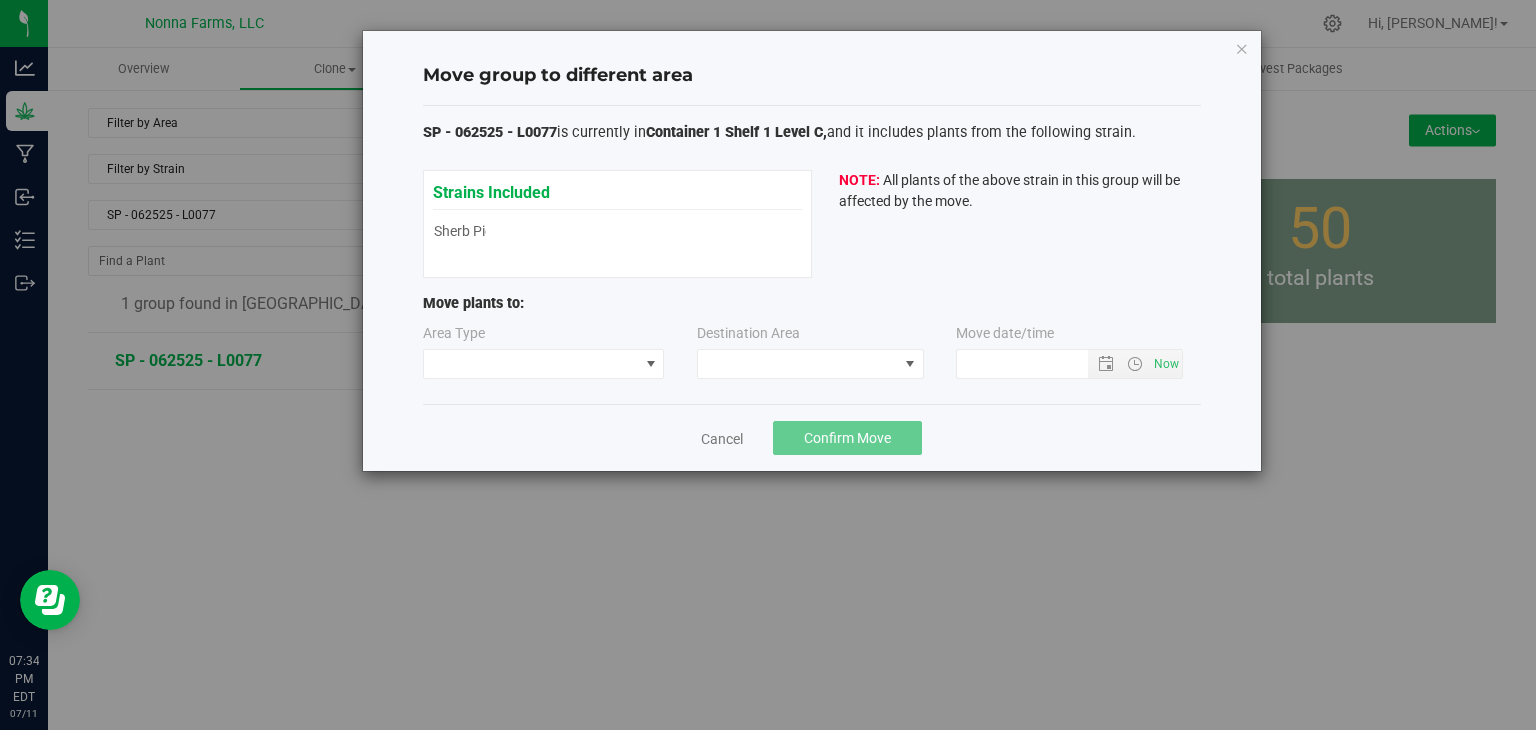 type on "[DATE] 7:34 PM" 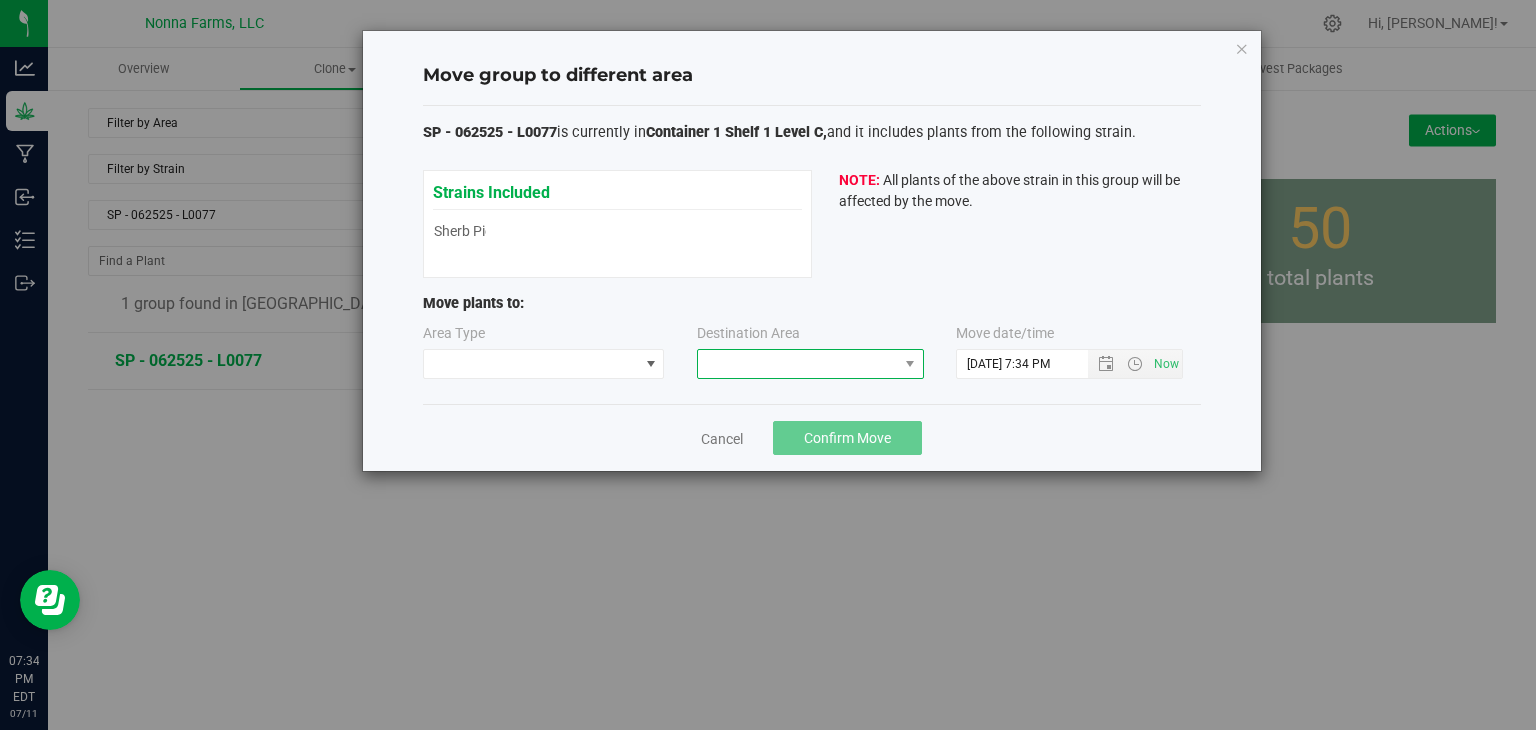 click at bounding box center (798, 364) 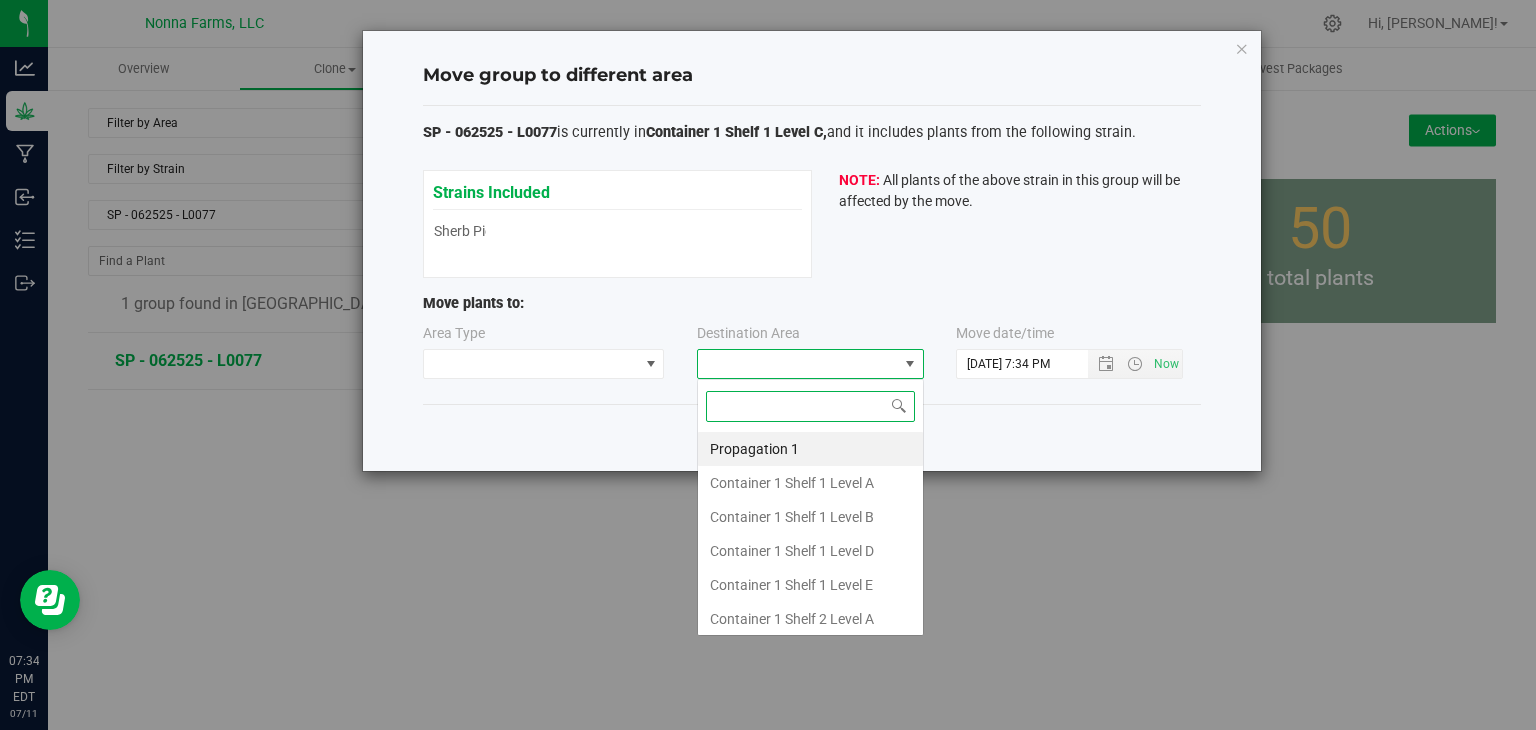 scroll, scrollTop: 99970, scrollLeft: 99772, axis: both 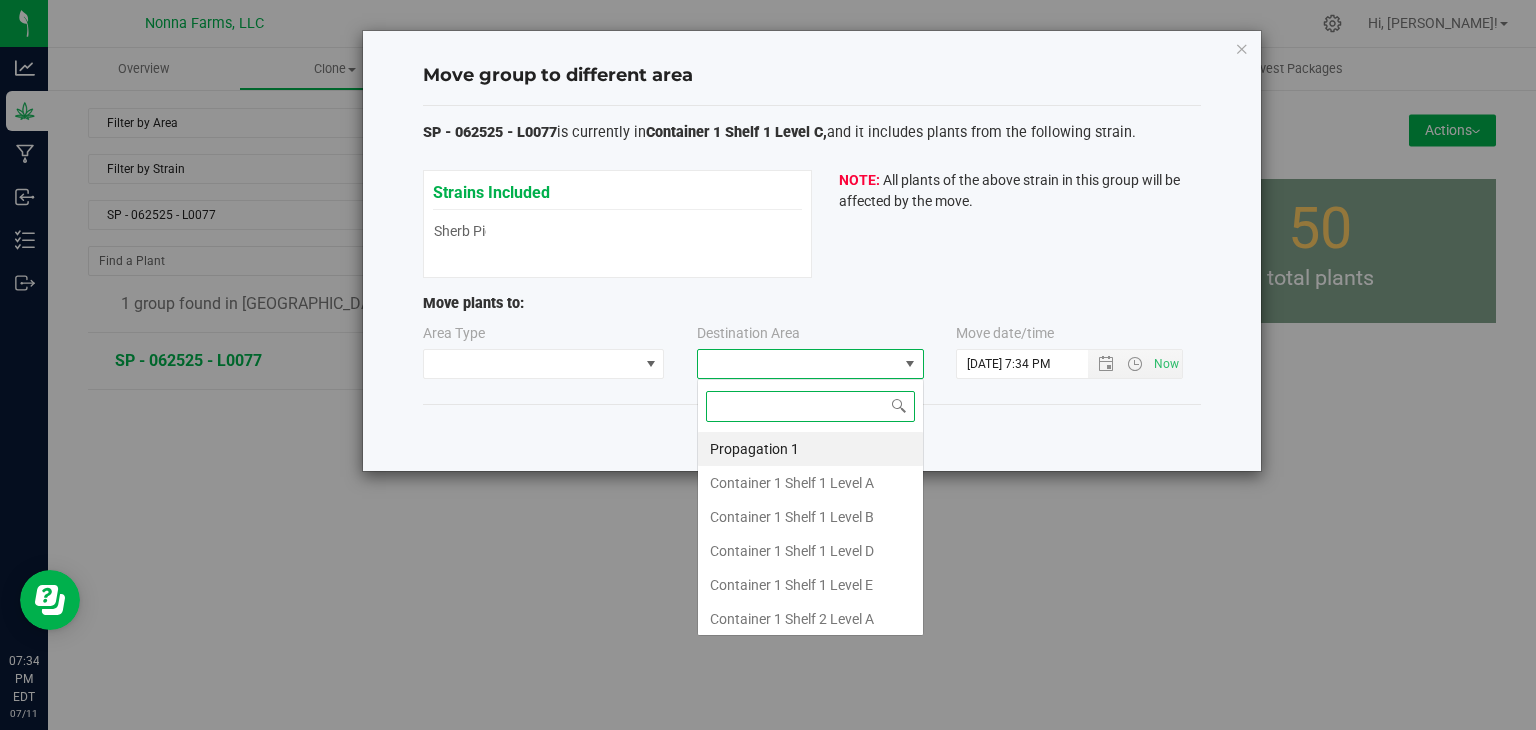 type on "z" 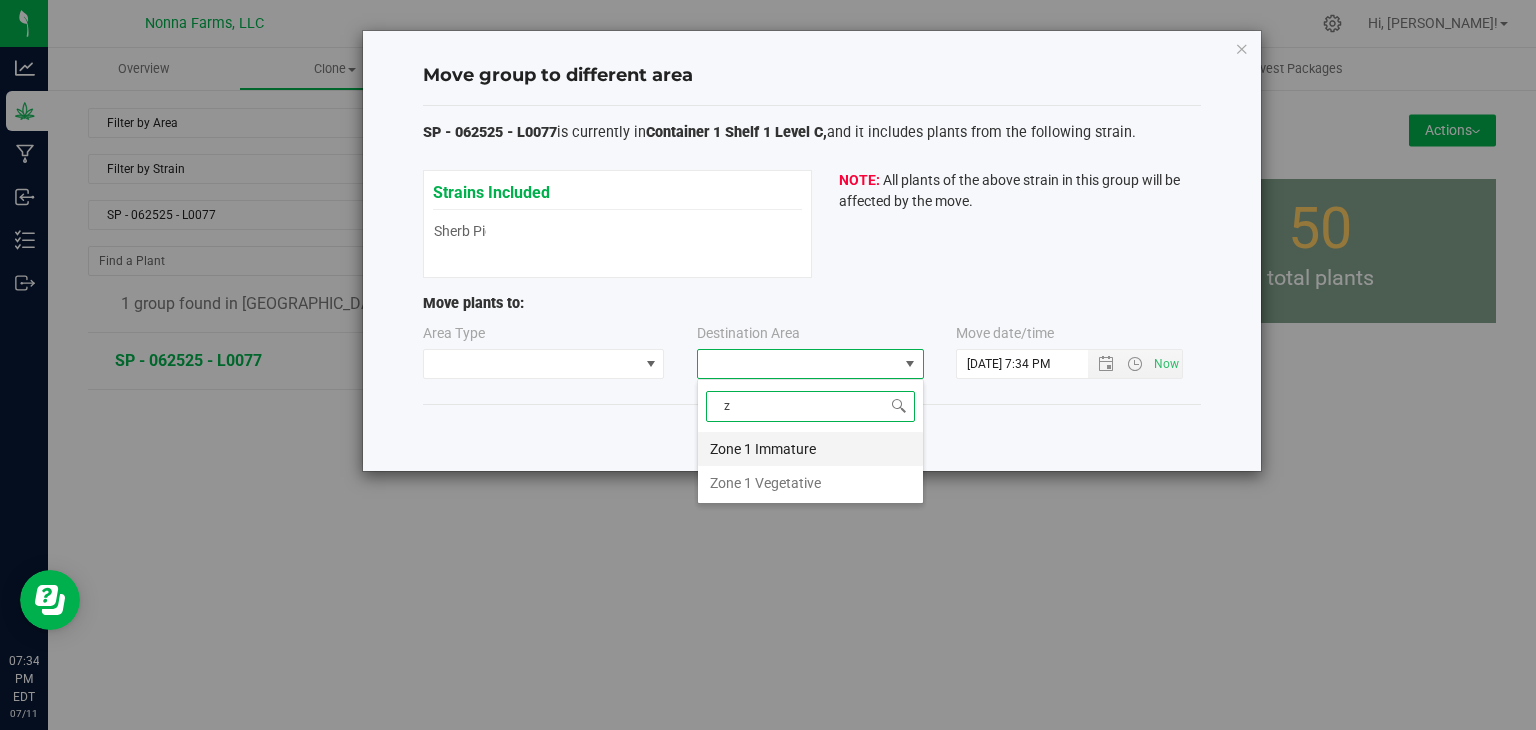 click on "Zone 1 Immature" at bounding box center [810, 449] 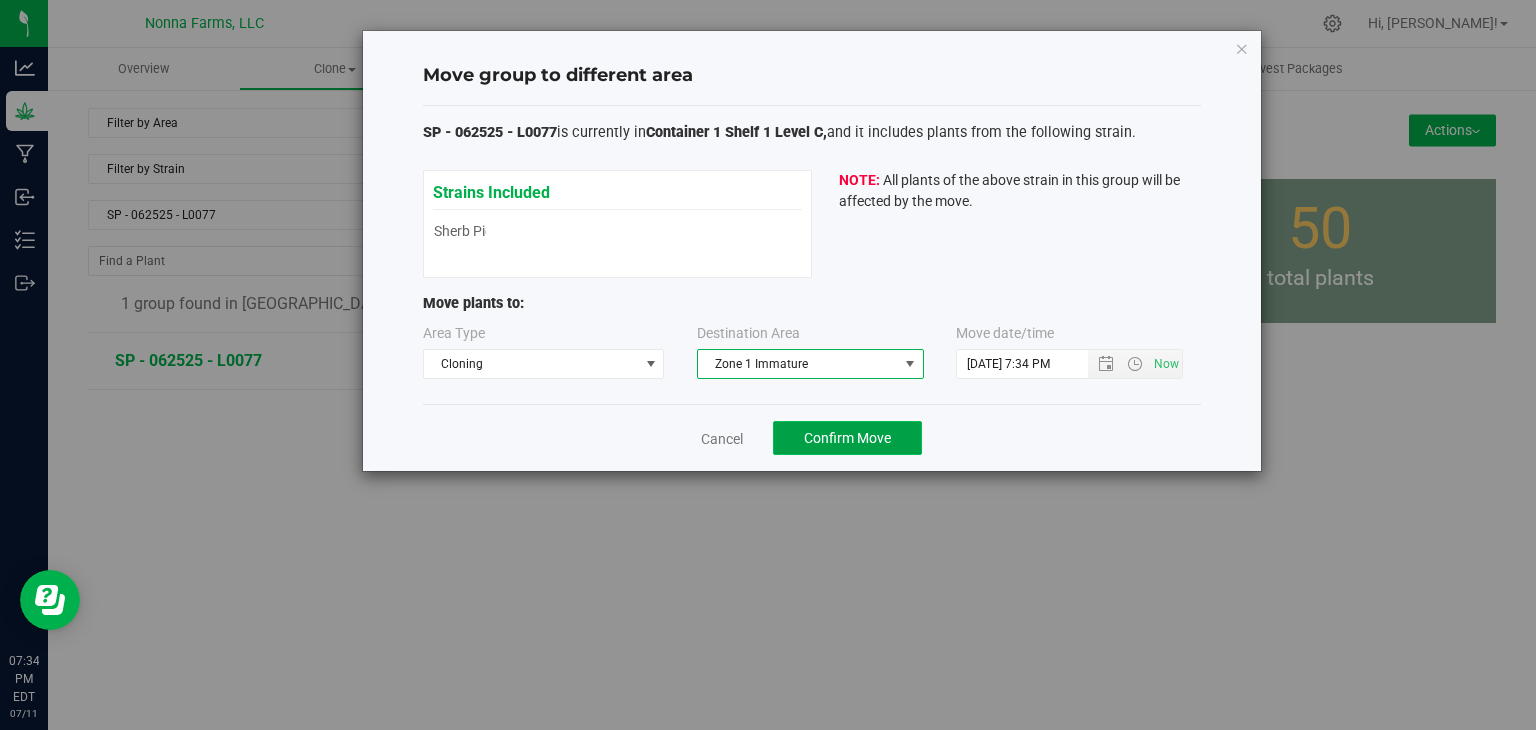 click on "Confirm Move" 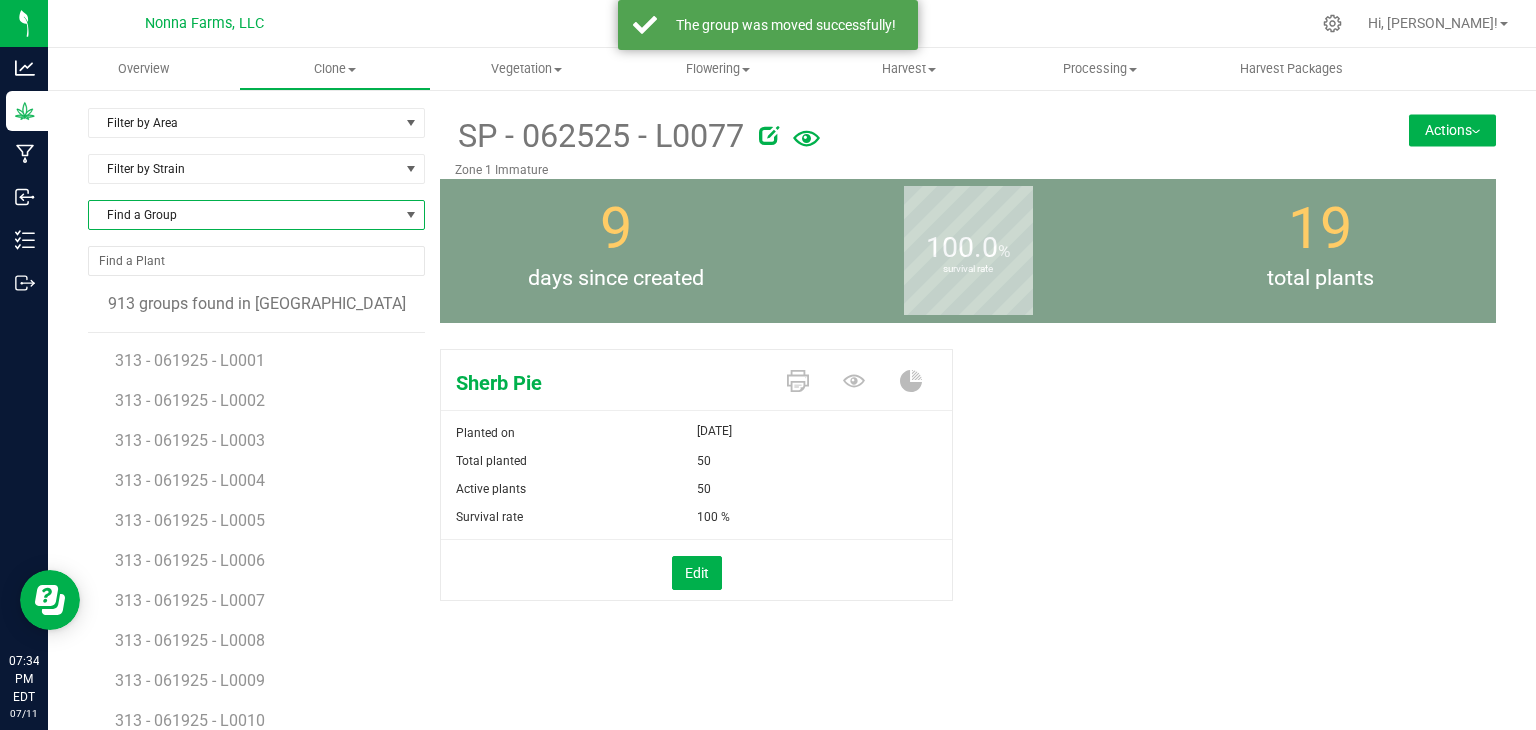 click on "Find a Group" at bounding box center (244, 215) 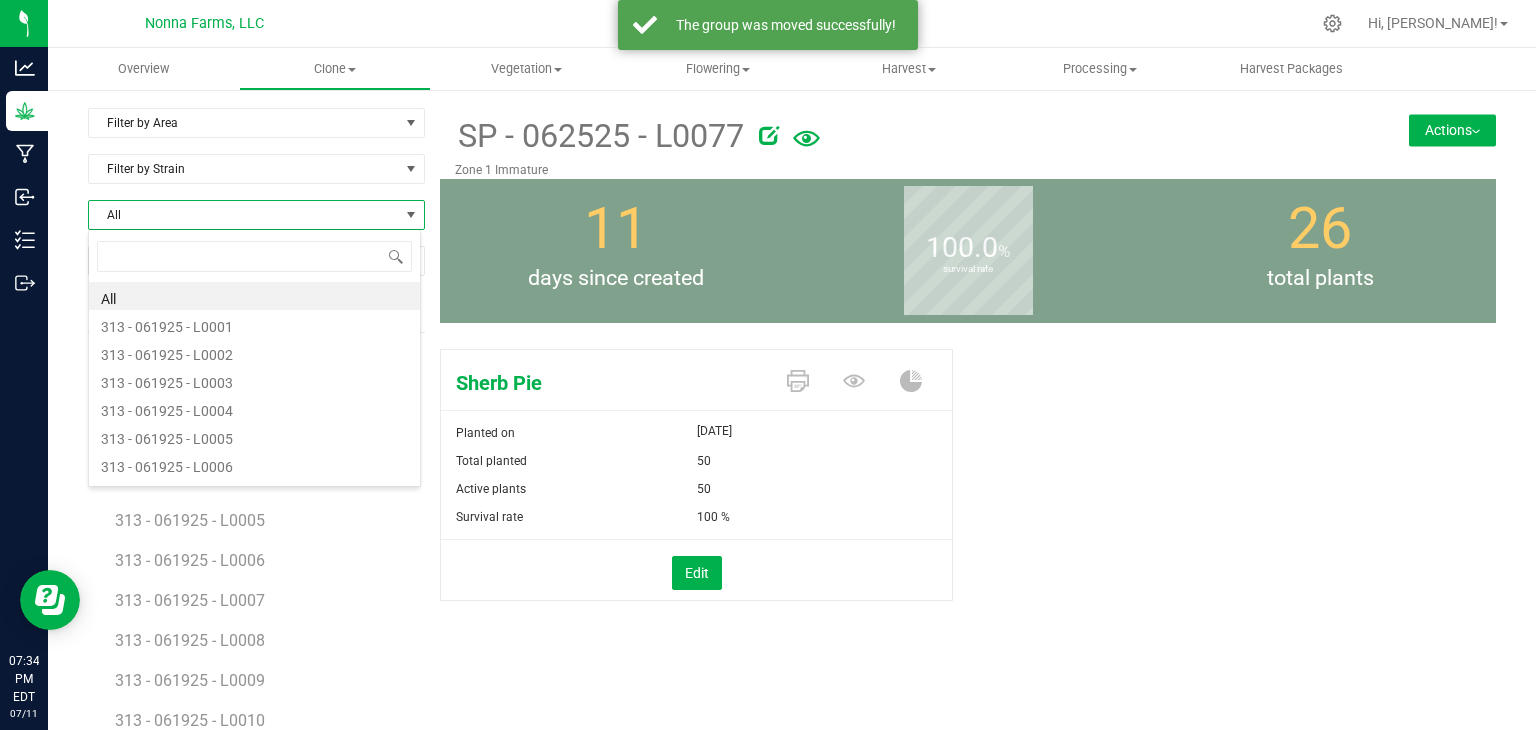 scroll, scrollTop: 99970, scrollLeft: 99666, axis: both 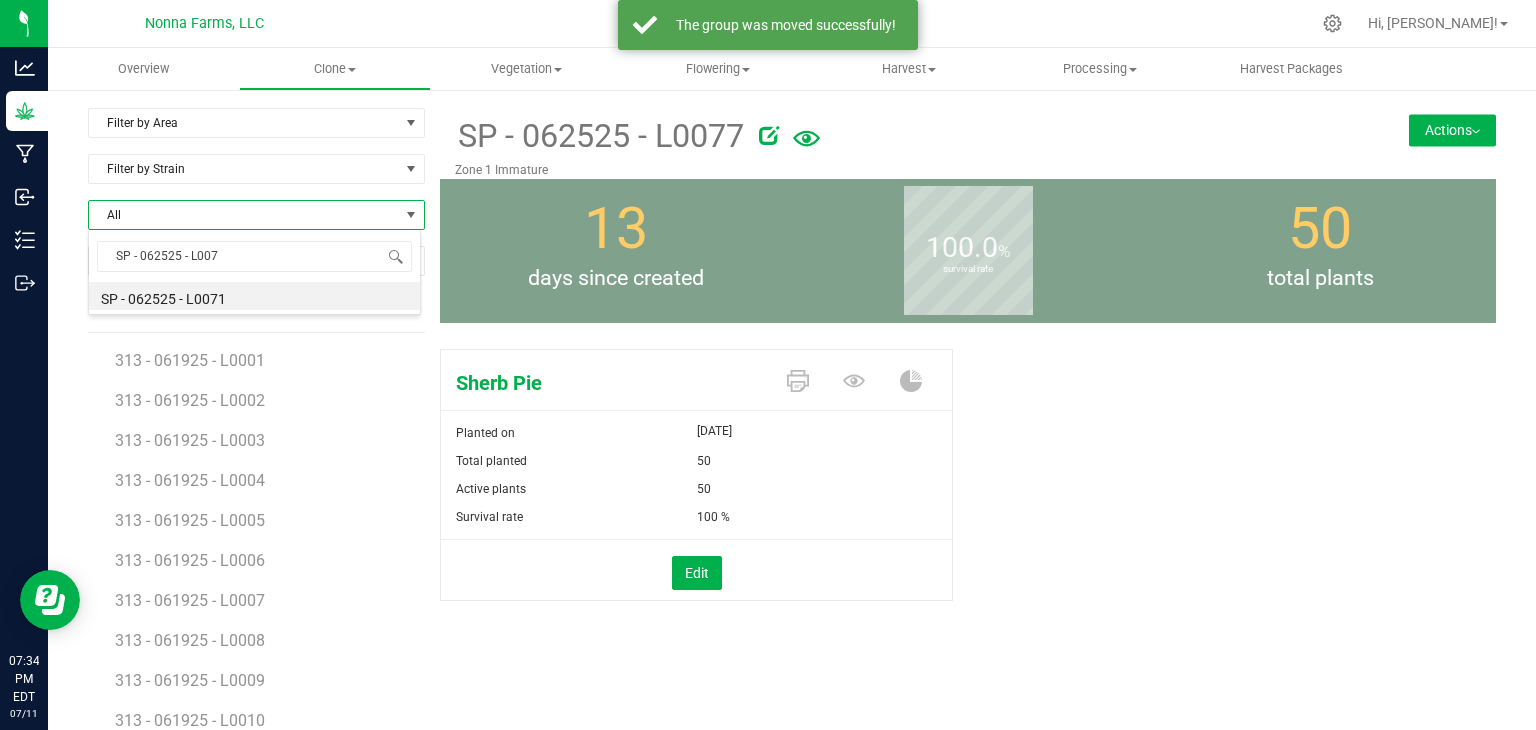 type on "SP - 062525 - L0078" 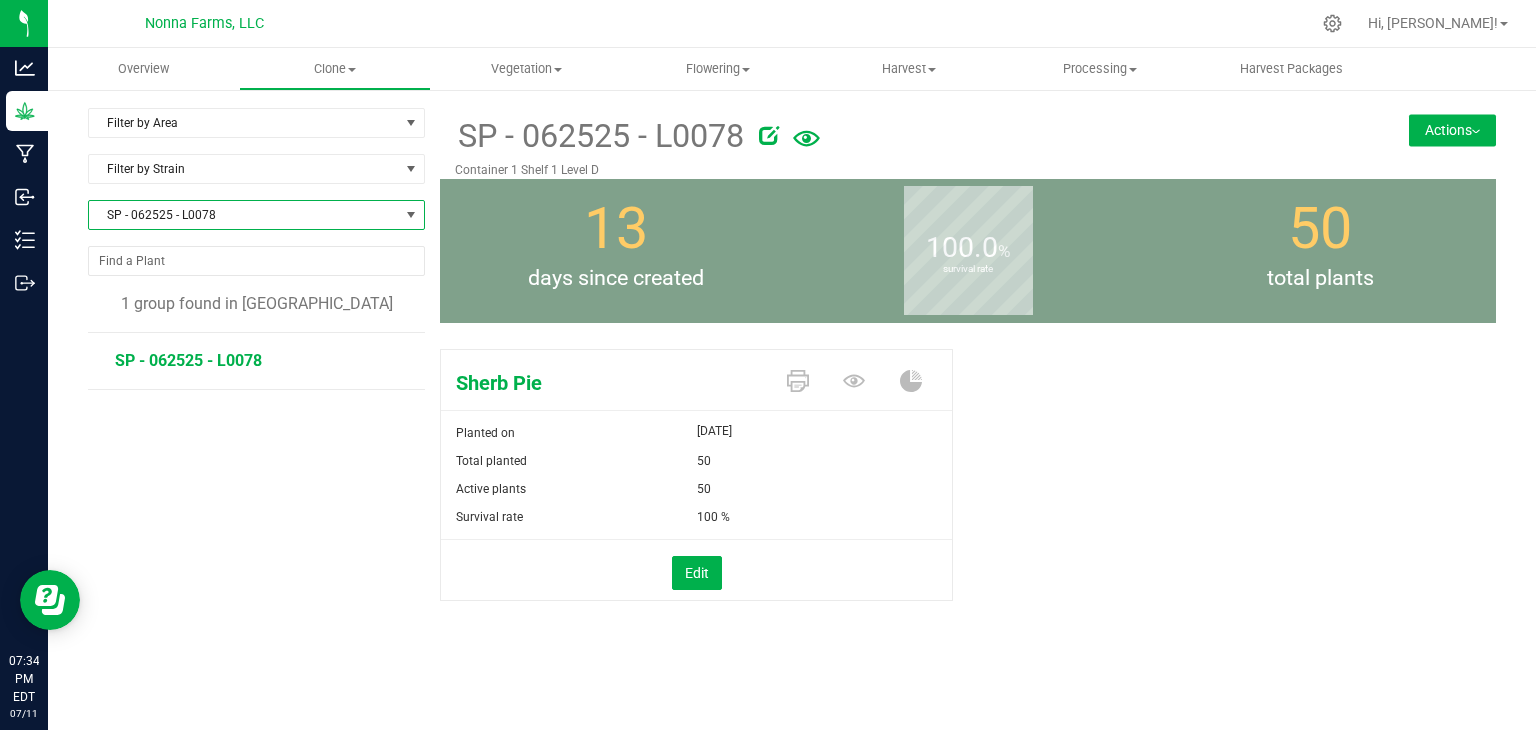 click on "Actions" at bounding box center (1452, 130) 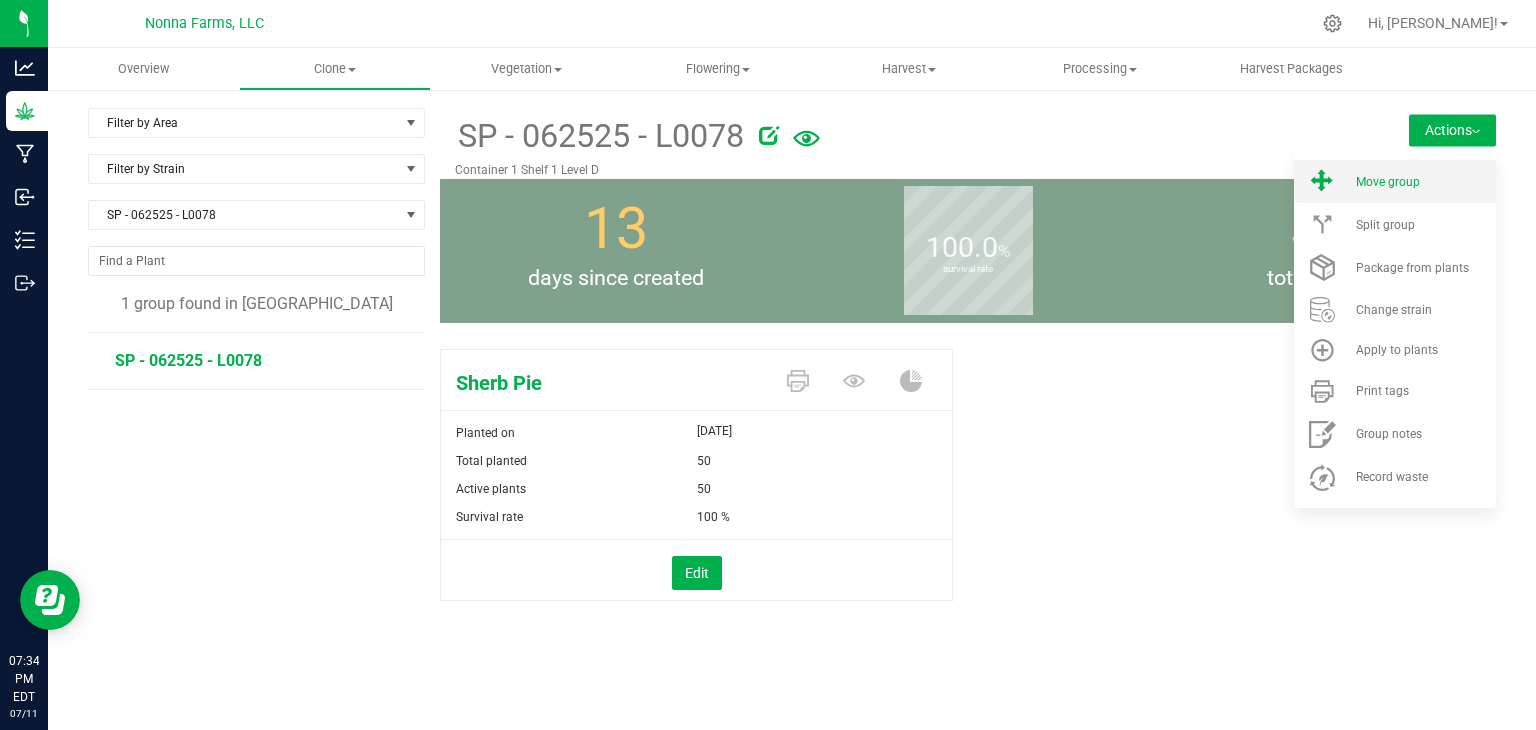 click on "Move group" at bounding box center (1395, 181) 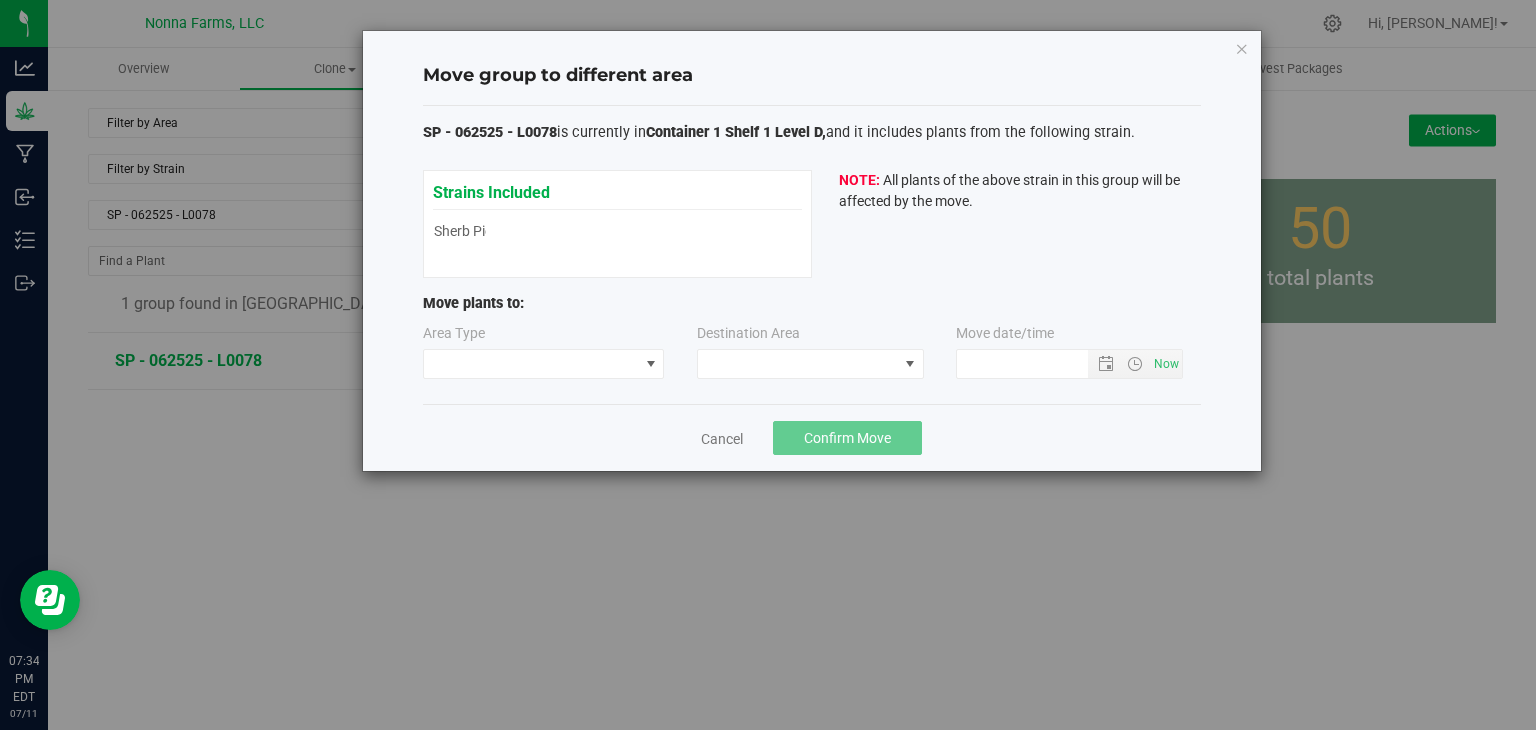 type on "[DATE] 7:34 PM" 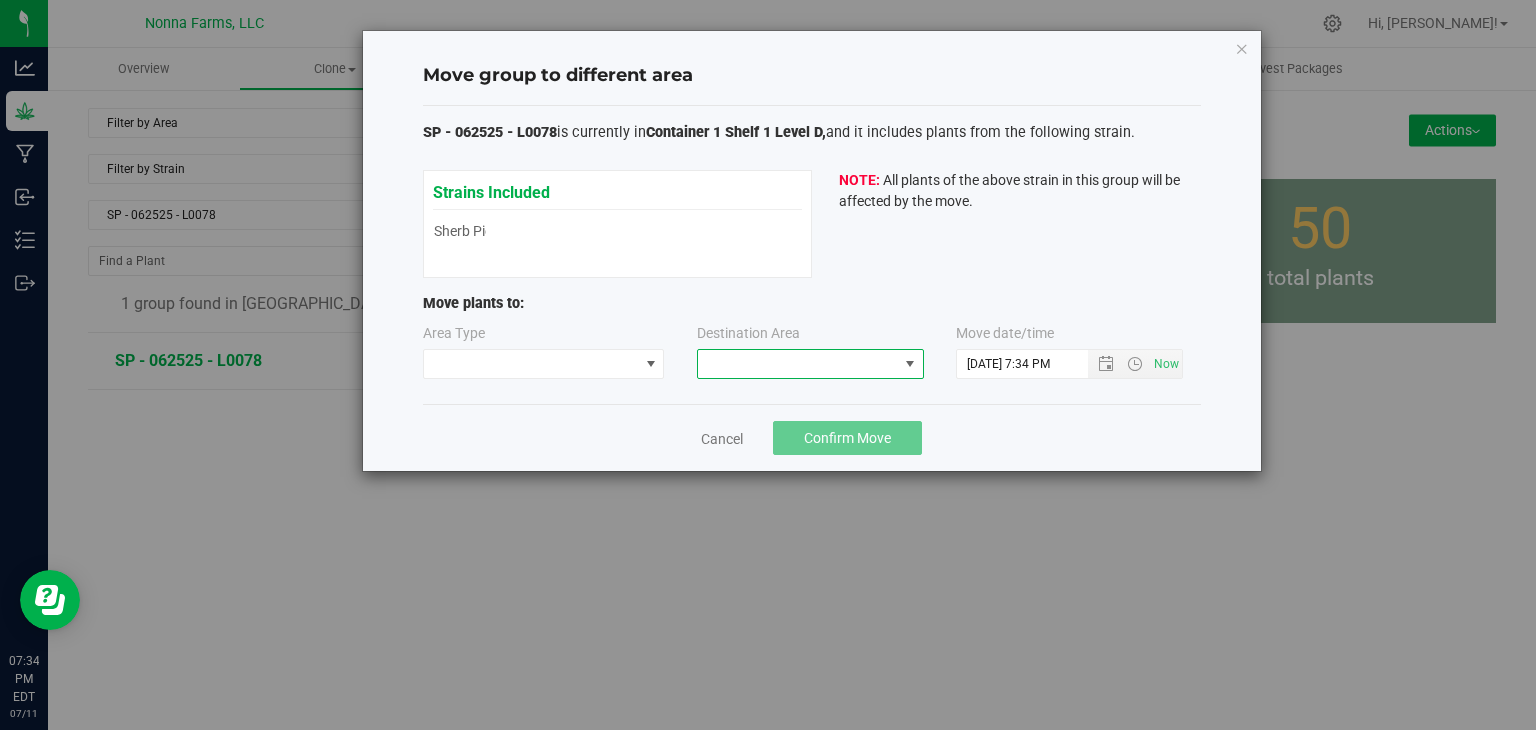 click at bounding box center [798, 364] 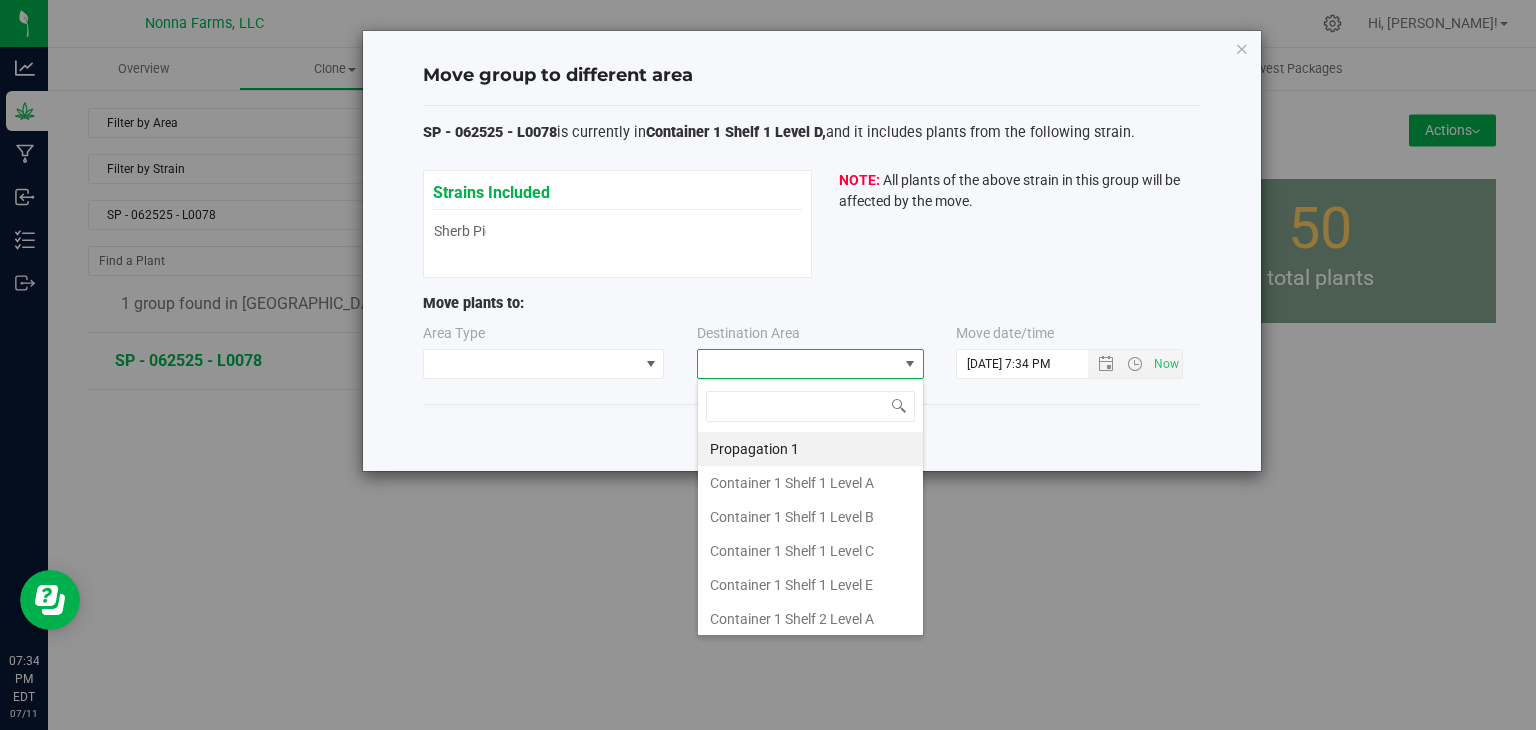 type on "z" 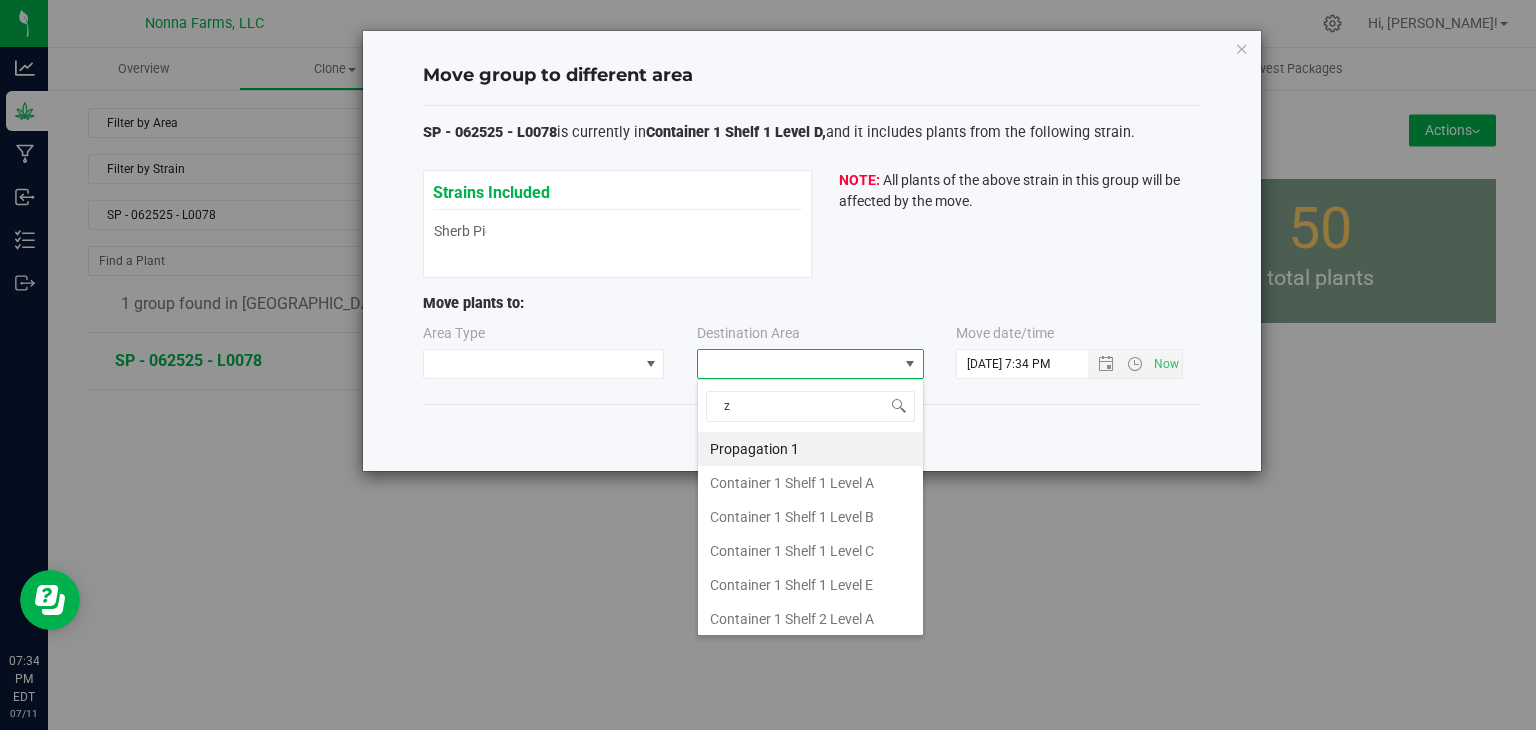 scroll, scrollTop: 99970, scrollLeft: 99772, axis: both 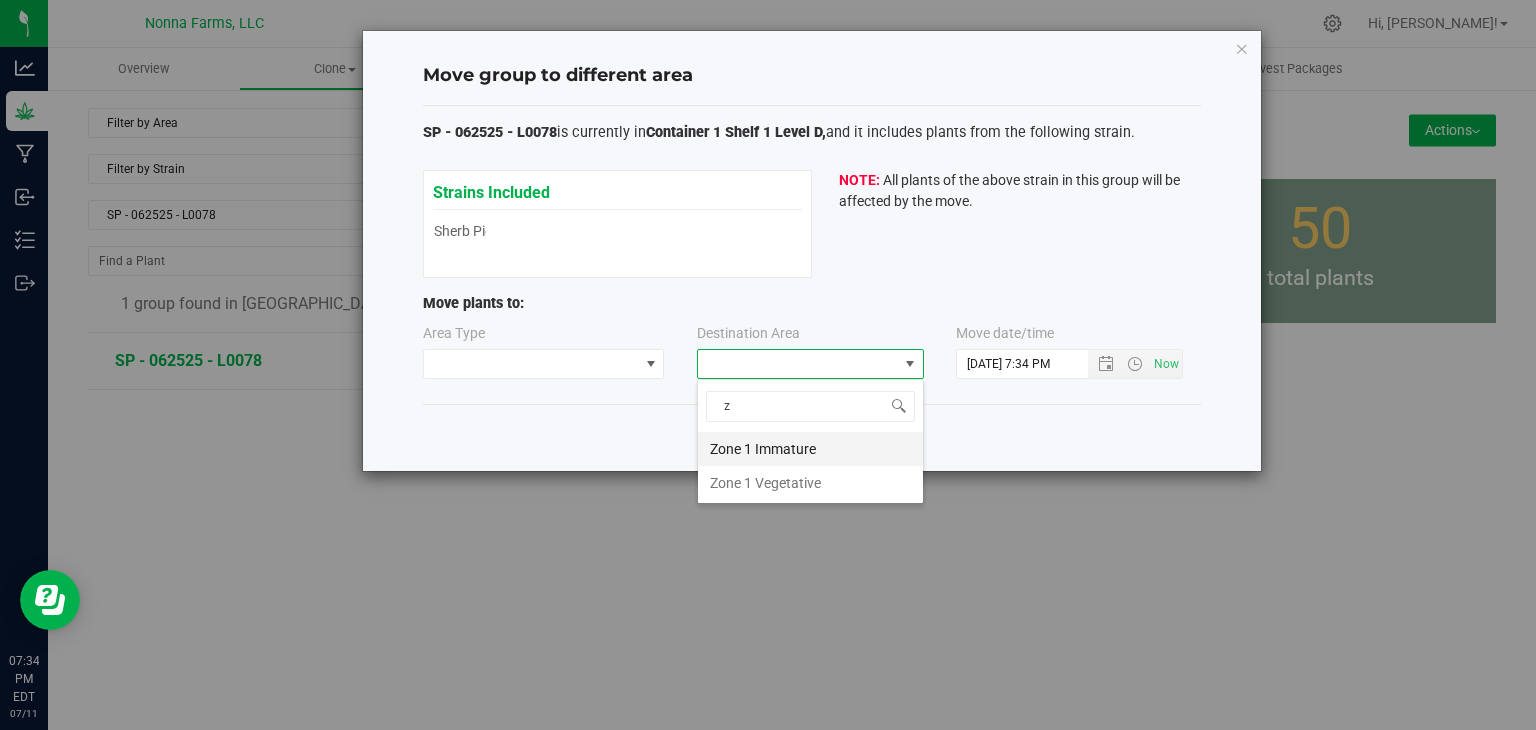 click on "Zone 1 Immature" at bounding box center (810, 449) 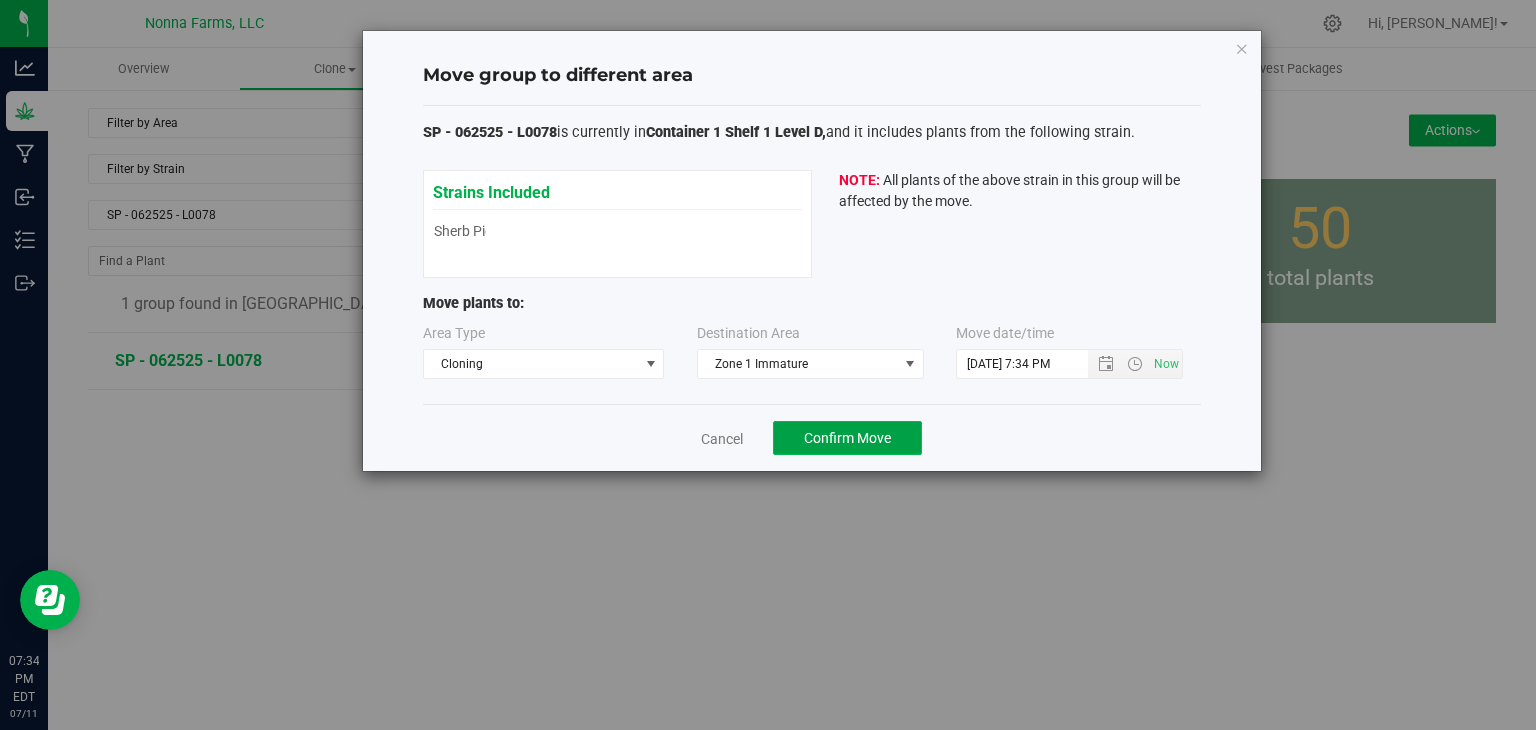 click on "Confirm Move" 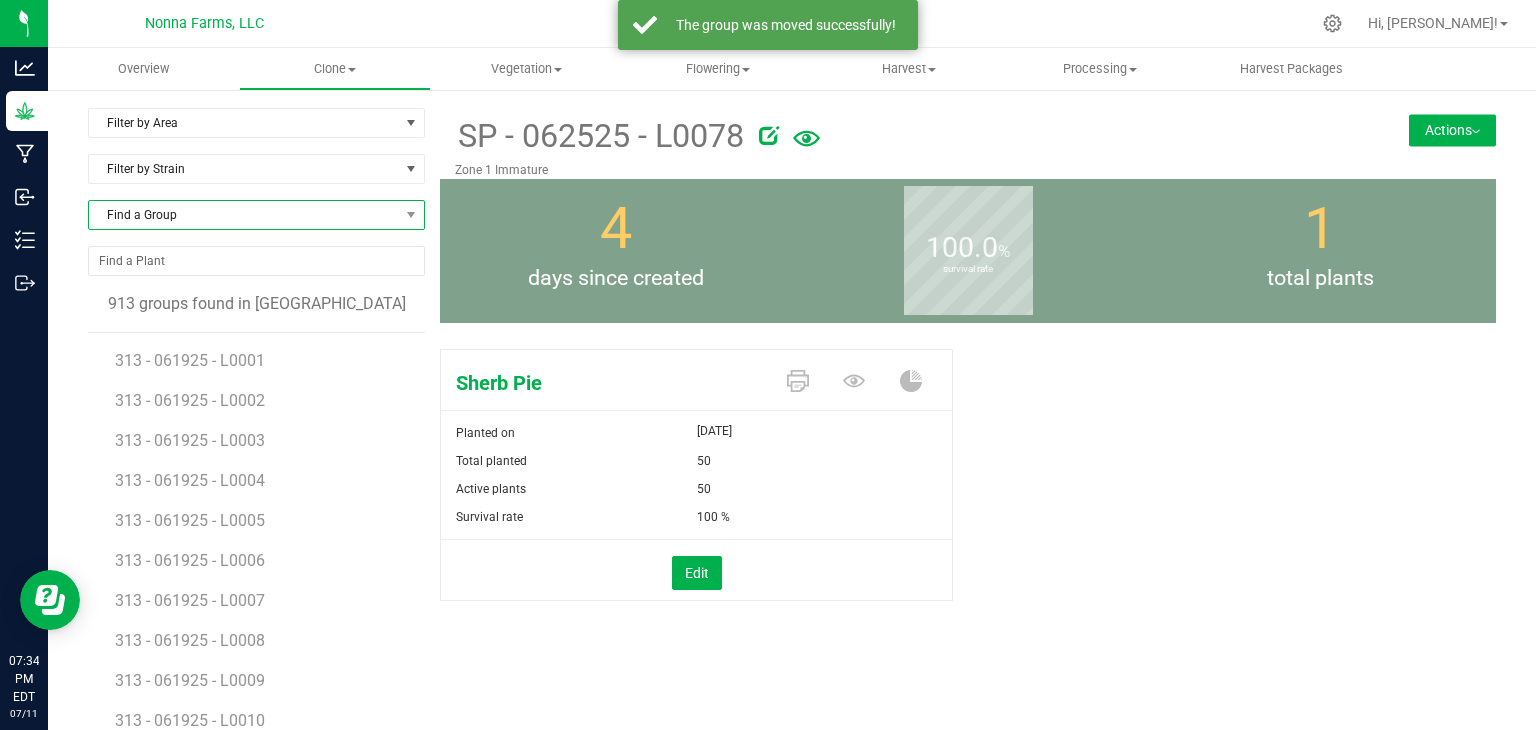 click on "Find a Group" at bounding box center (244, 215) 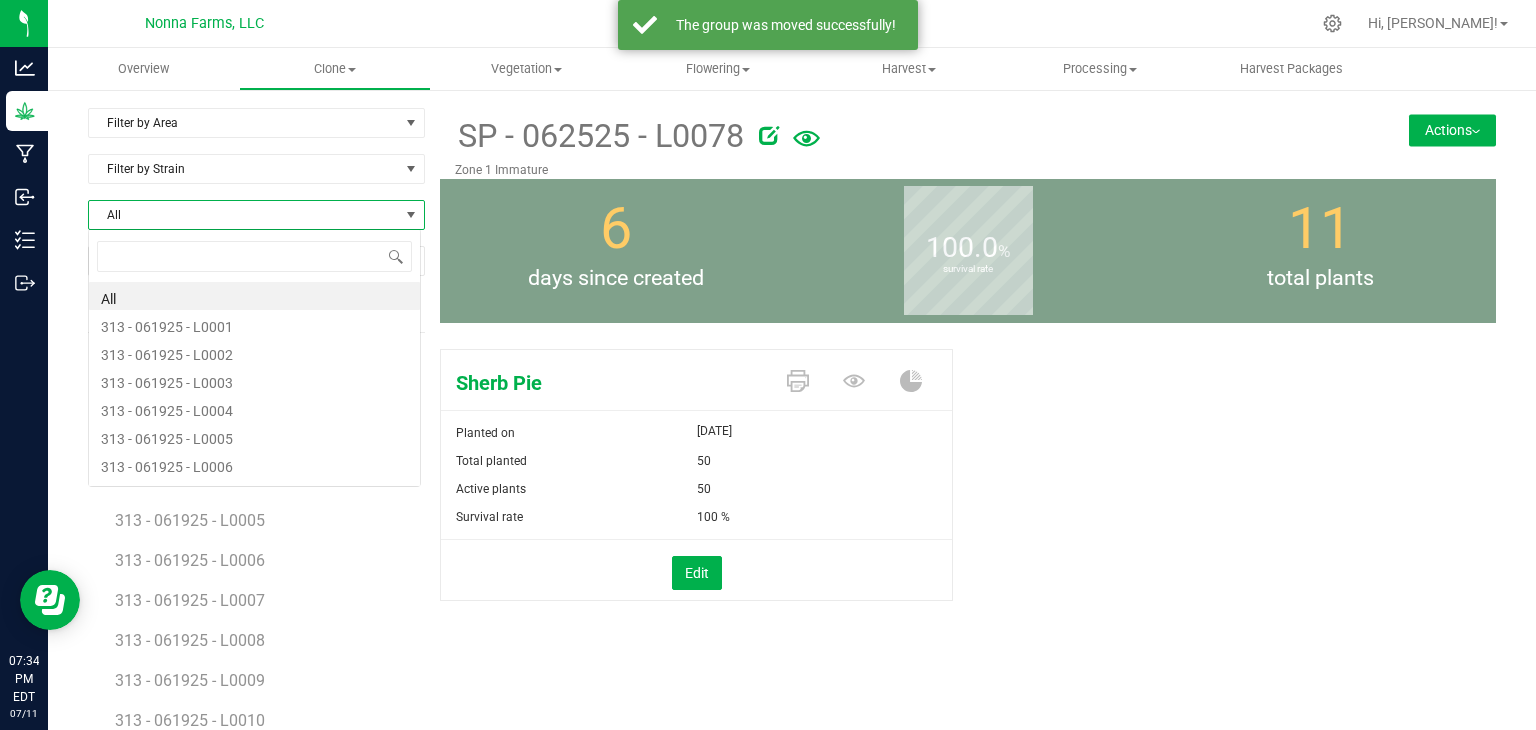 scroll, scrollTop: 99970, scrollLeft: 99666, axis: both 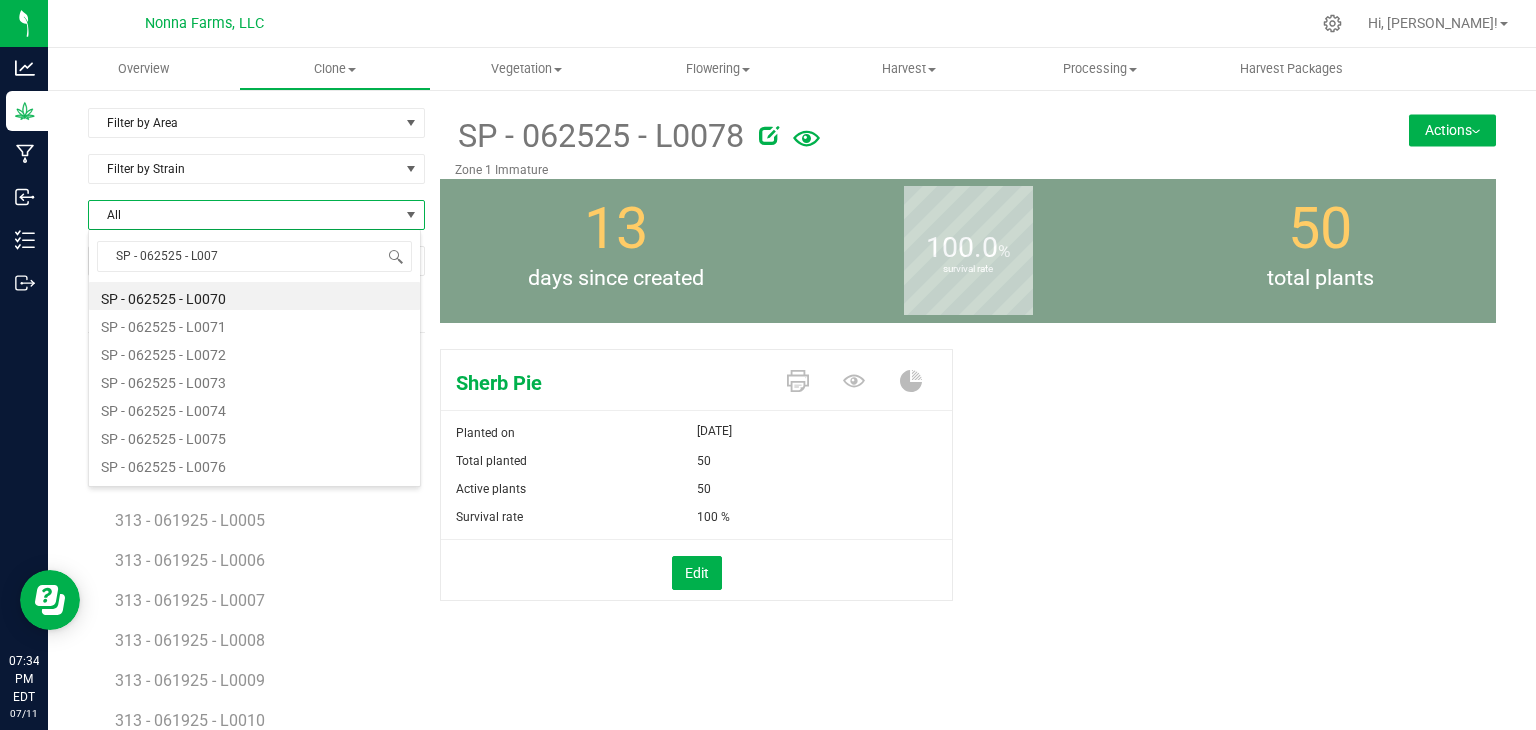 type on "SP - 062525 - L0079" 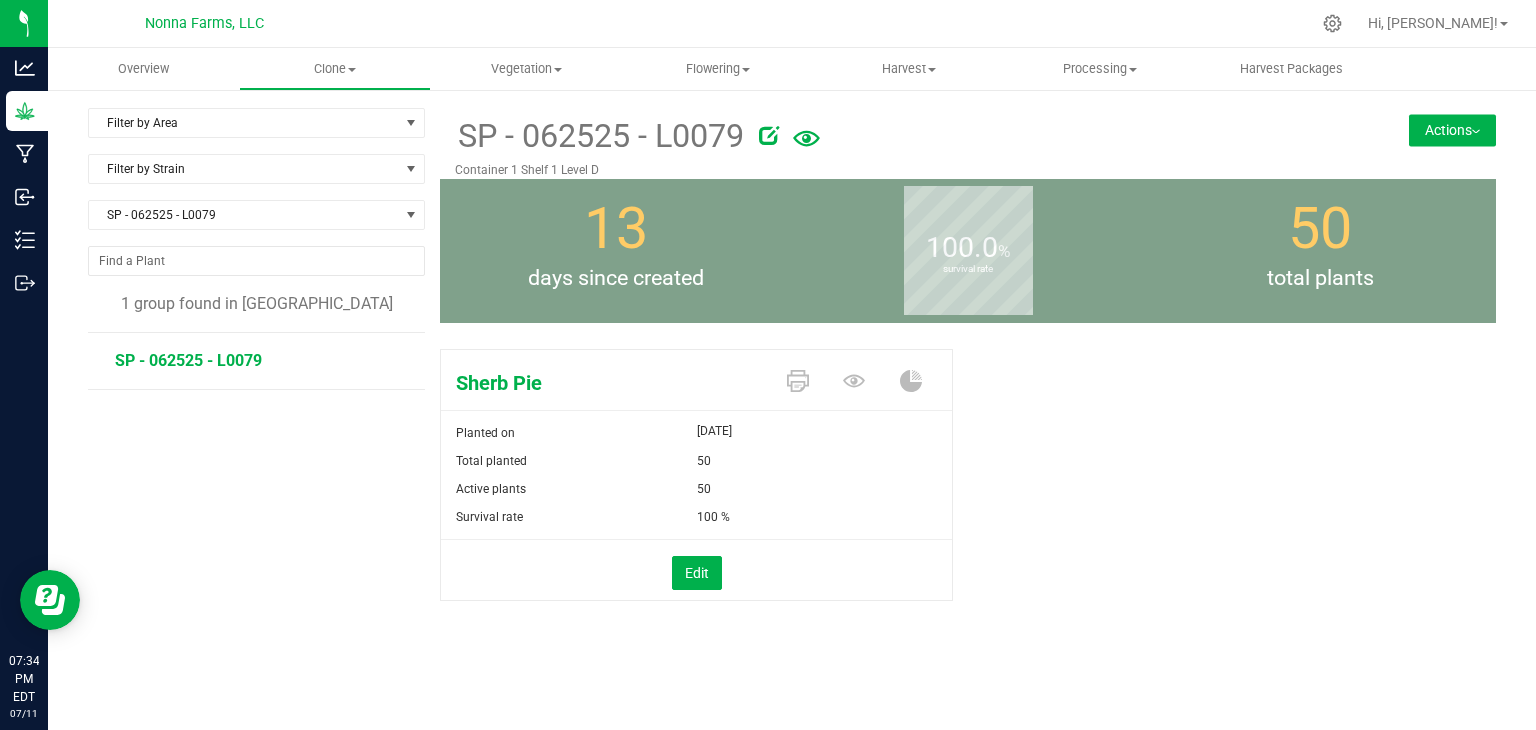click on "Actions" at bounding box center (1452, 130) 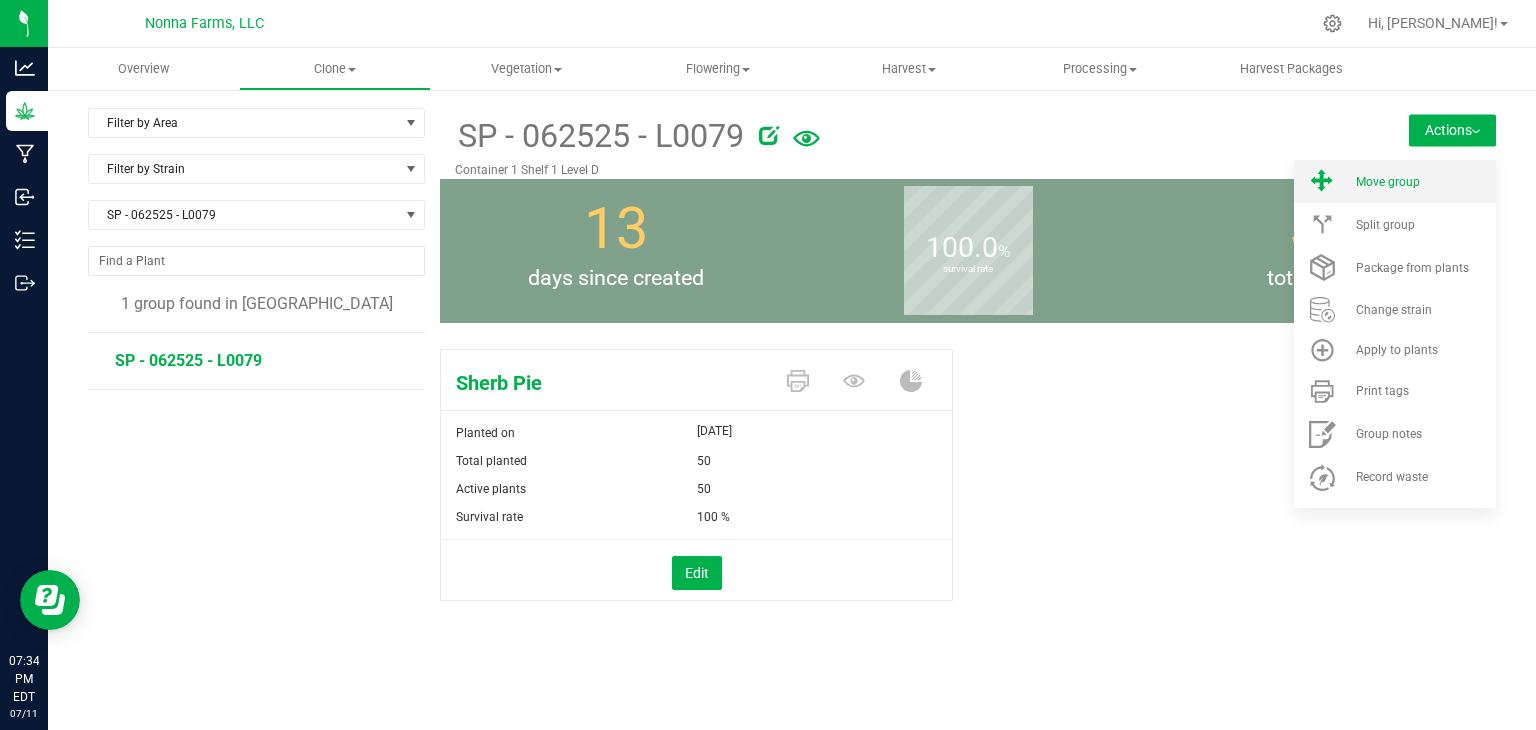 click on "Move group" at bounding box center [1395, 181] 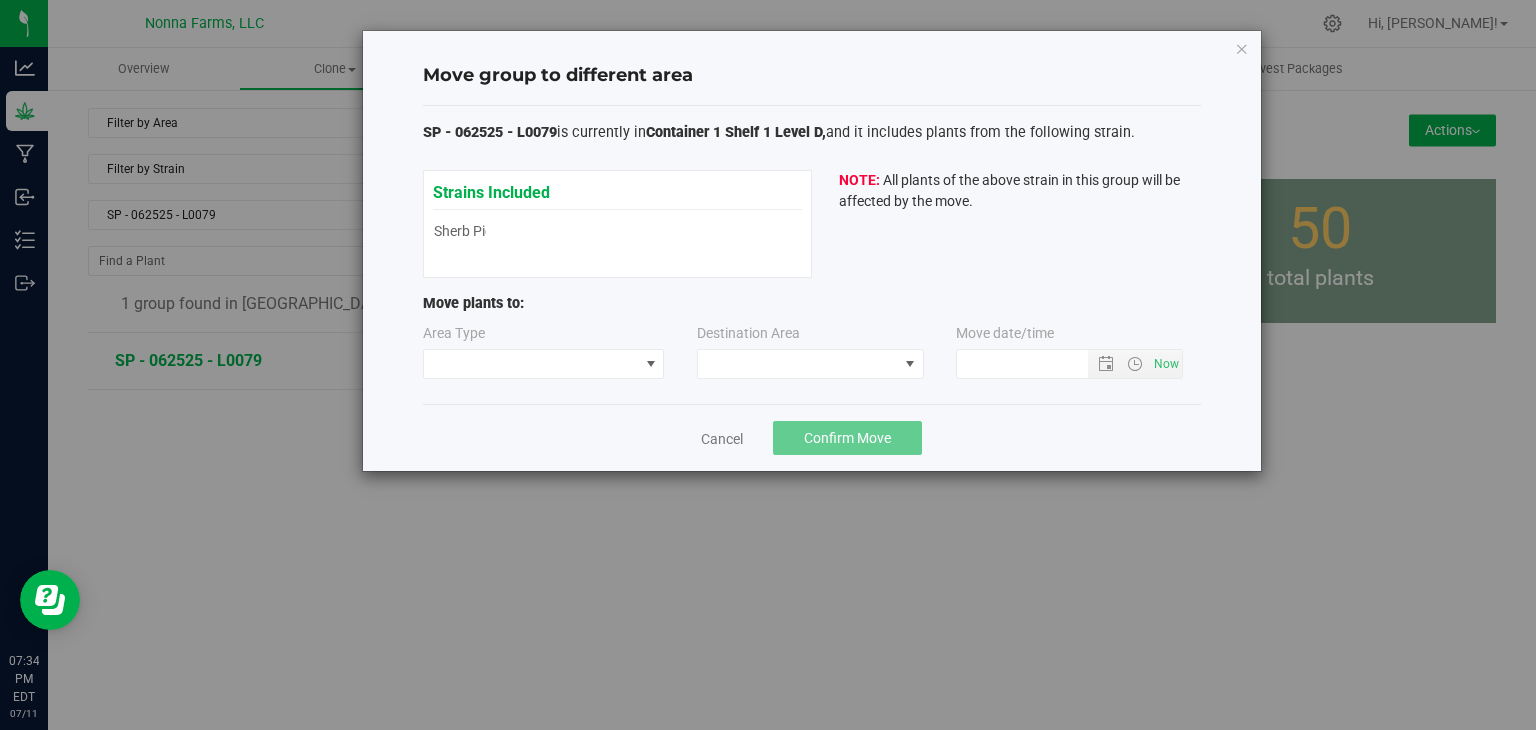 type on "[DATE] 7:34 PM" 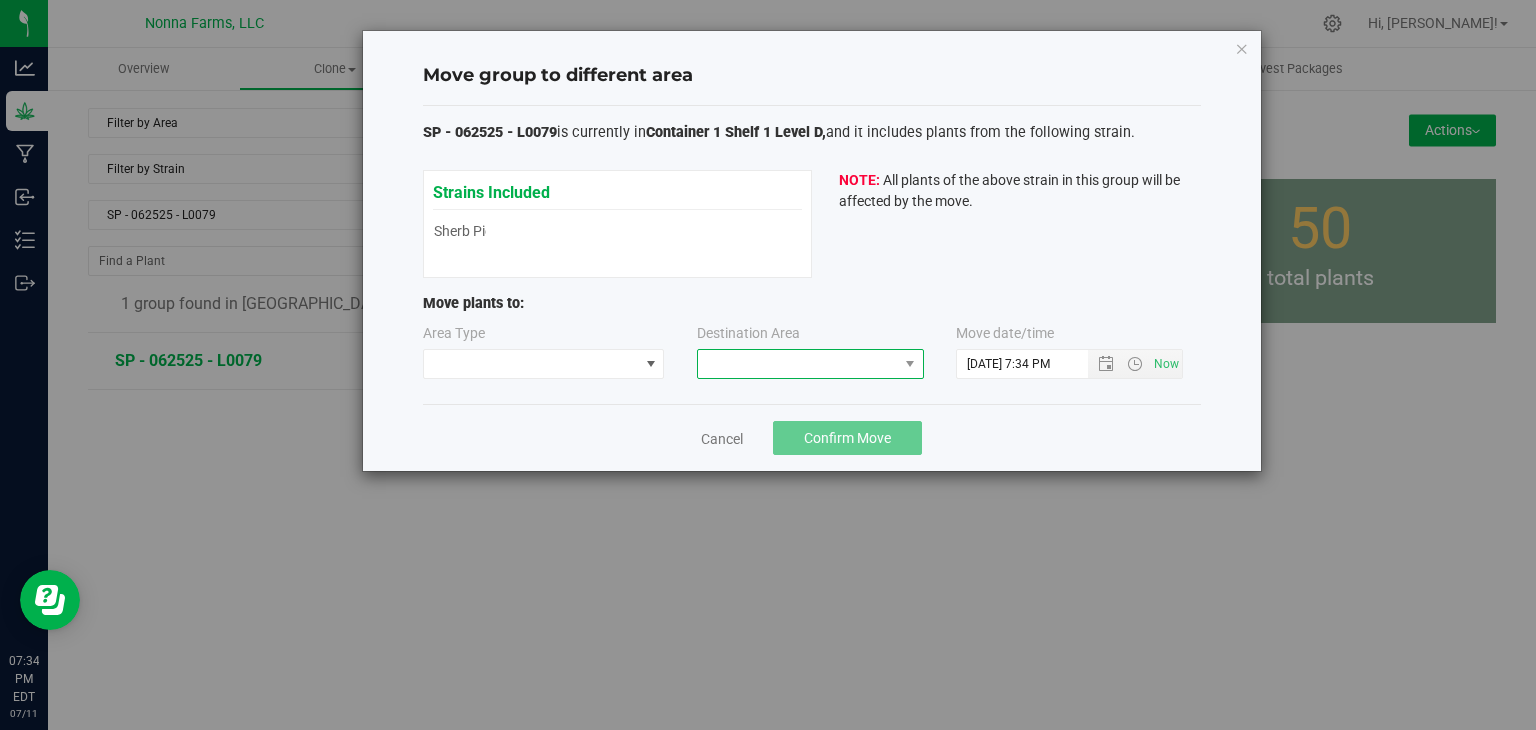 click at bounding box center [798, 364] 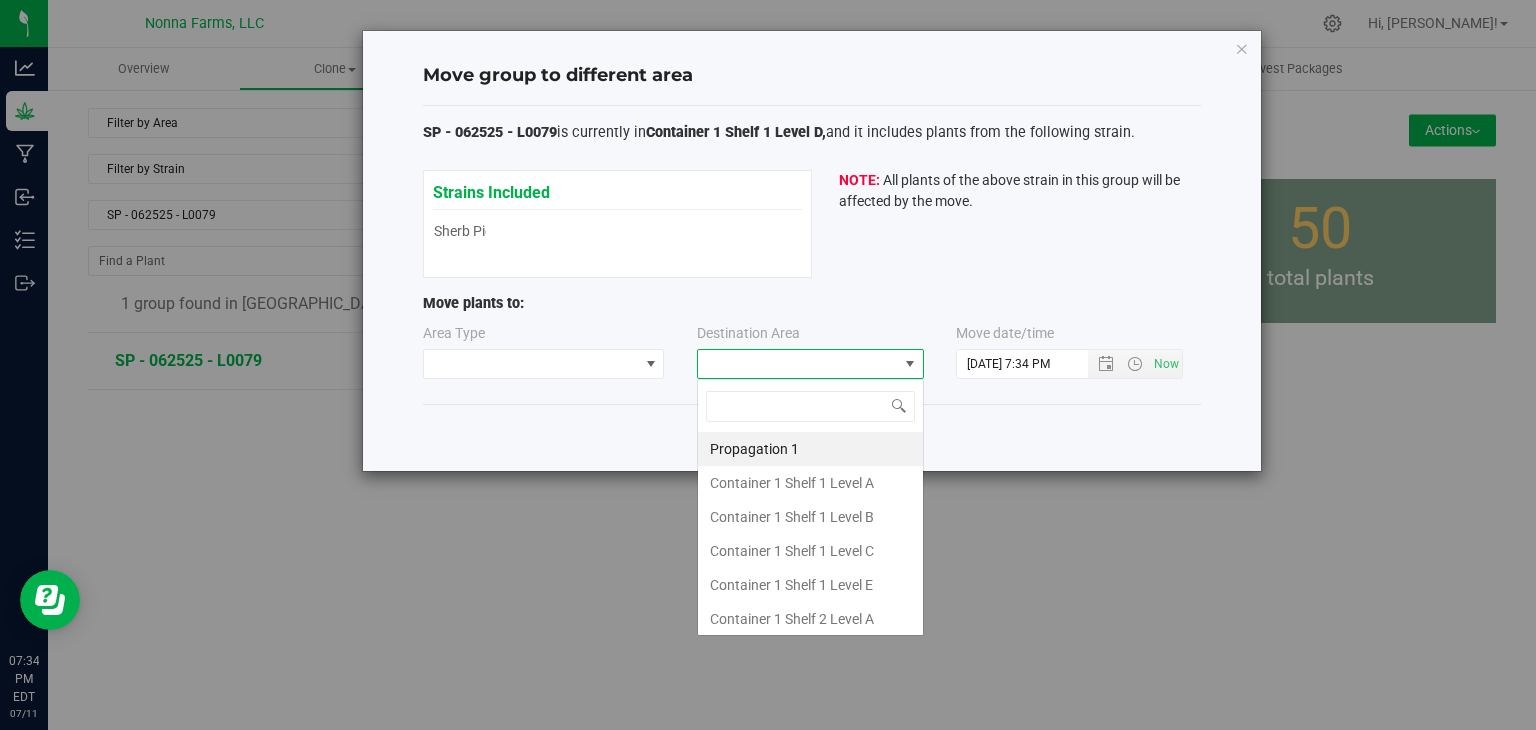 scroll, scrollTop: 99970, scrollLeft: 99772, axis: both 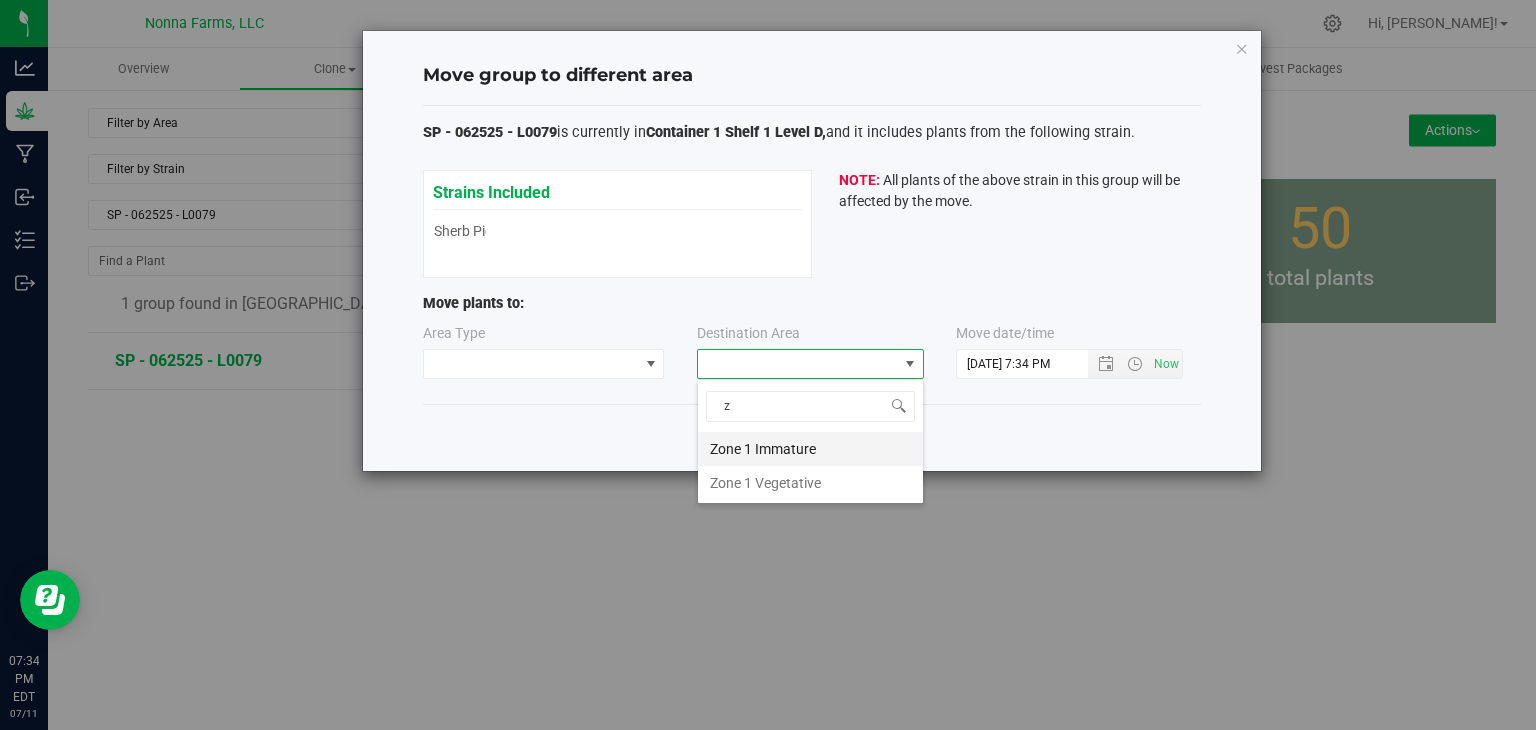 click on "Zone 1 Immature" at bounding box center [810, 449] 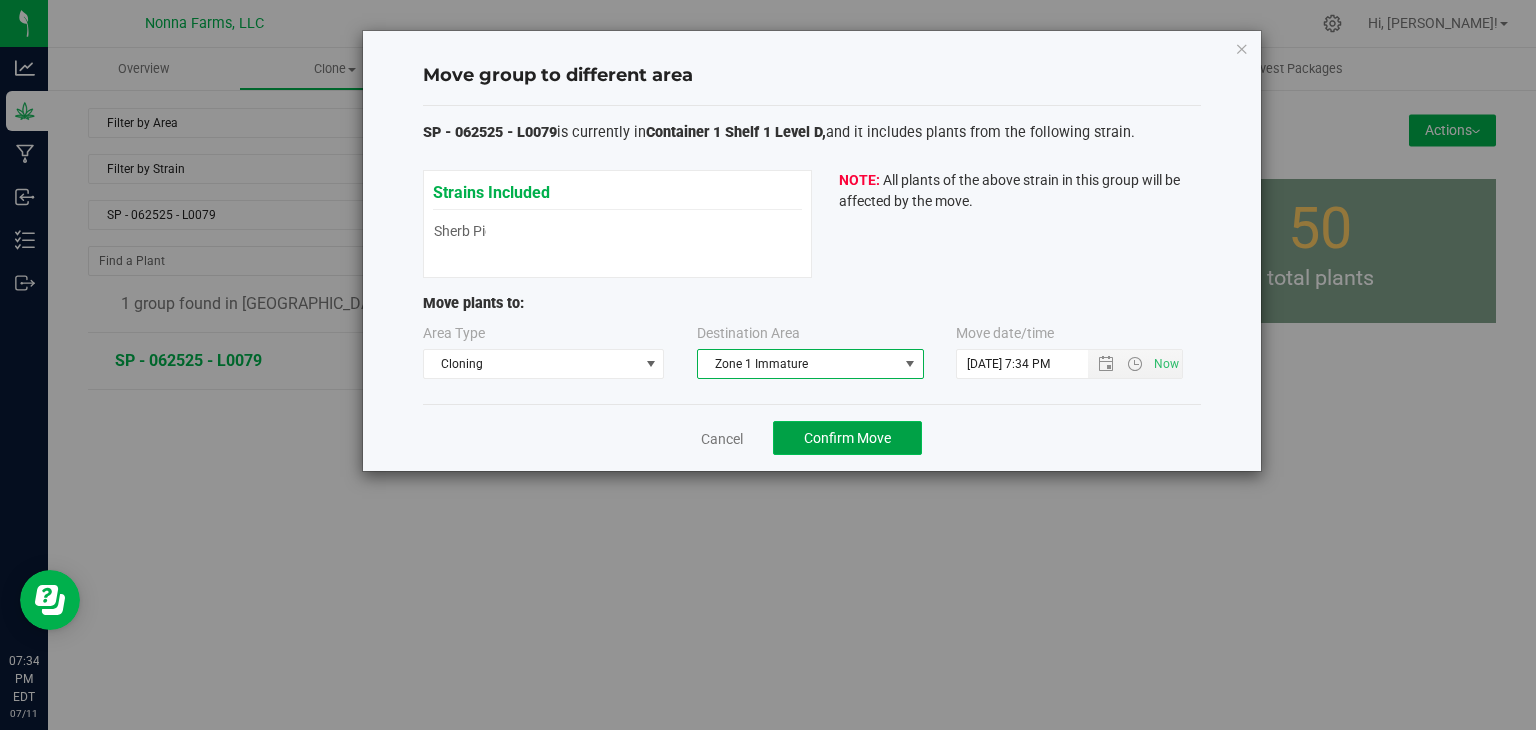 click on "Confirm Move" 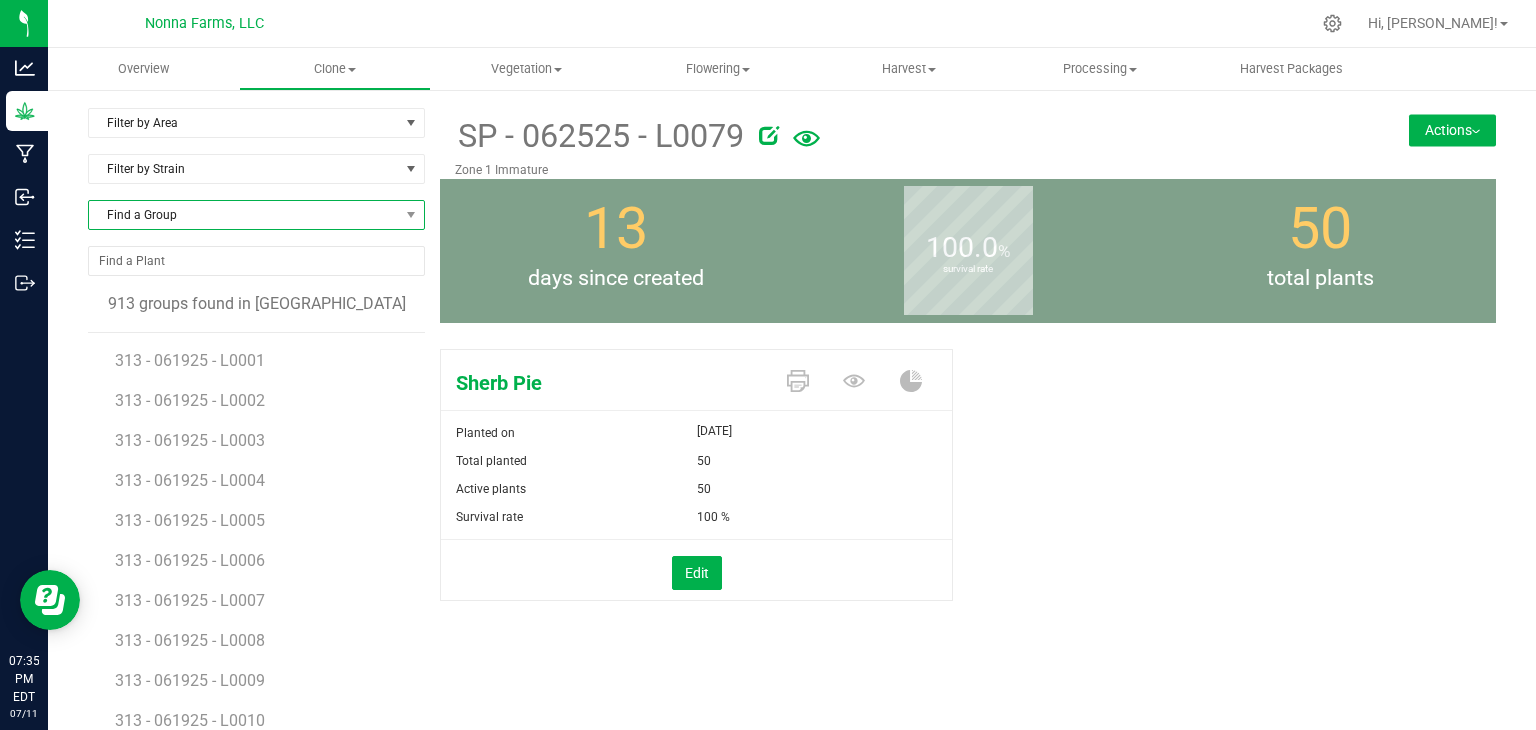 click on "Find a Group" at bounding box center [244, 215] 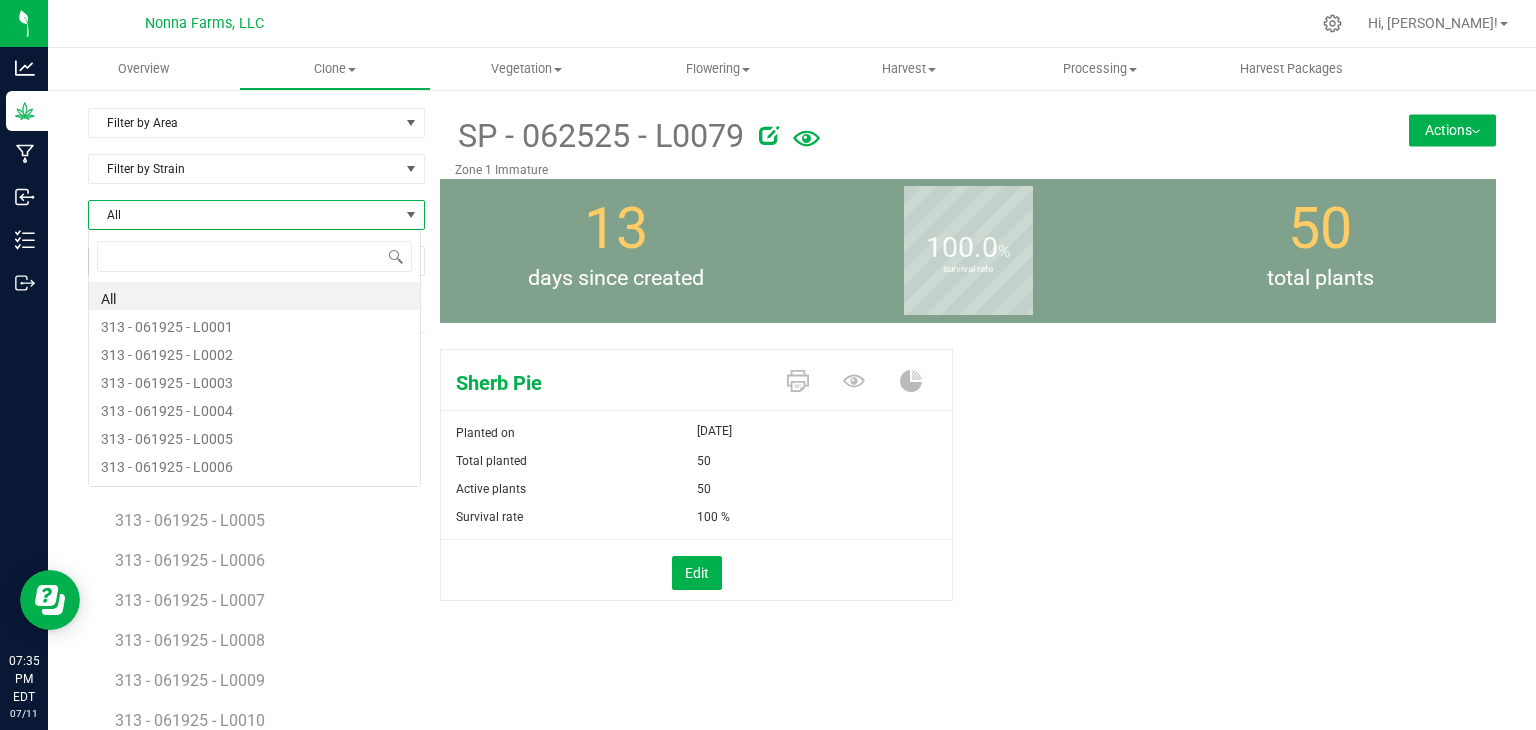 scroll, scrollTop: 99970, scrollLeft: 99666, axis: both 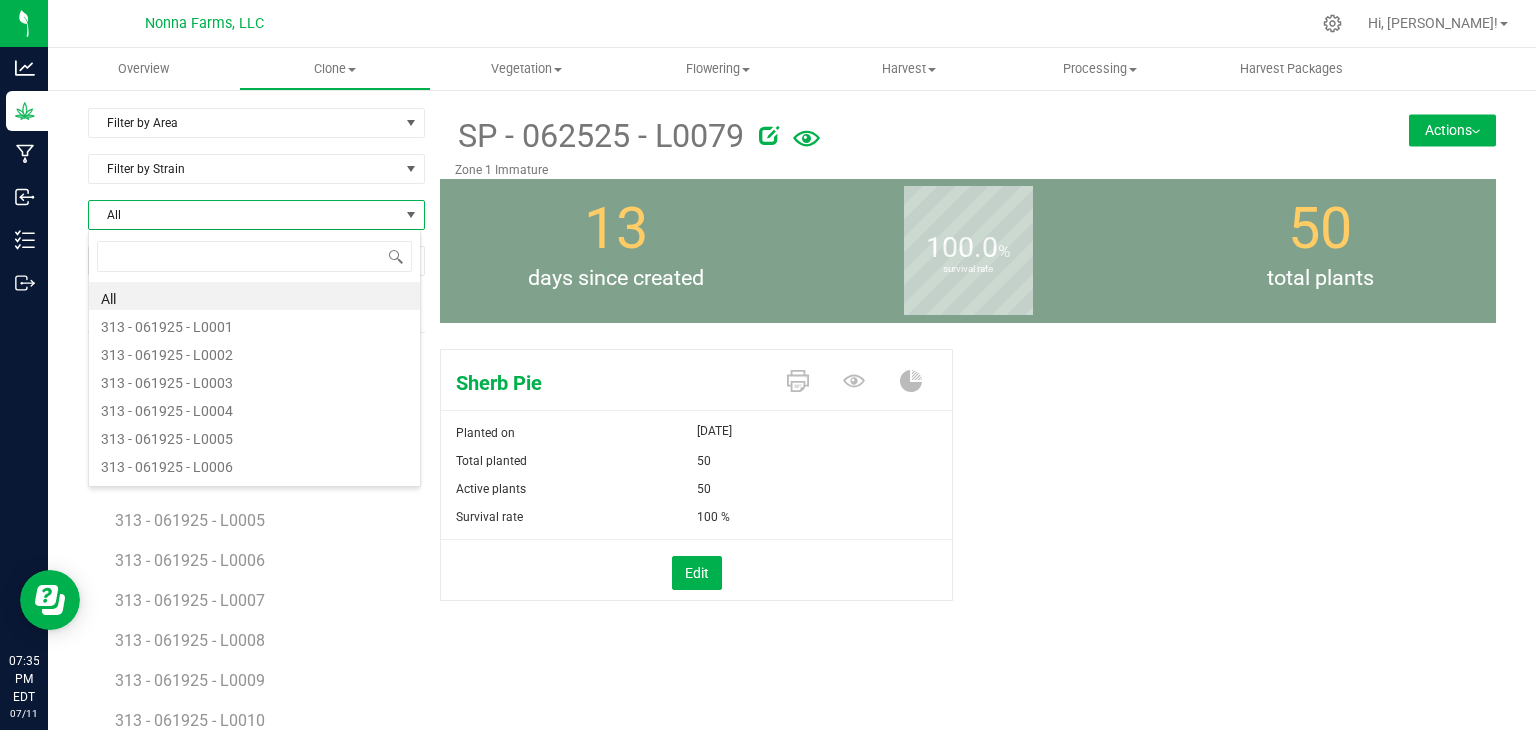 type on "SP - 062525 - L0080" 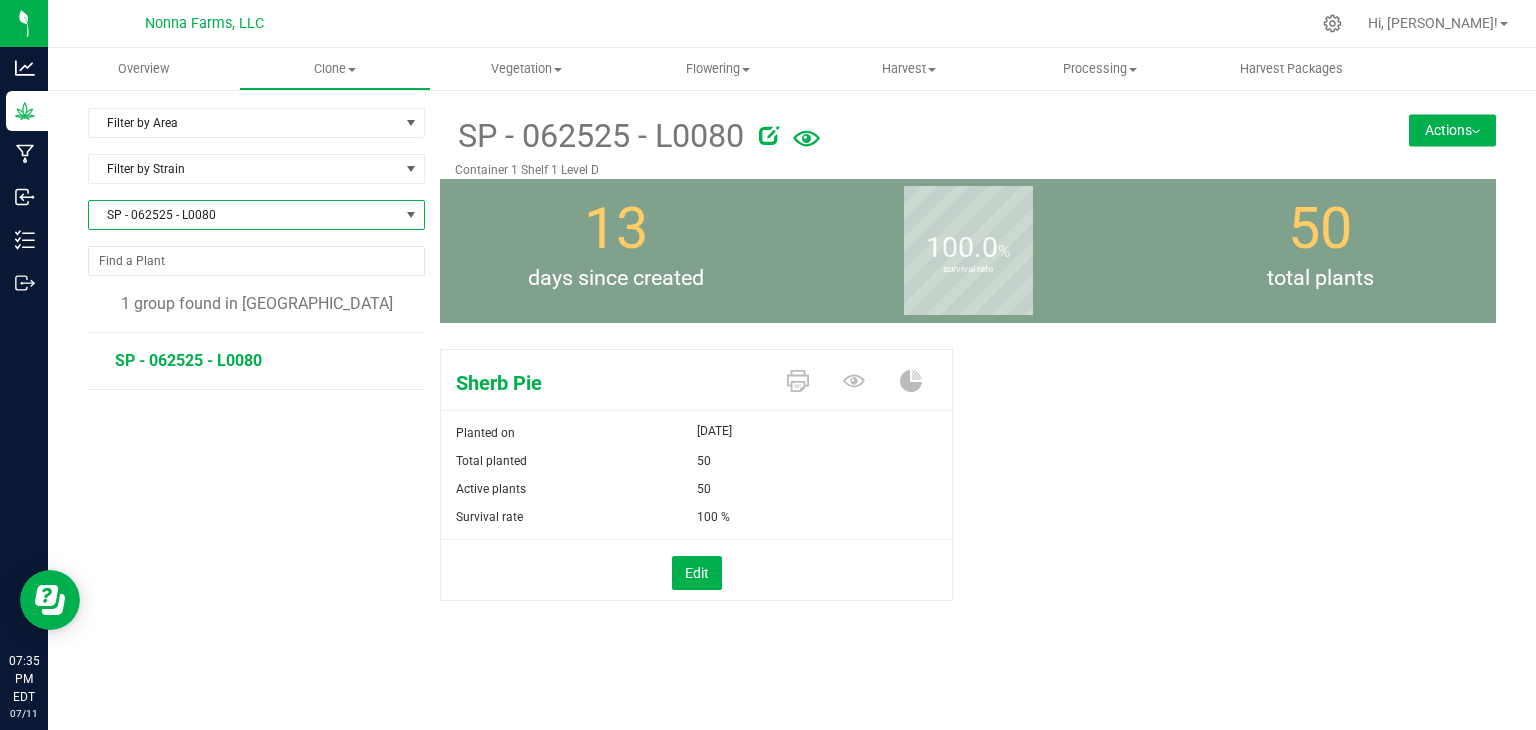 click on "Actions" at bounding box center [1452, 130] 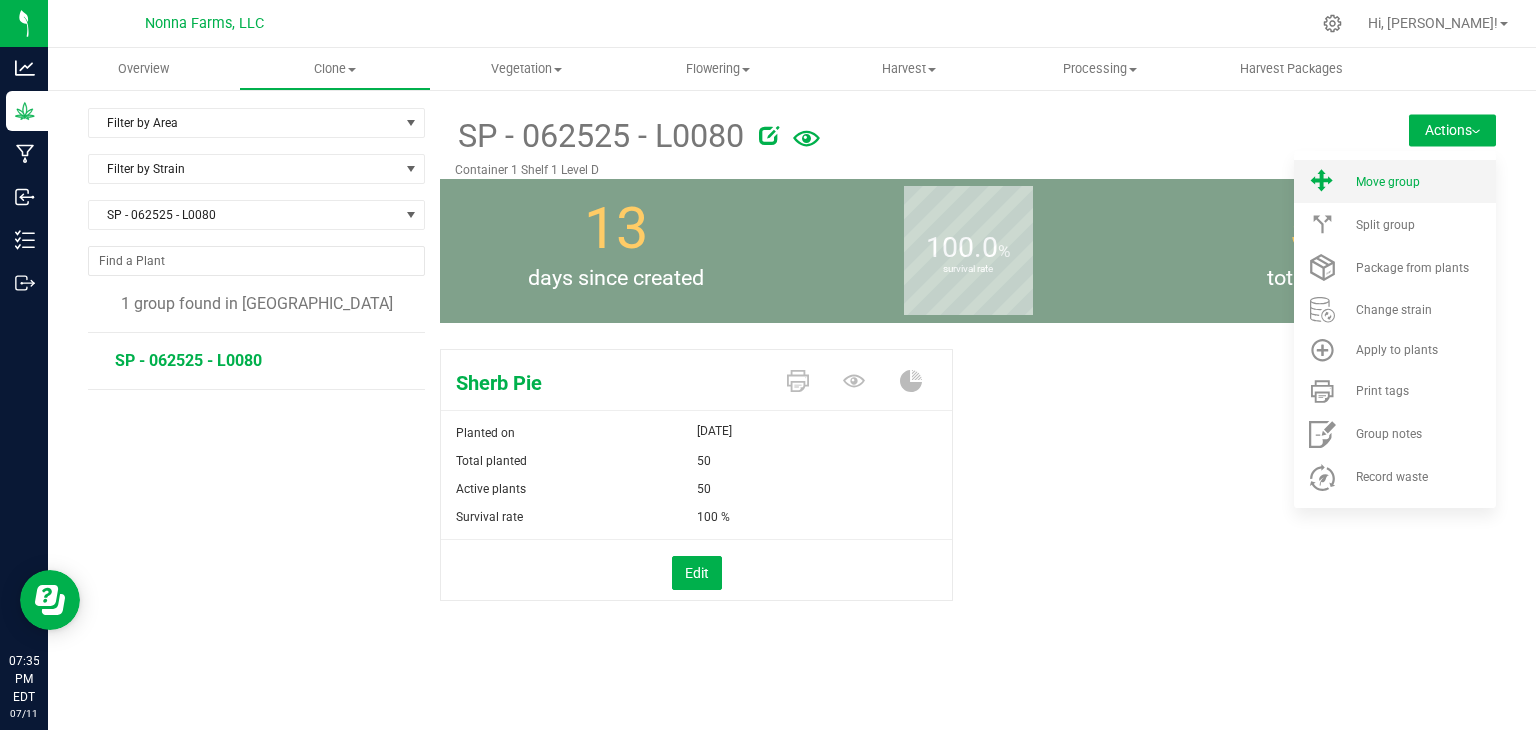 click on "Move group" at bounding box center (1395, 181) 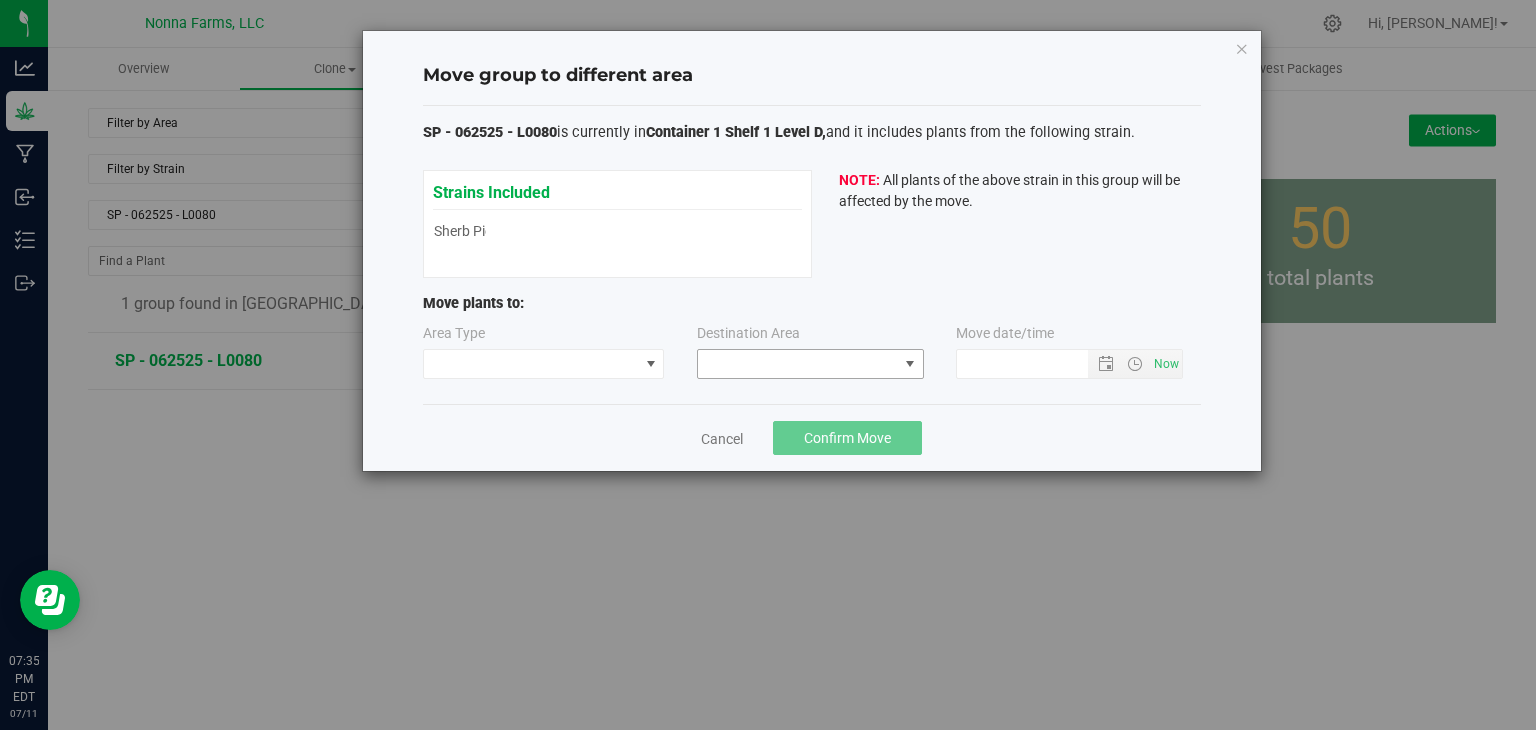 type on "[DATE] 7:35 PM" 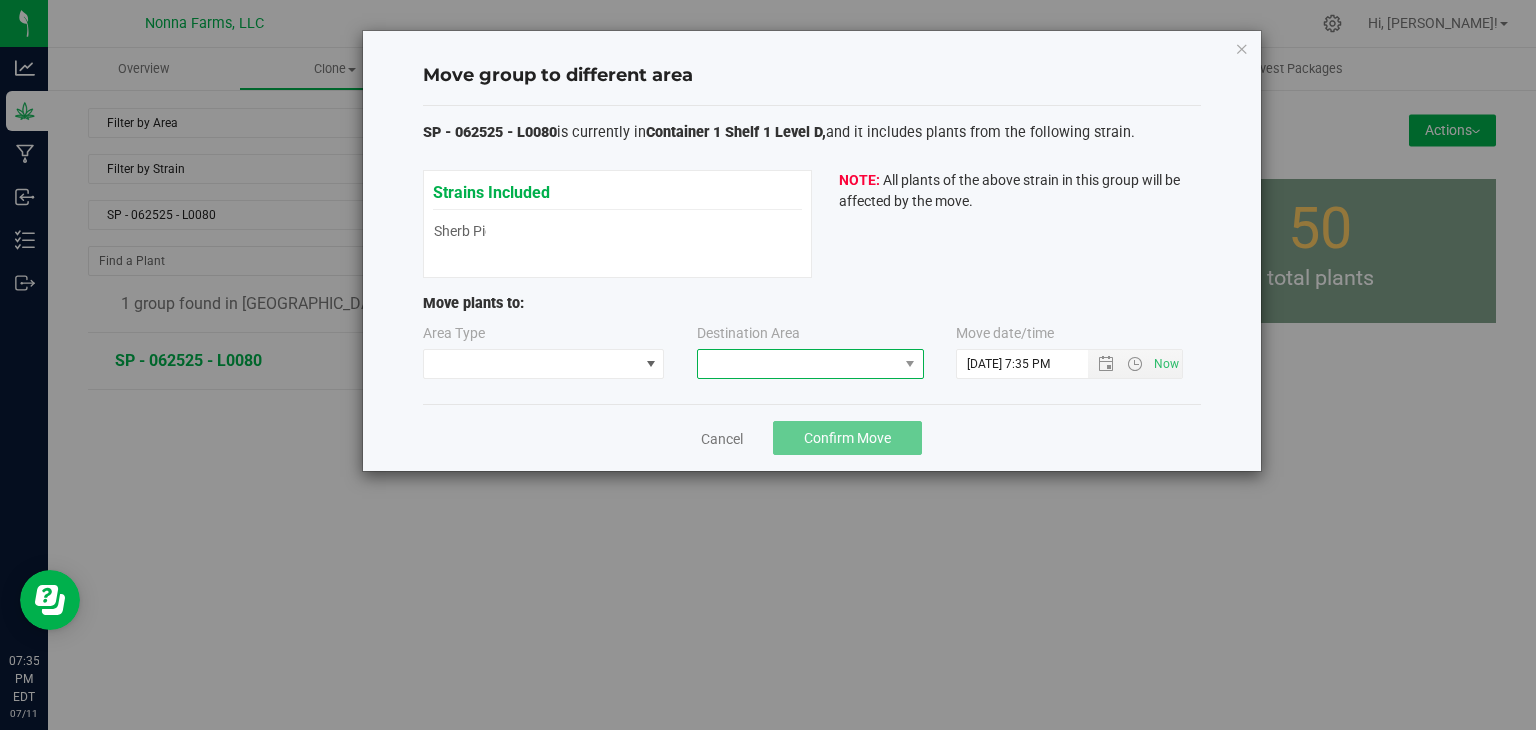 click at bounding box center [798, 364] 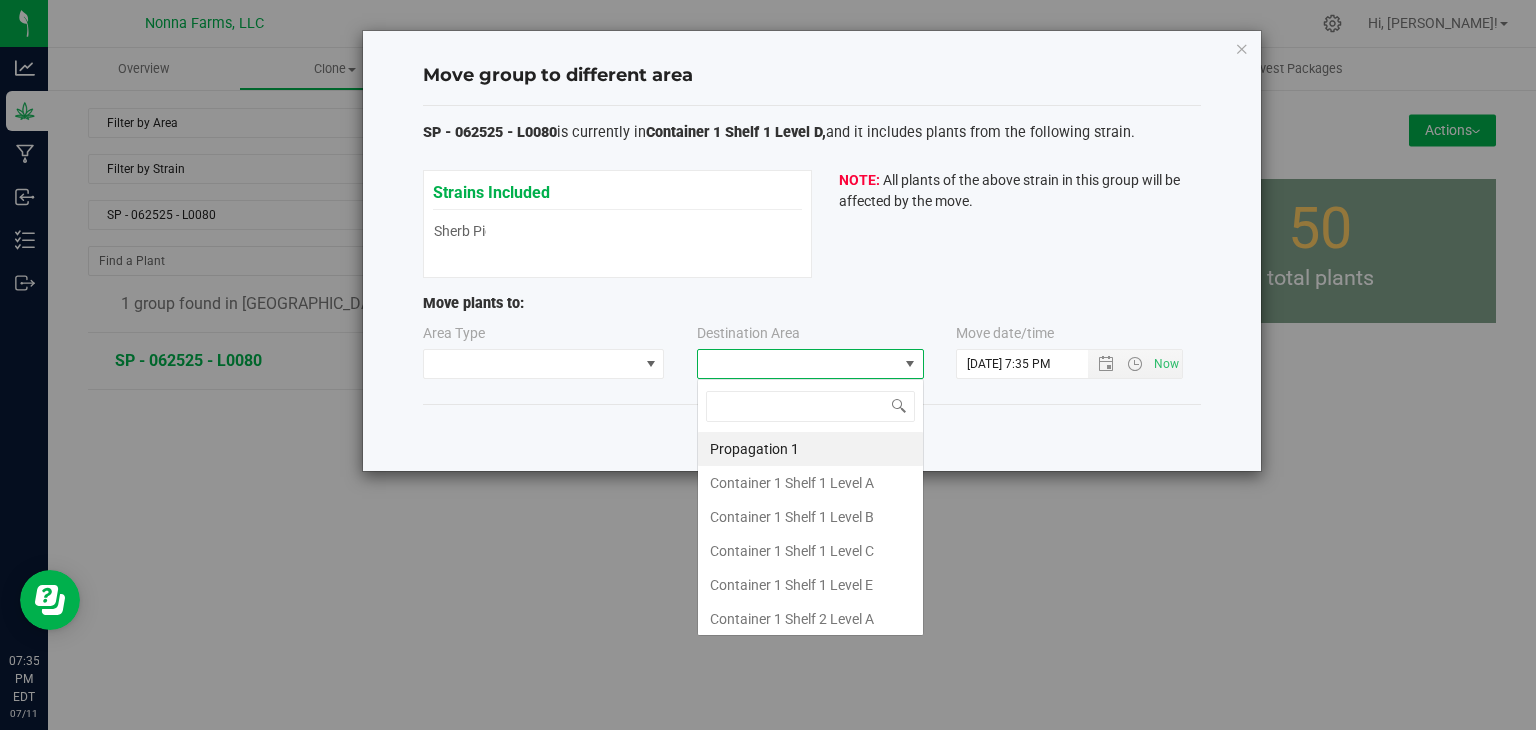 scroll, scrollTop: 99970, scrollLeft: 99772, axis: both 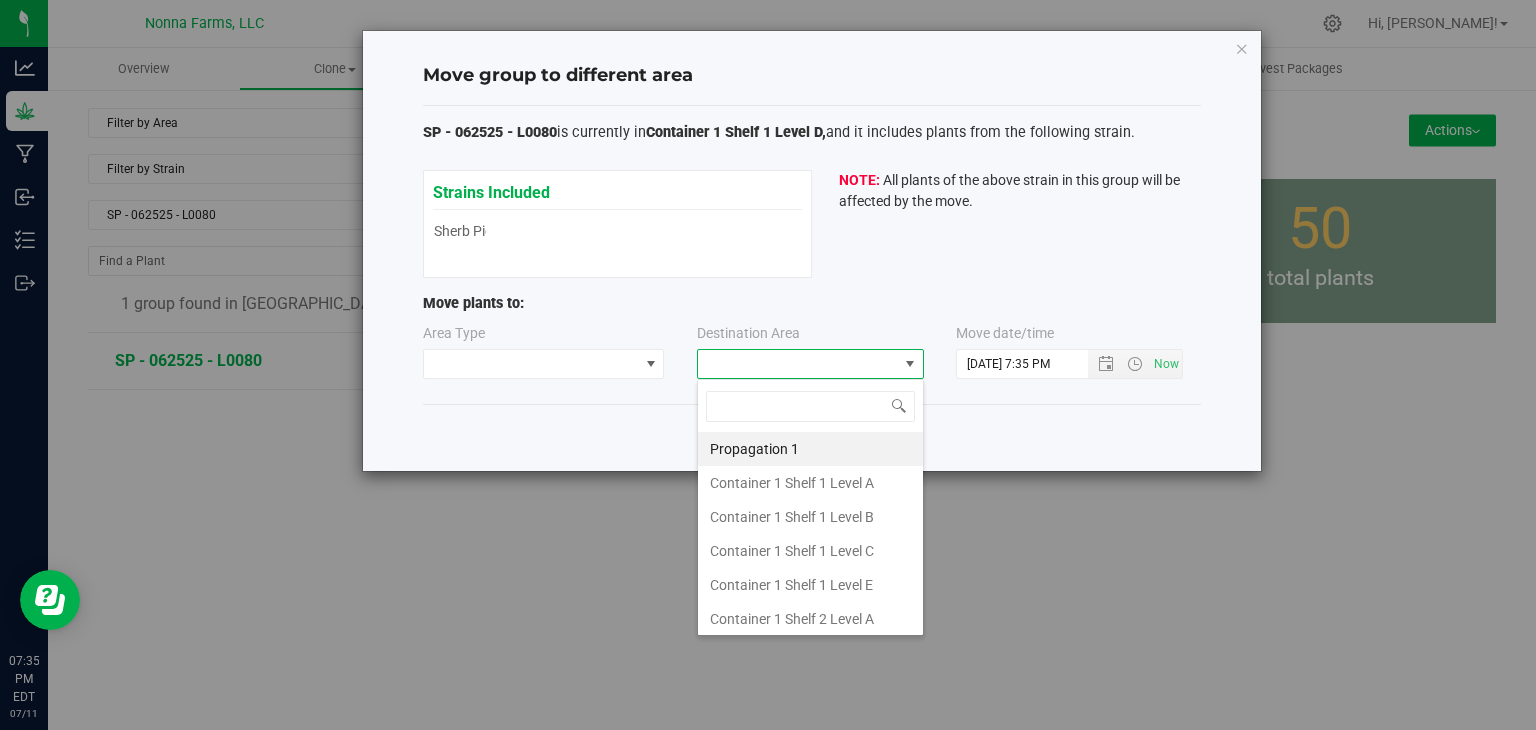 type on "z" 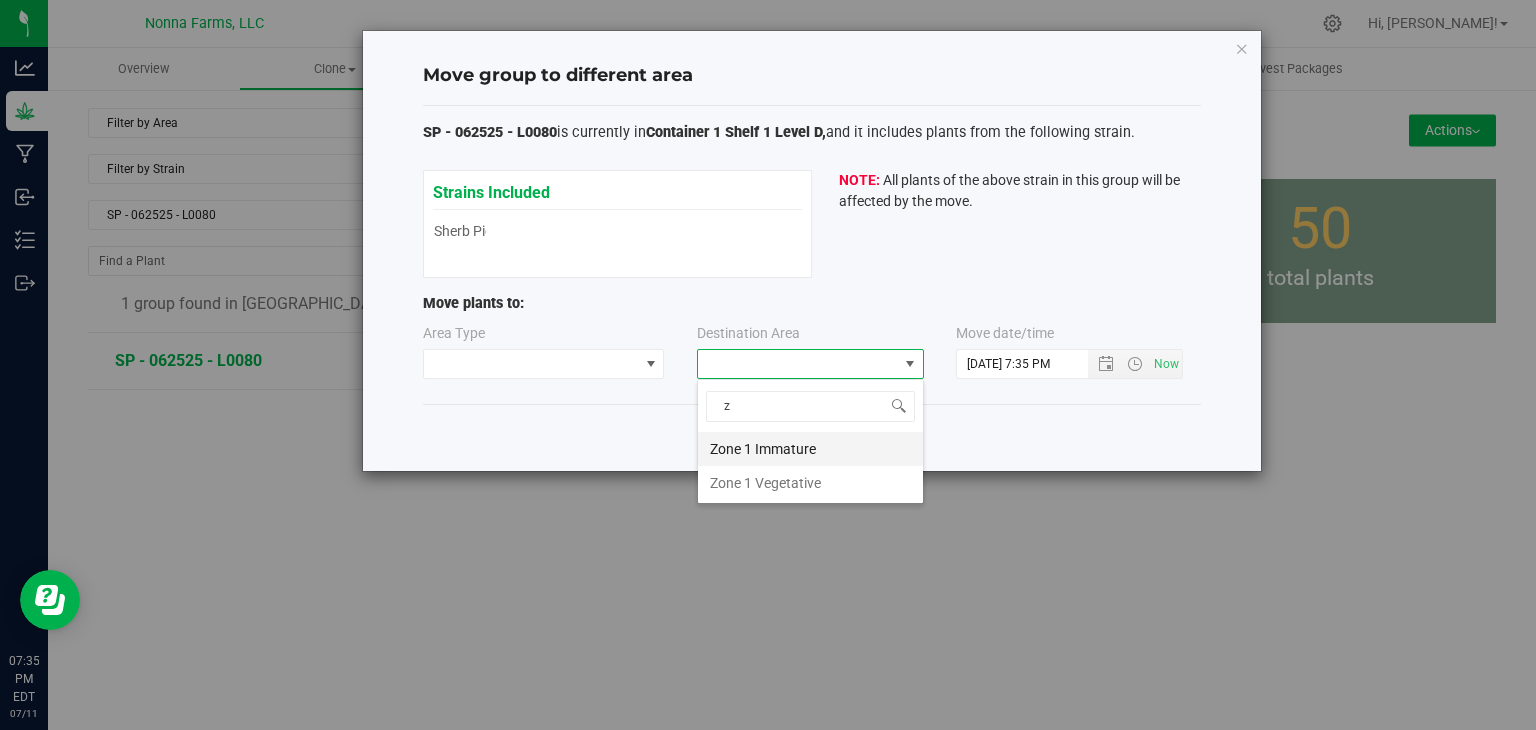 click on "Zone 1 Immature" at bounding box center (810, 449) 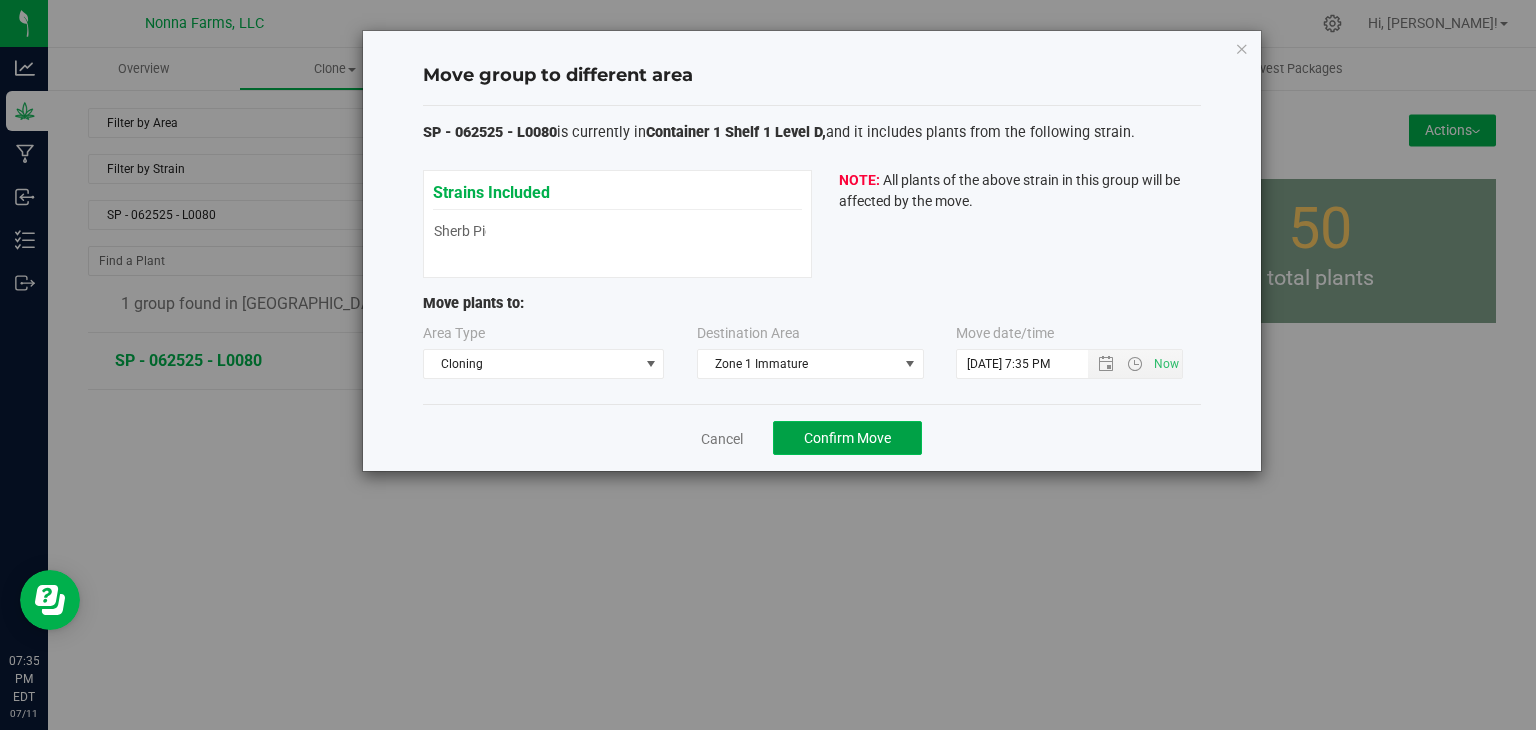 click on "Confirm Move" 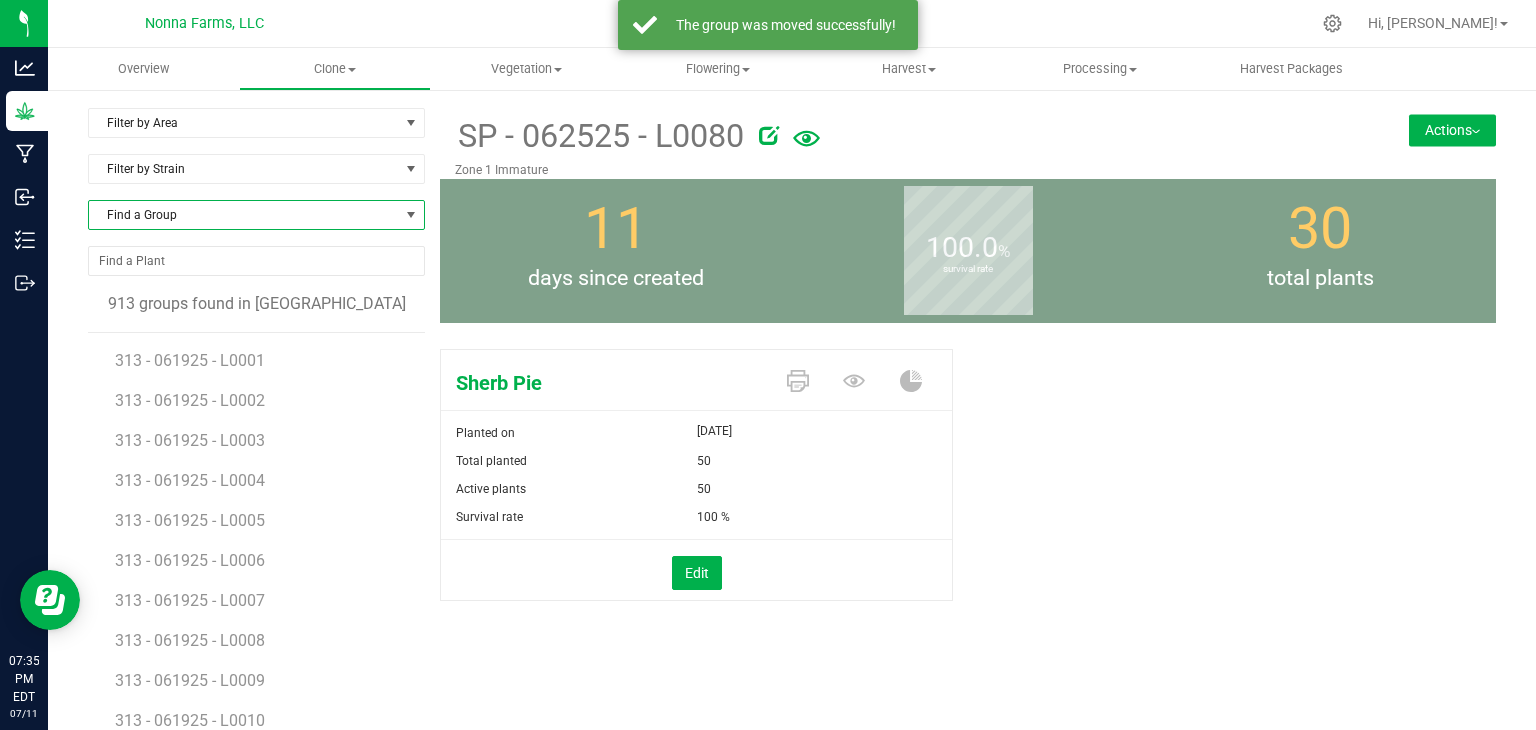 click on "Find a Group" at bounding box center (244, 215) 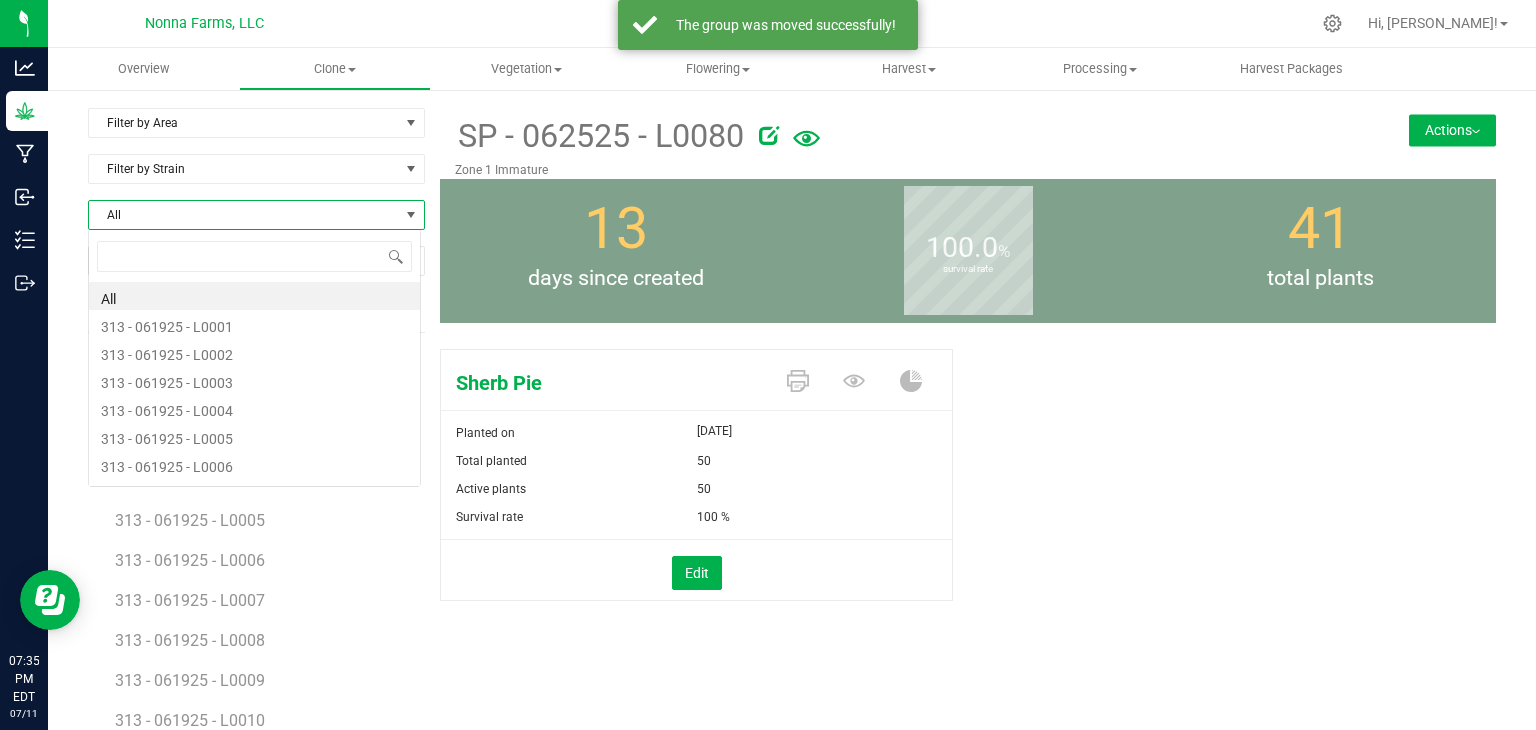 scroll, scrollTop: 99970, scrollLeft: 99666, axis: both 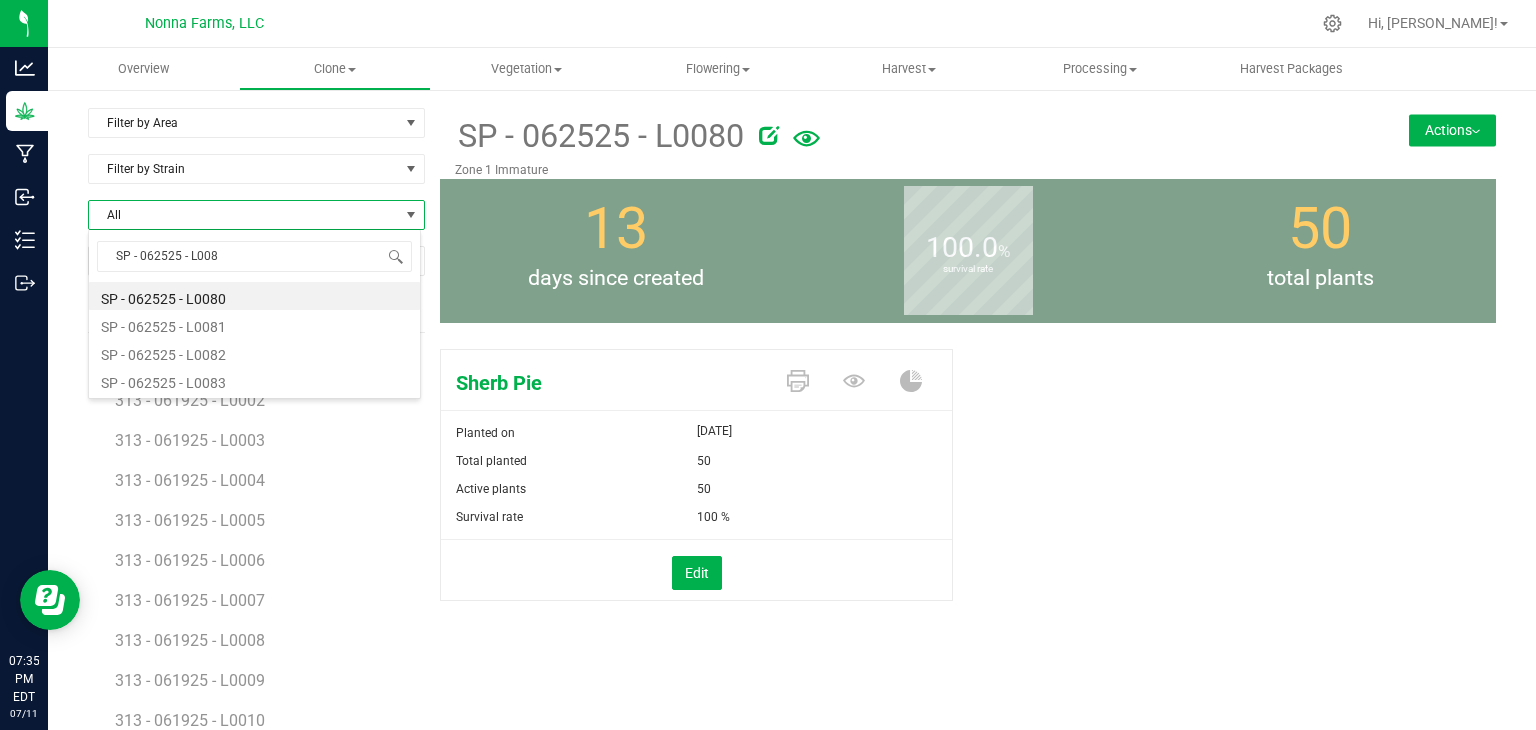 type on "SP - 062525 - L0081" 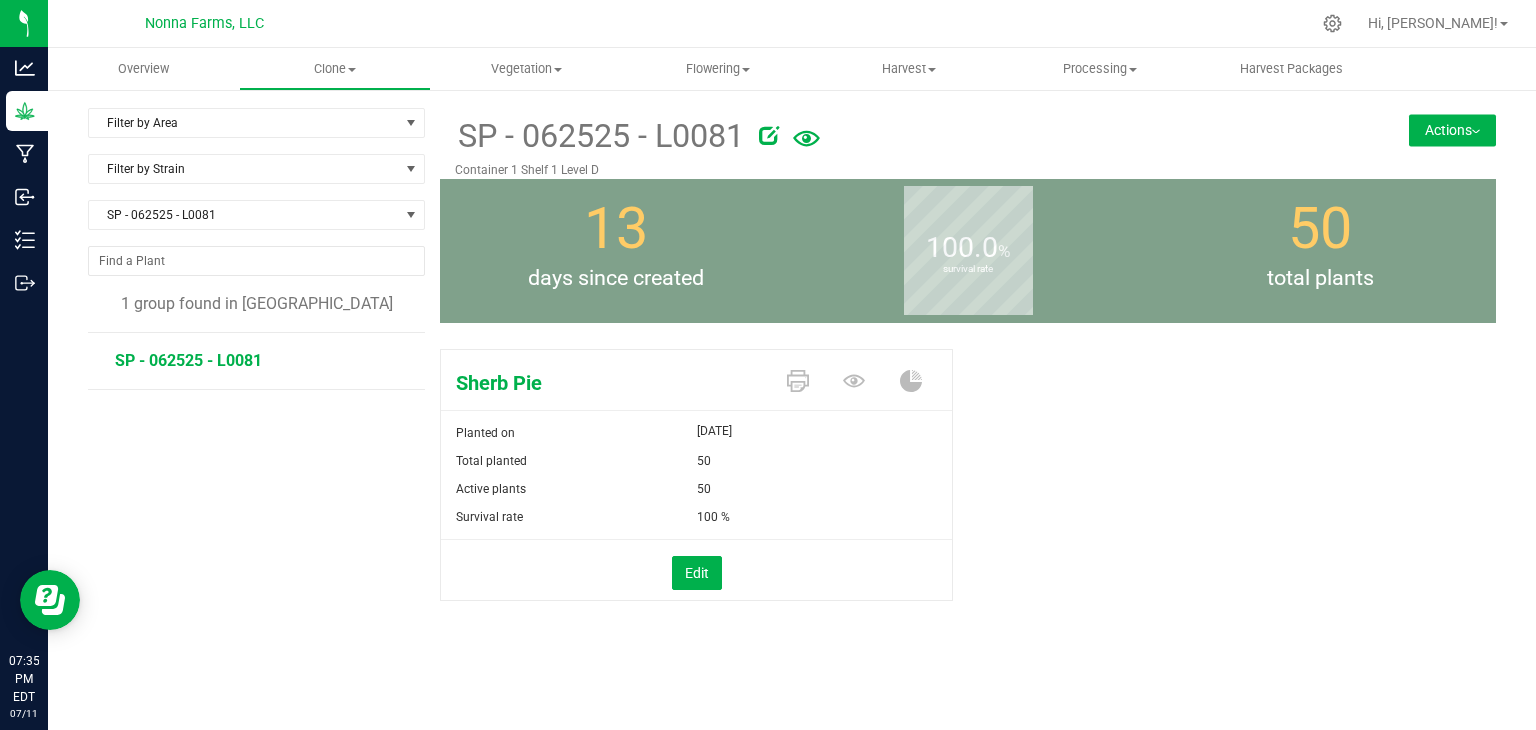click on "Actions" at bounding box center [1452, 130] 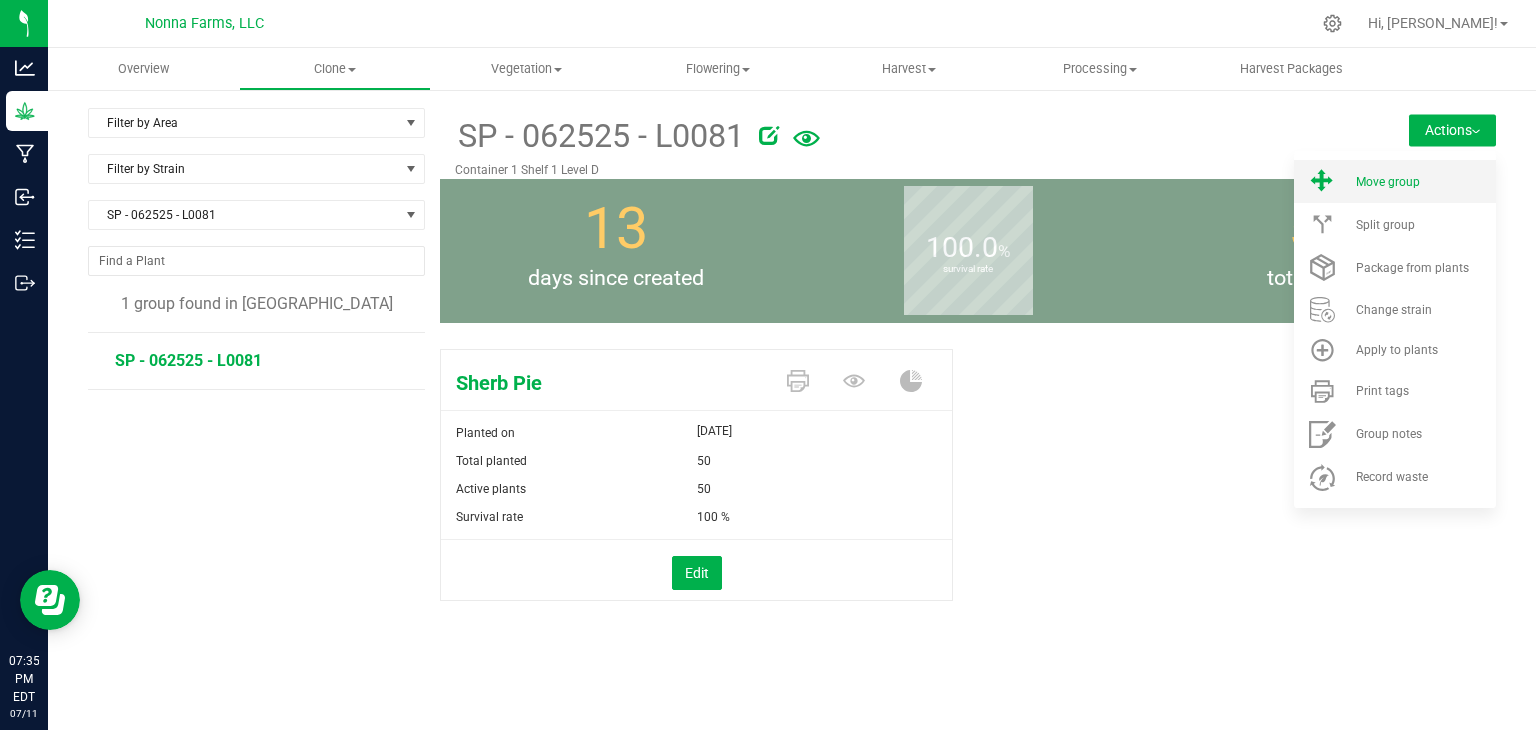 click on "Move group" at bounding box center (1395, 181) 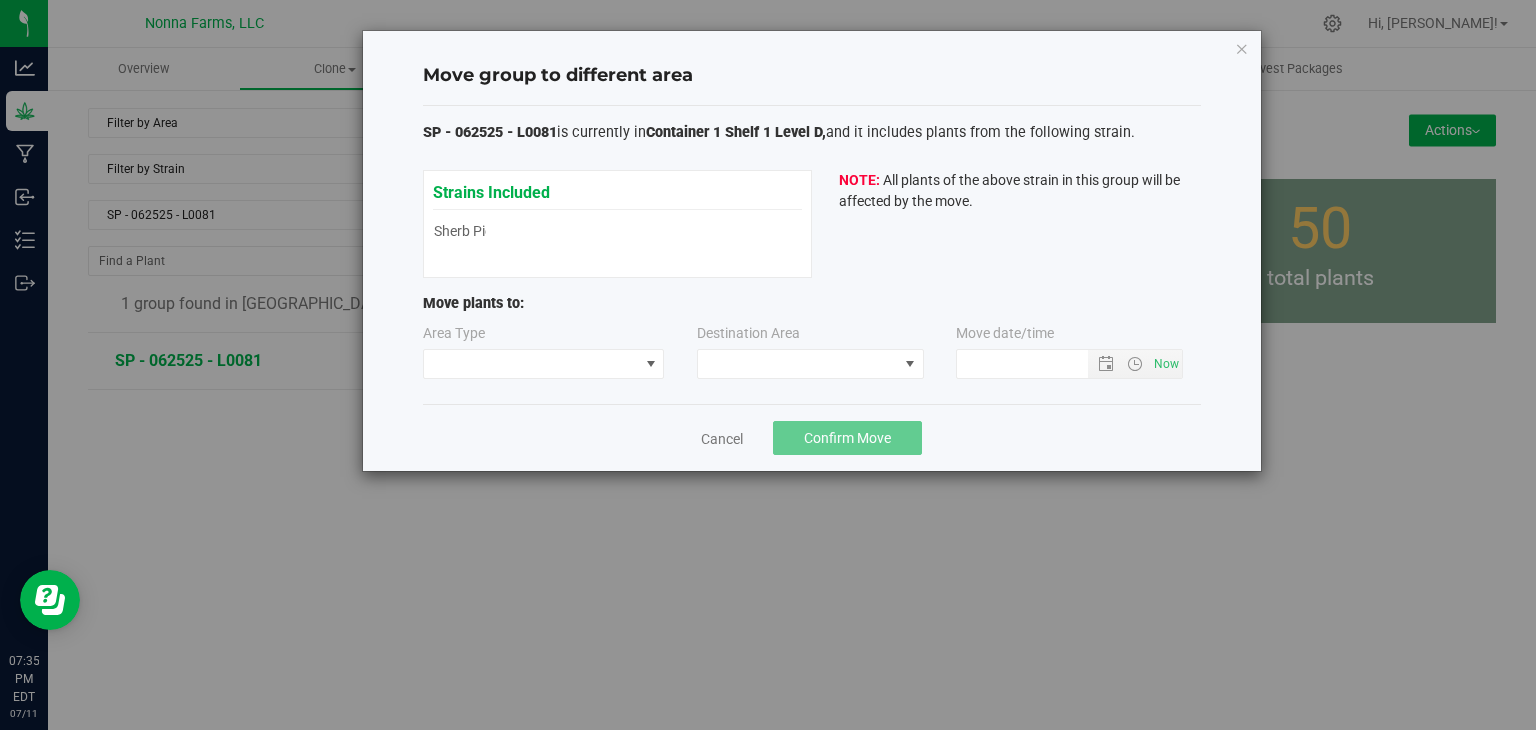 type on "[DATE] 7:35 PM" 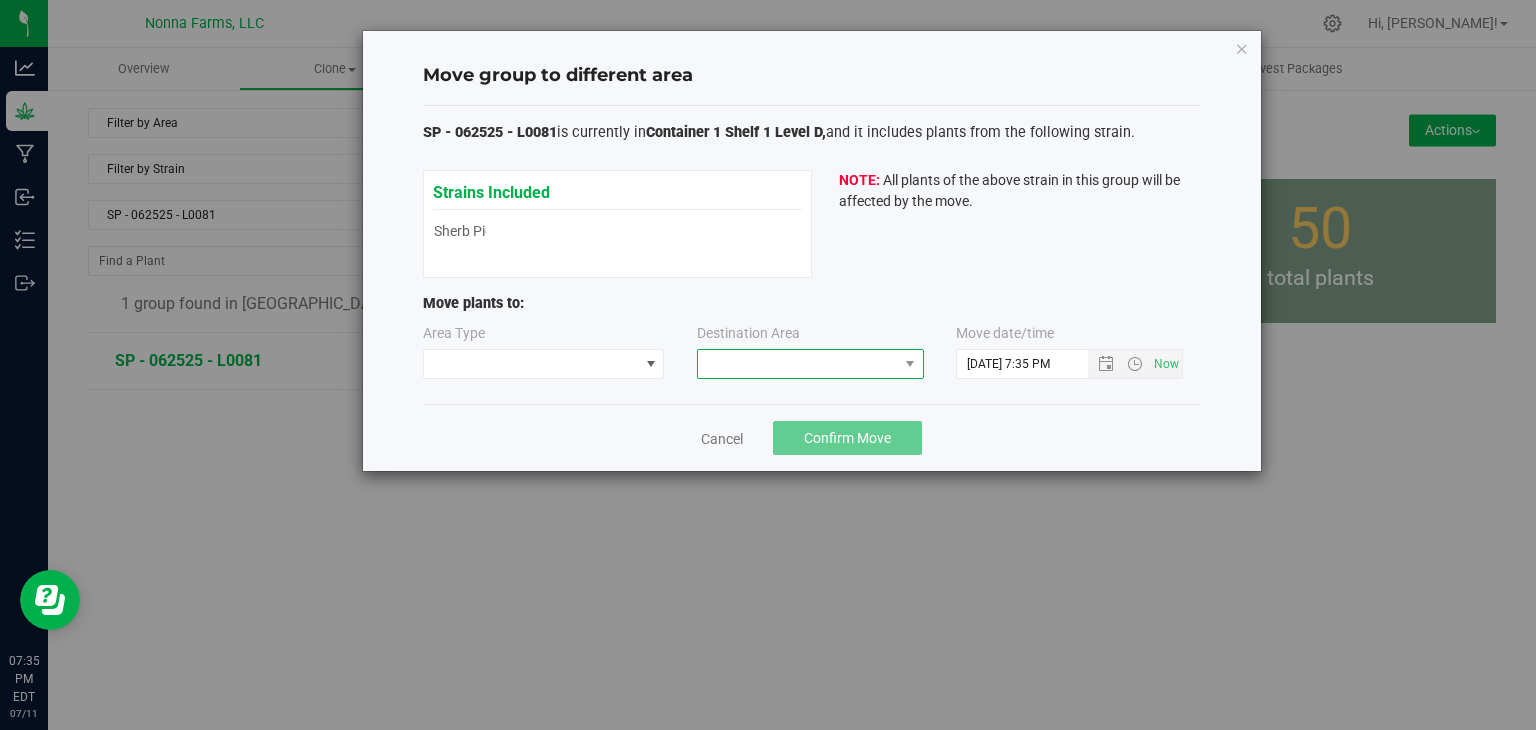 click at bounding box center [798, 364] 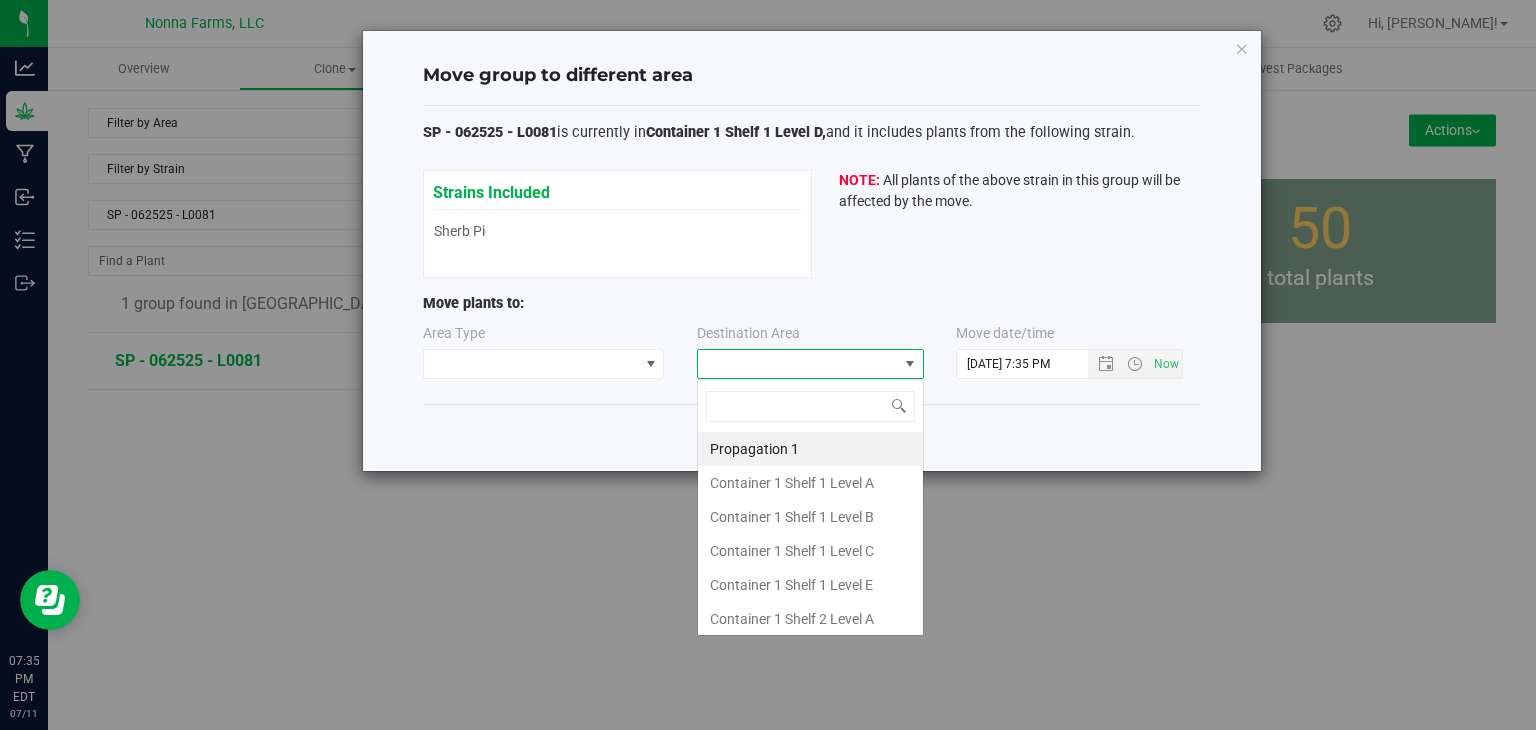 type on "z" 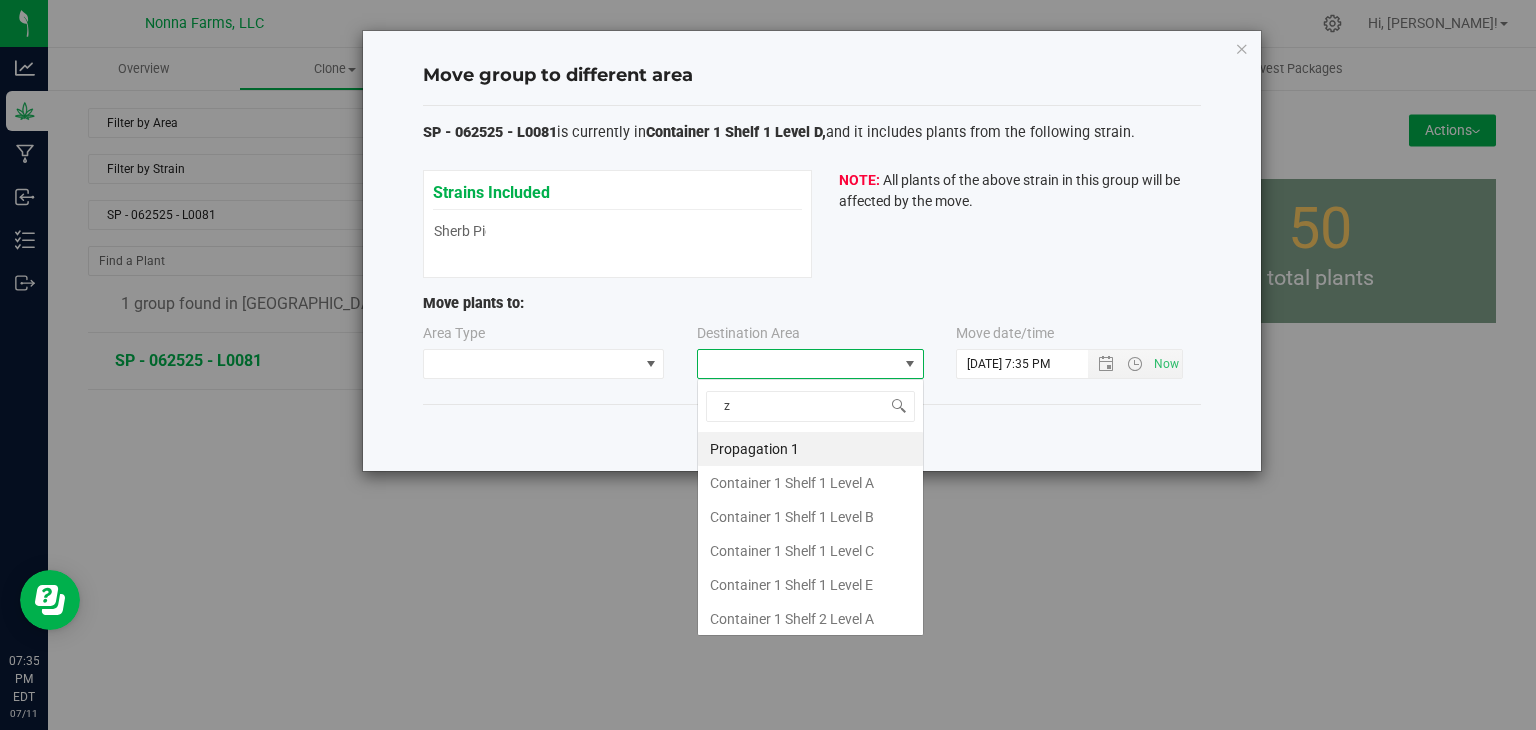 scroll, scrollTop: 99970, scrollLeft: 99772, axis: both 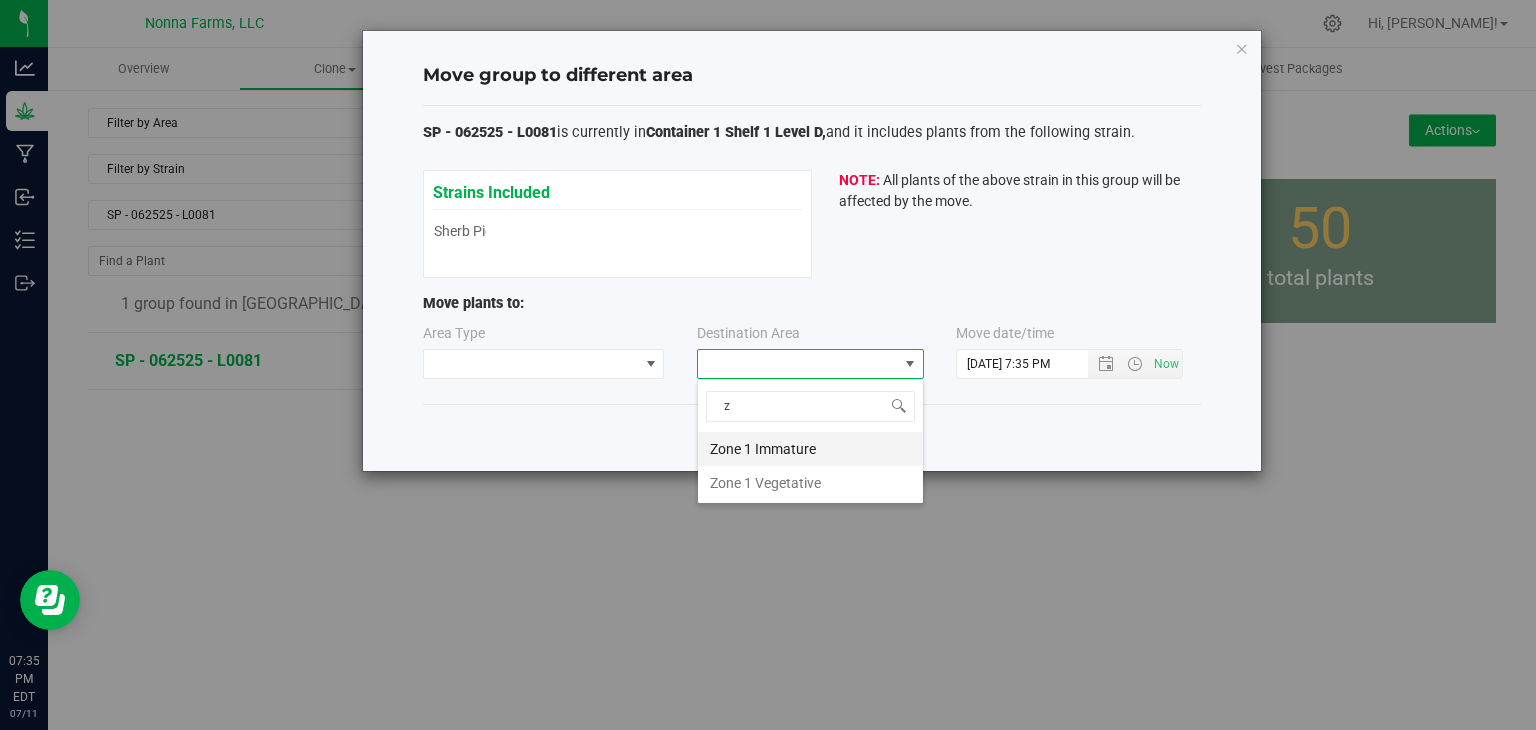 click on "Zone 1 Immature" at bounding box center (810, 449) 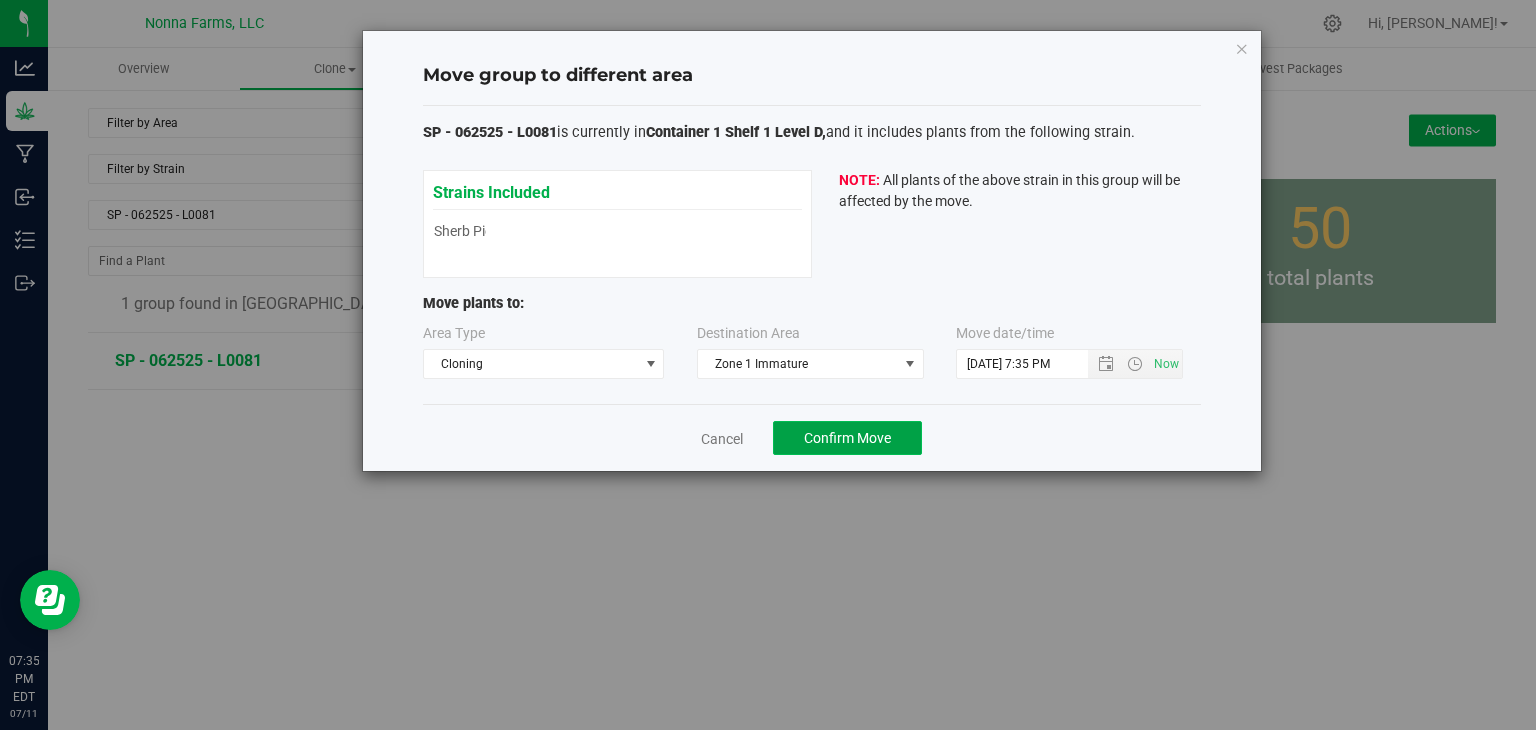 click on "Confirm Move" 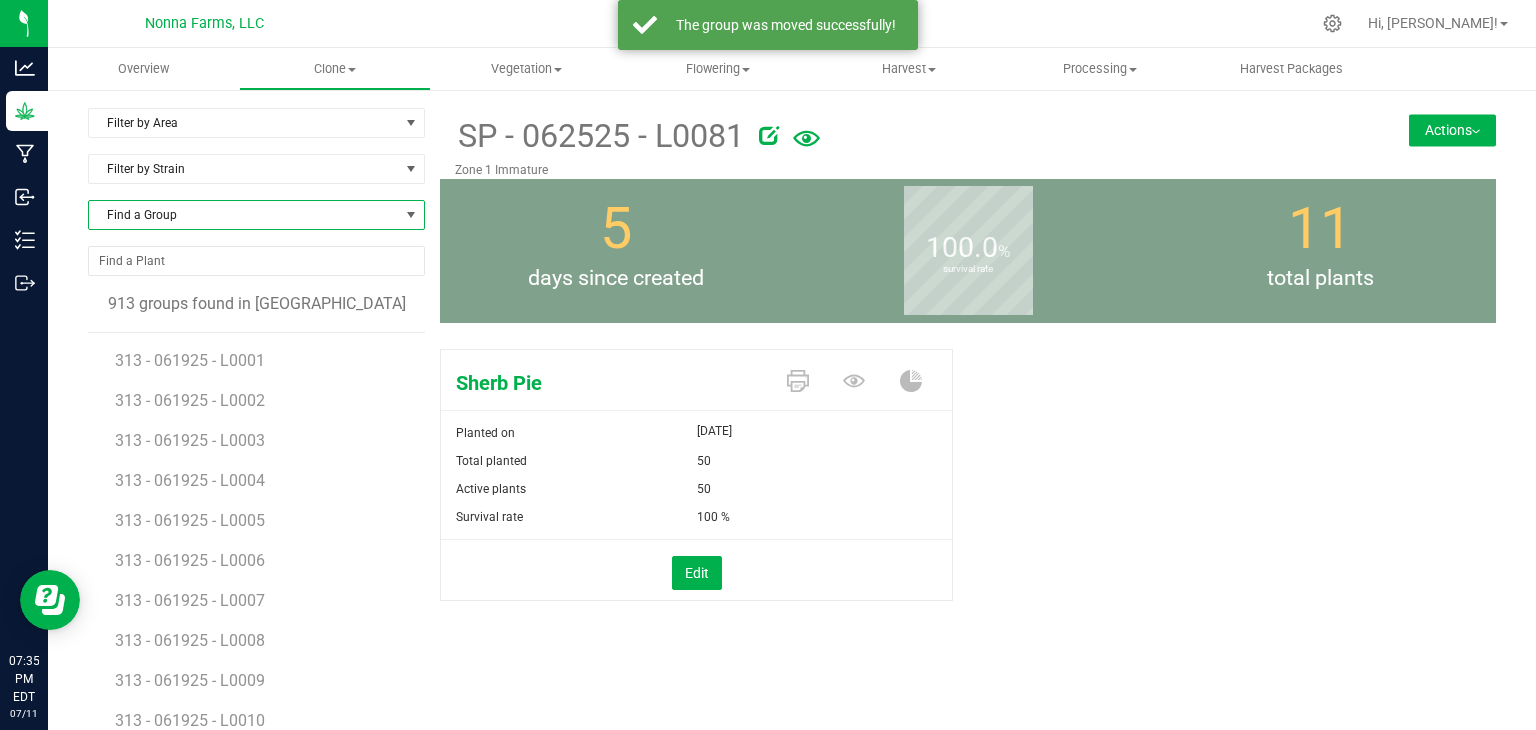 click on "Find a Group" at bounding box center (244, 215) 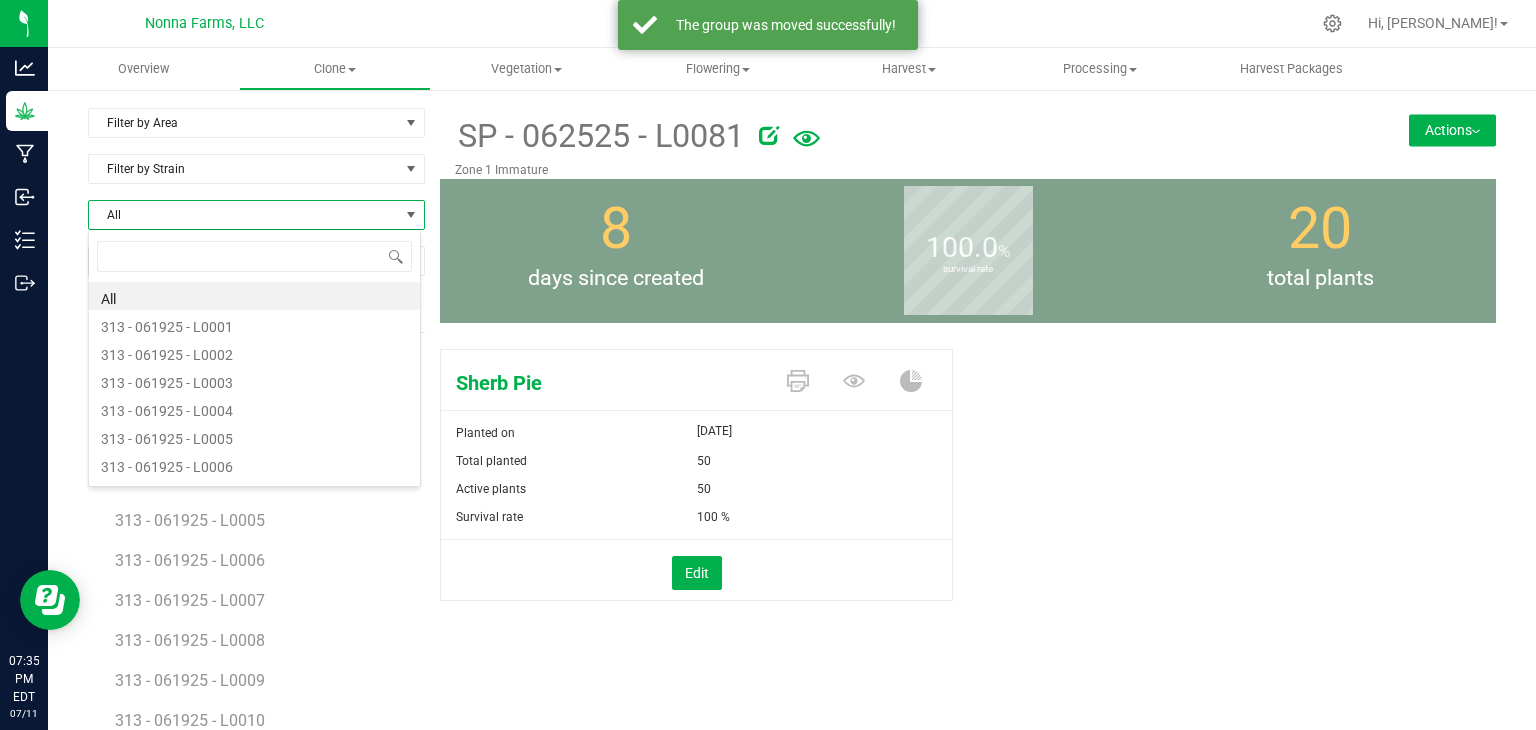 scroll, scrollTop: 99970, scrollLeft: 99666, axis: both 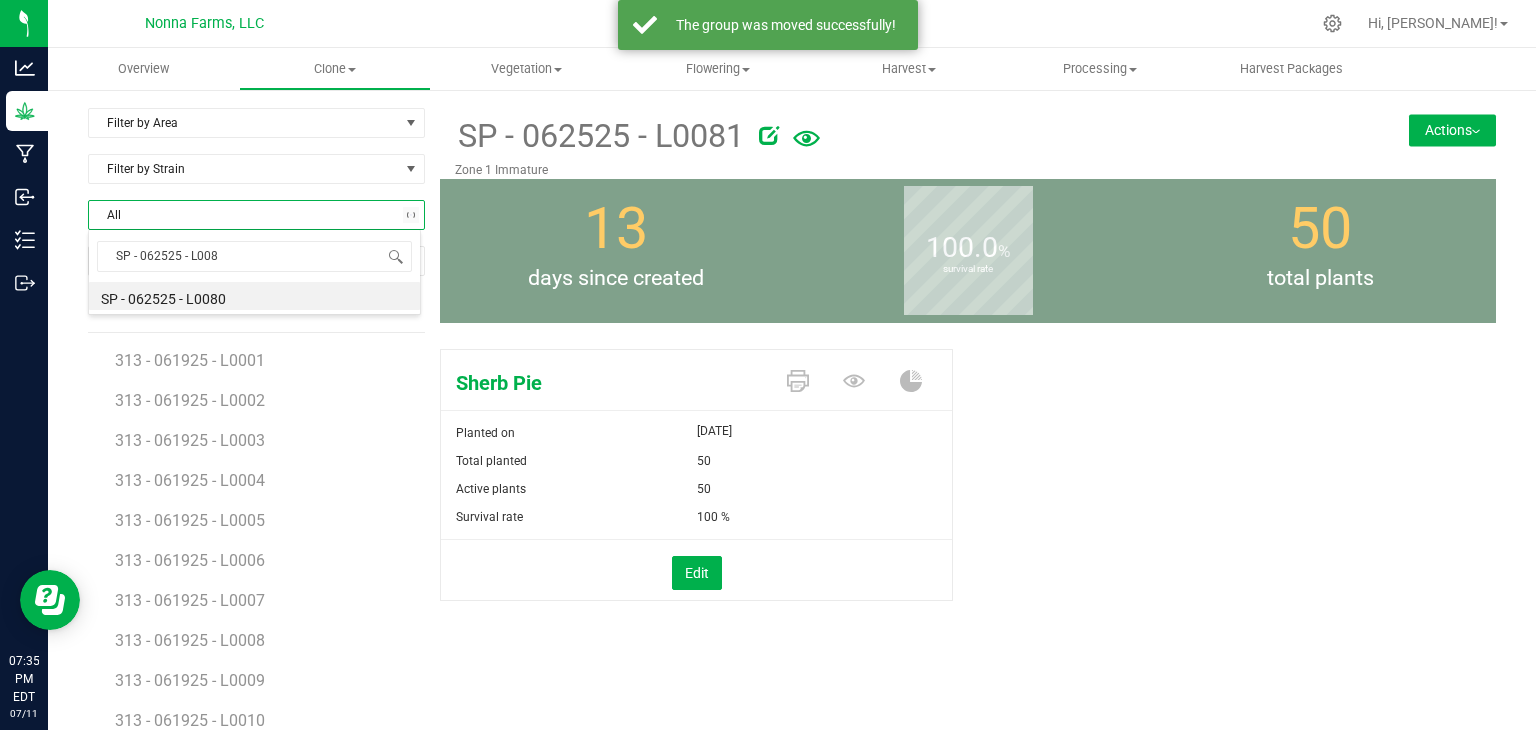type on "SP - 062525 - L0082" 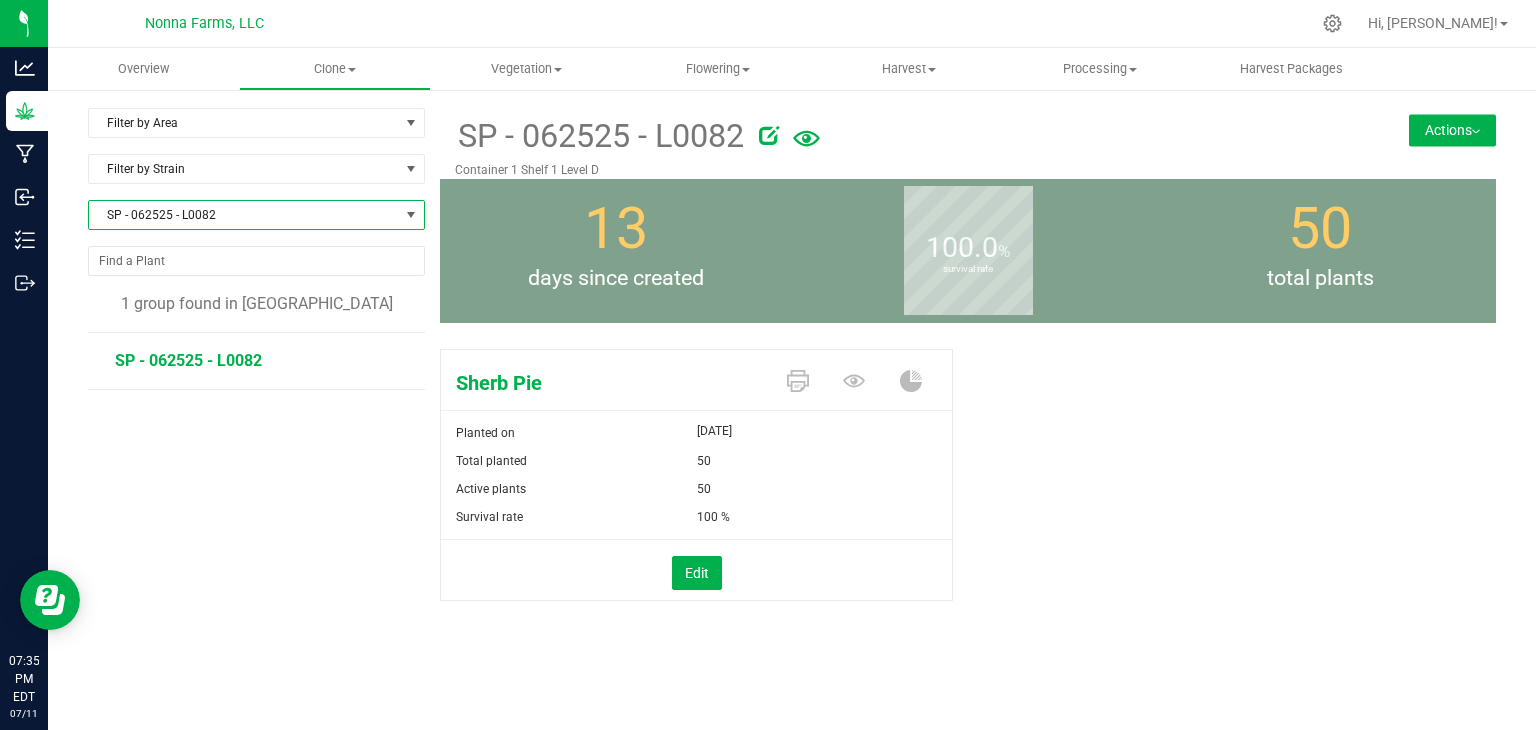 click on "Actions" at bounding box center (1452, 130) 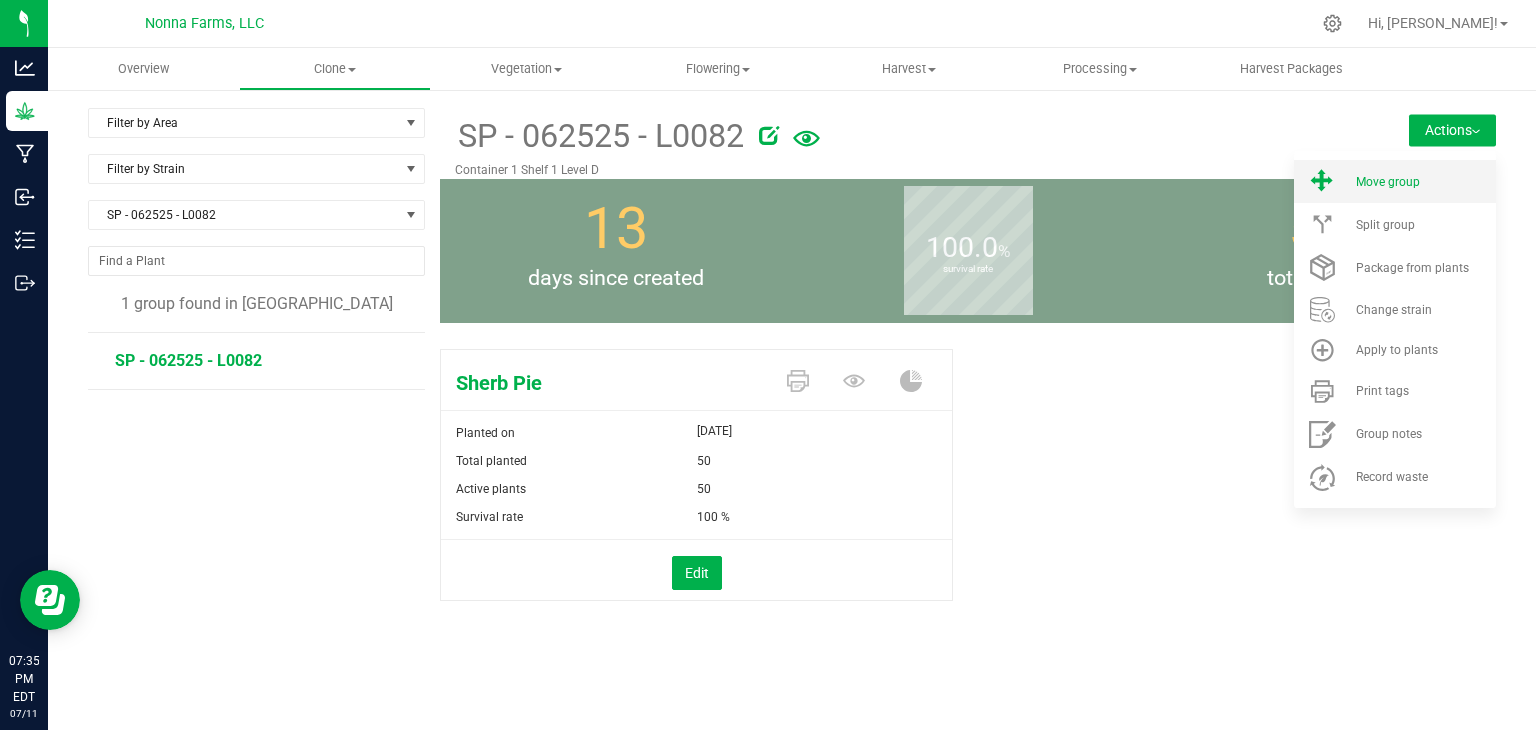 click on "Move group" at bounding box center [1388, 182] 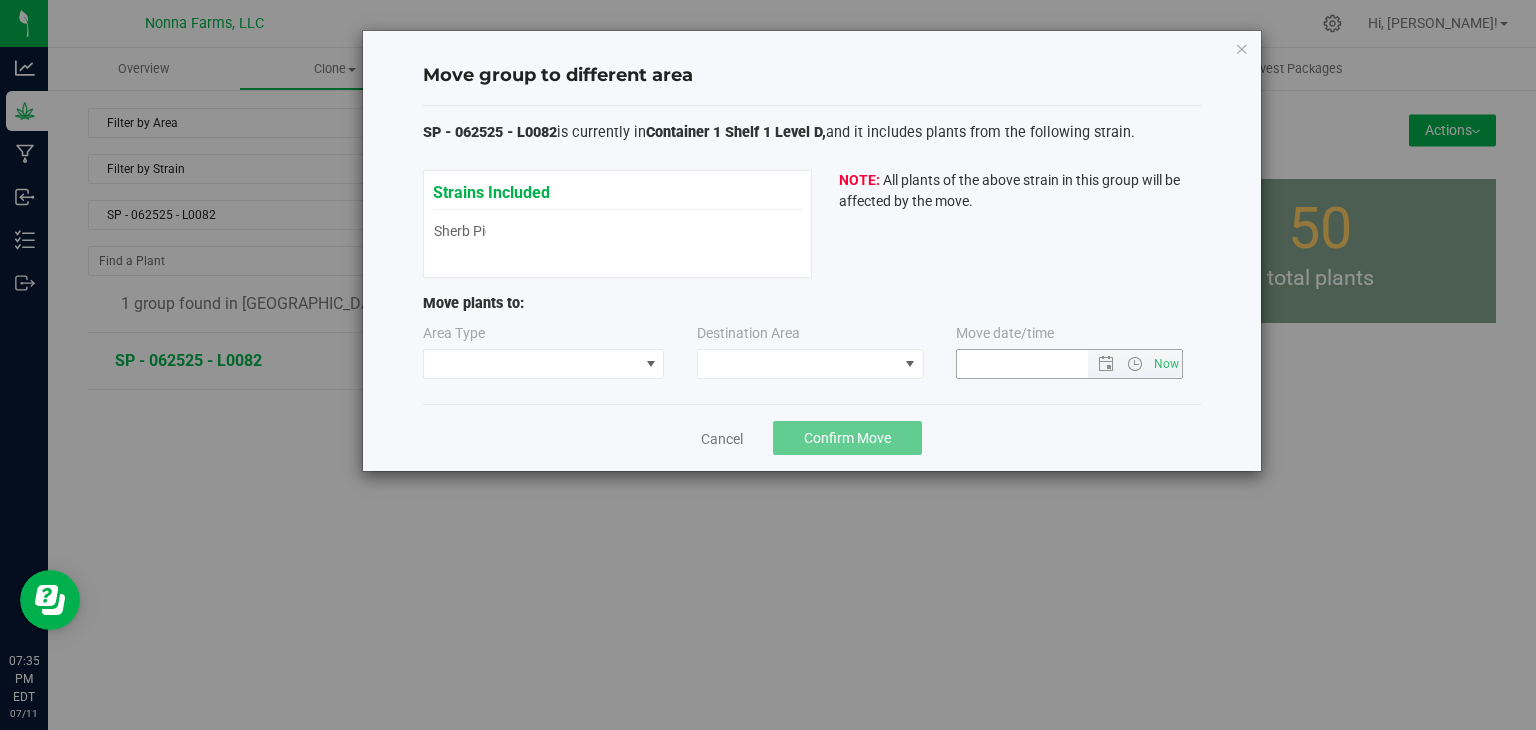 type on "[DATE] 7:35 PM" 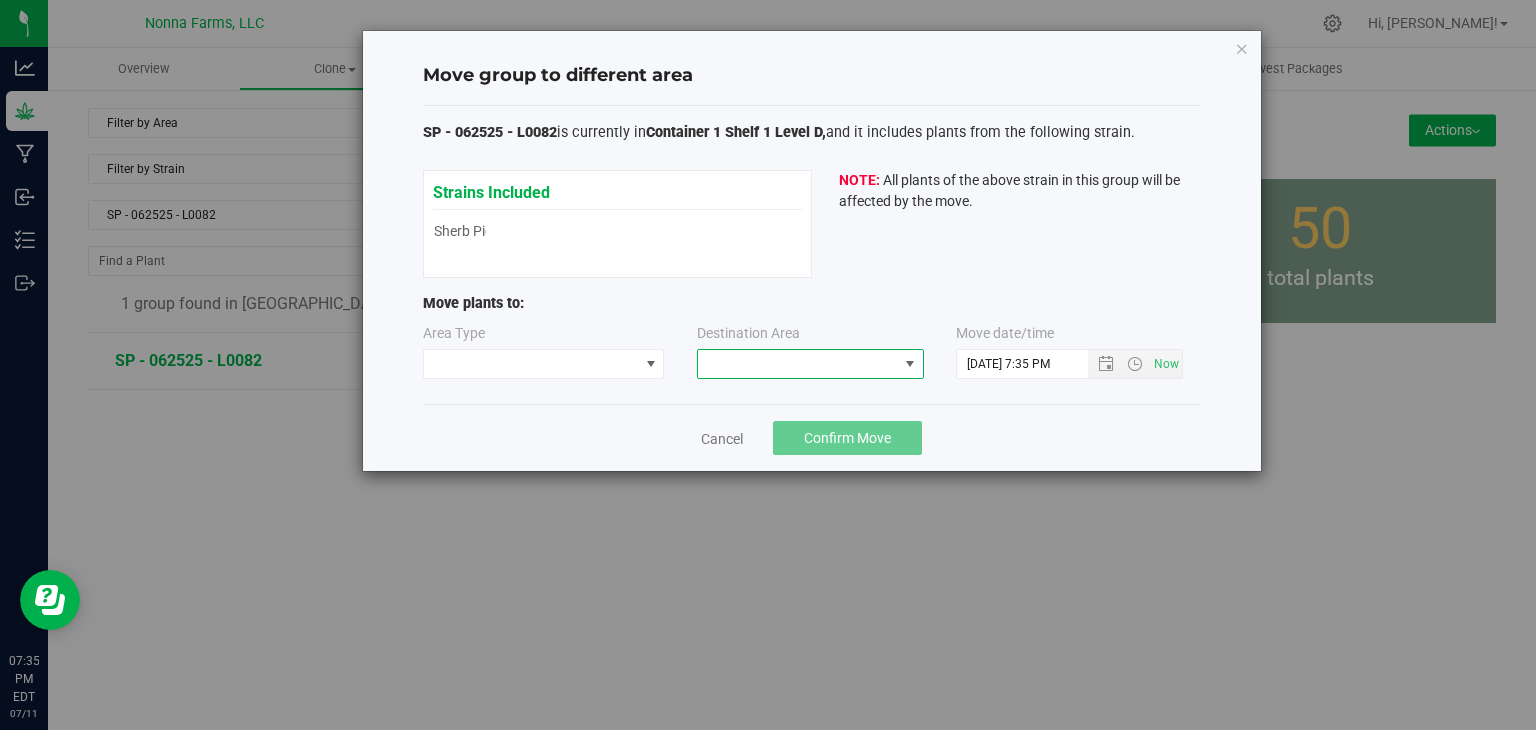 click at bounding box center (798, 364) 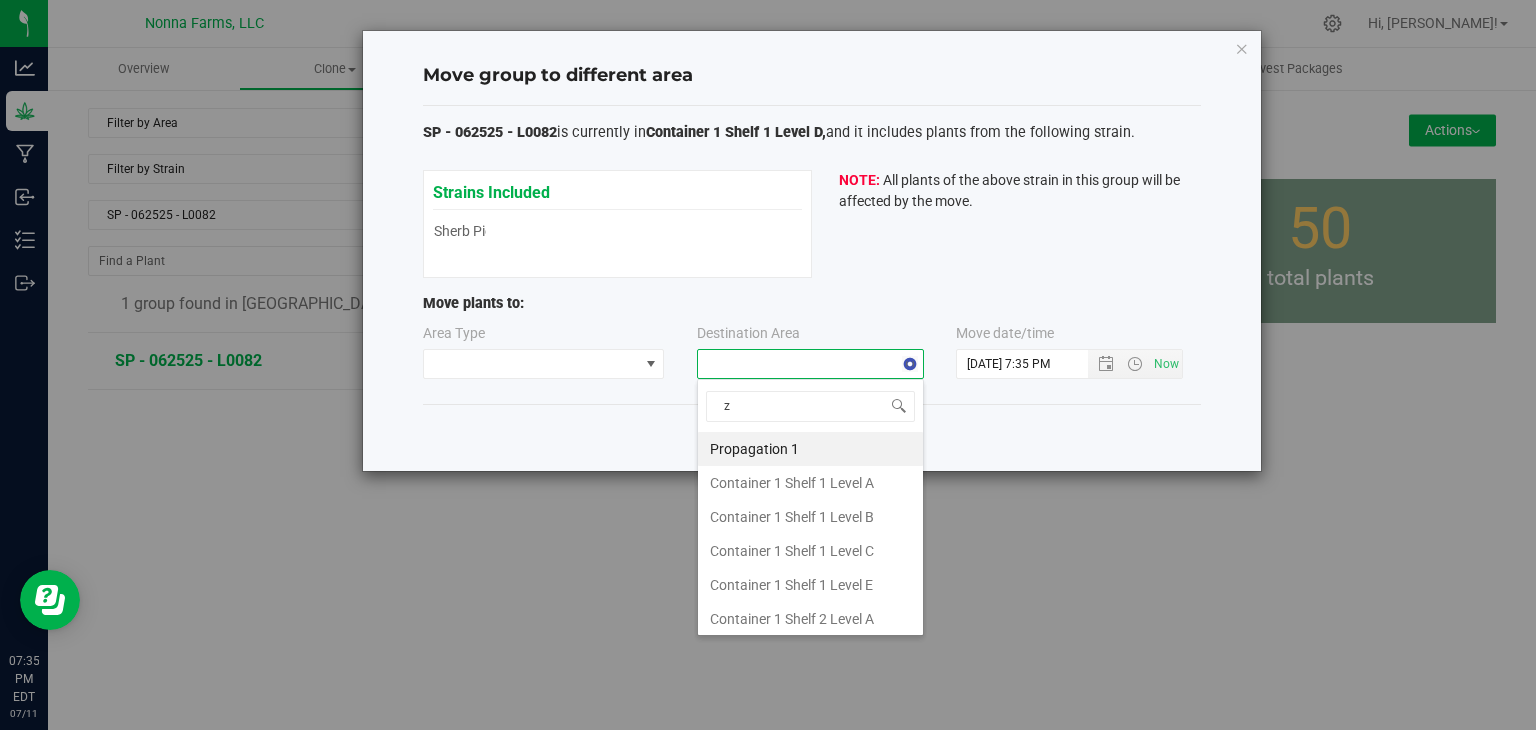 scroll, scrollTop: 99970, scrollLeft: 99772, axis: both 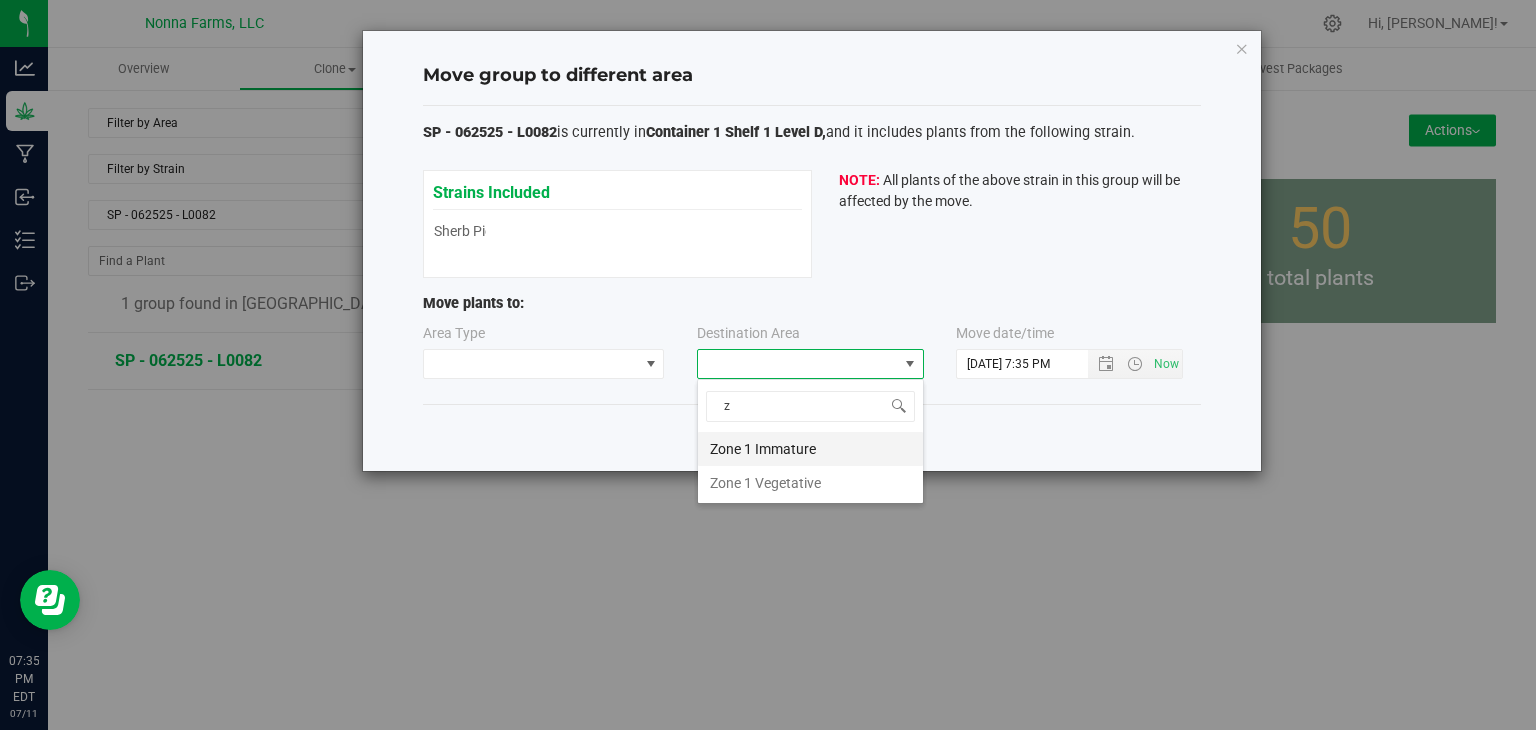 click on "Zone 1 Immature" at bounding box center [810, 449] 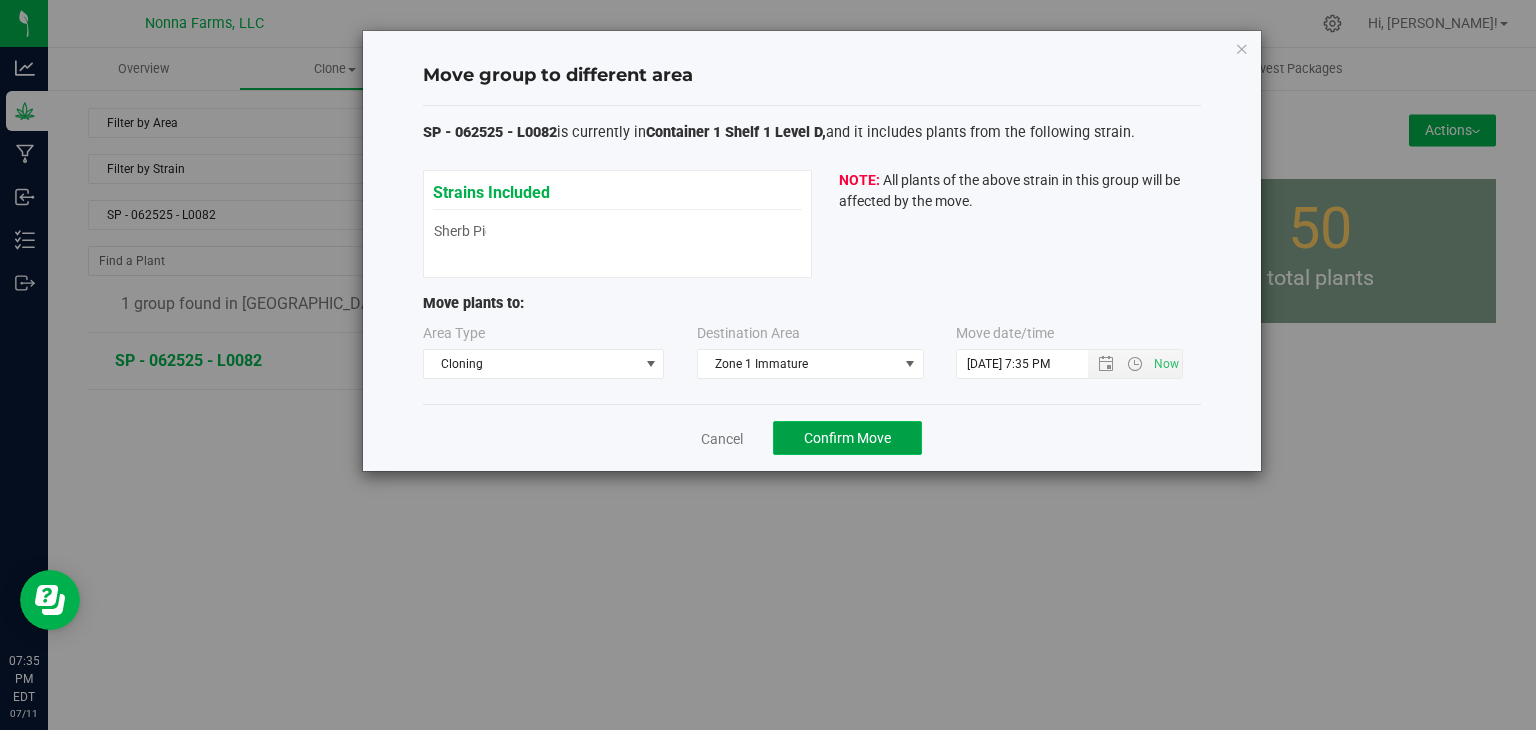 click on "Confirm Move" 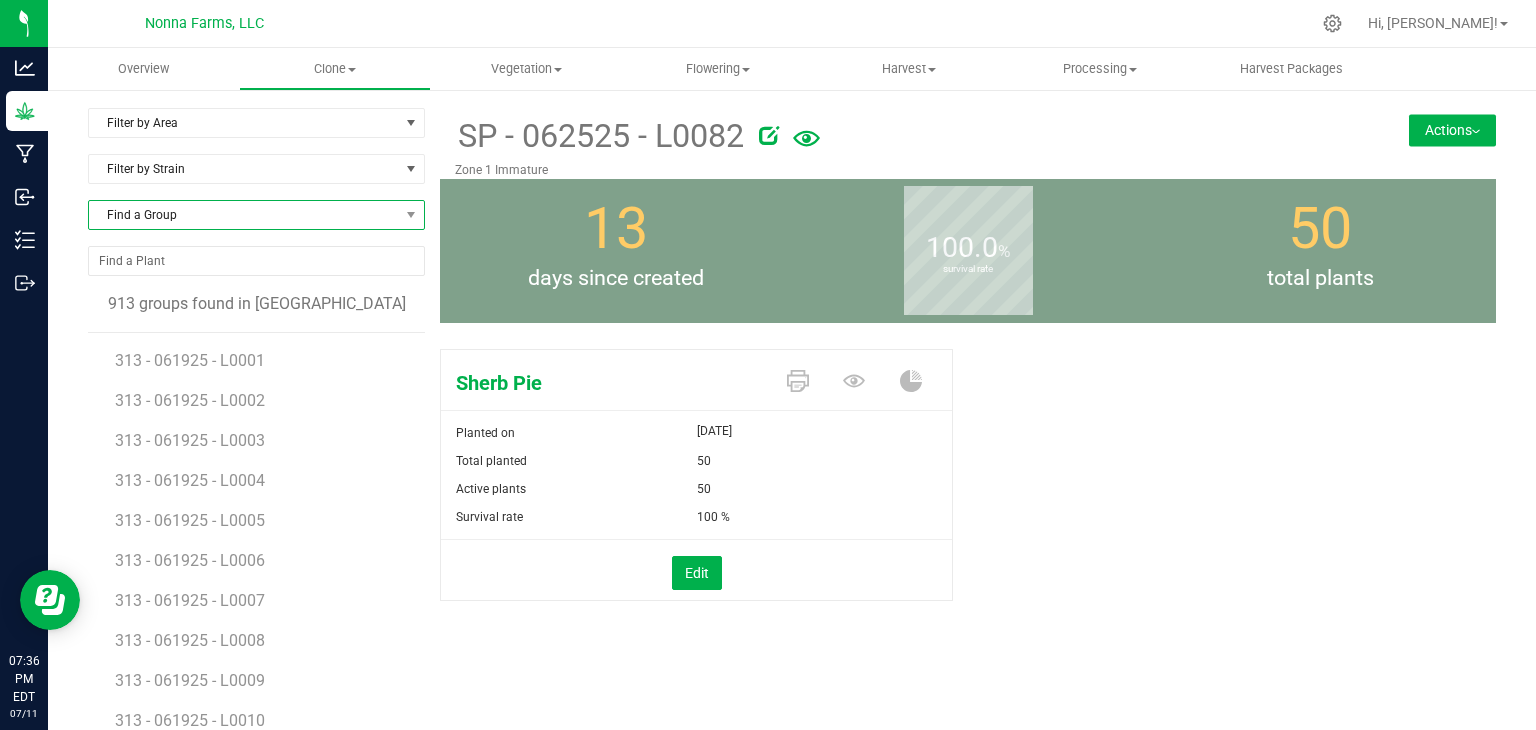 click on "Find a Group" at bounding box center [244, 215] 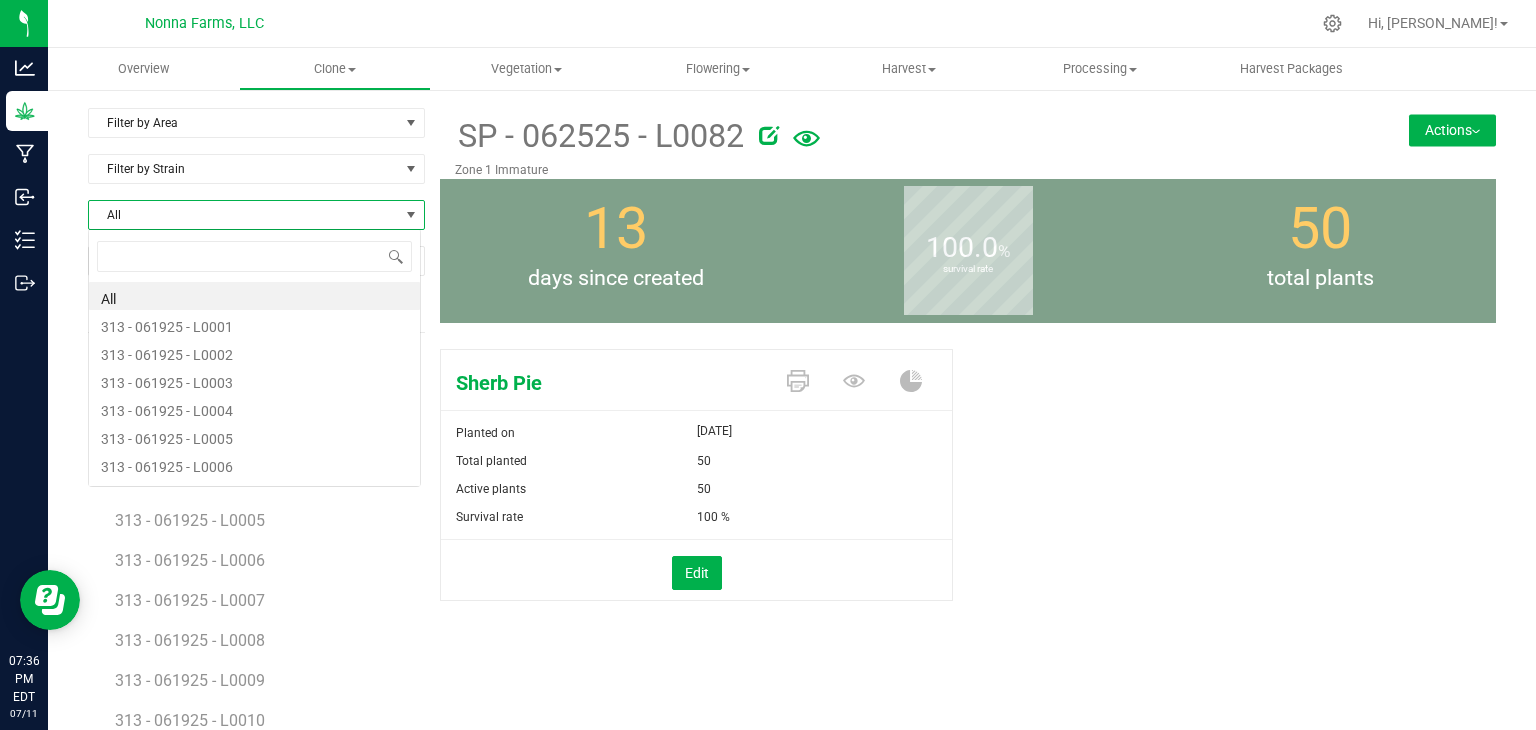 scroll, scrollTop: 99970, scrollLeft: 99666, axis: both 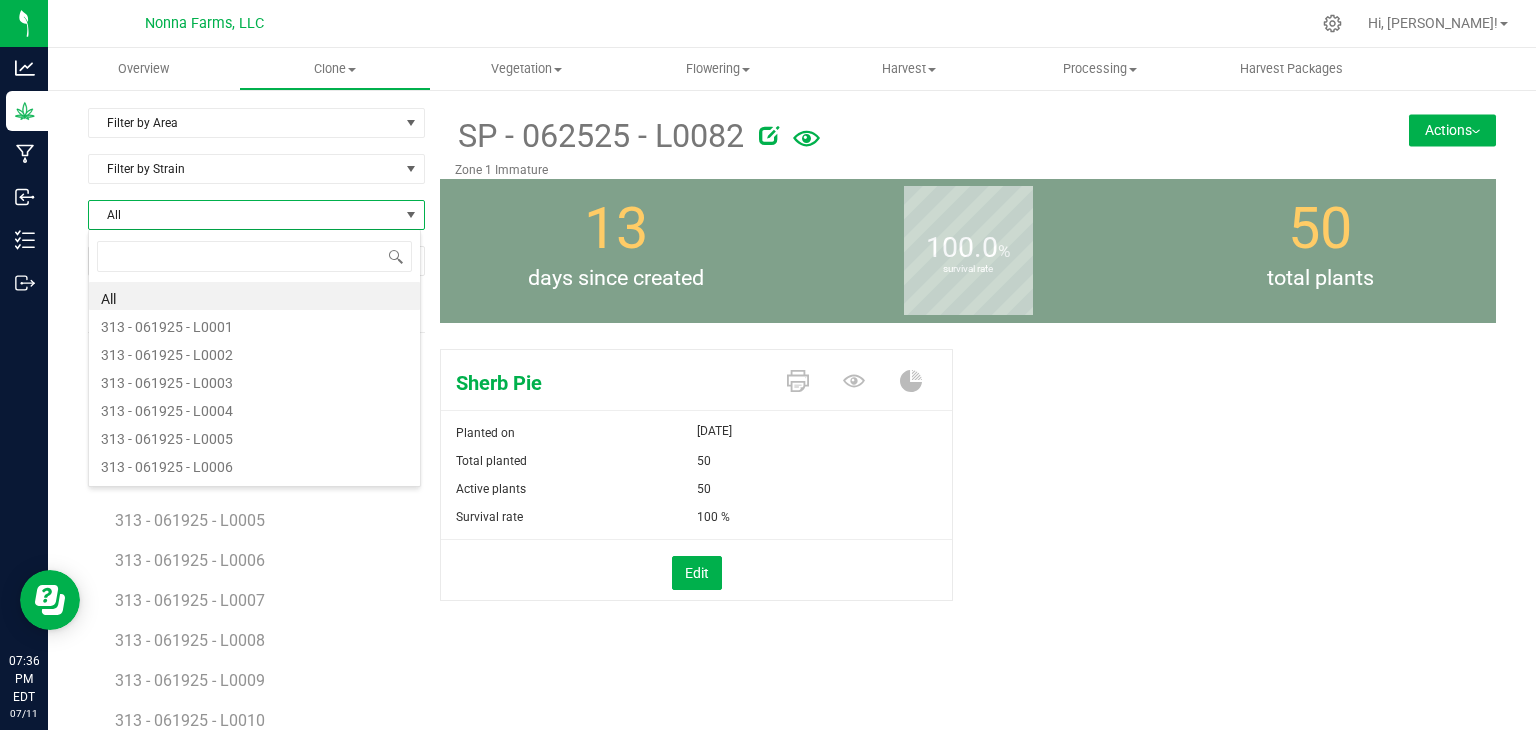 type on "SP - 062125 - L0001" 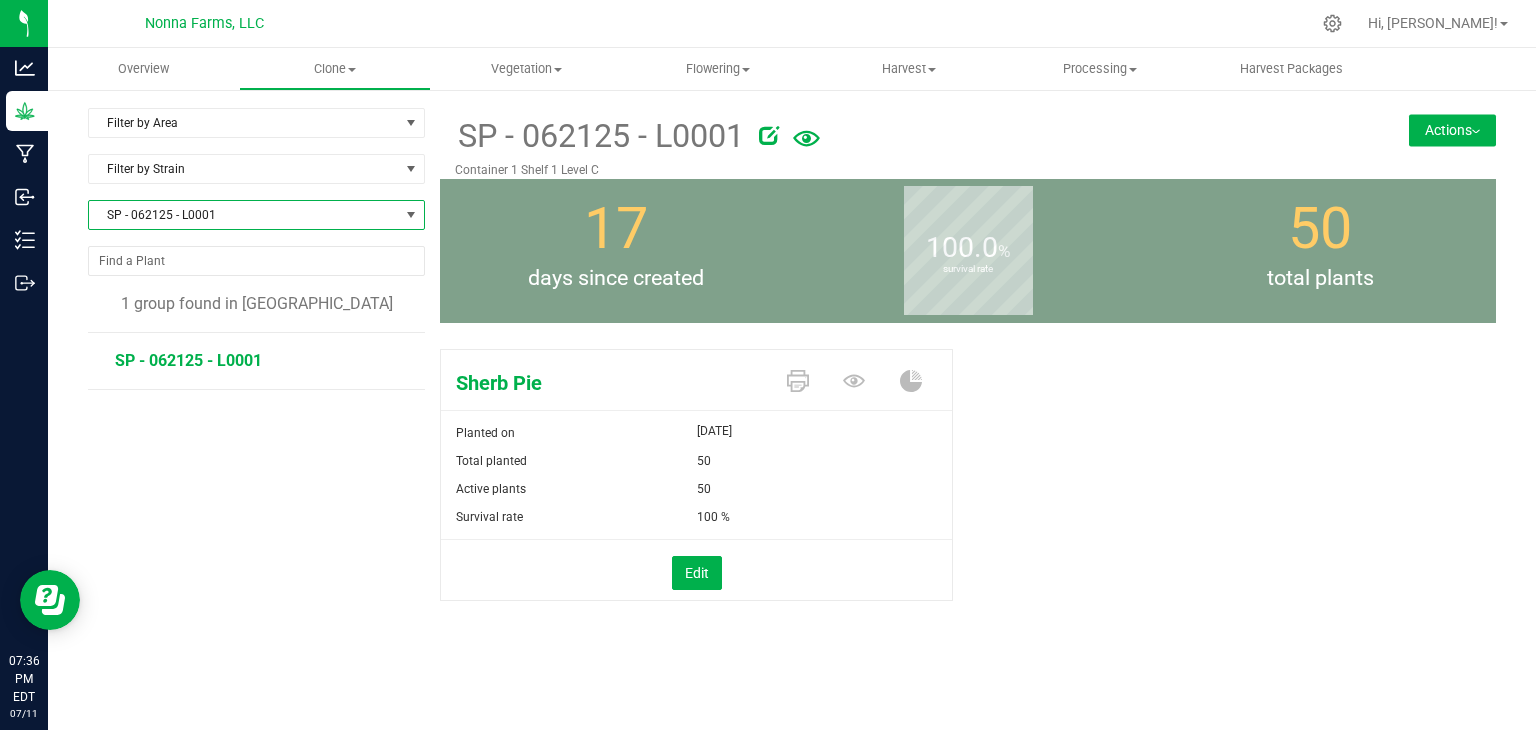 click on "Actions" at bounding box center [1452, 130] 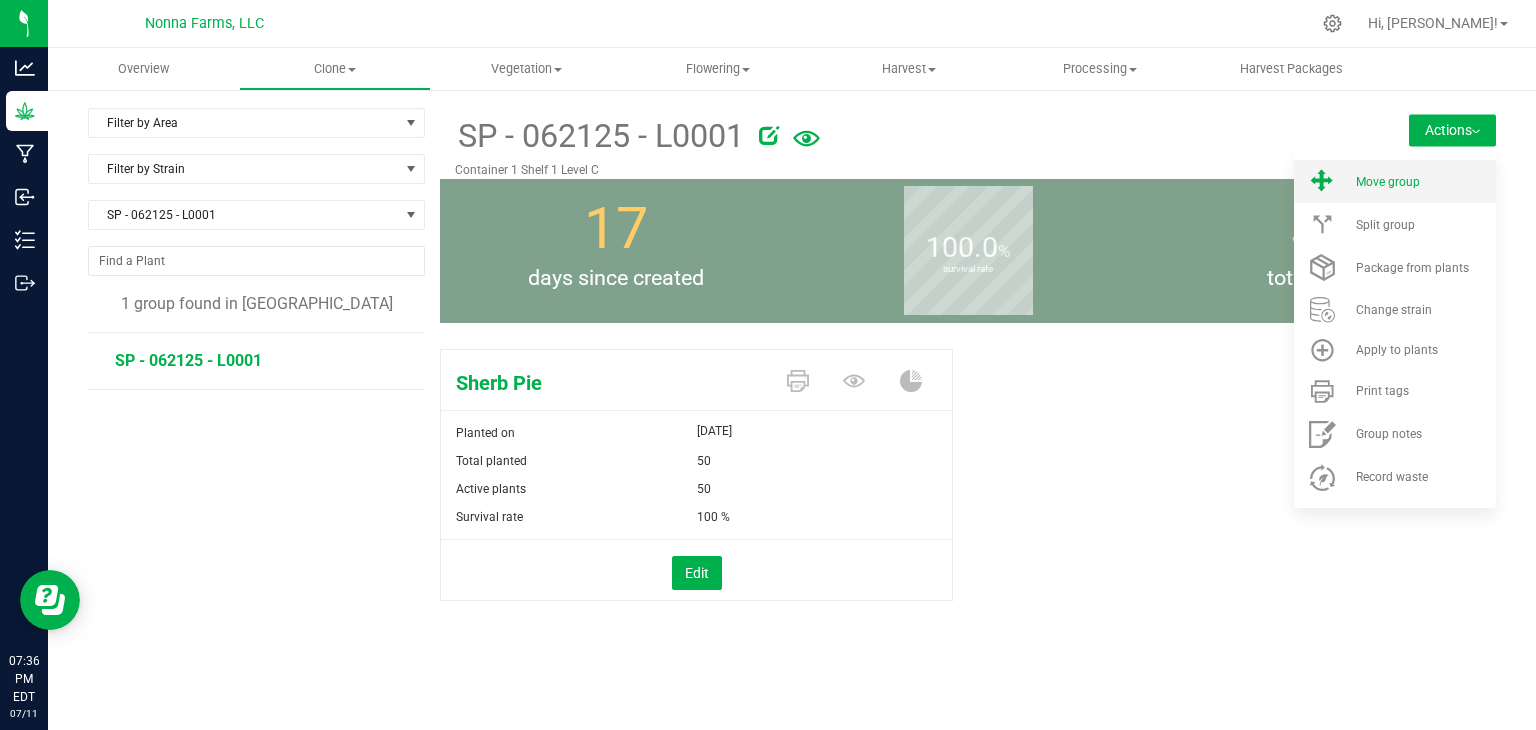 click on "Move group" at bounding box center (1395, 181) 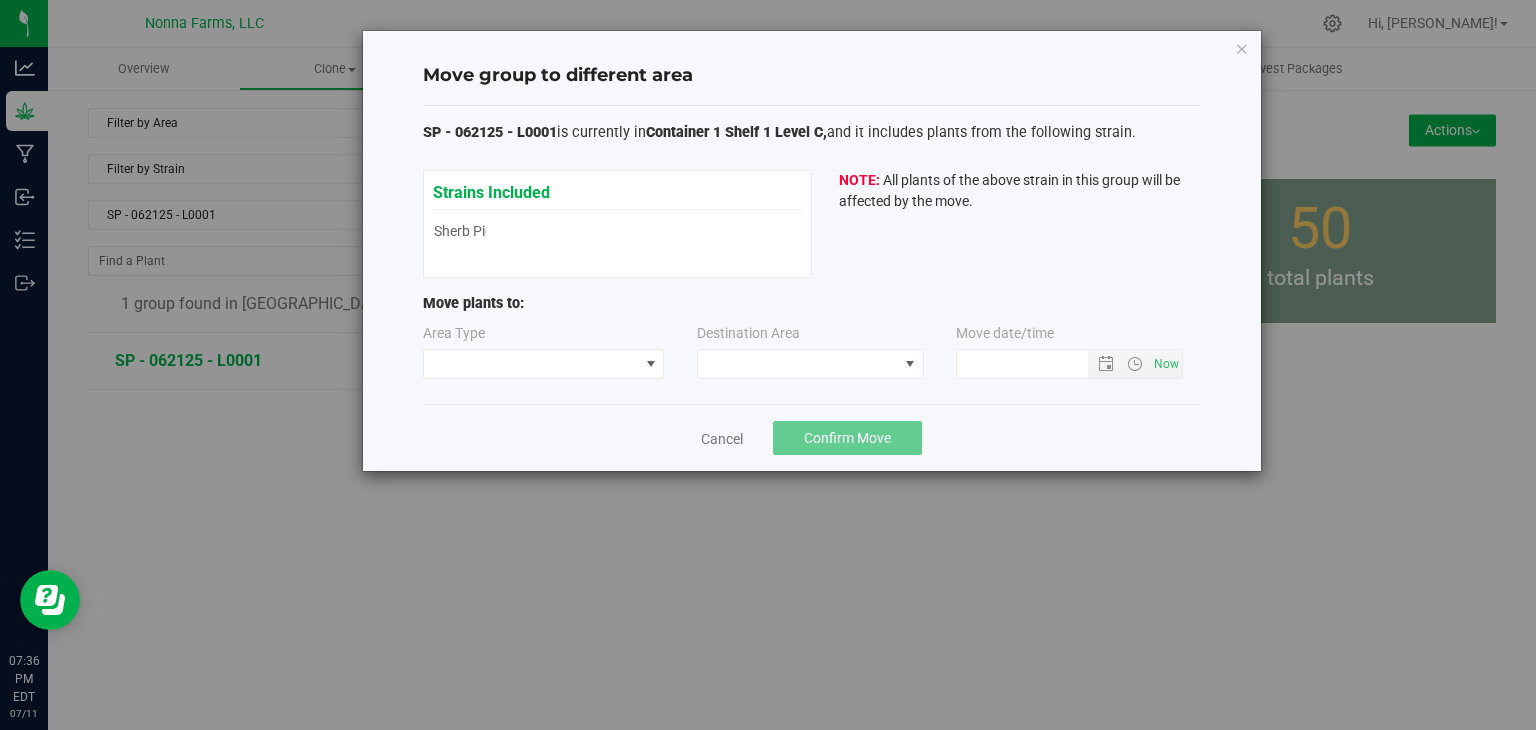 type on "[DATE] 7:36 PM" 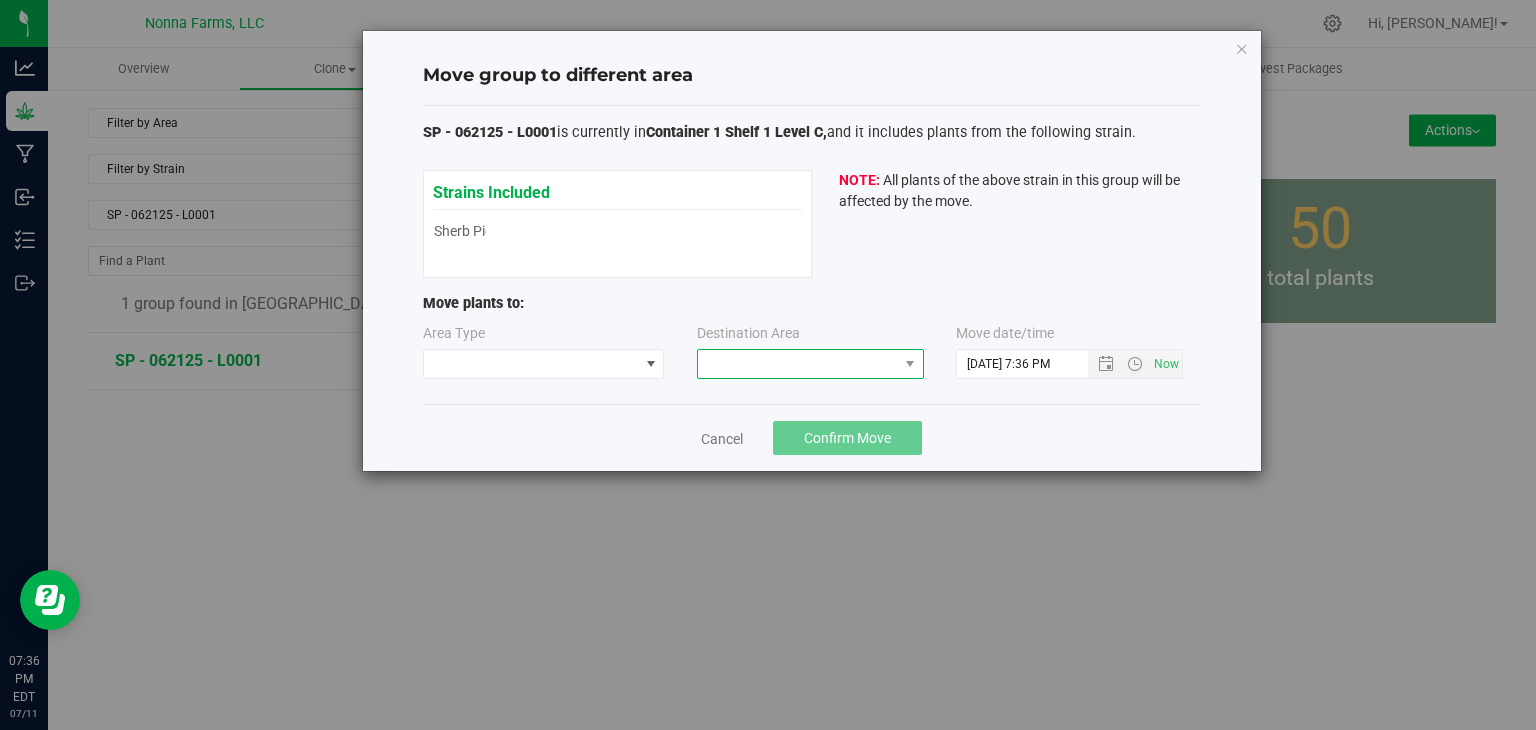 click at bounding box center [798, 364] 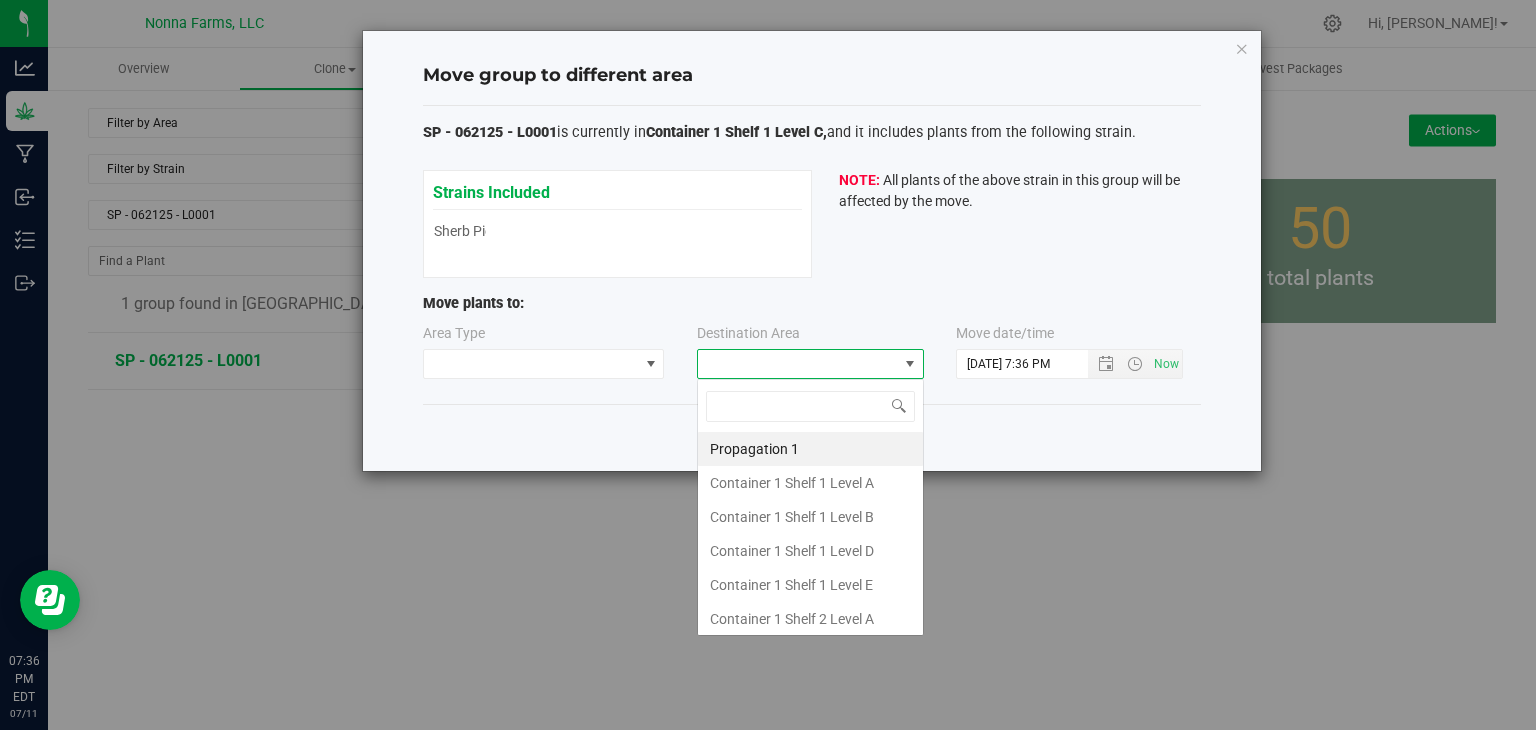 scroll, scrollTop: 99970, scrollLeft: 99772, axis: both 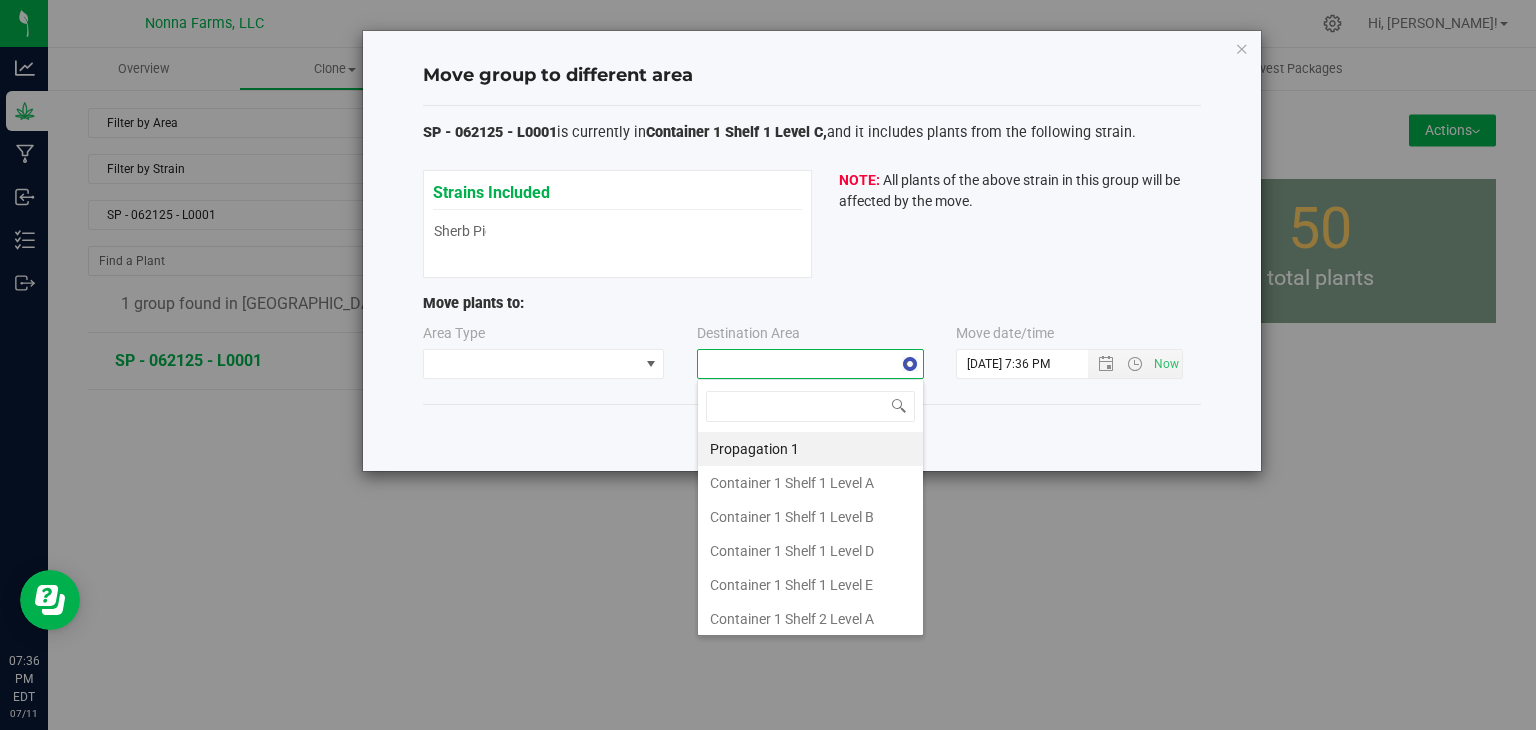 type on "z" 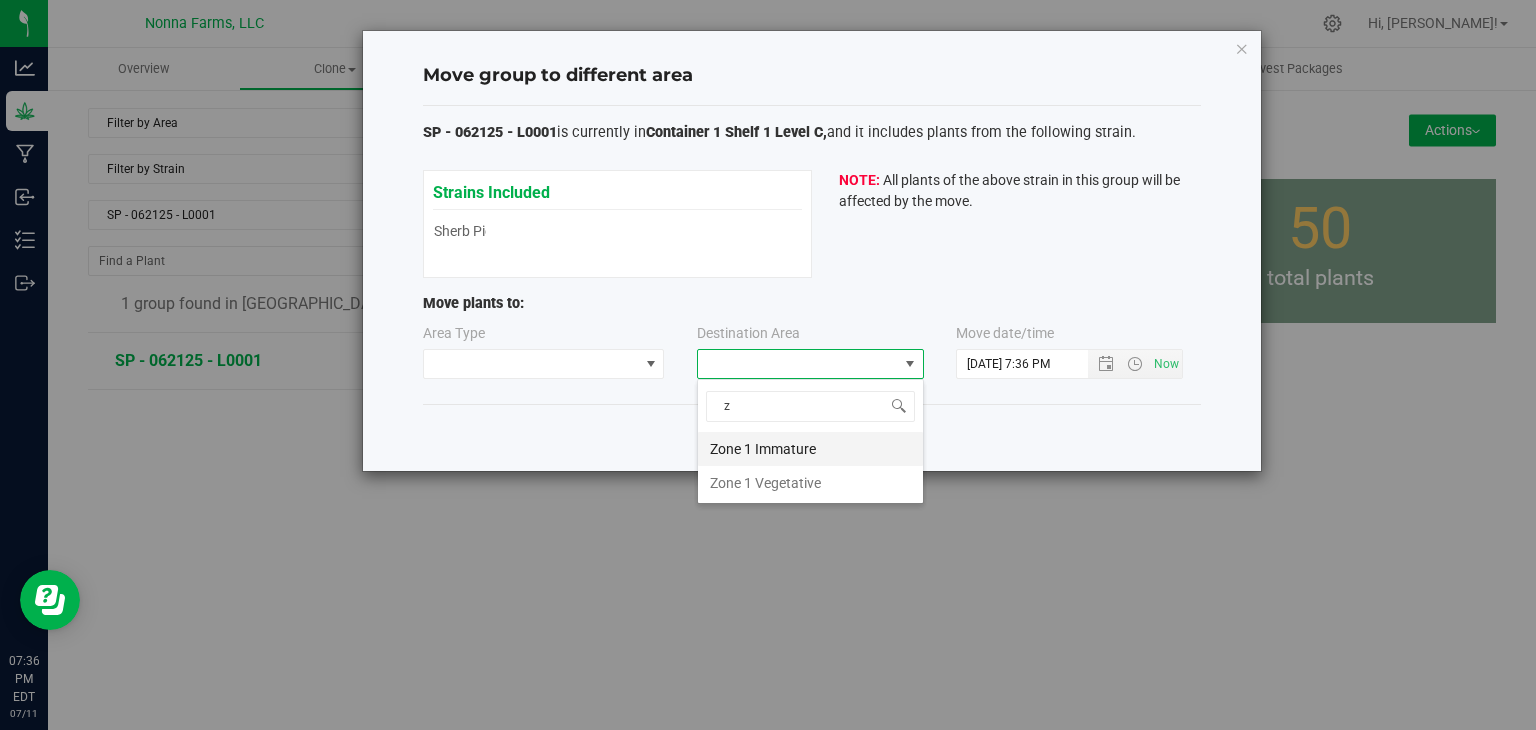 click on "Zone 1 Immature" at bounding box center (810, 449) 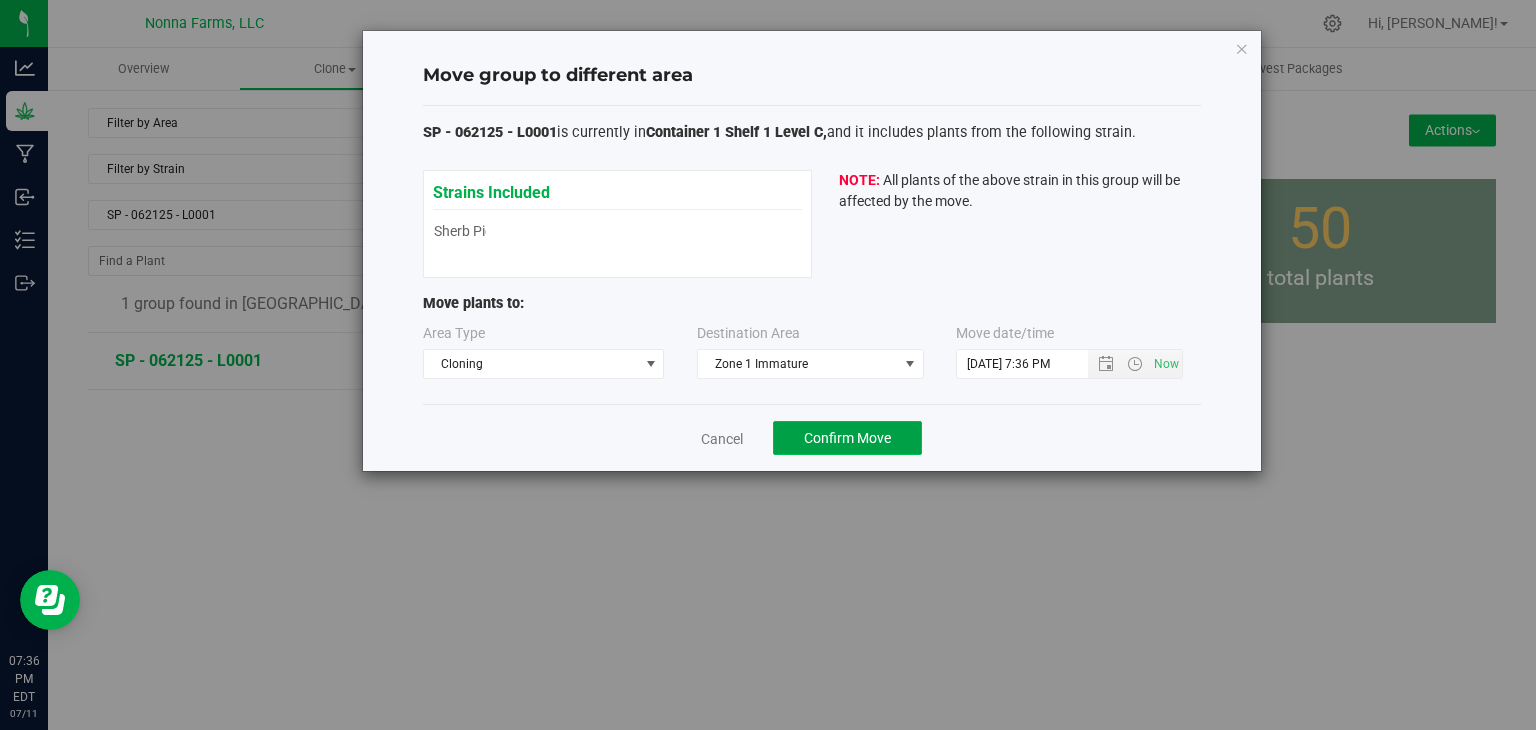 click on "Confirm Move" 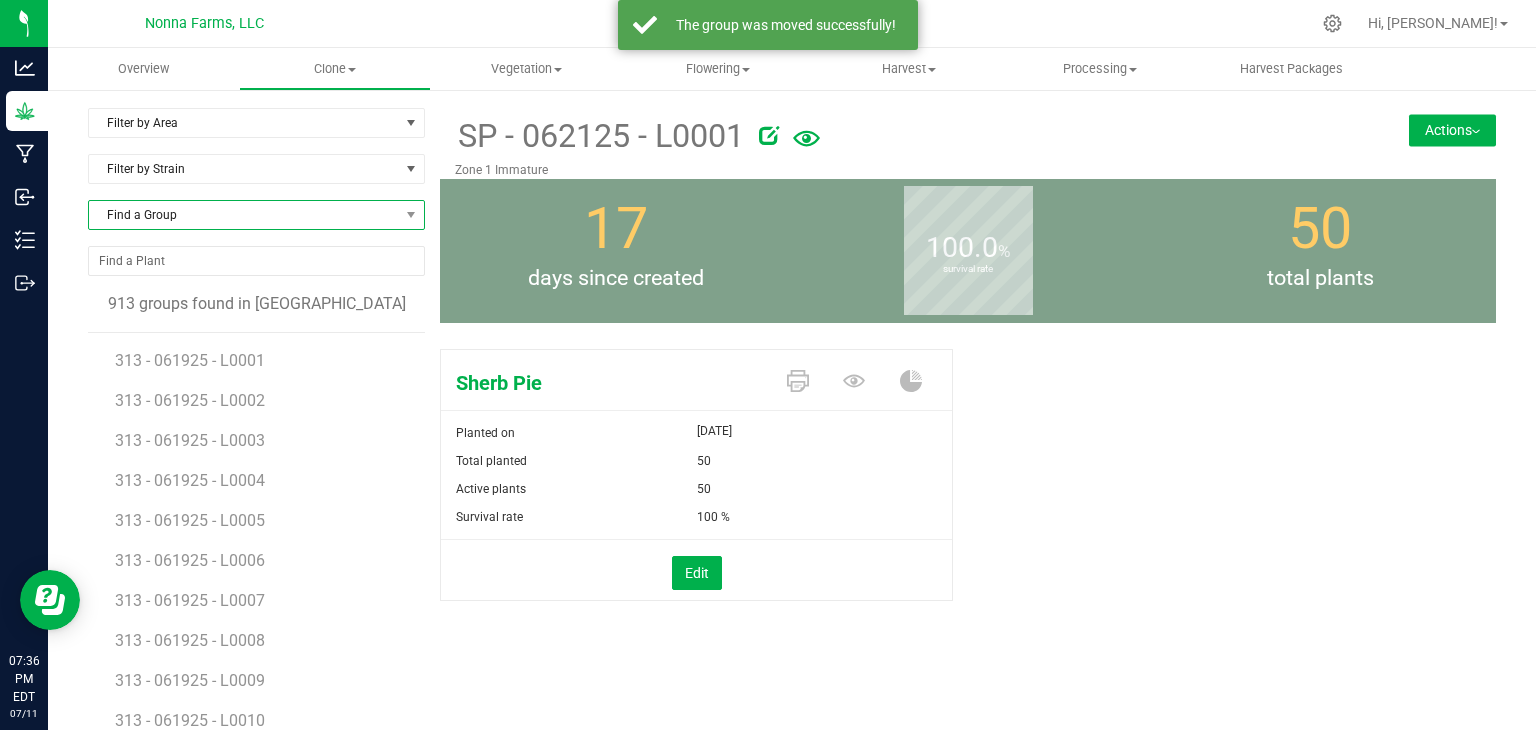 click on "Find a Group" at bounding box center (244, 215) 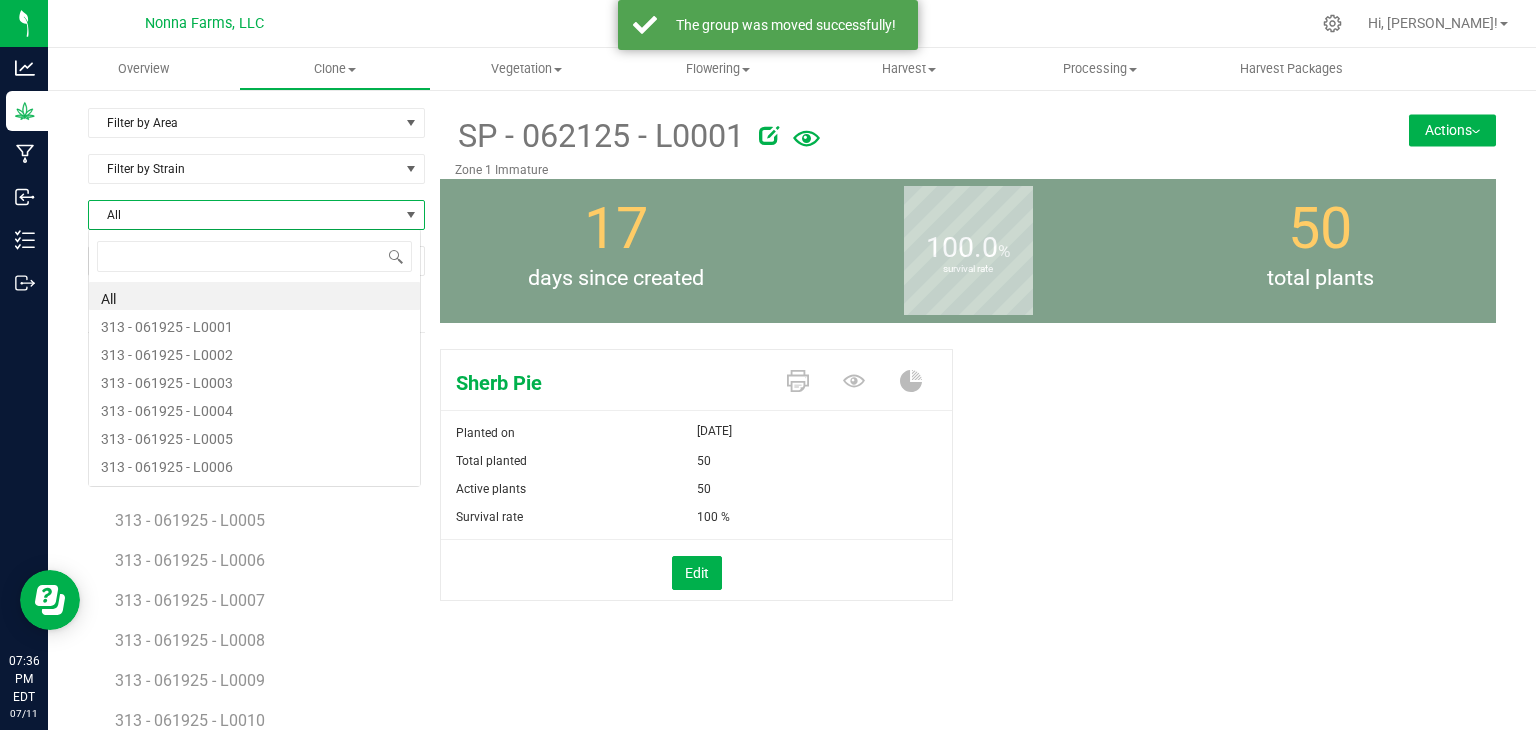 scroll, scrollTop: 99970, scrollLeft: 99666, axis: both 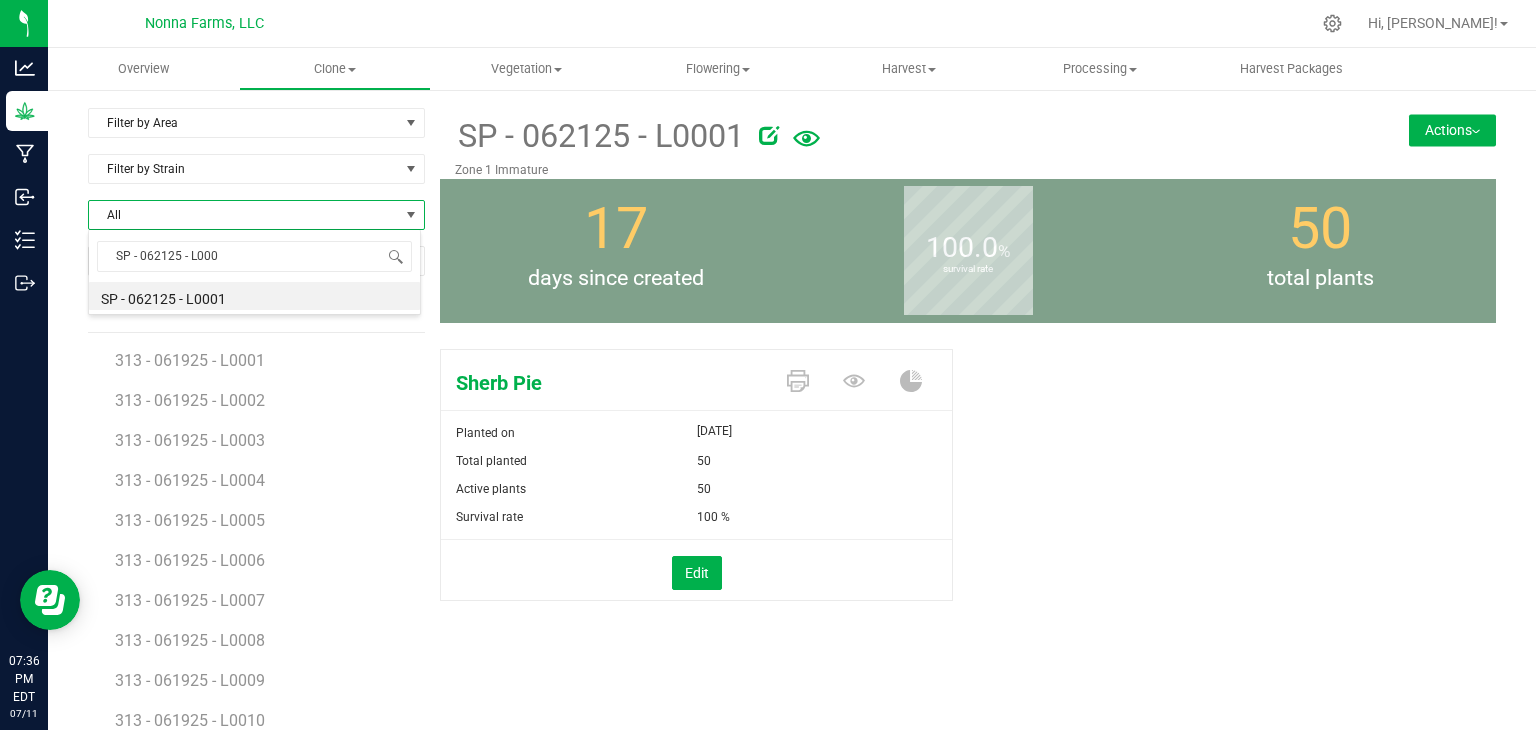 type on "SP - 062125 - L0002" 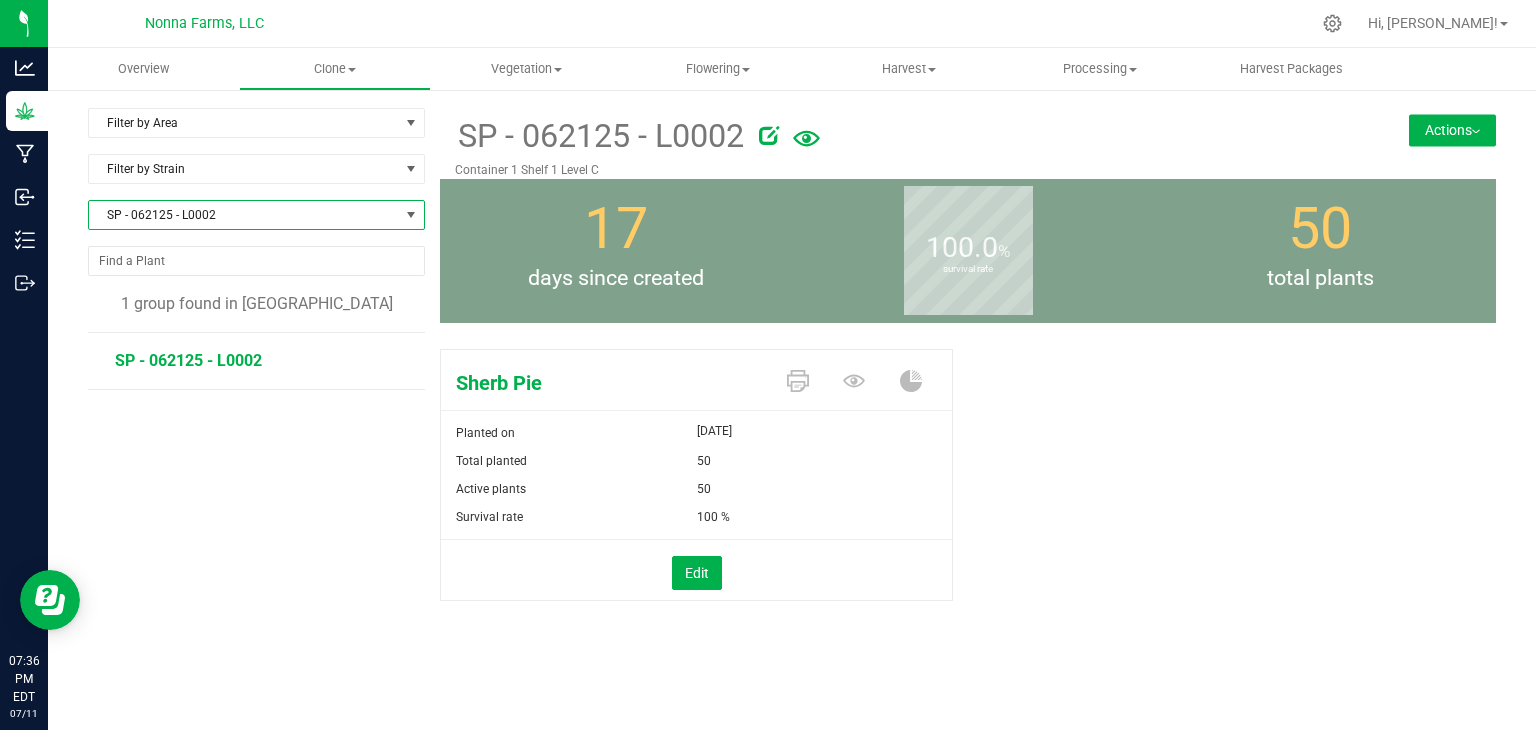 click on "Actions" at bounding box center [1452, 130] 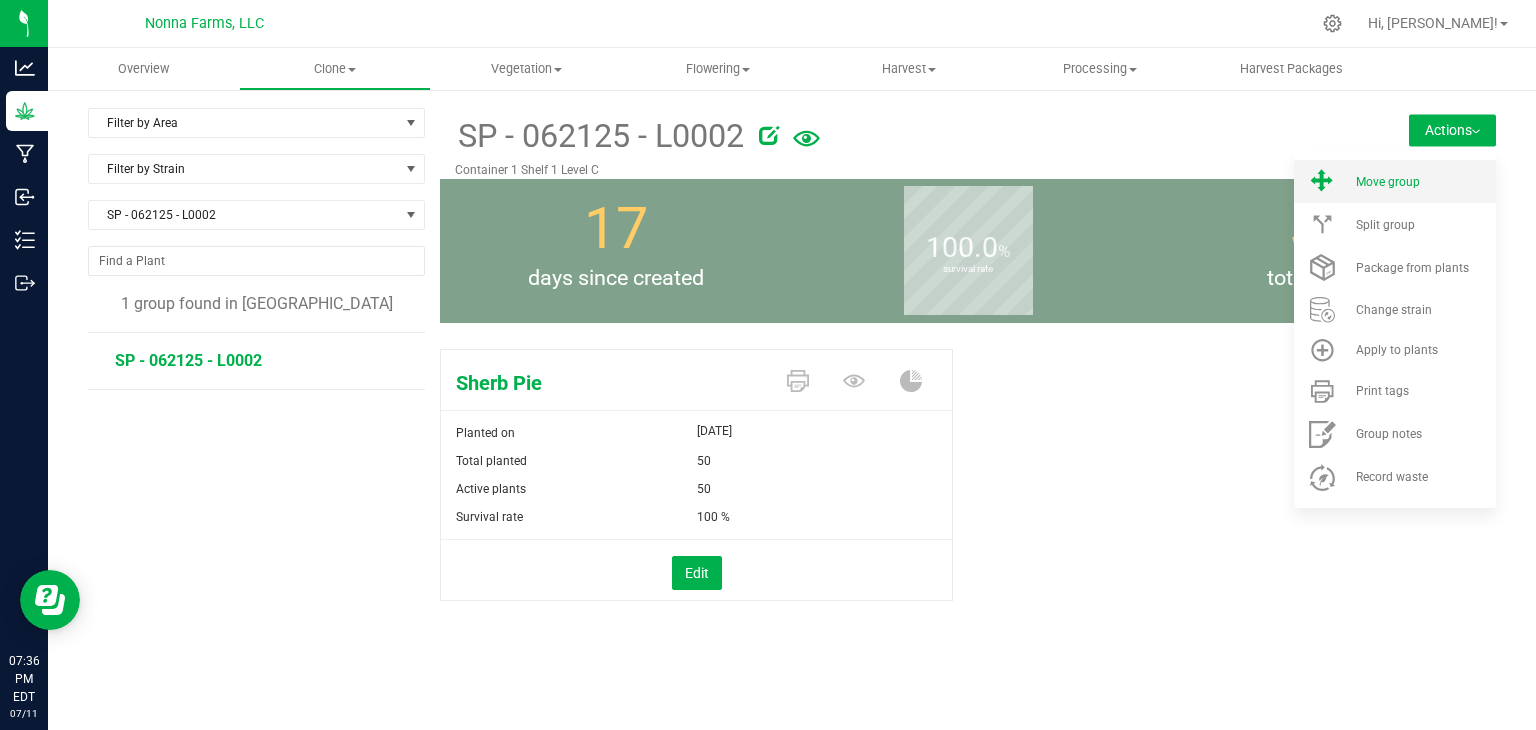 click on "Move group" at bounding box center (1395, 181) 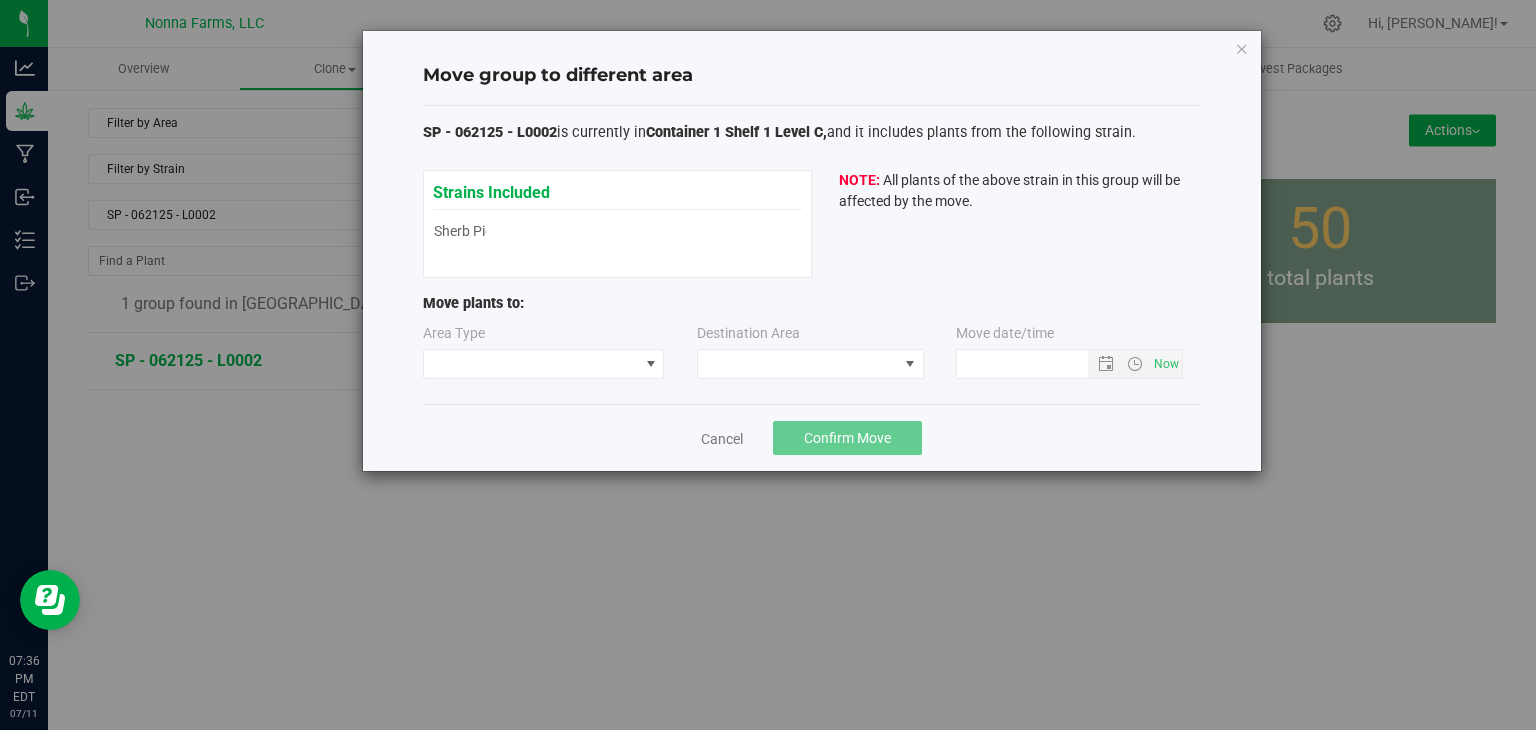 type on "[DATE] 7:36 PM" 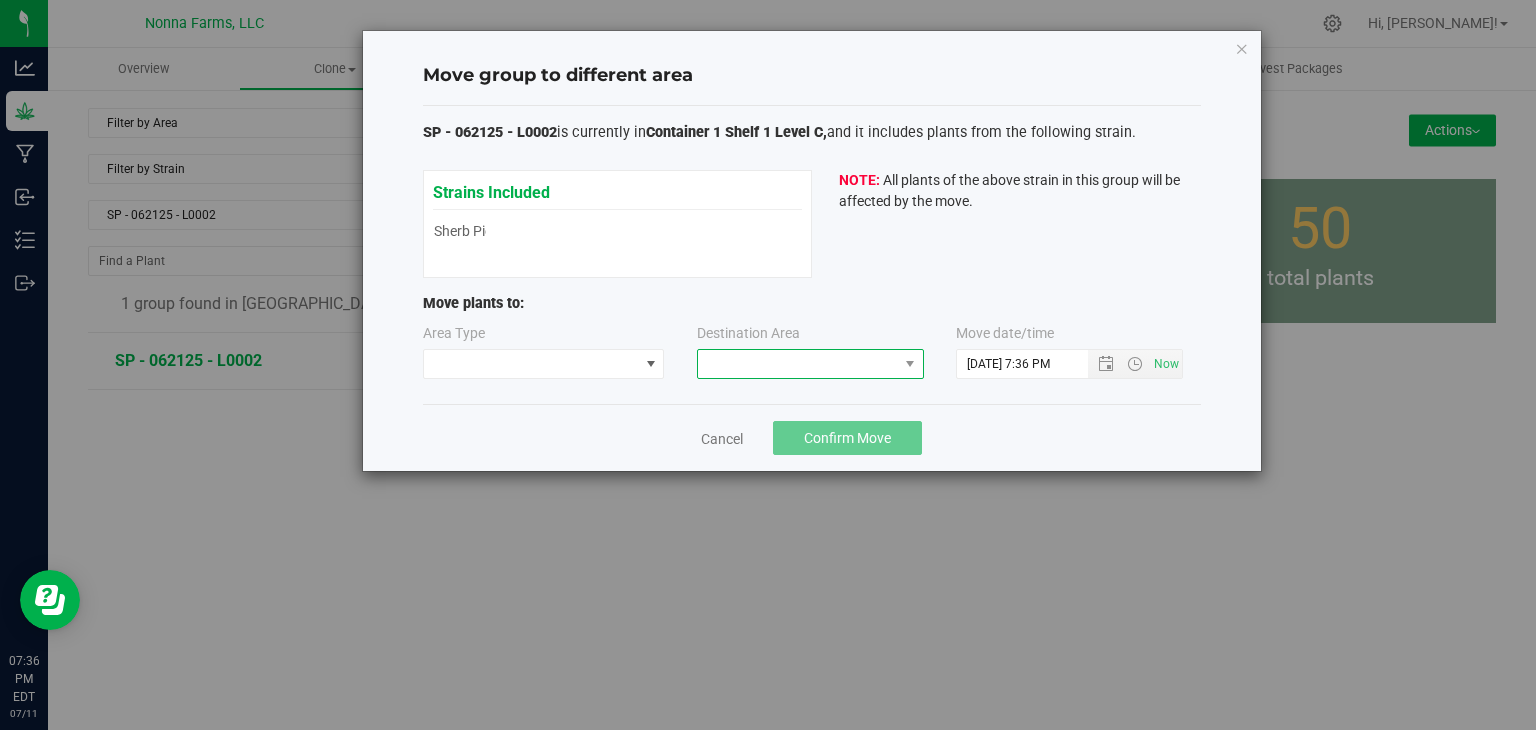 click at bounding box center (798, 364) 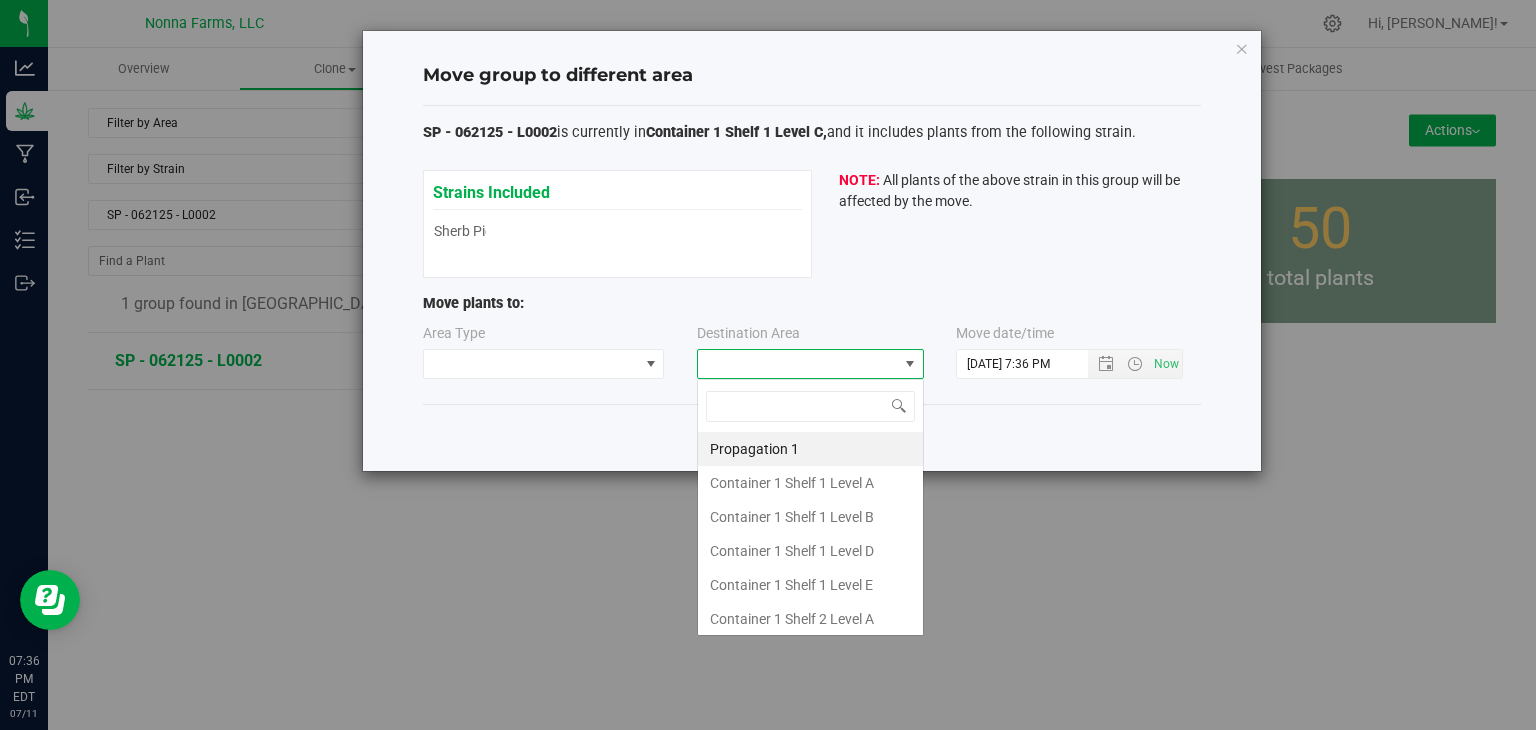 scroll, scrollTop: 99970, scrollLeft: 99772, axis: both 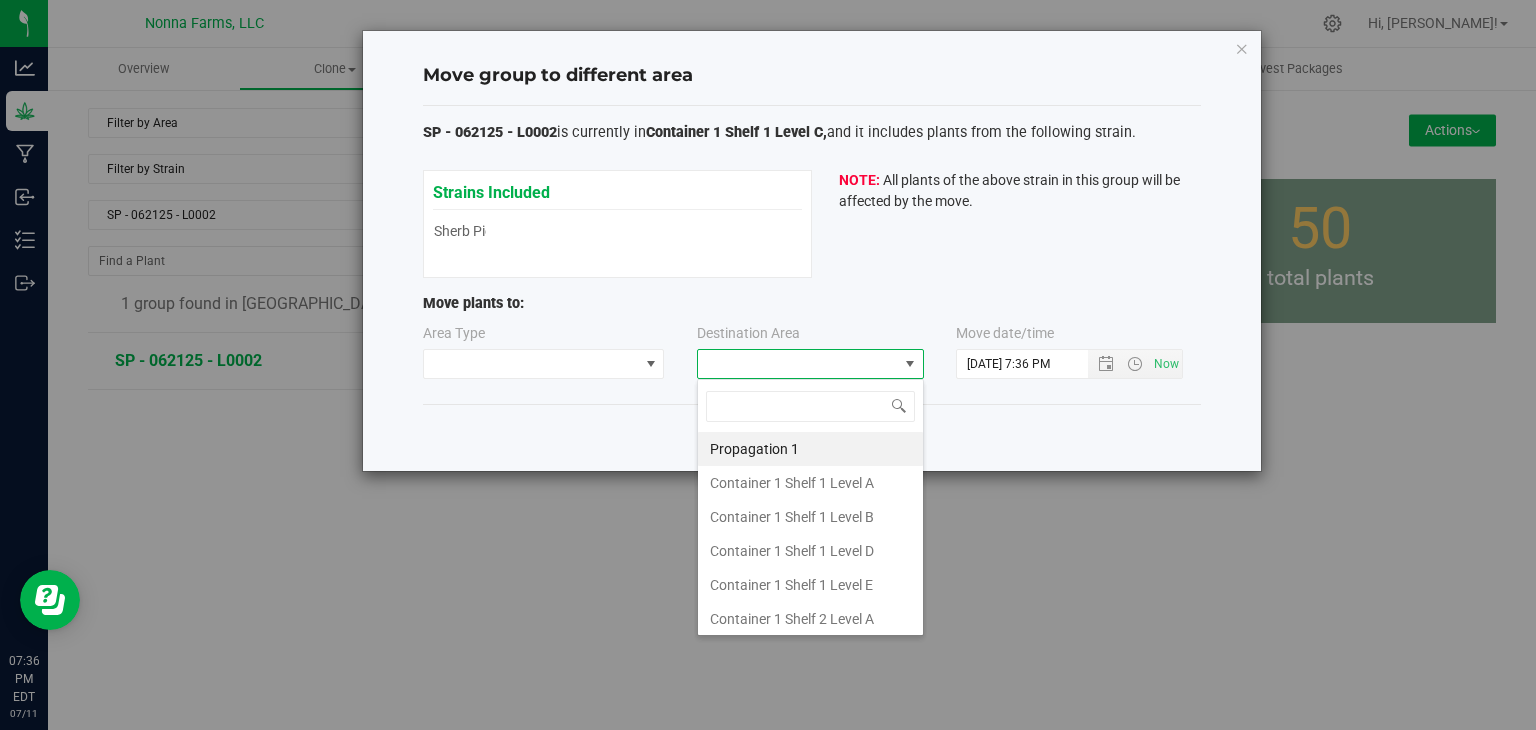 type on "z" 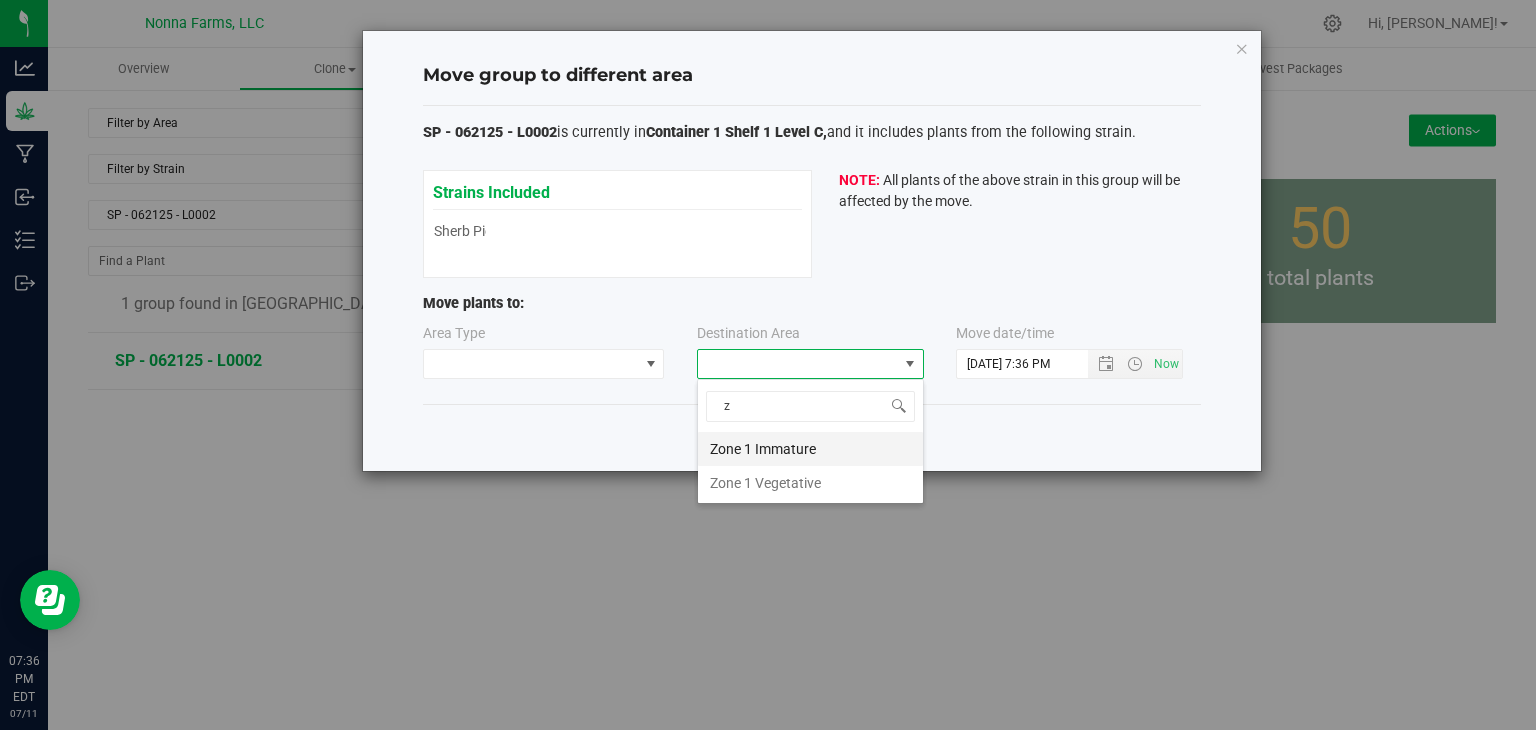 click on "Zone 1 Immature" at bounding box center (810, 449) 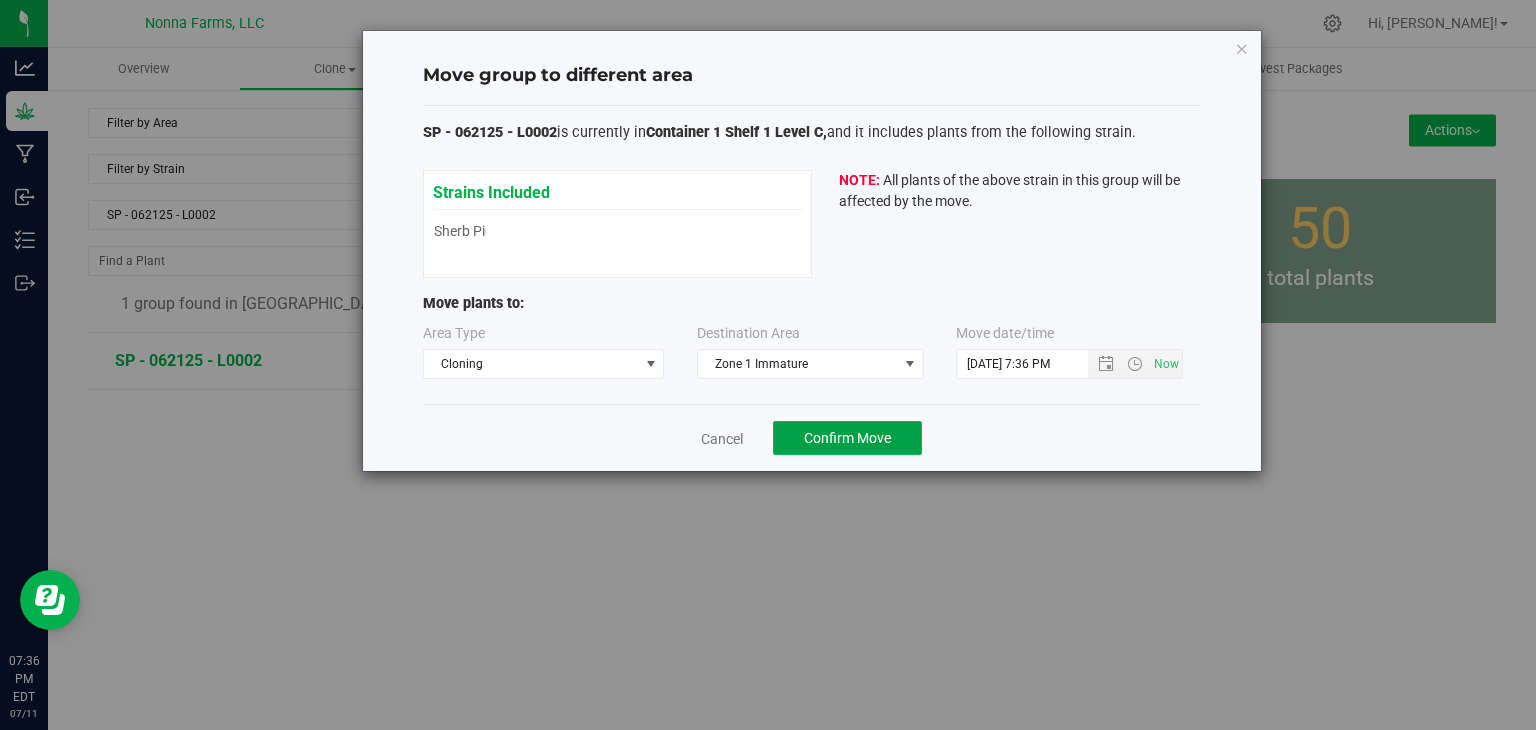 click on "Confirm Move" 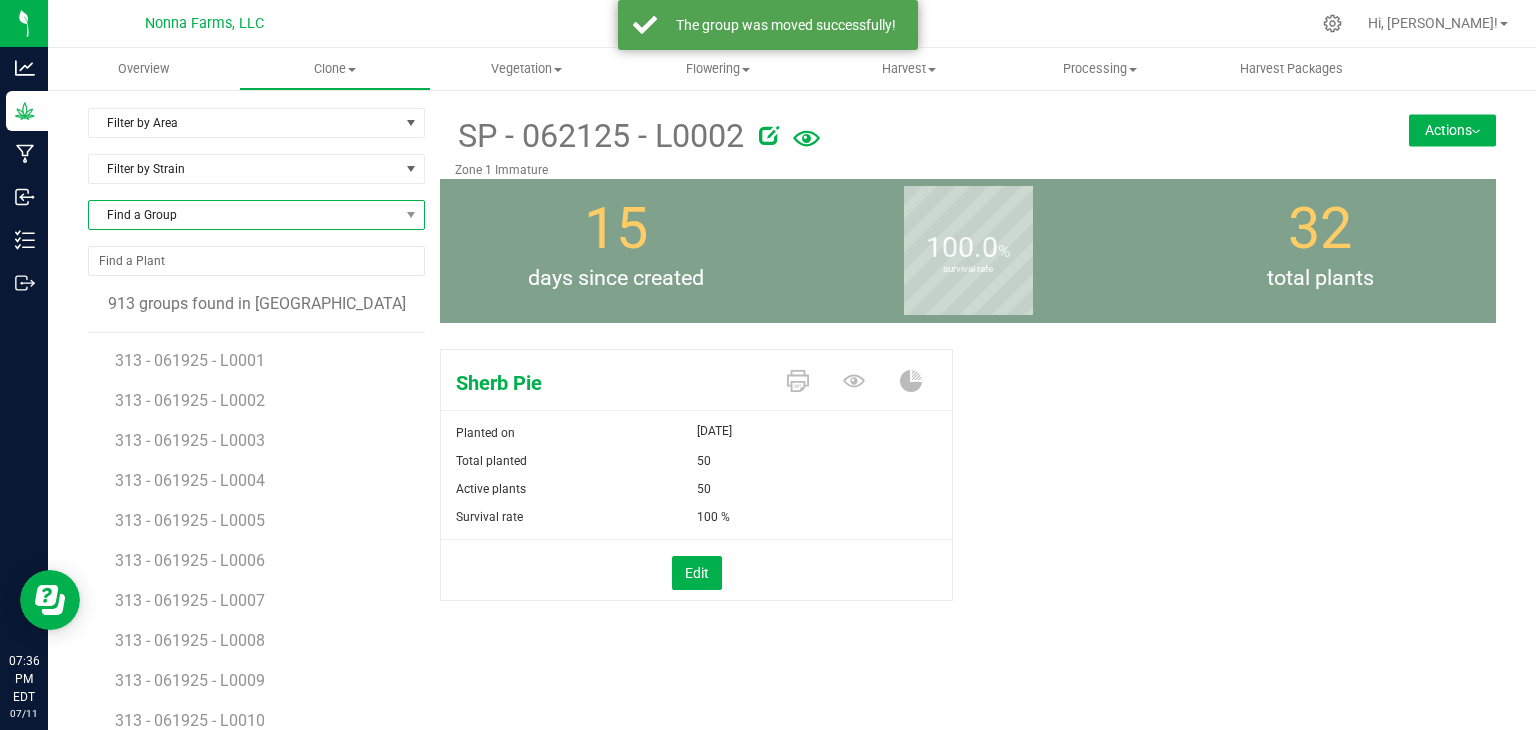 click on "Find a Group" at bounding box center (244, 215) 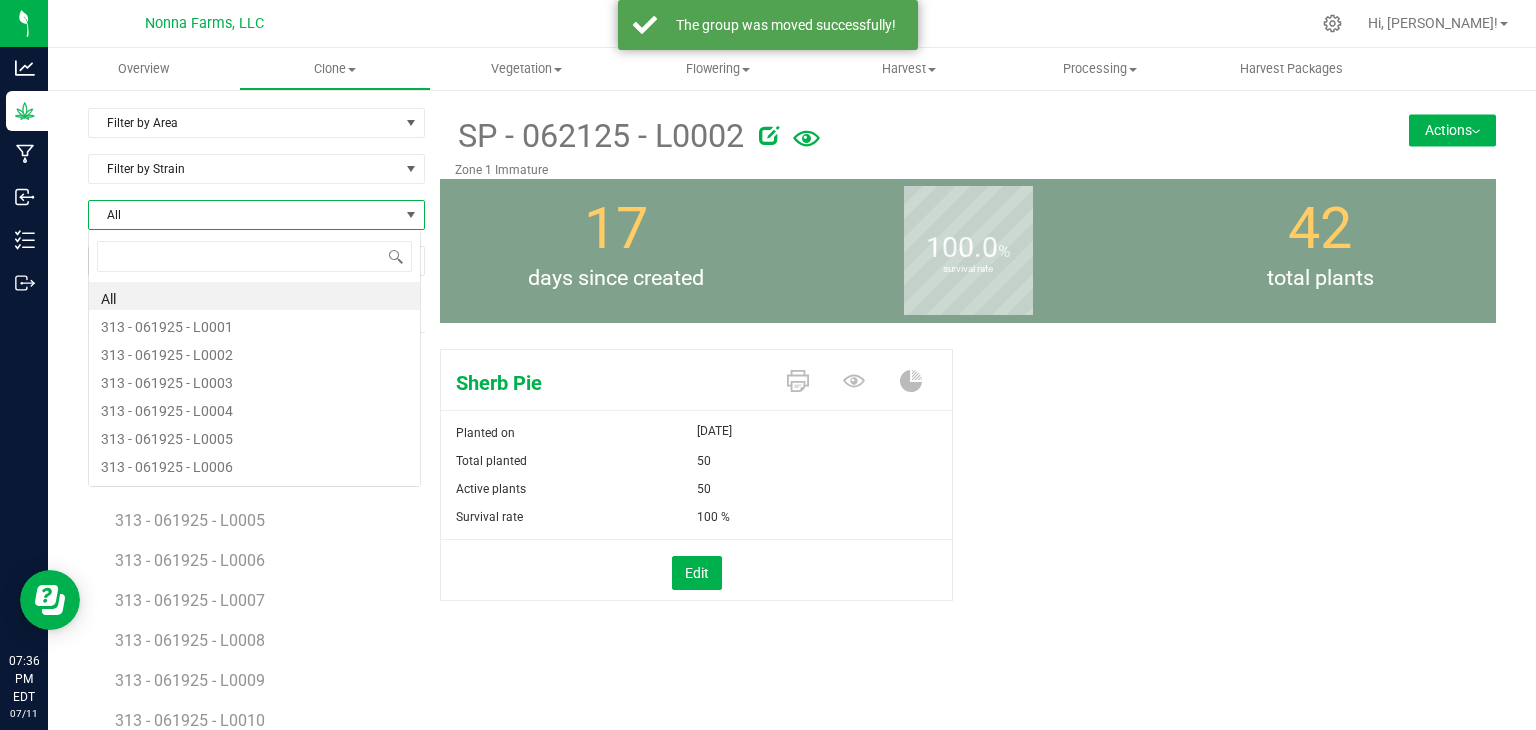 scroll, scrollTop: 99970, scrollLeft: 99666, axis: both 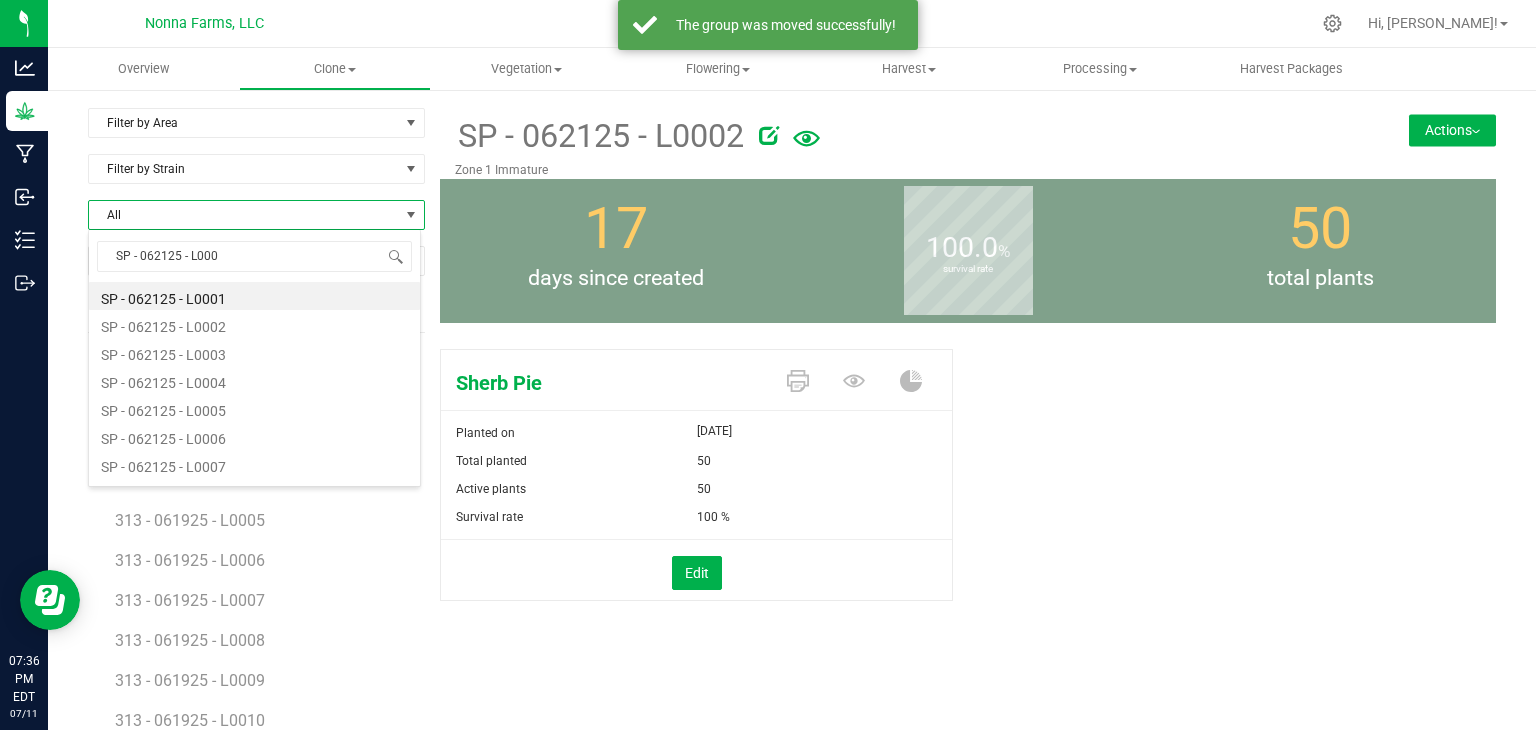 type on "SP - 062125 - L0003" 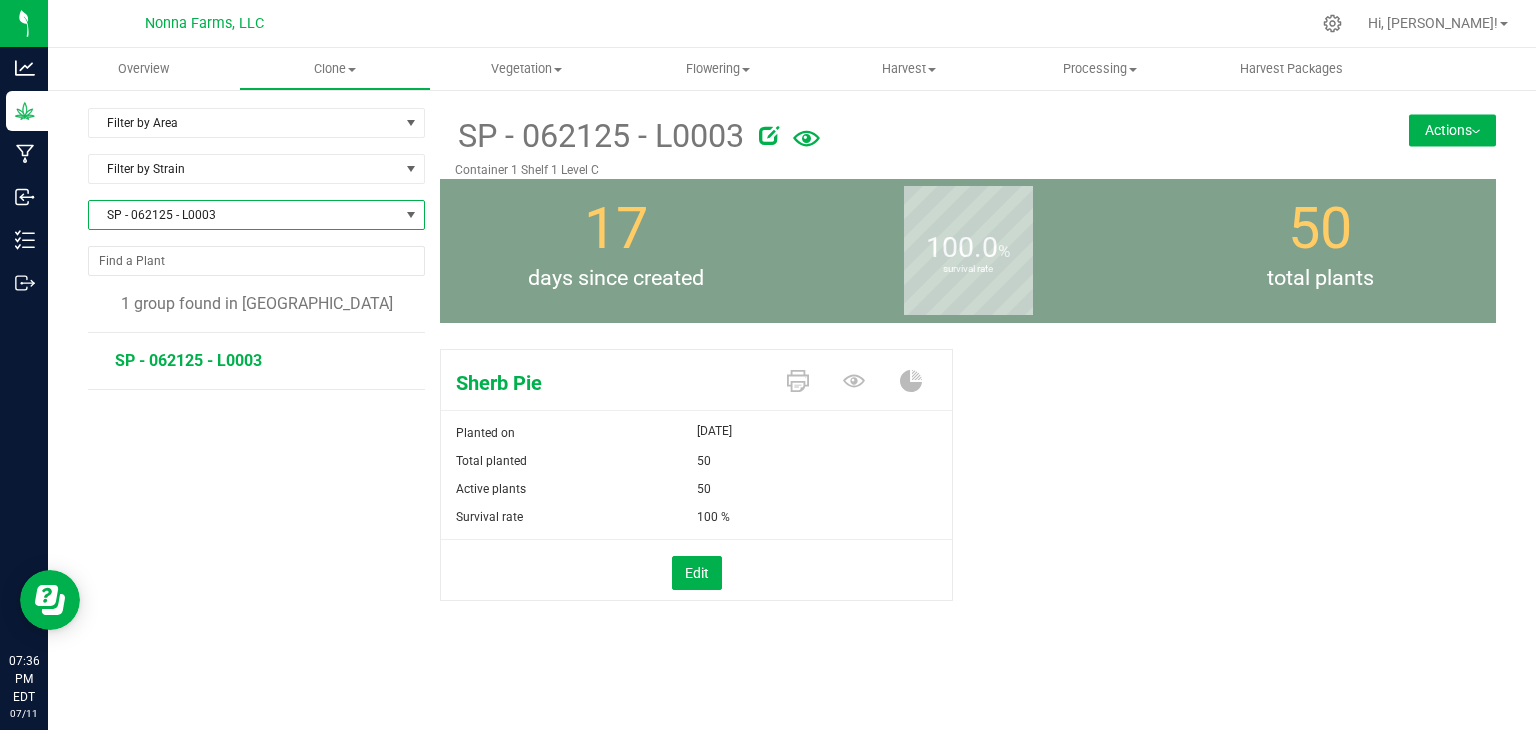 click on "Actions" at bounding box center (1452, 130) 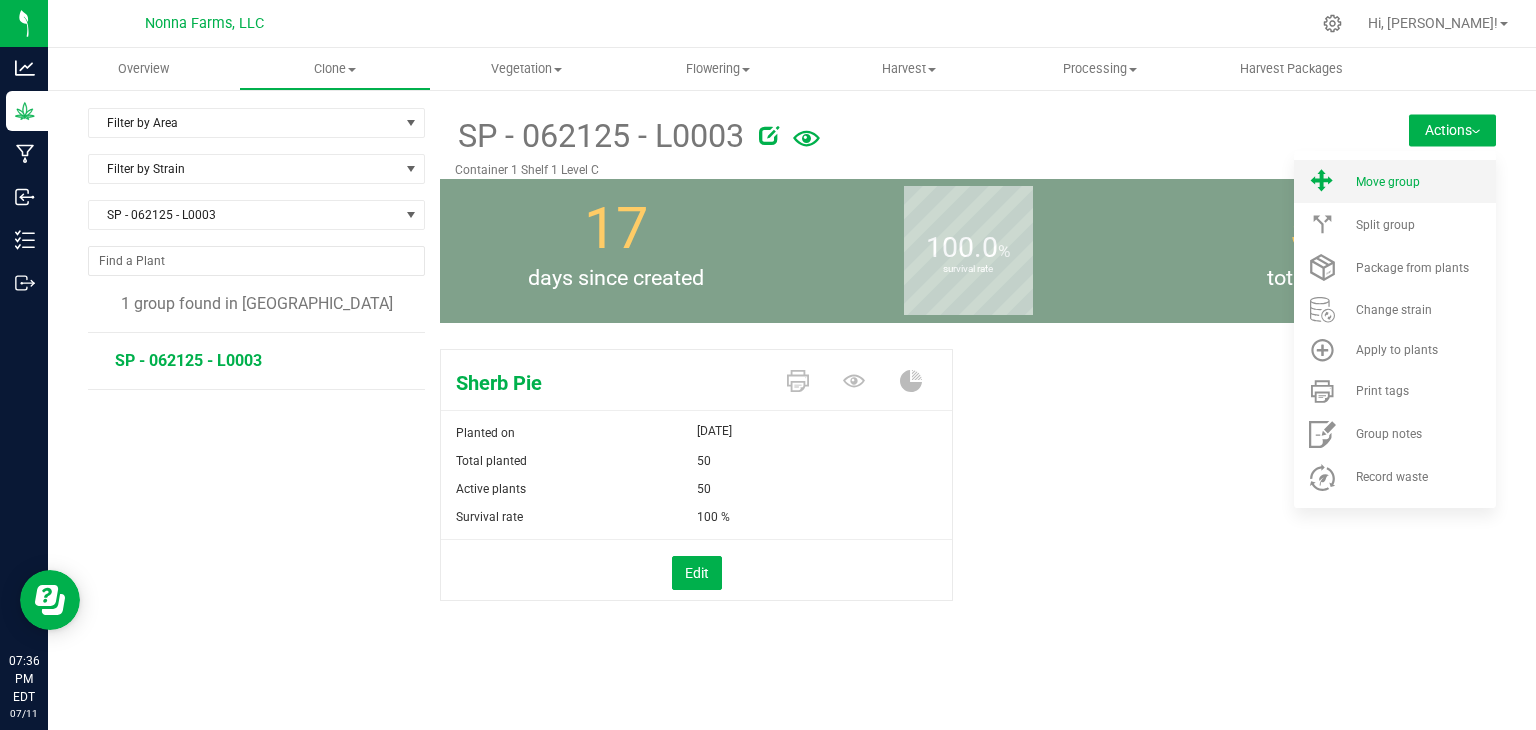 click on "Move group" at bounding box center [1424, 182] 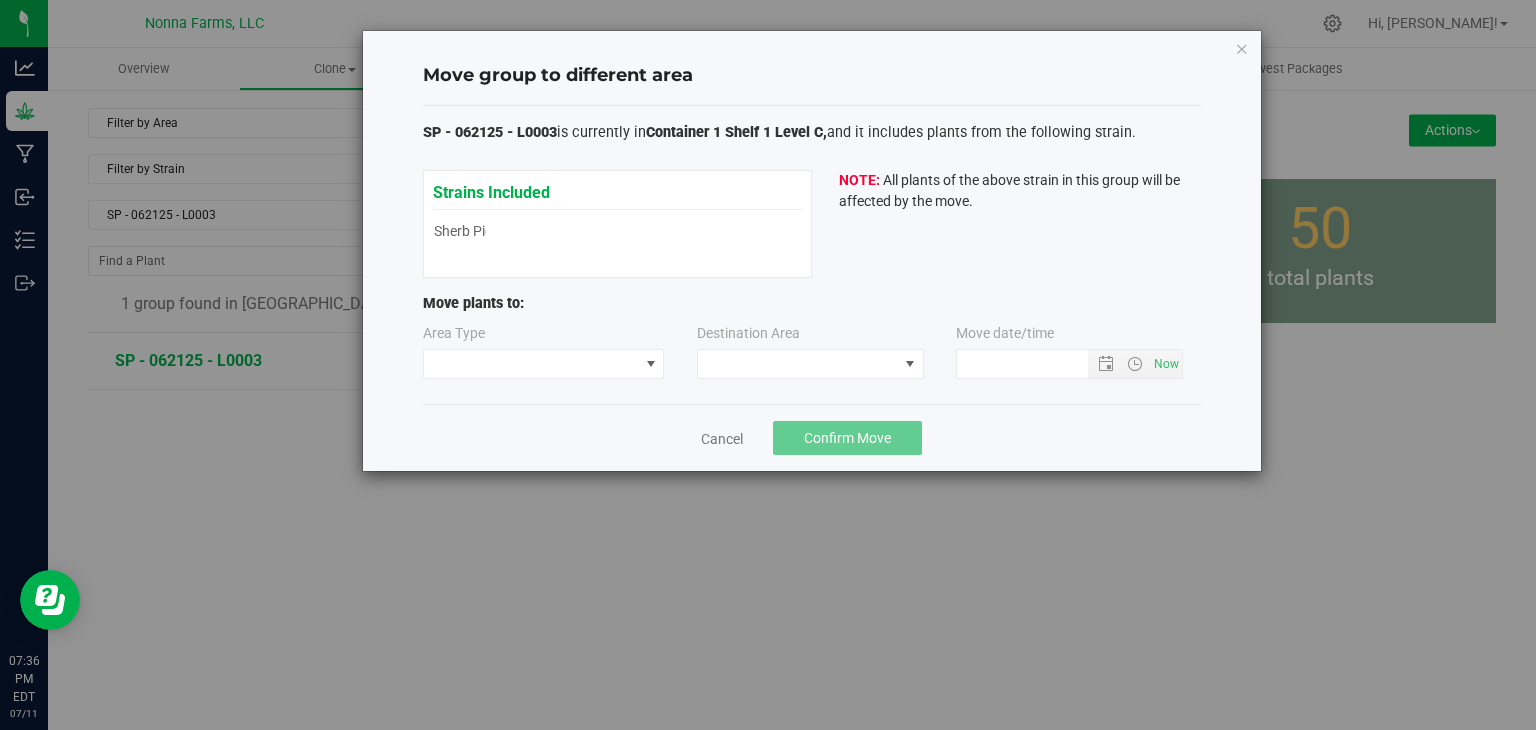 type on "[DATE] 7:36 PM" 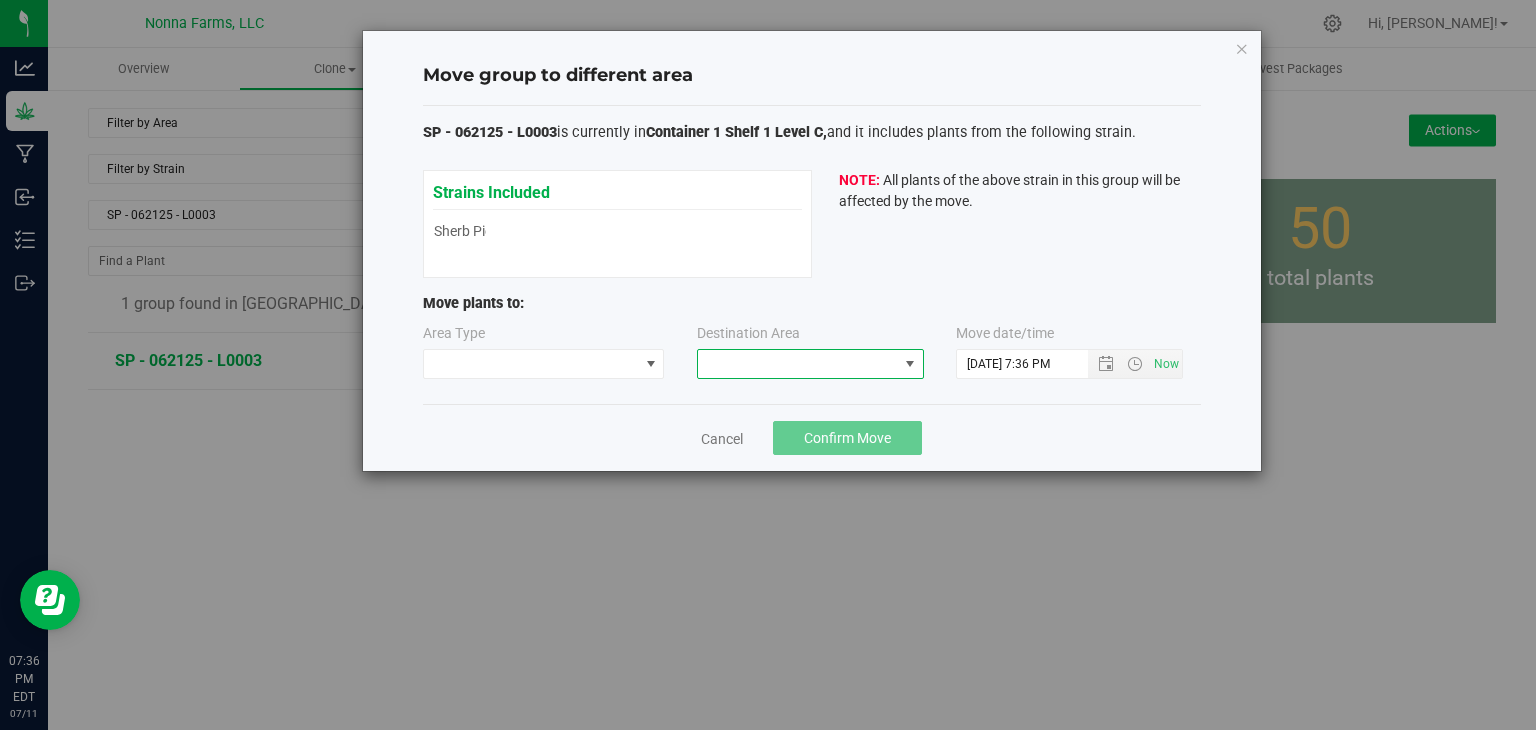 click at bounding box center [798, 364] 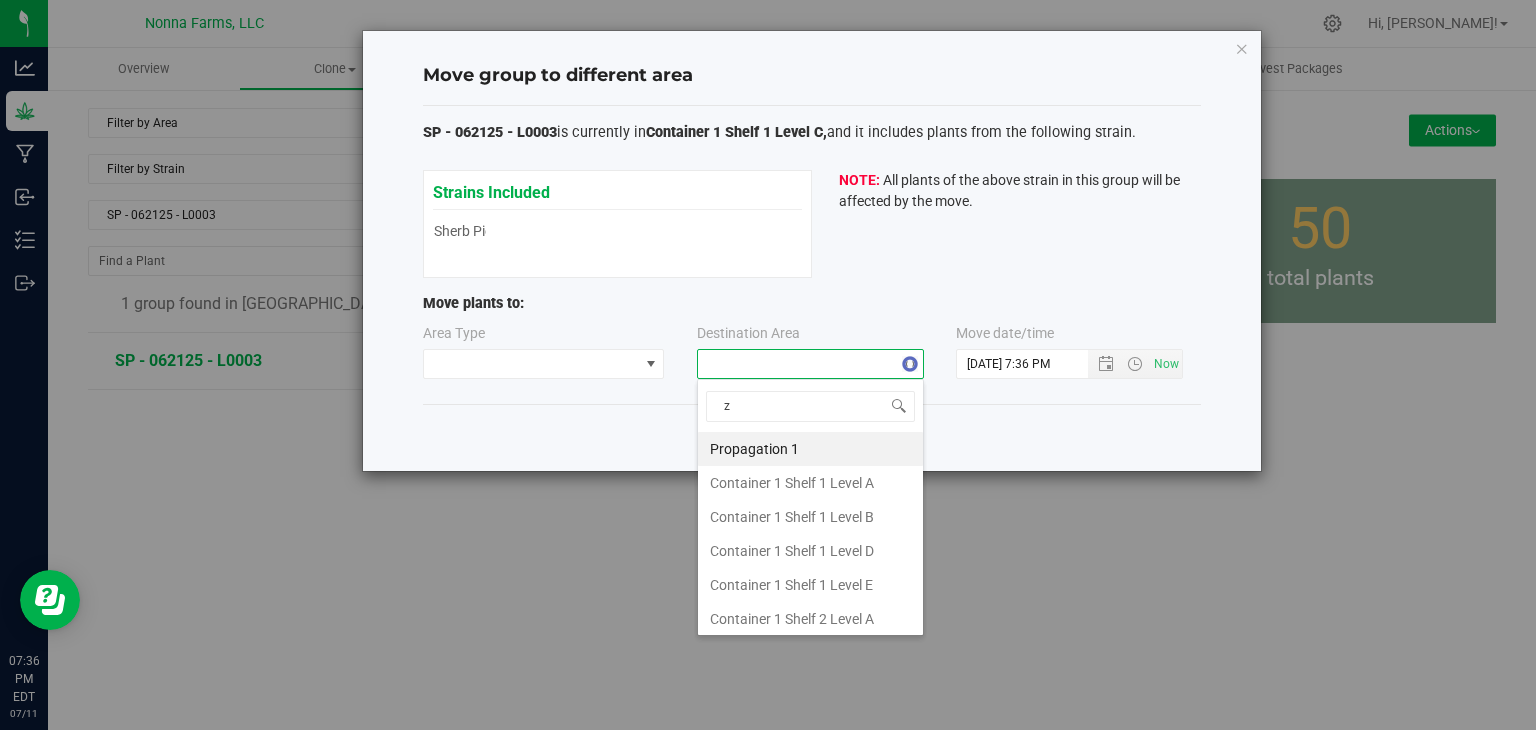 scroll, scrollTop: 99970, scrollLeft: 99772, axis: both 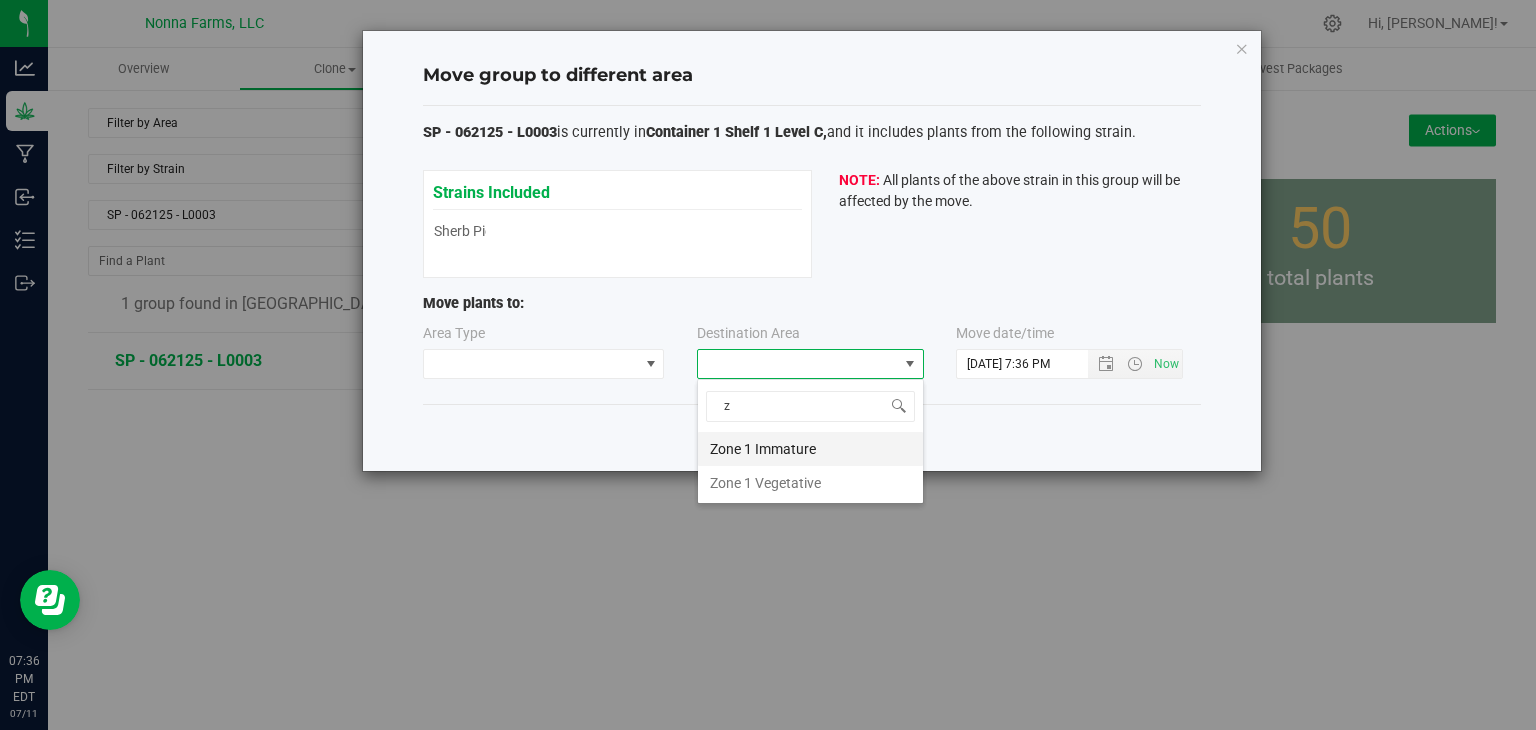 click on "Zone 1 Immature" at bounding box center (810, 449) 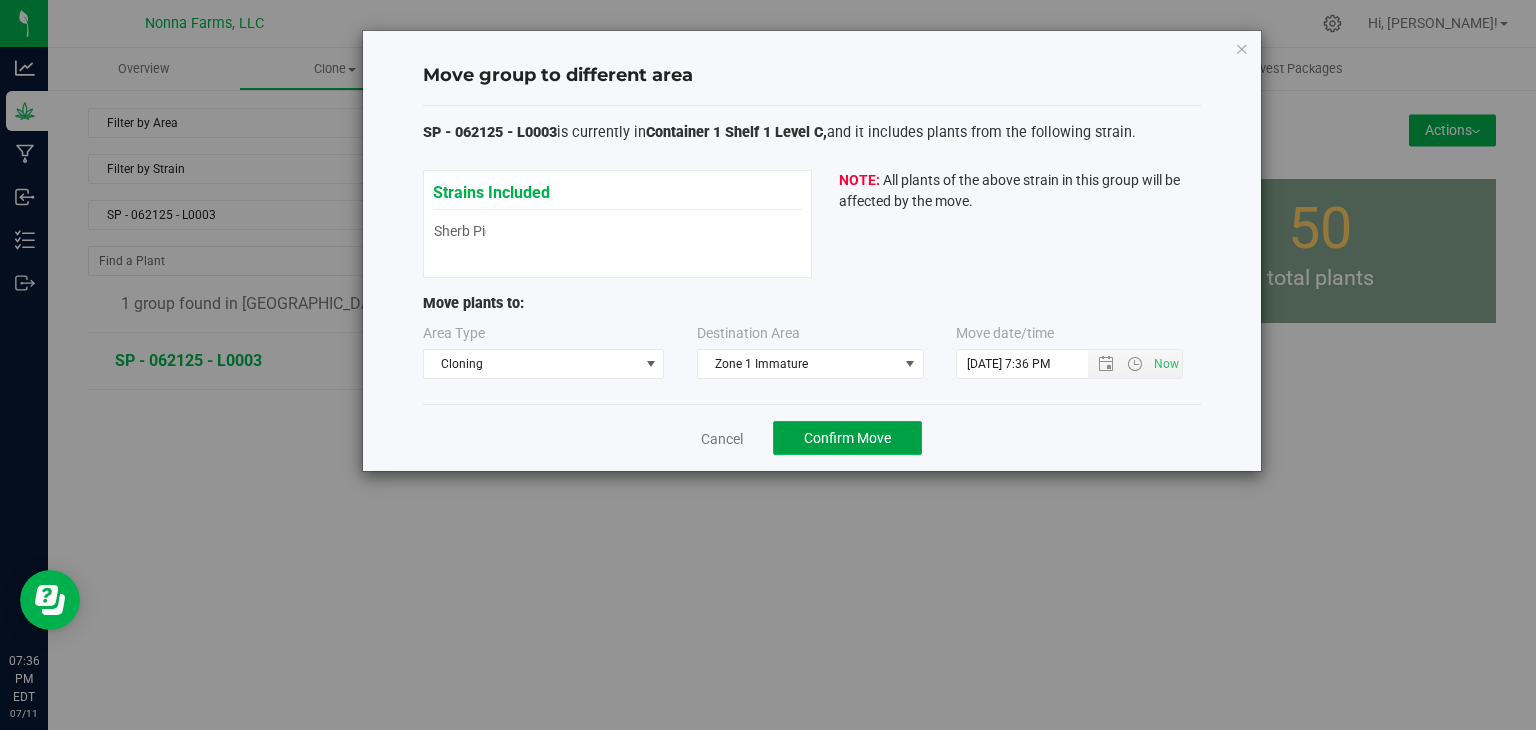 click on "Confirm Move" 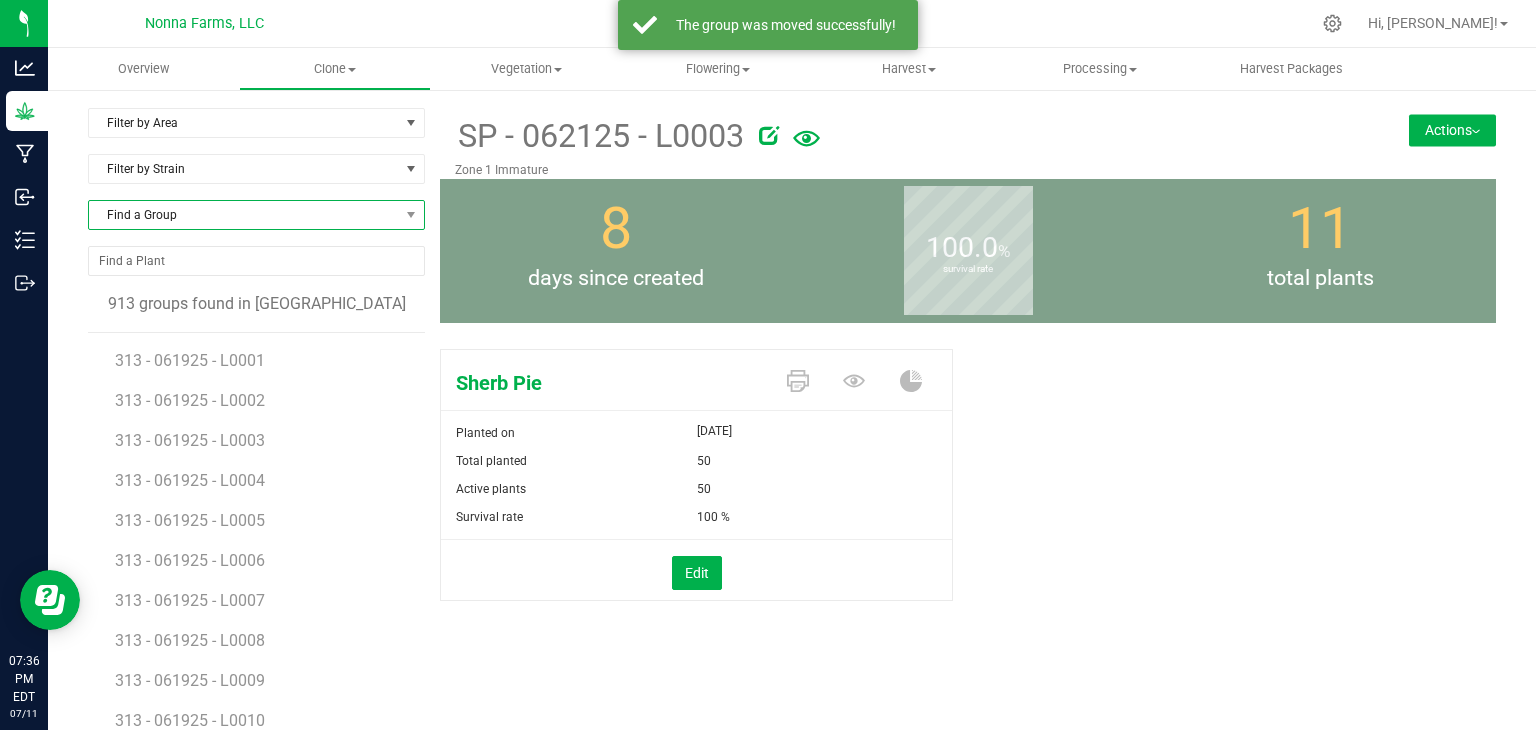 click on "Find a Group" at bounding box center [244, 215] 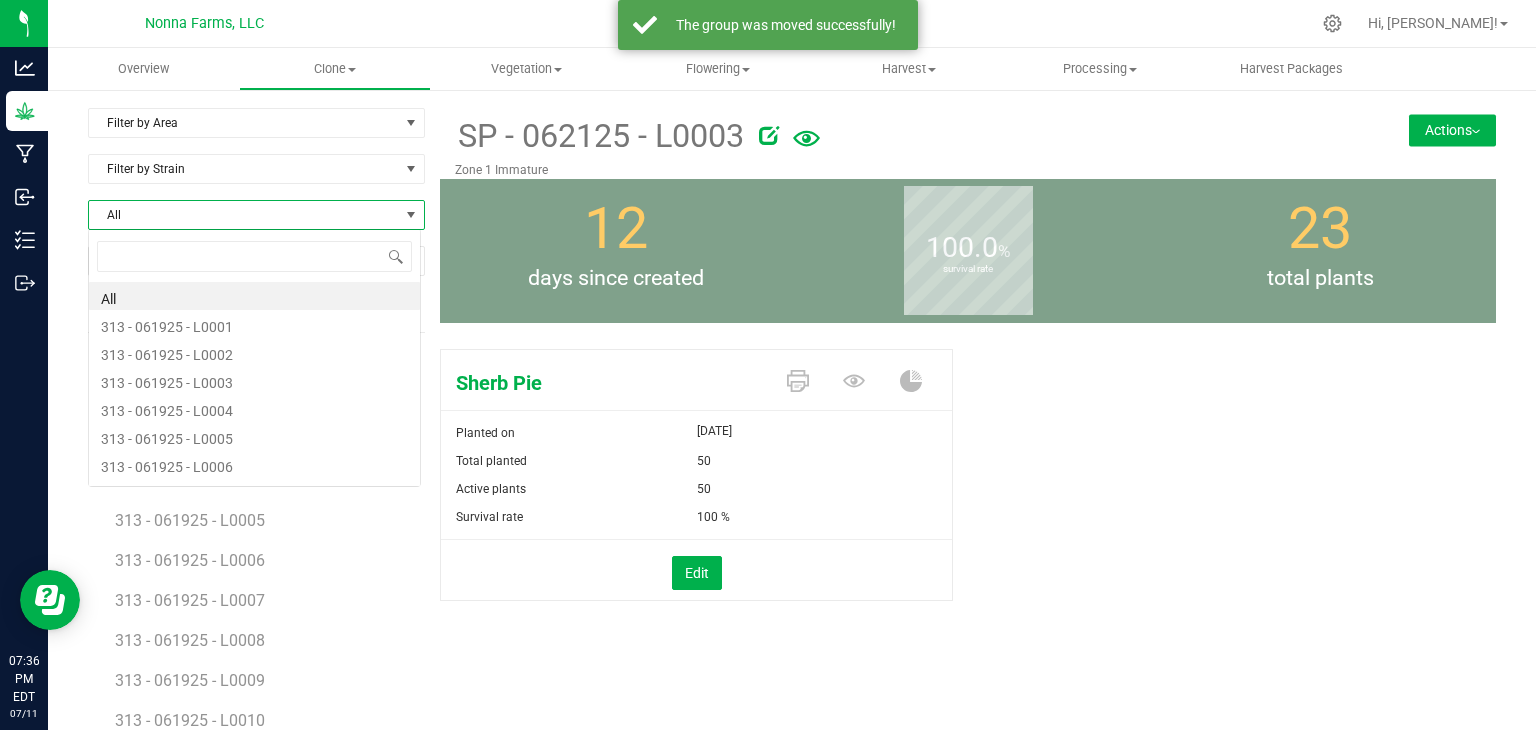 scroll, scrollTop: 99970, scrollLeft: 99666, axis: both 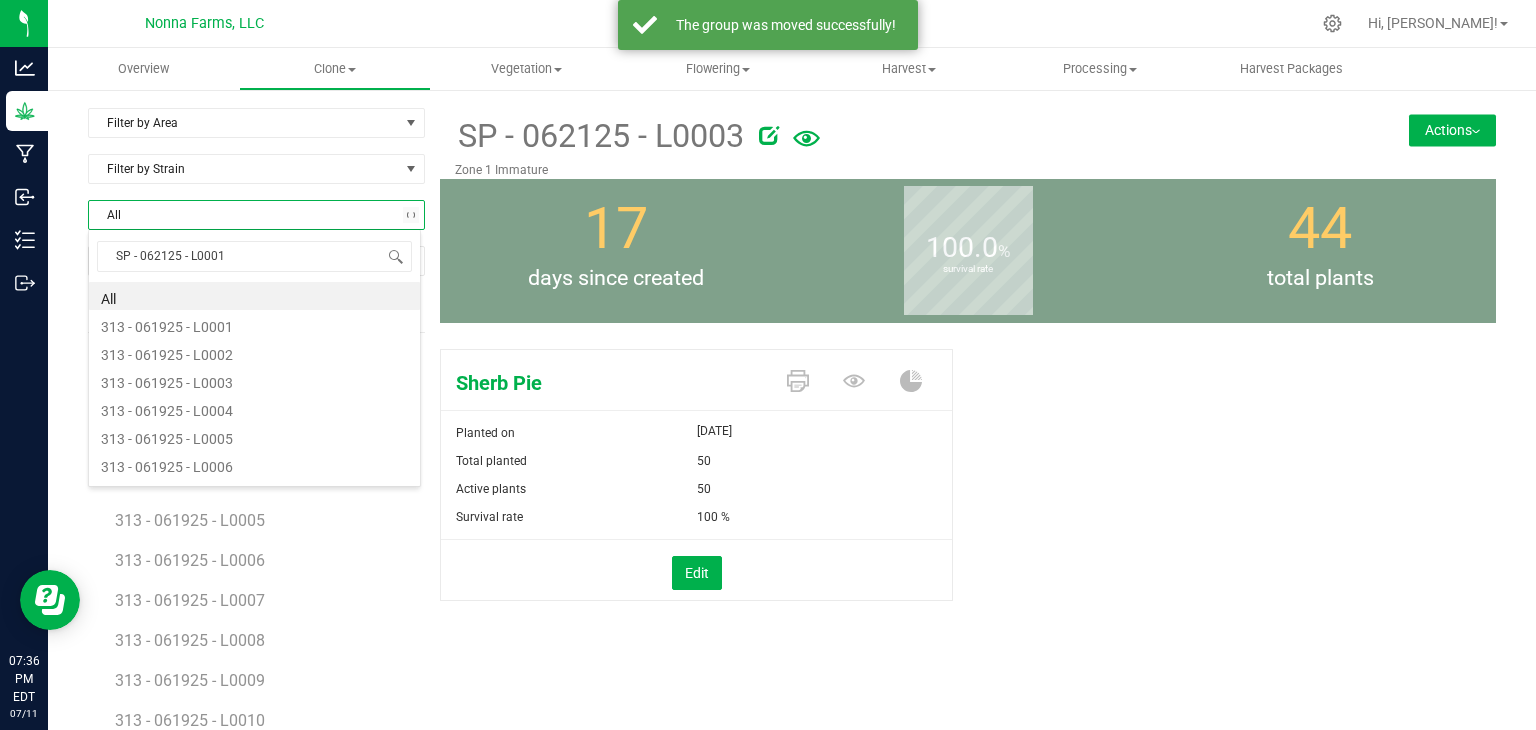 type on "SP - 062125 - L000" 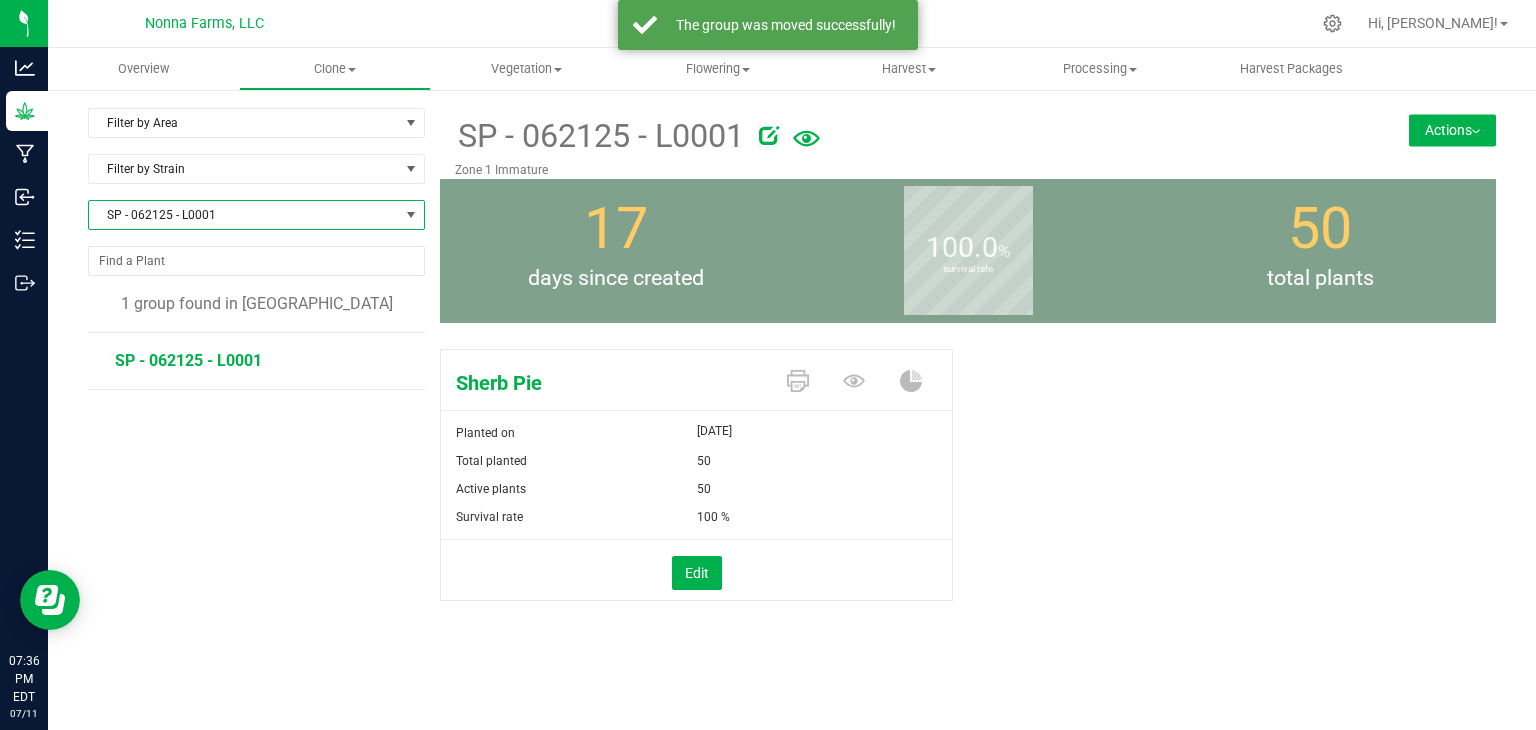 drag, startPoint x: 216, startPoint y: 213, endPoint x: 217, endPoint y: 223, distance: 10.049875 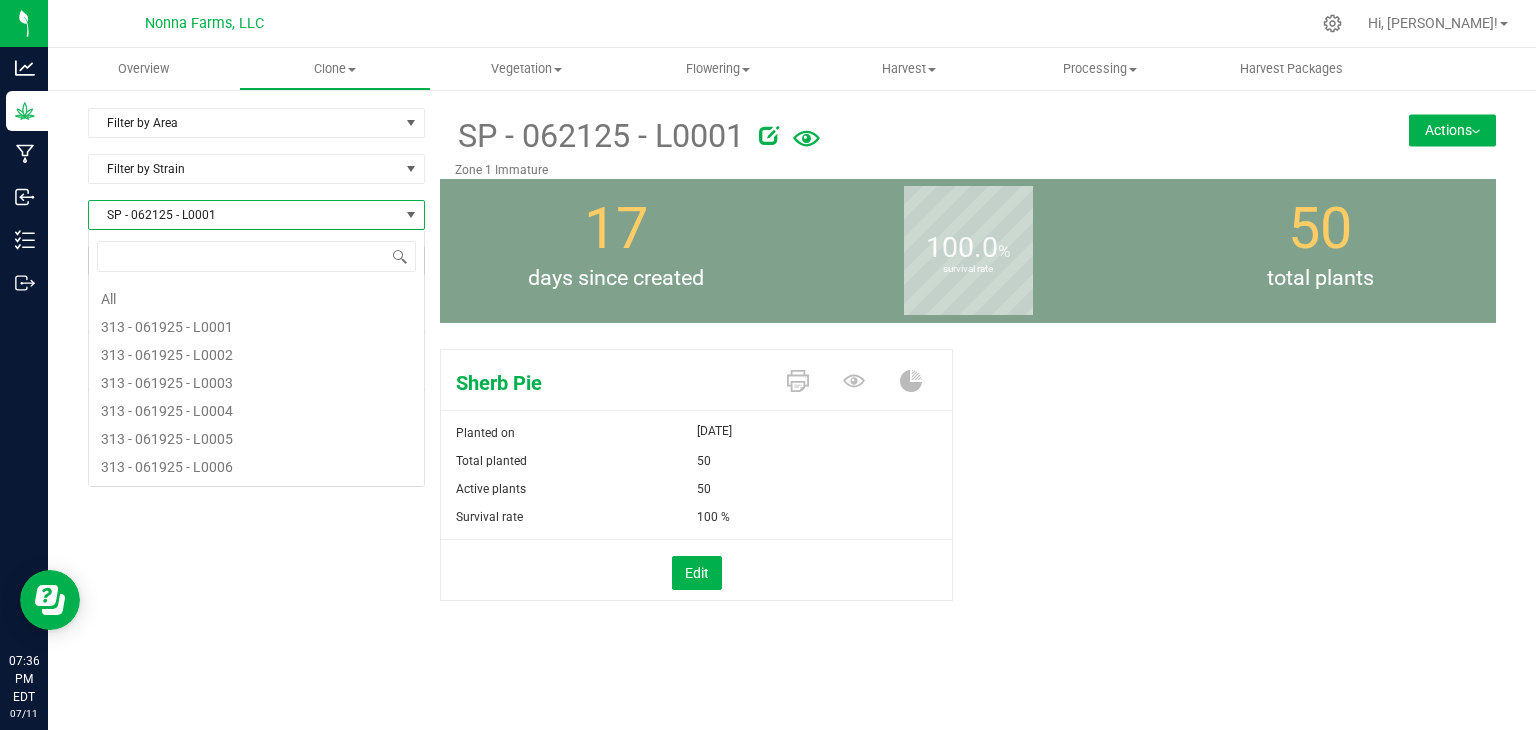 scroll, scrollTop: 99970, scrollLeft: 99663, axis: both 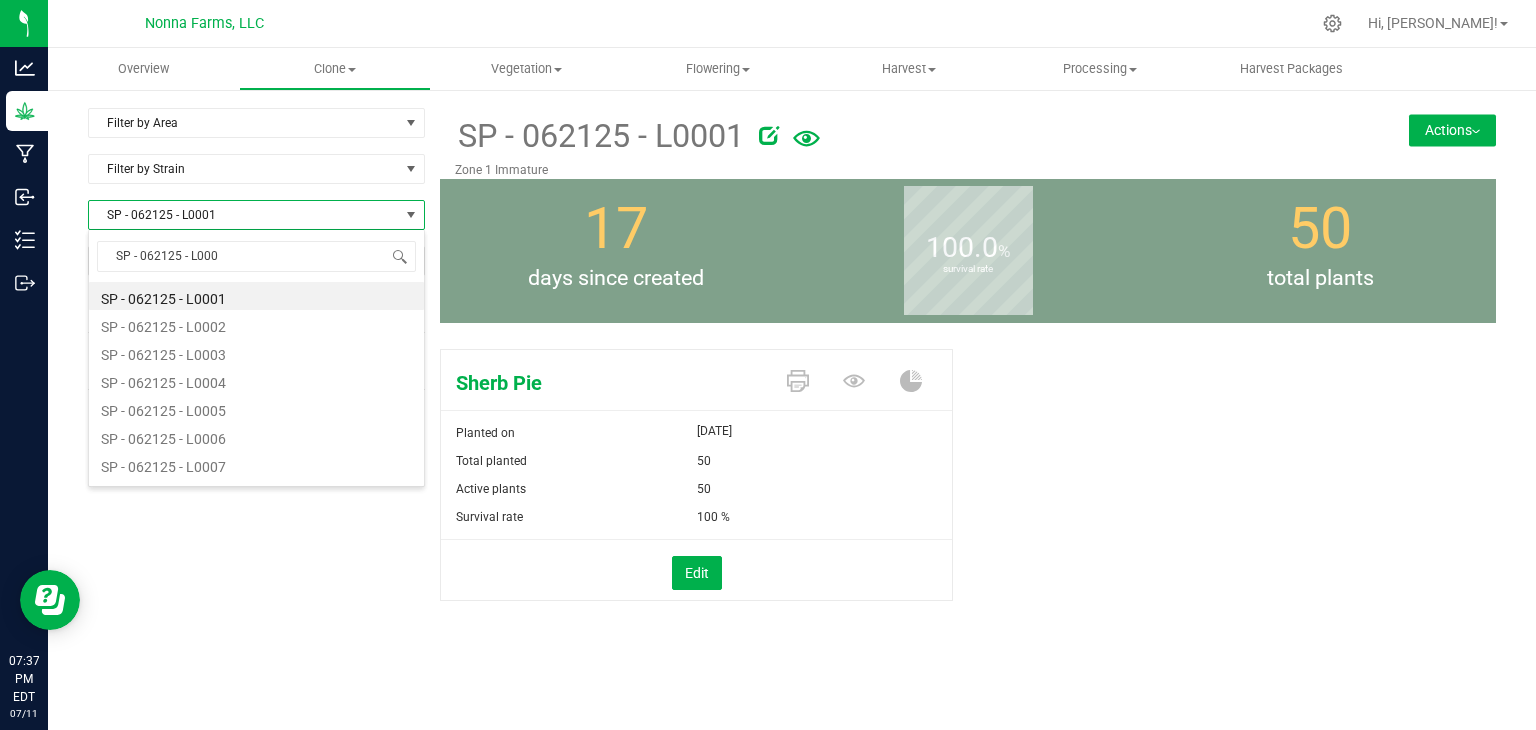 type on "SP - 062125 - L0004" 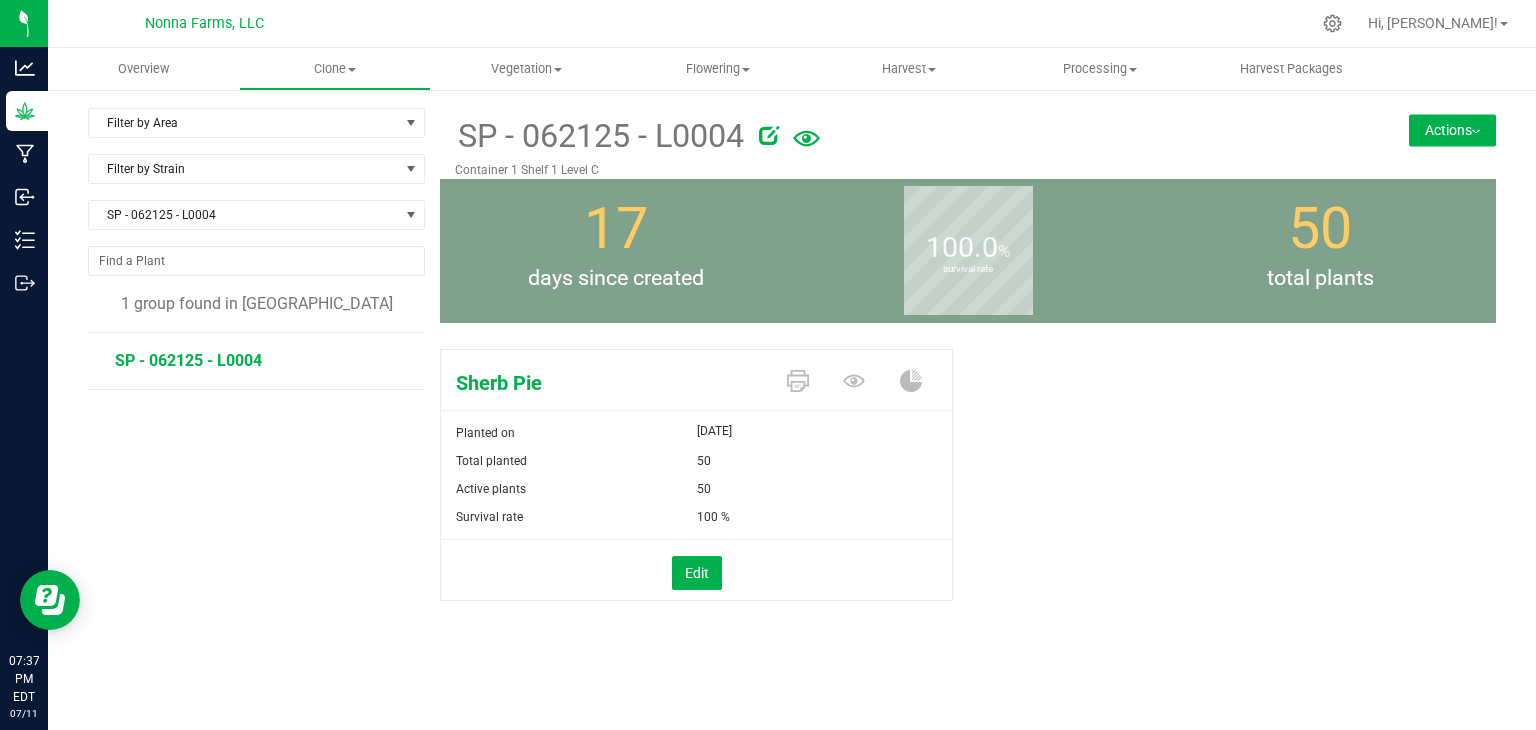 click on "Actions" at bounding box center (1452, 130) 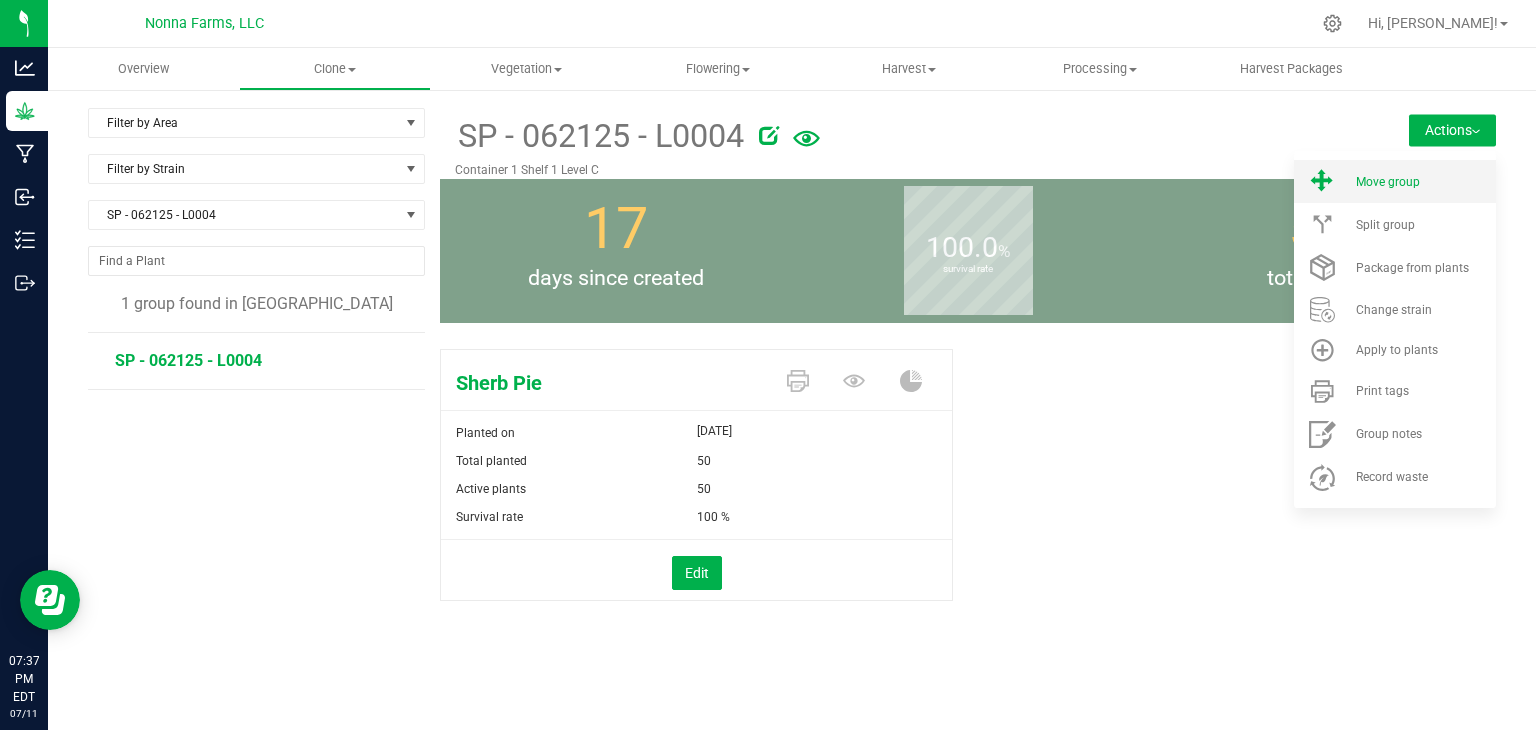 click on "Move group" at bounding box center [1424, 182] 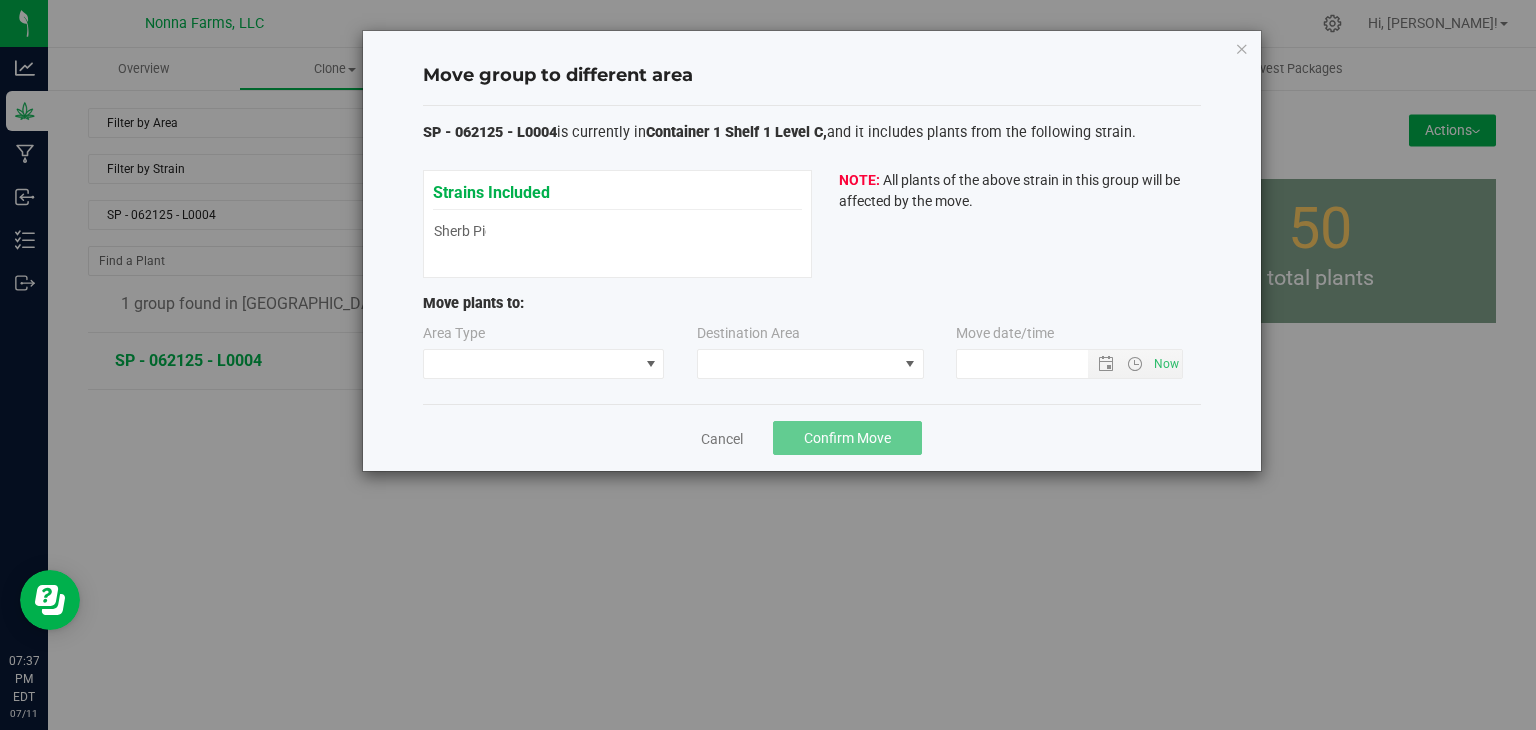 type on "[DATE] 7:37 PM" 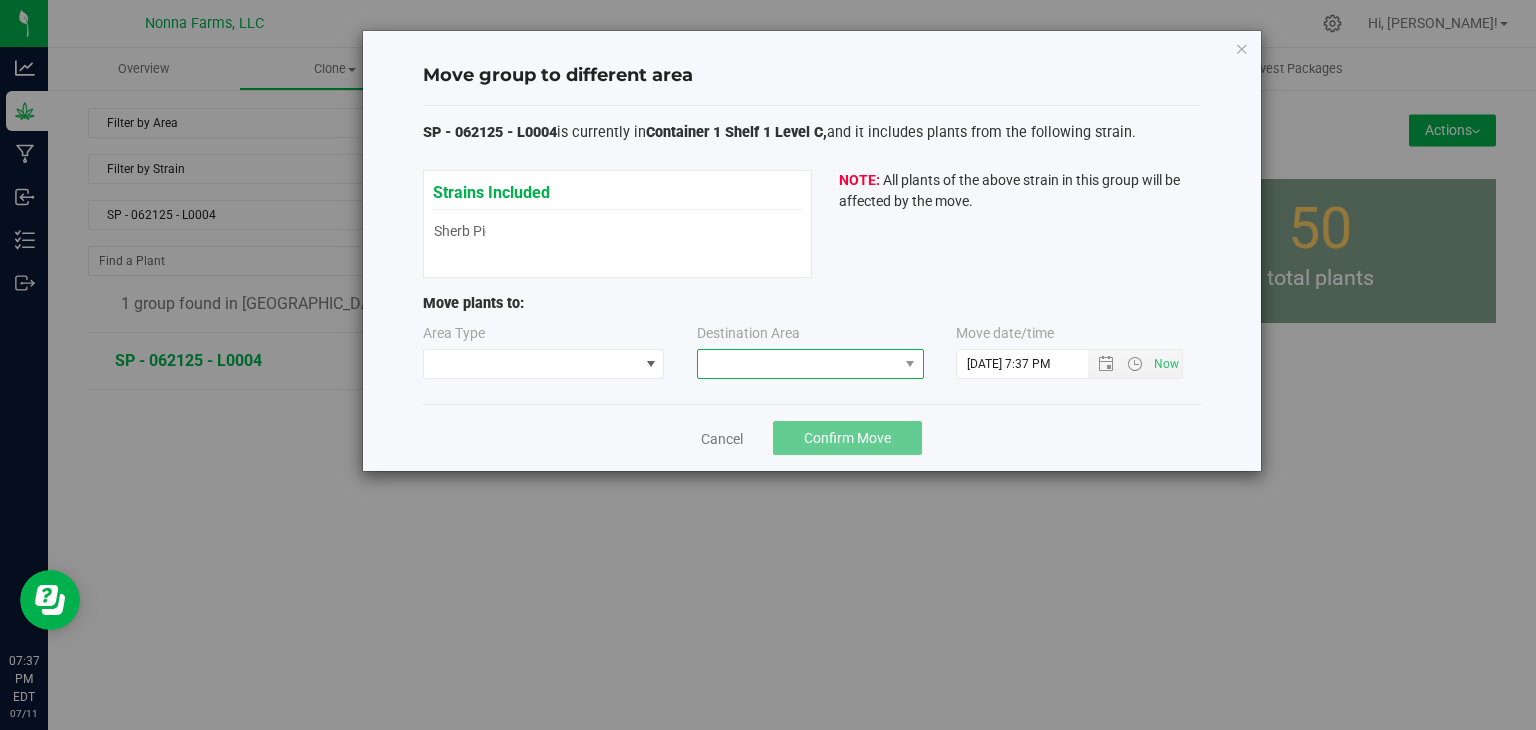 click at bounding box center [798, 364] 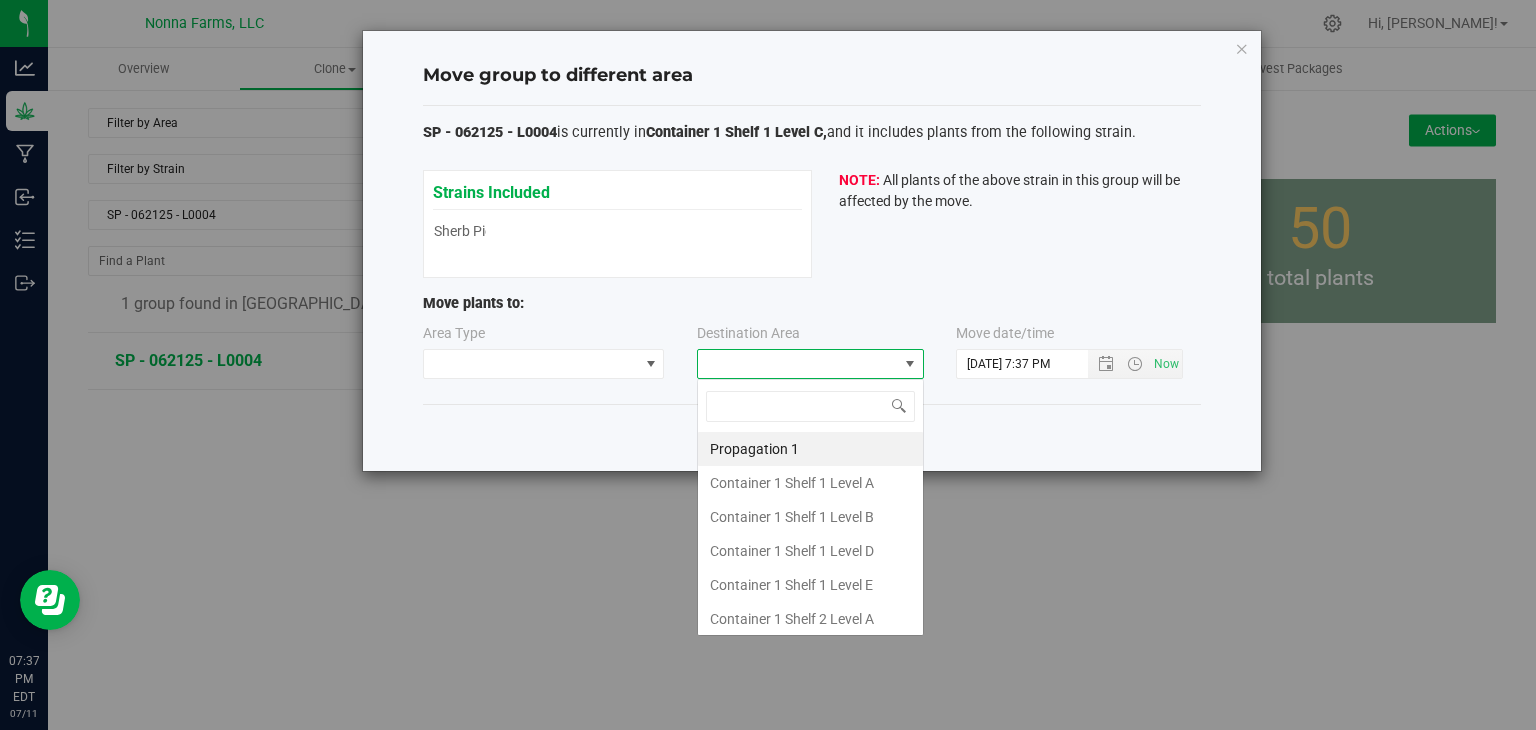 scroll, scrollTop: 99970, scrollLeft: 99772, axis: both 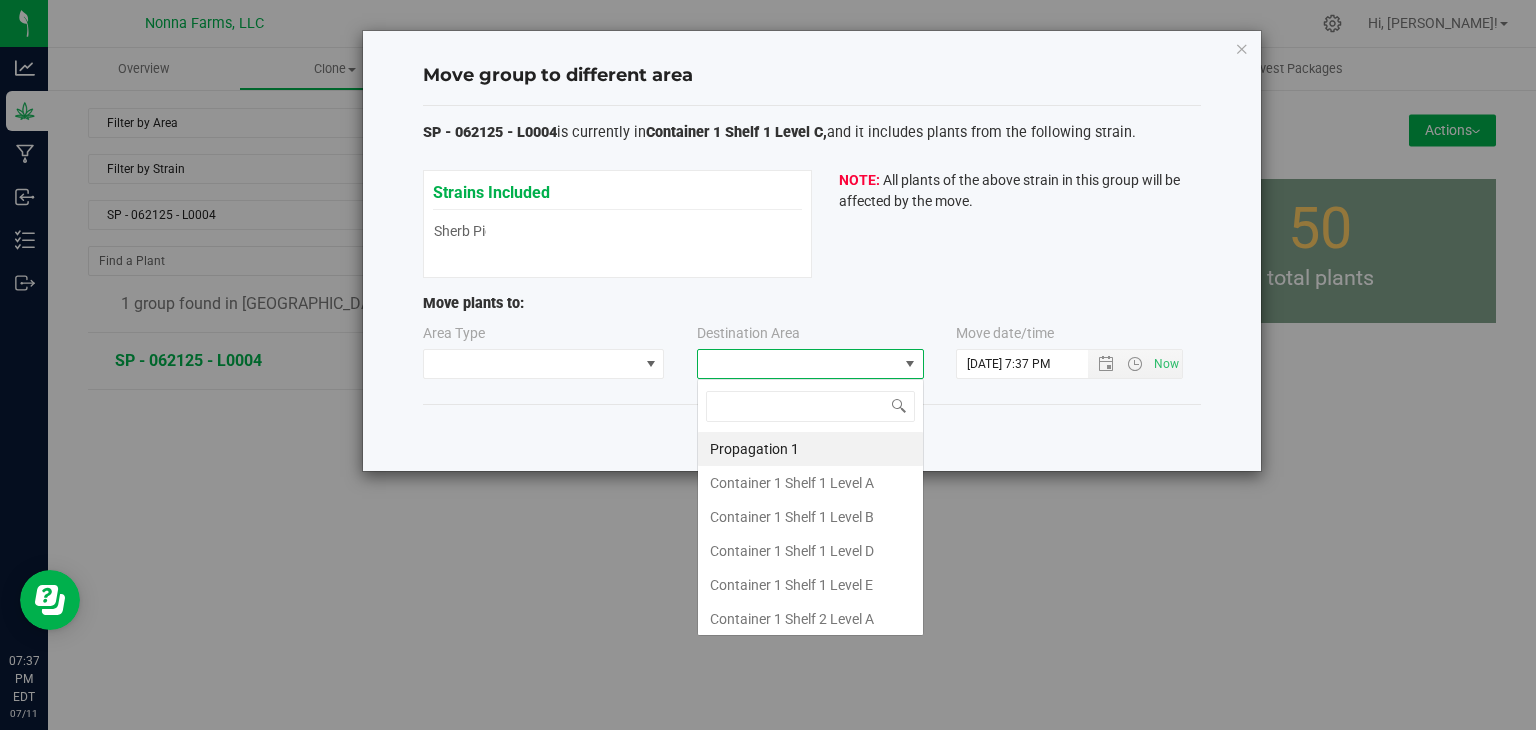 type on "z" 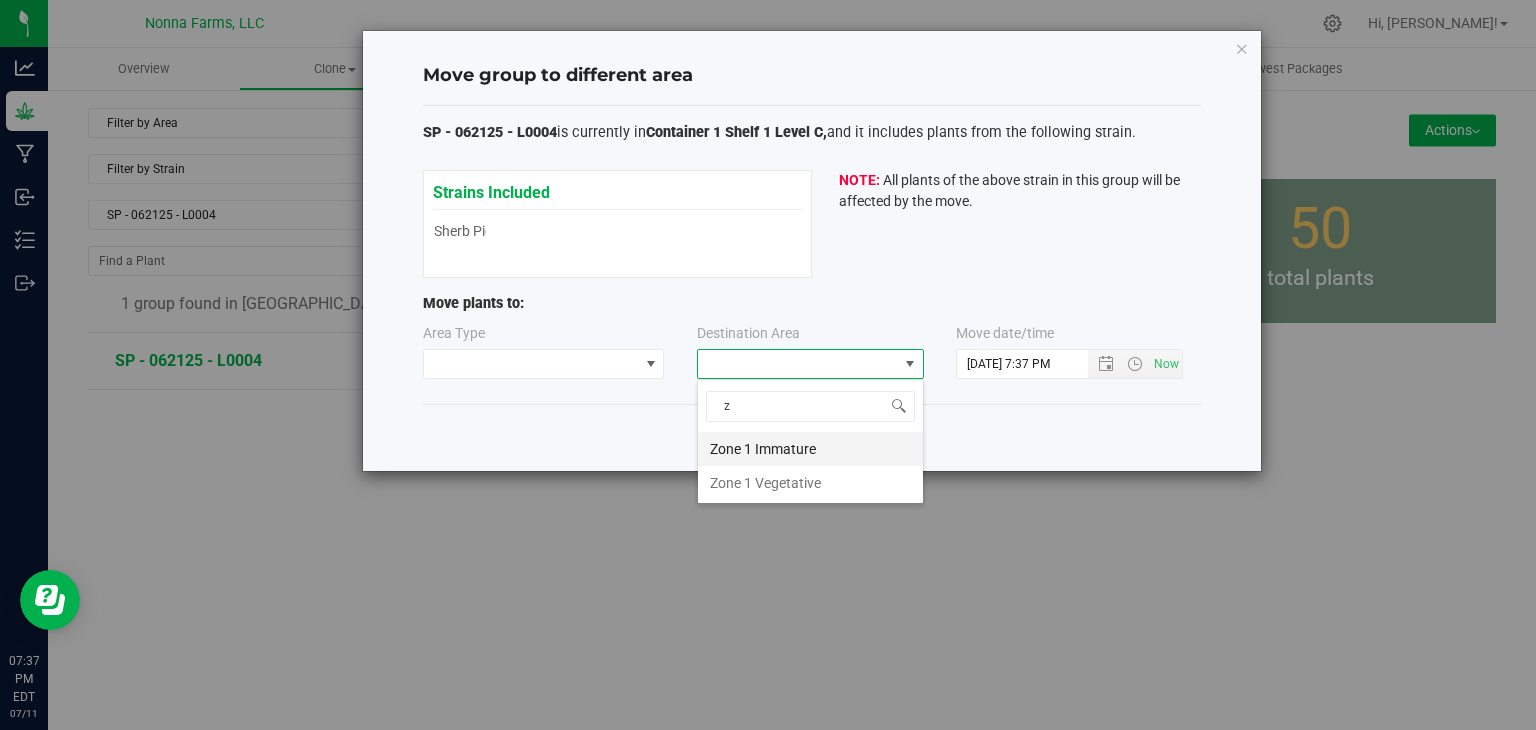 click on "Zone 1 Immature" at bounding box center [810, 449] 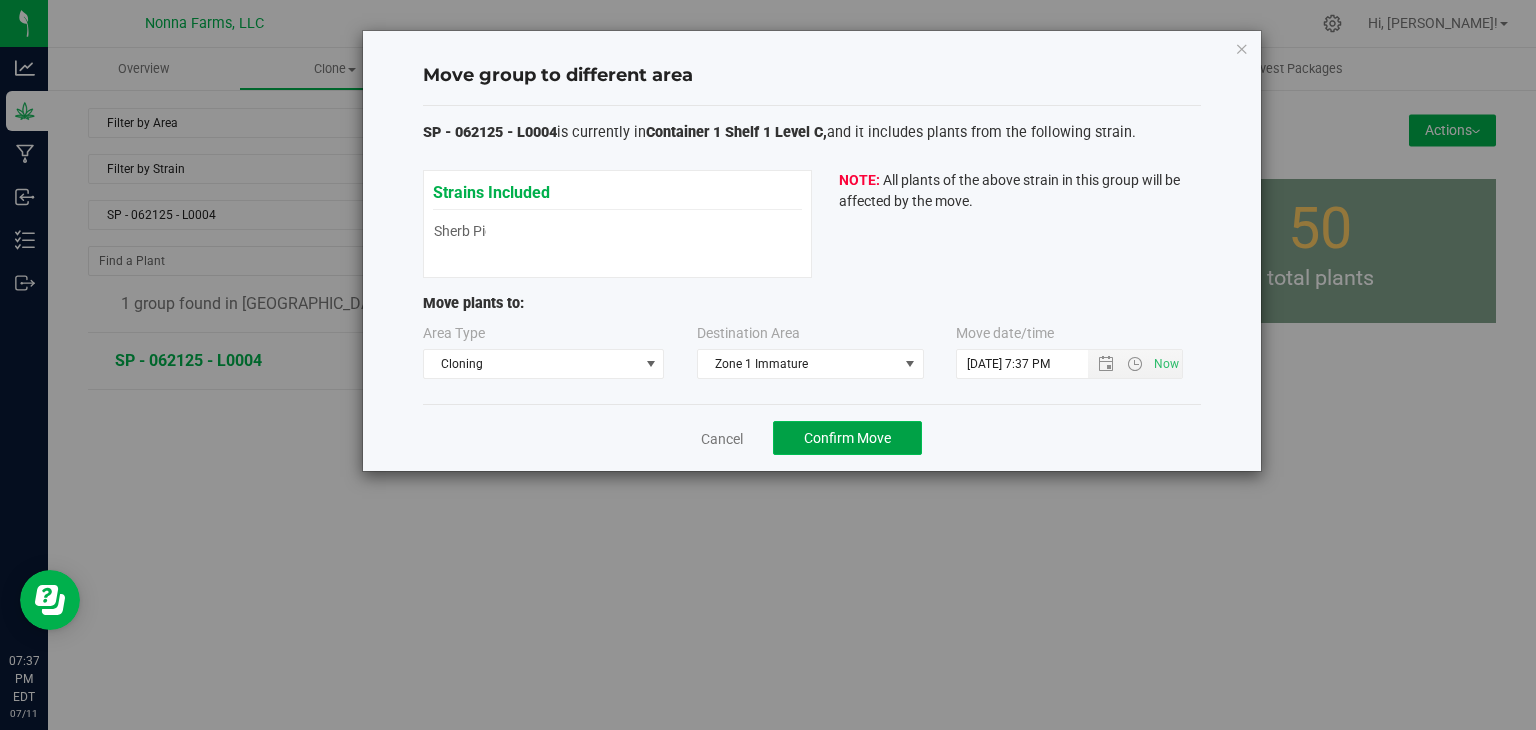 click on "Confirm Move" 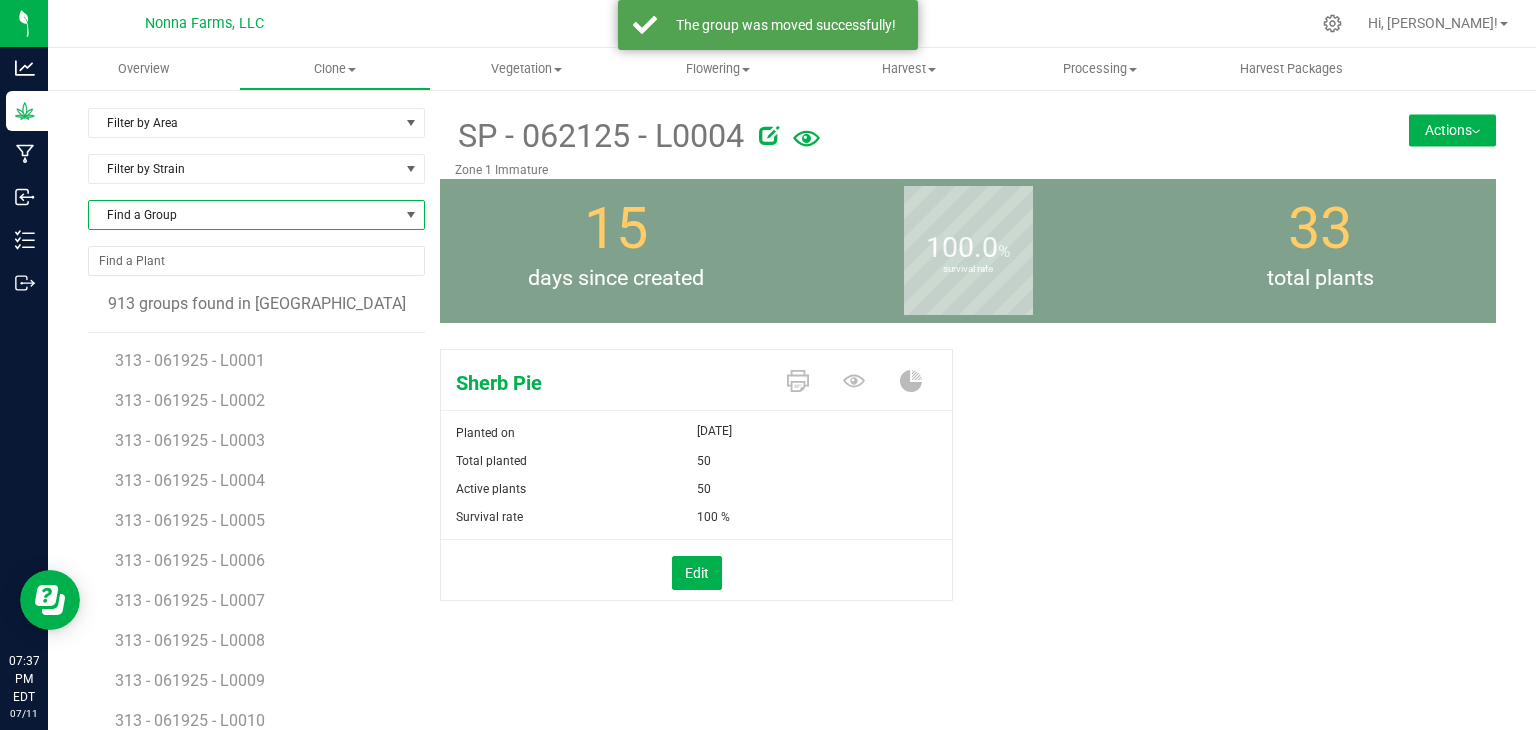 click on "Find a Group" at bounding box center (244, 215) 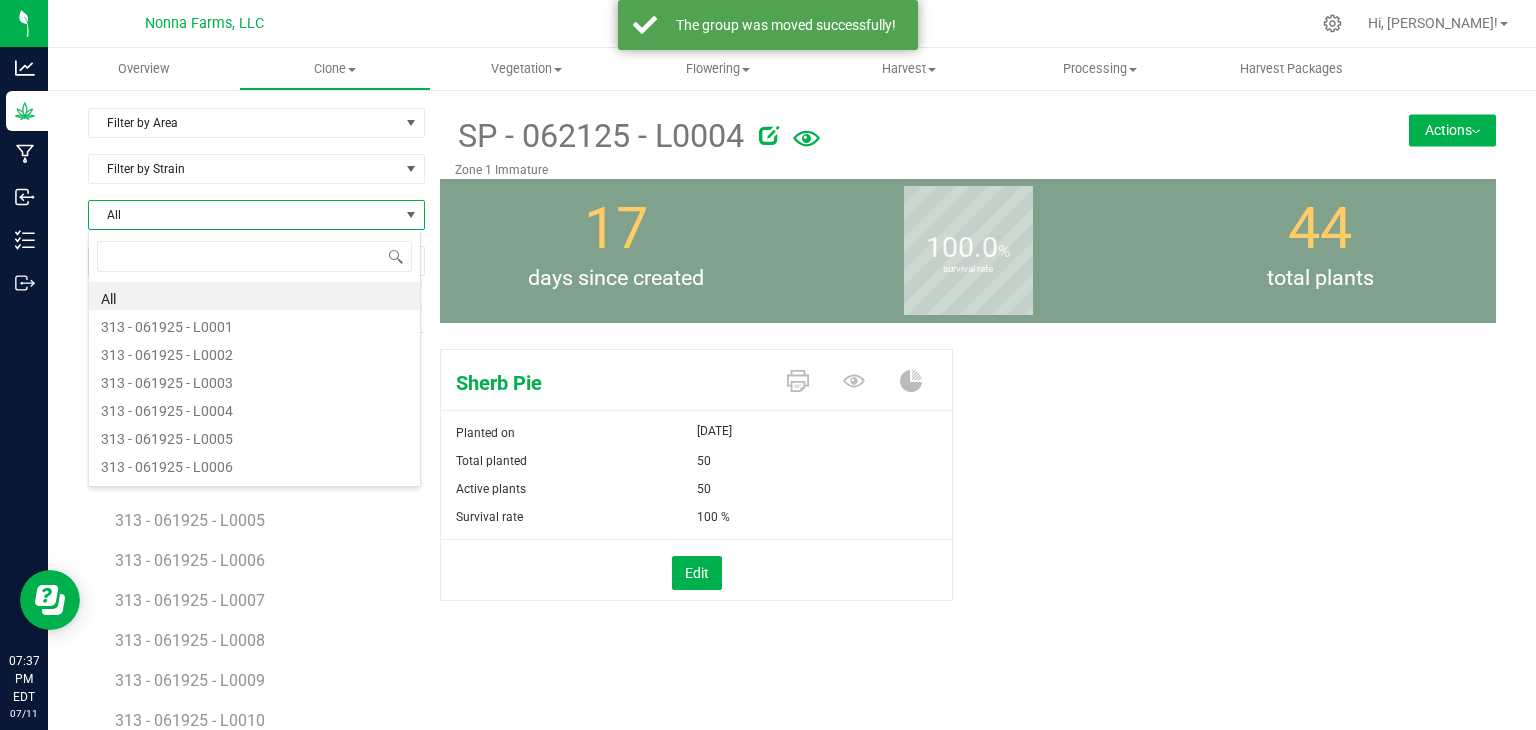 scroll, scrollTop: 99970, scrollLeft: 99666, axis: both 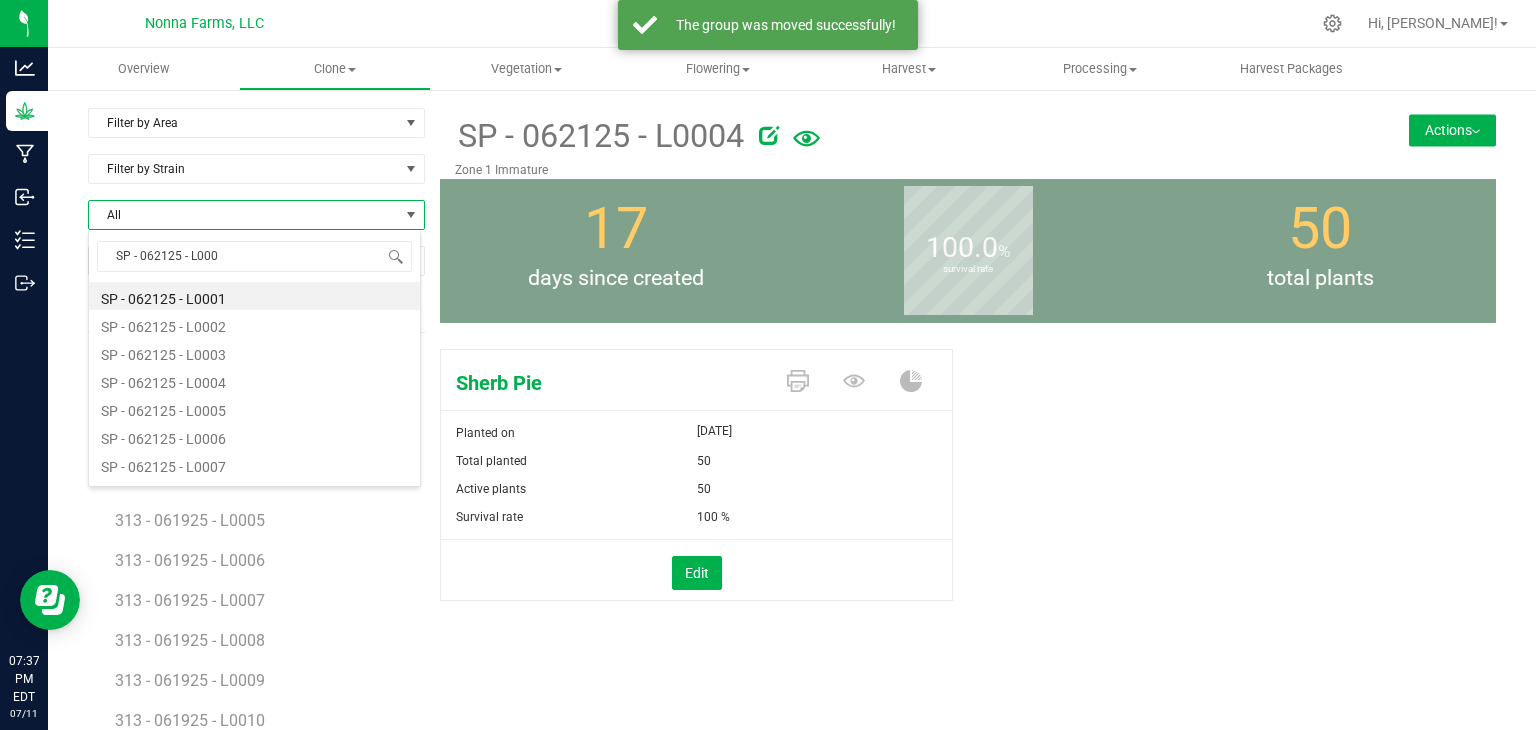 type on "SP - 062125 - L0005" 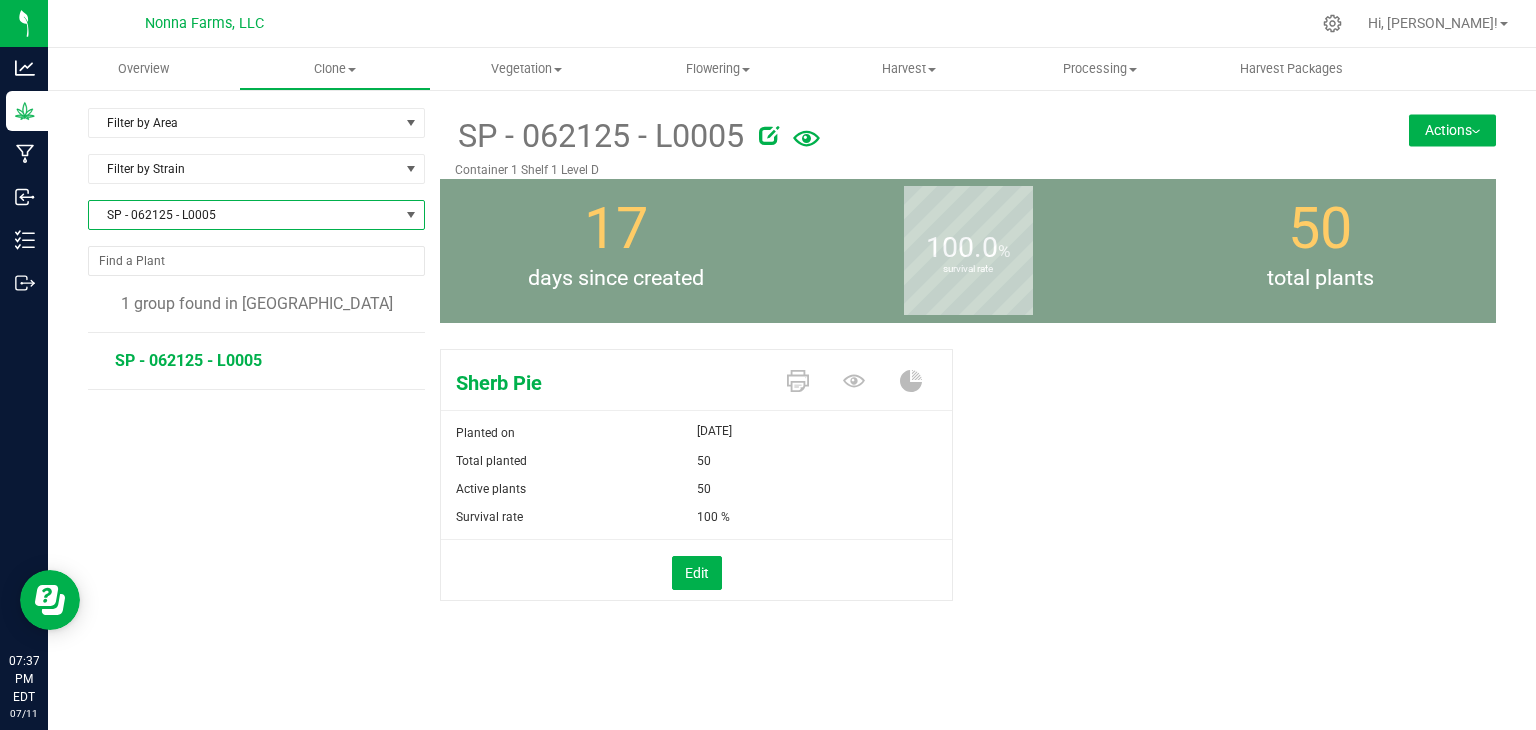 click on "Actions" at bounding box center [1452, 130] 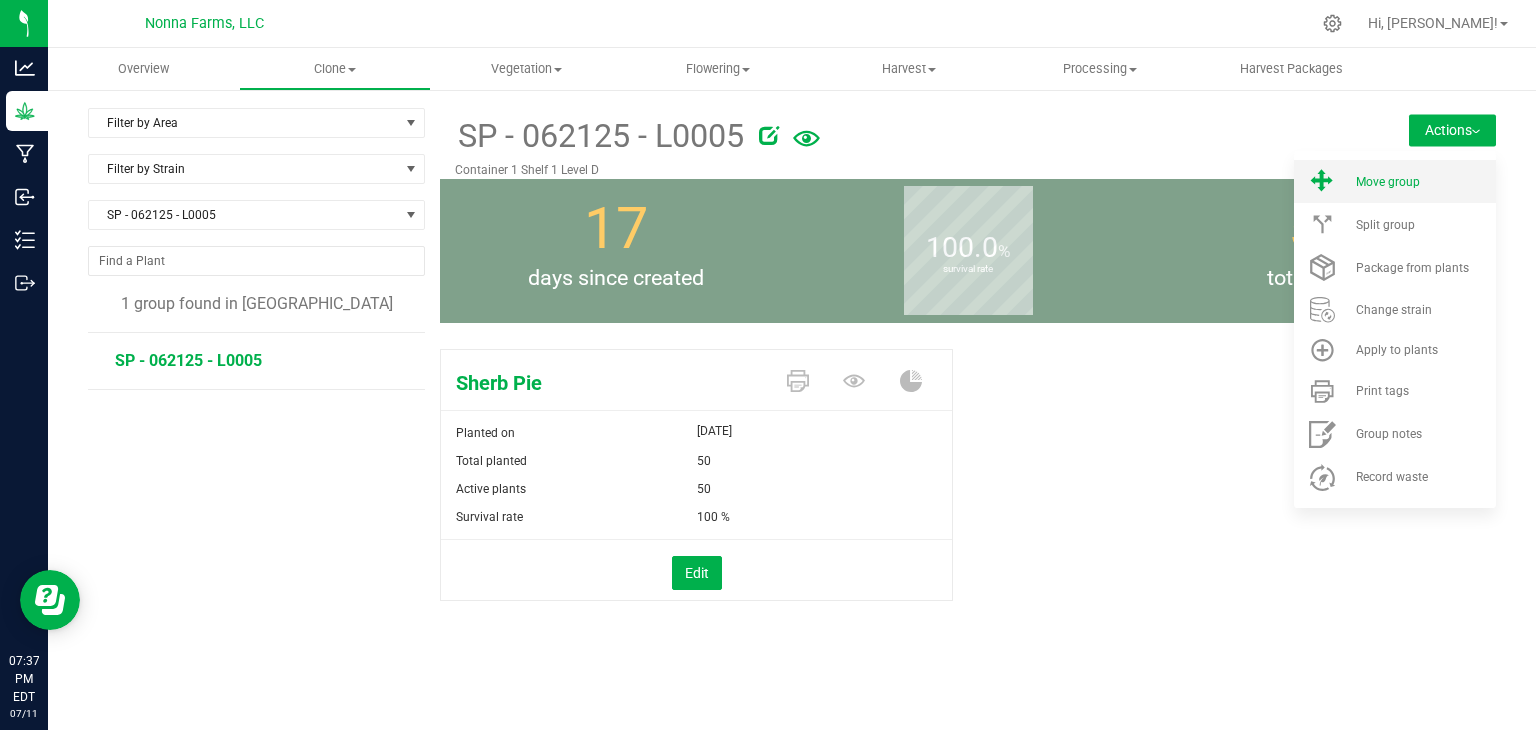 click on "Move group" at bounding box center [1424, 182] 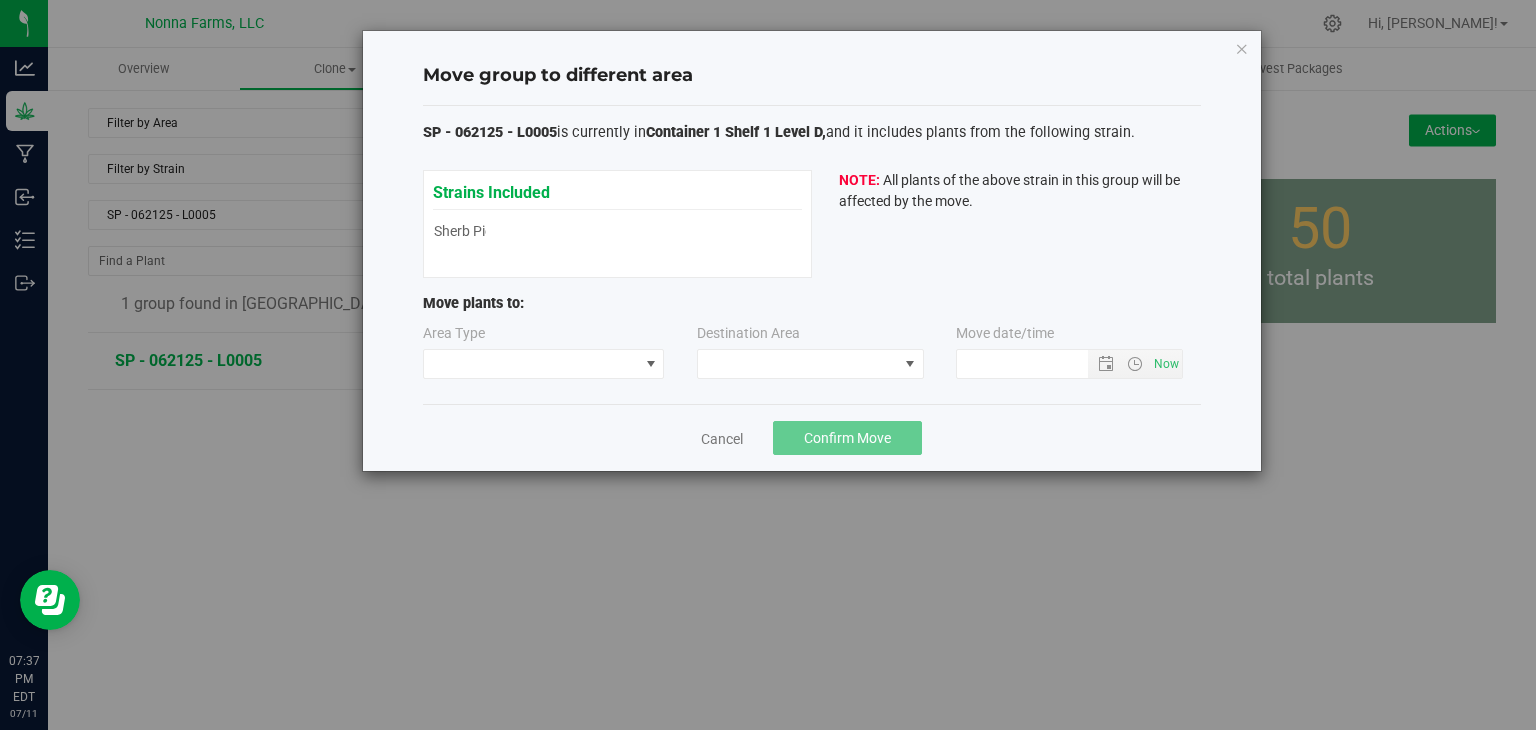 type on "[DATE] 7:37 PM" 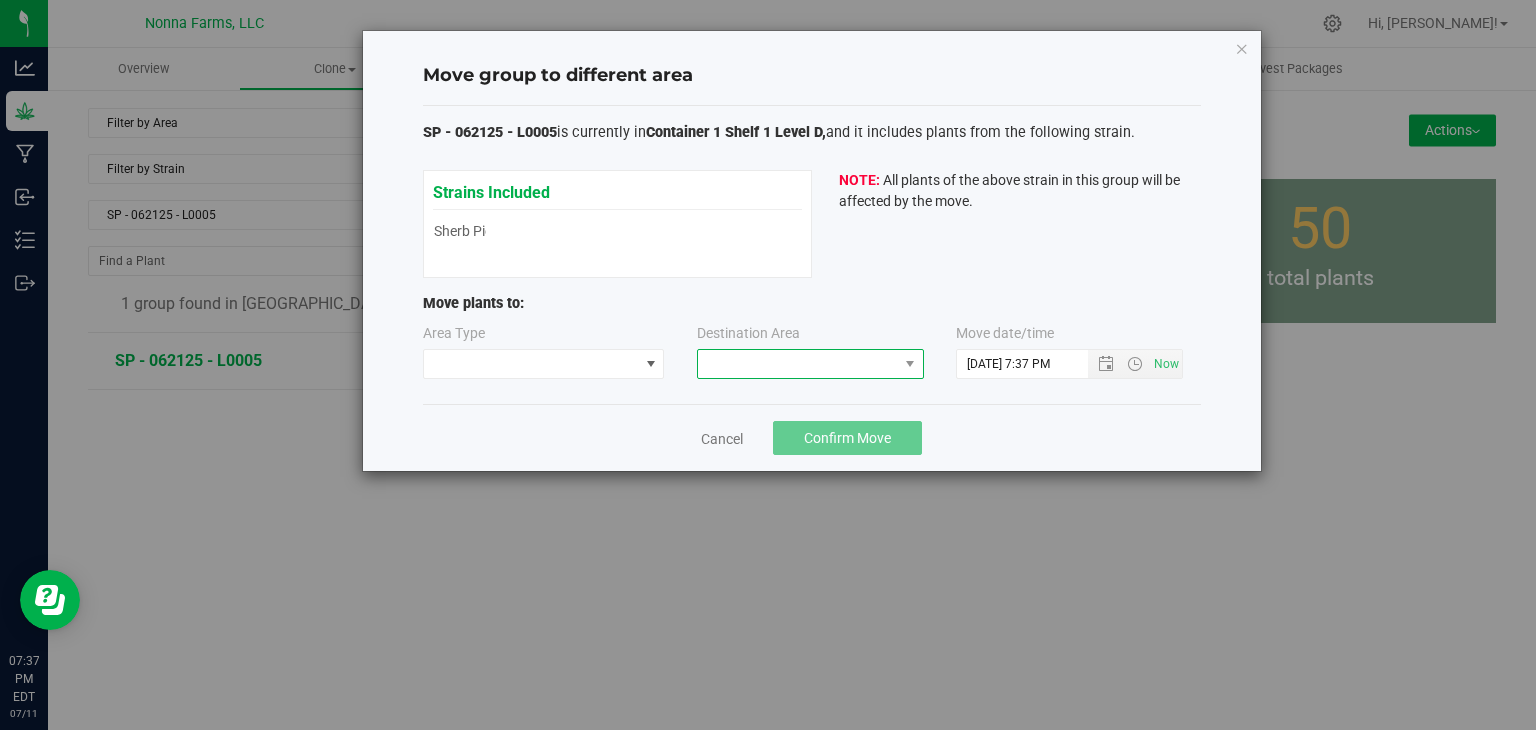 click at bounding box center (798, 364) 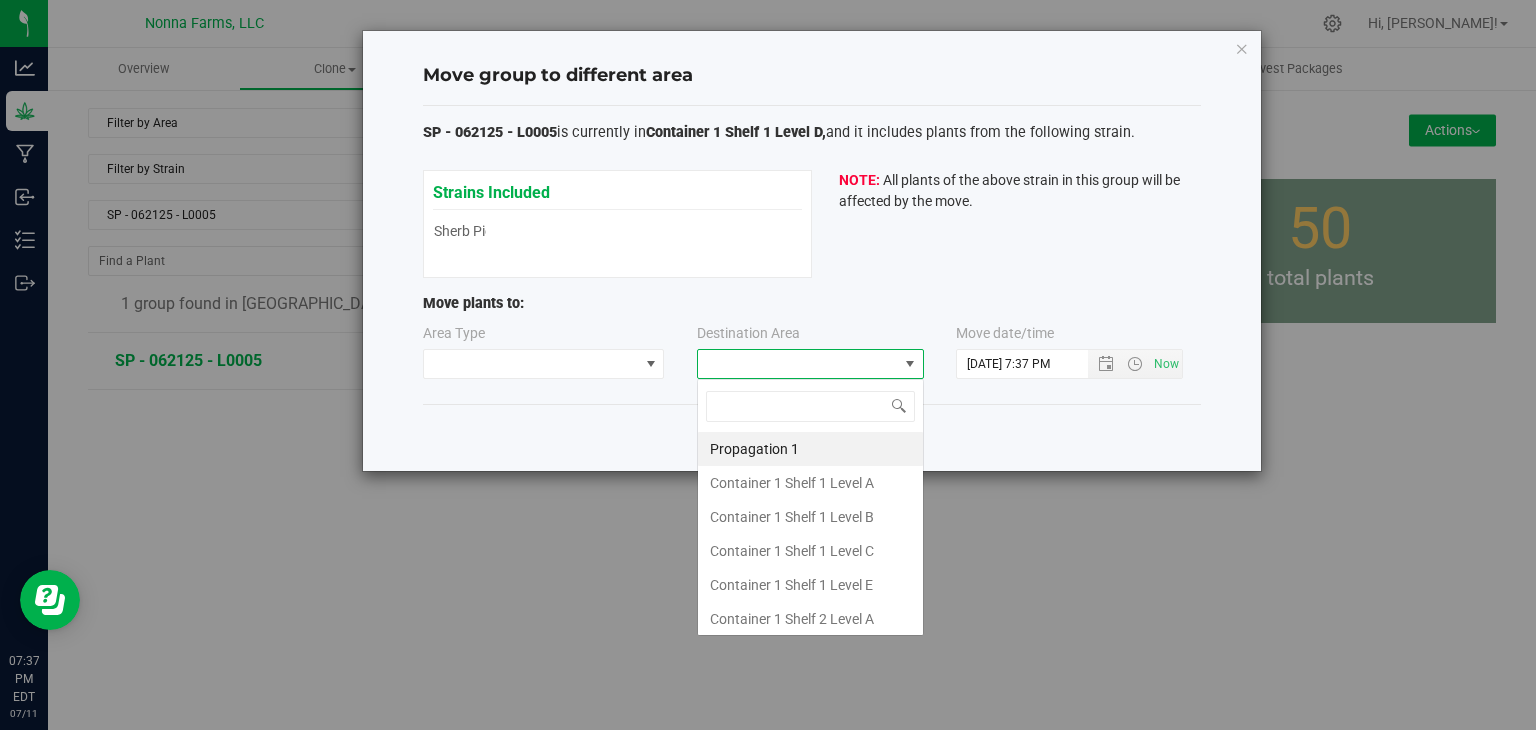 scroll, scrollTop: 99970, scrollLeft: 99772, axis: both 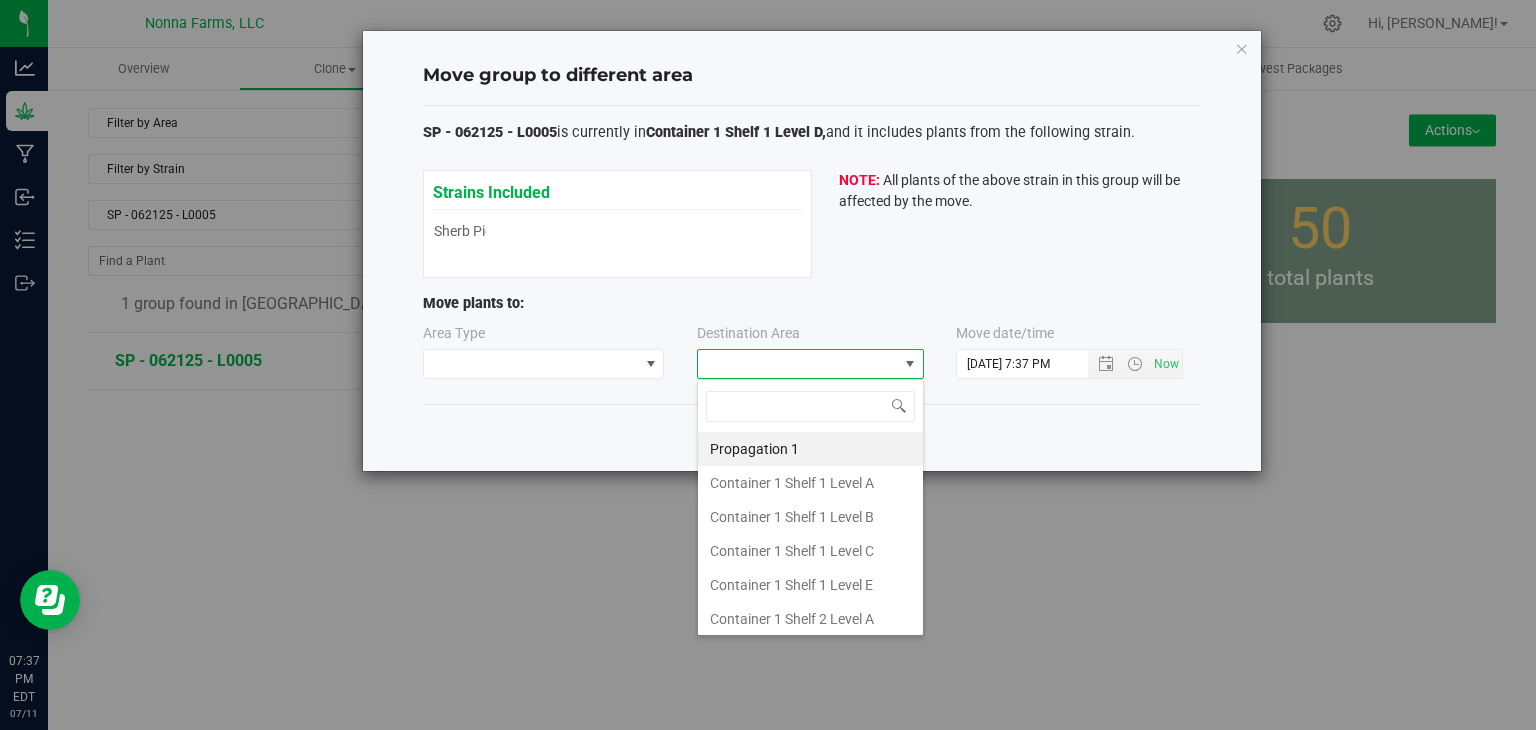 type on "z" 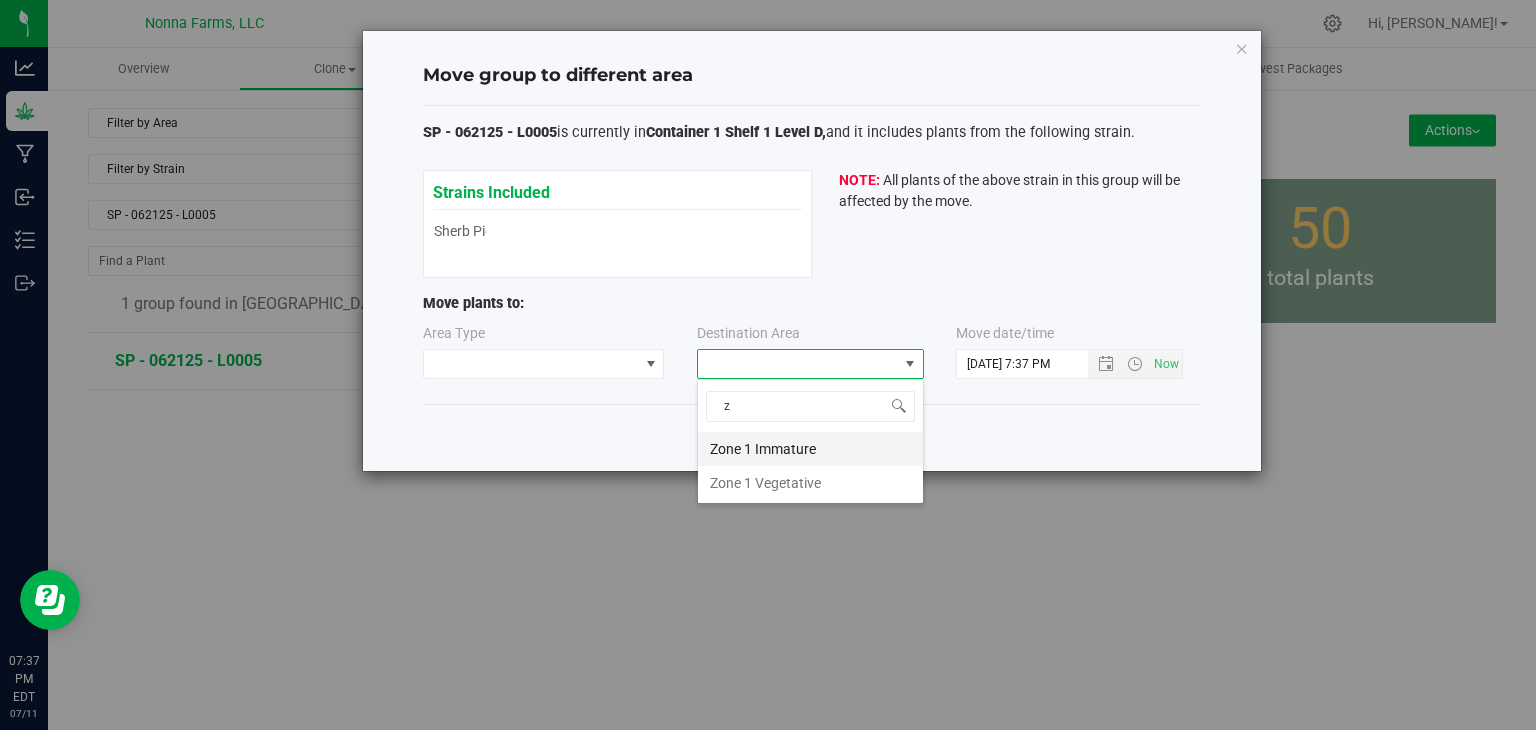 click on "Zone 1 Immature" at bounding box center (810, 449) 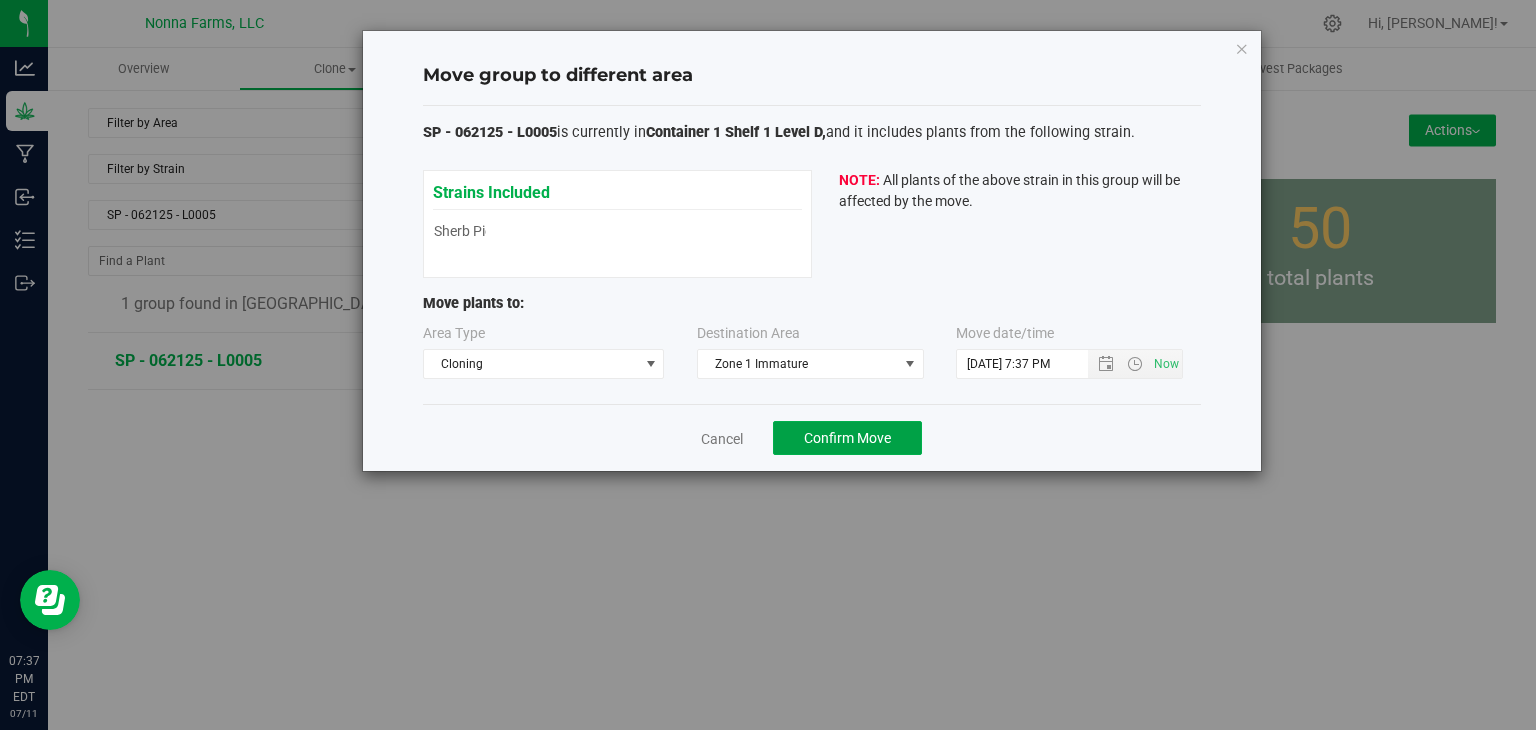 click on "Confirm Move" 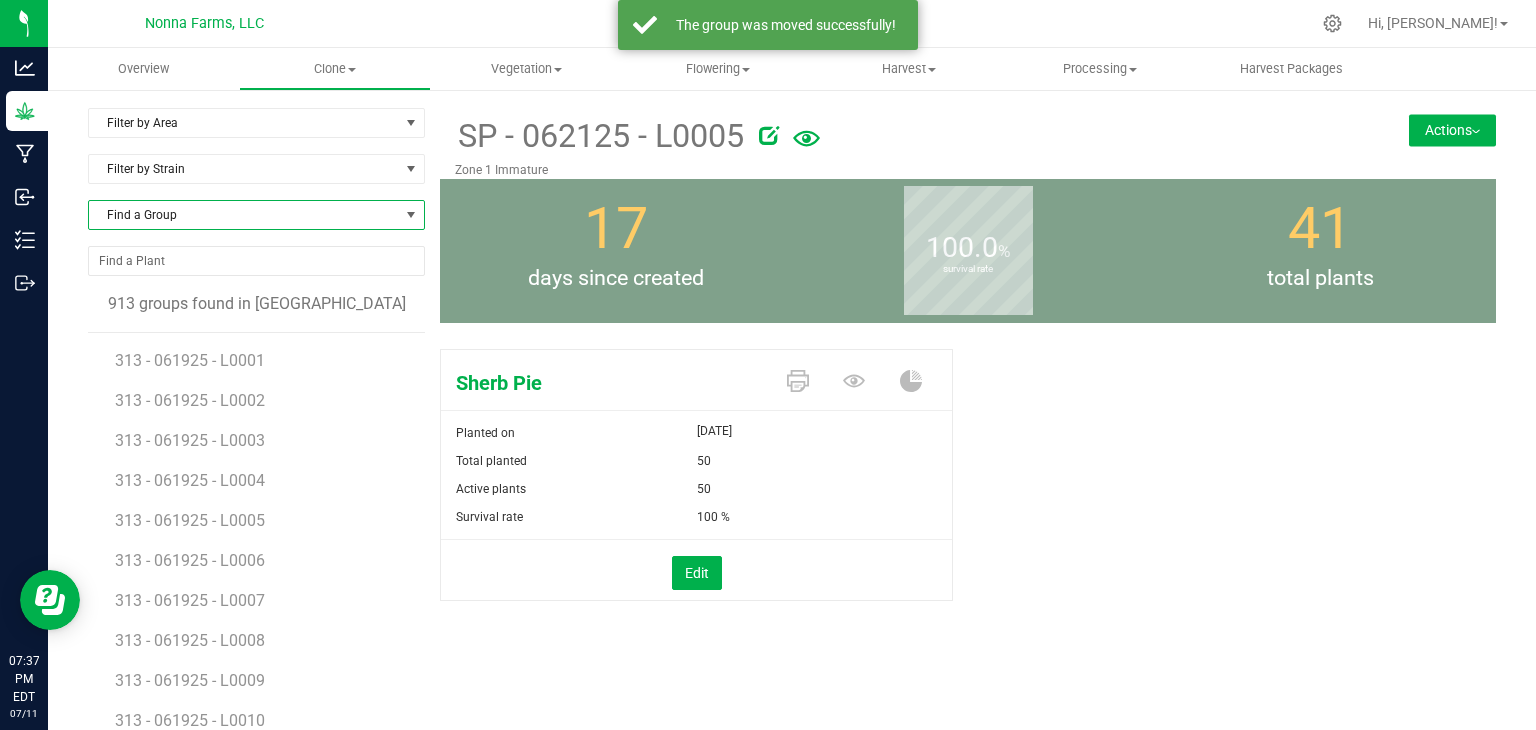 click on "Find a Group" at bounding box center [244, 215] 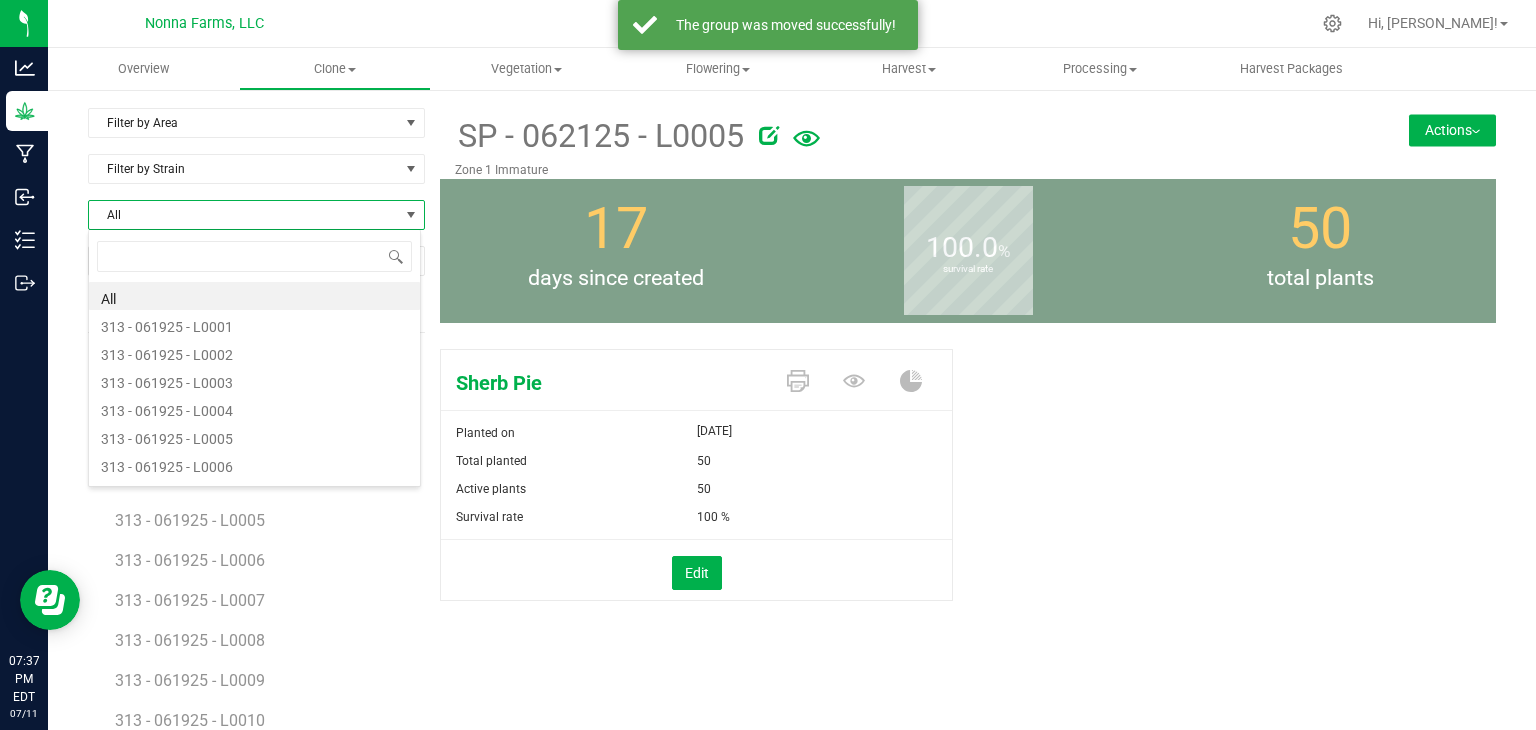scroll, scrollTop: 99970, scrollLeft: 99666, axis: both 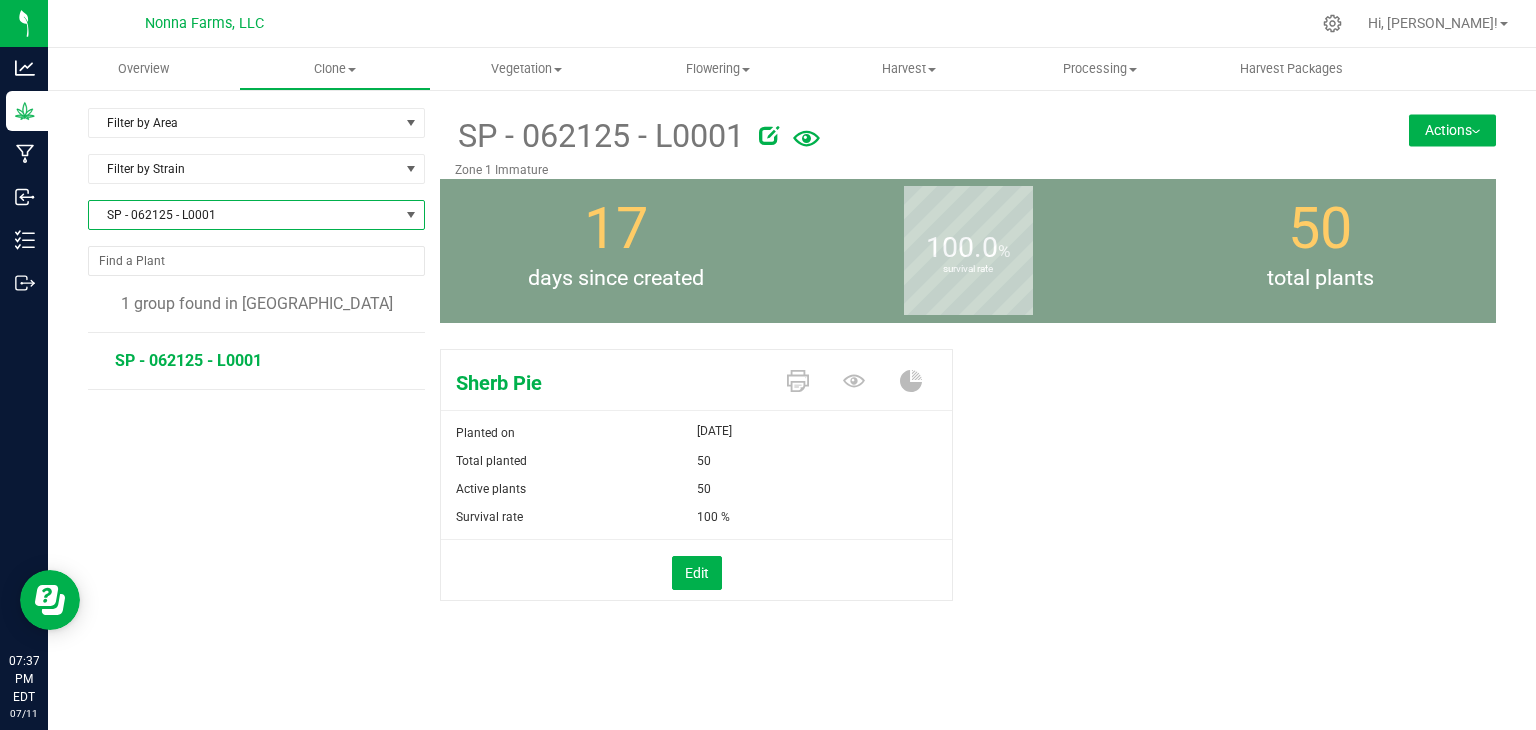 click on "SP - 062125 - L0001" at bounding box center [244, 215] 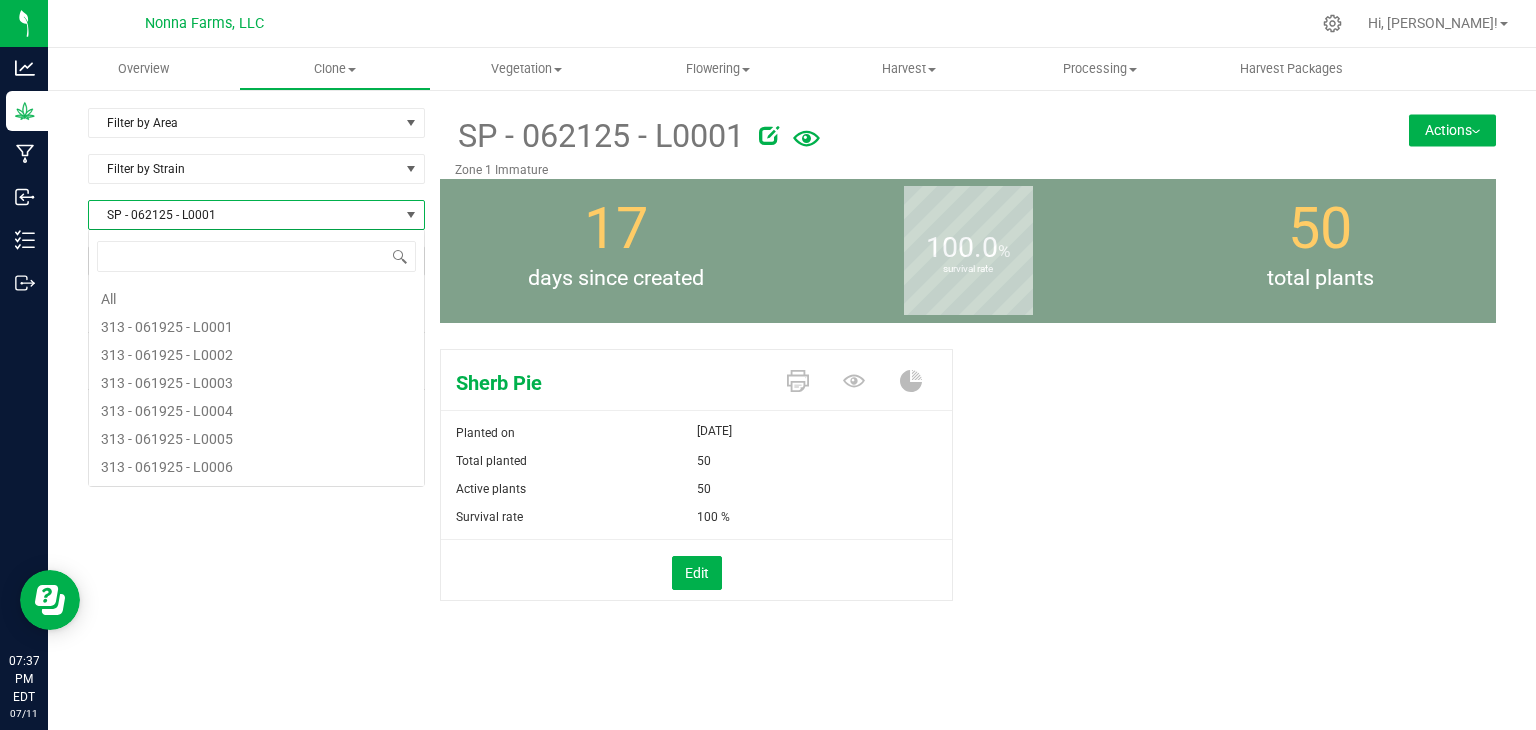 scroll, scrollTop: 99970, scrollLeft: 99663, axis: both 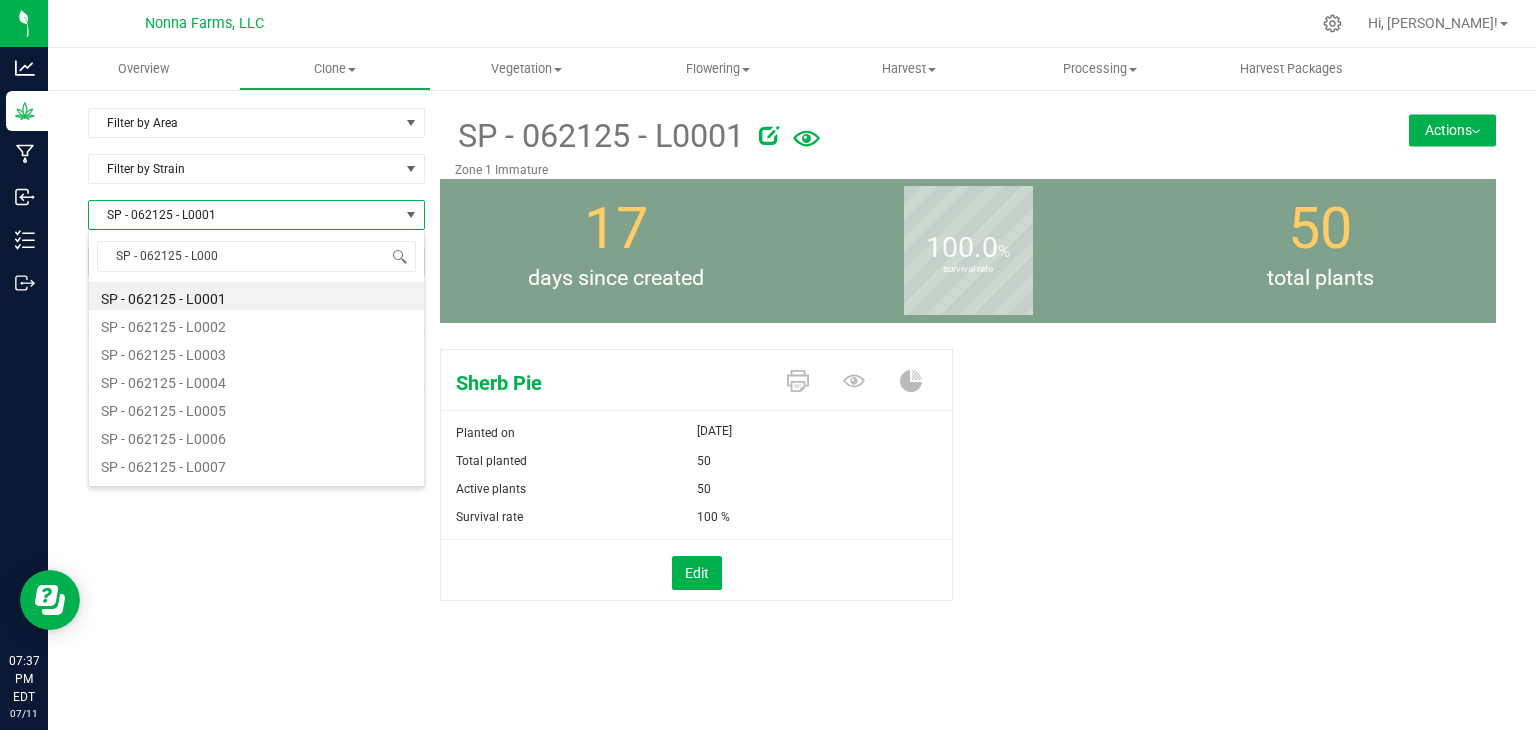 type on "SP - 062125 - L0006" 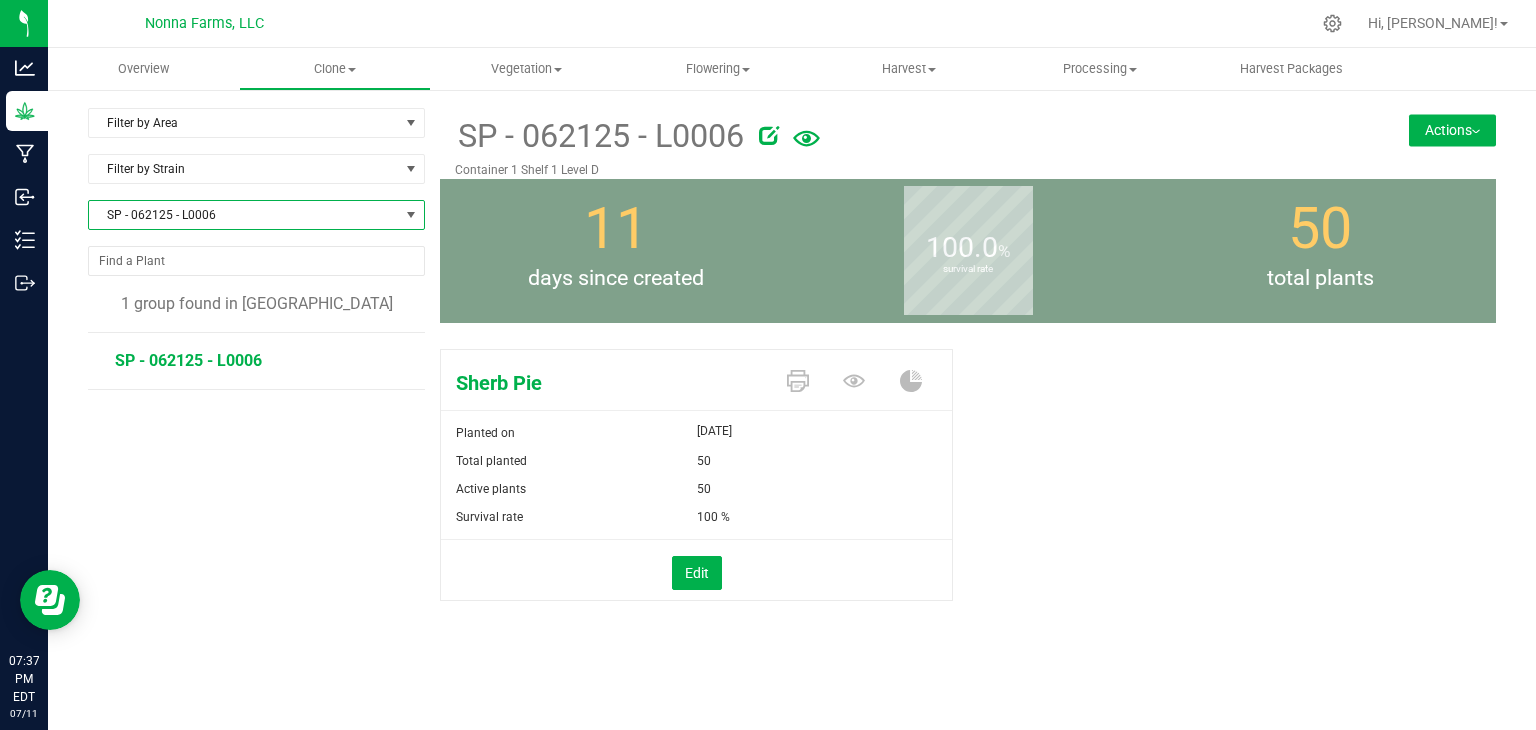 click on "Actions" at bounding box center (1452, 130) 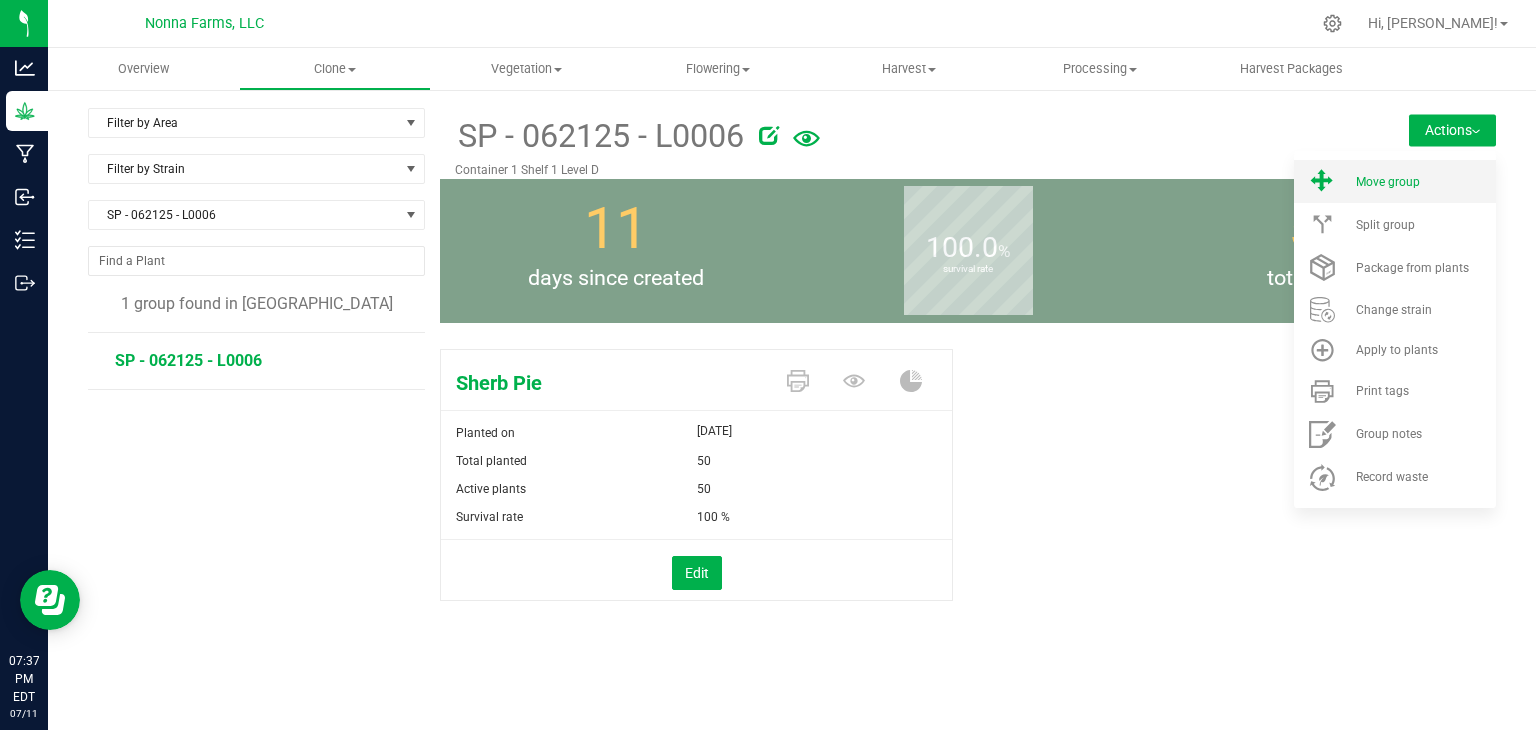 click on "Move group" at bounding box center (1424, 182) 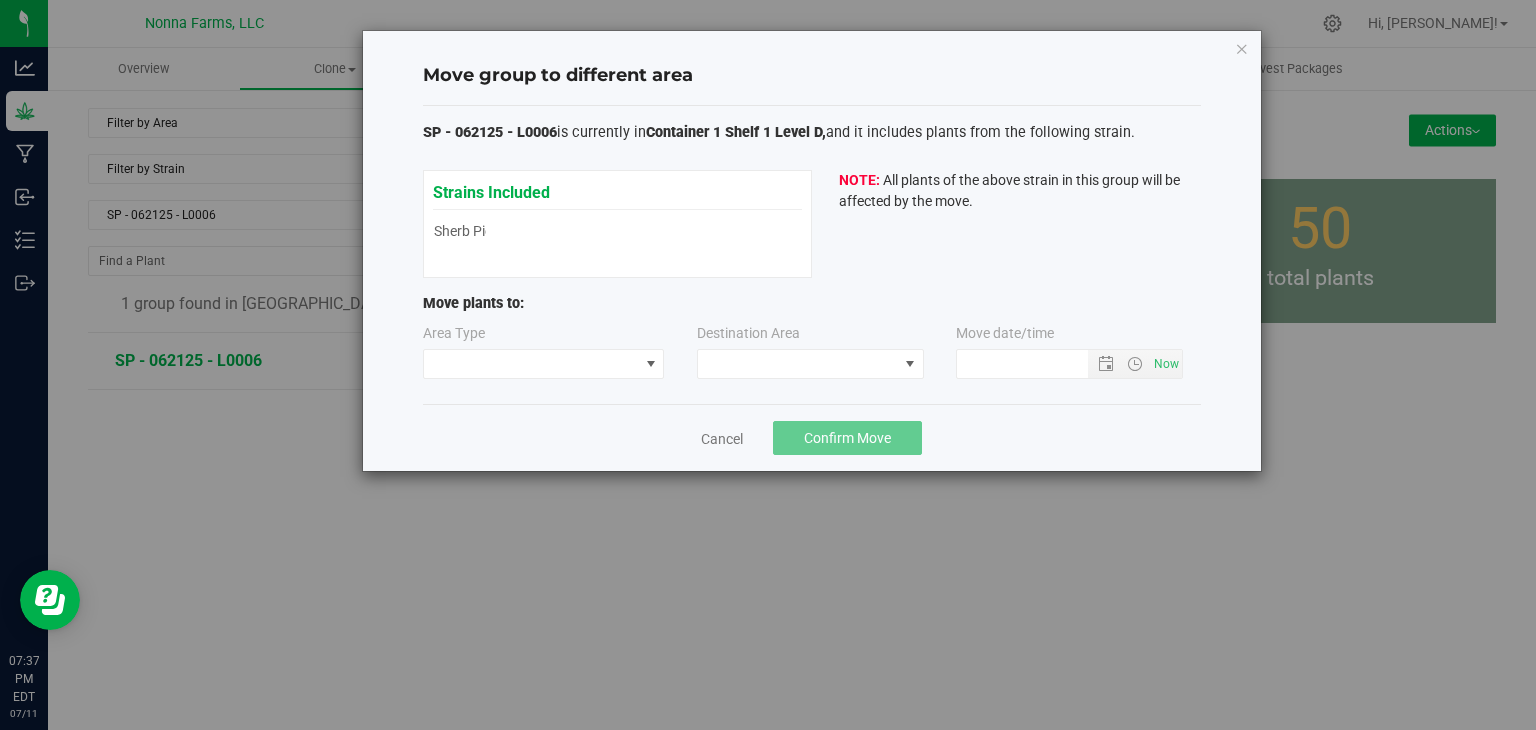 type on "[DATE] 7:37 PM" 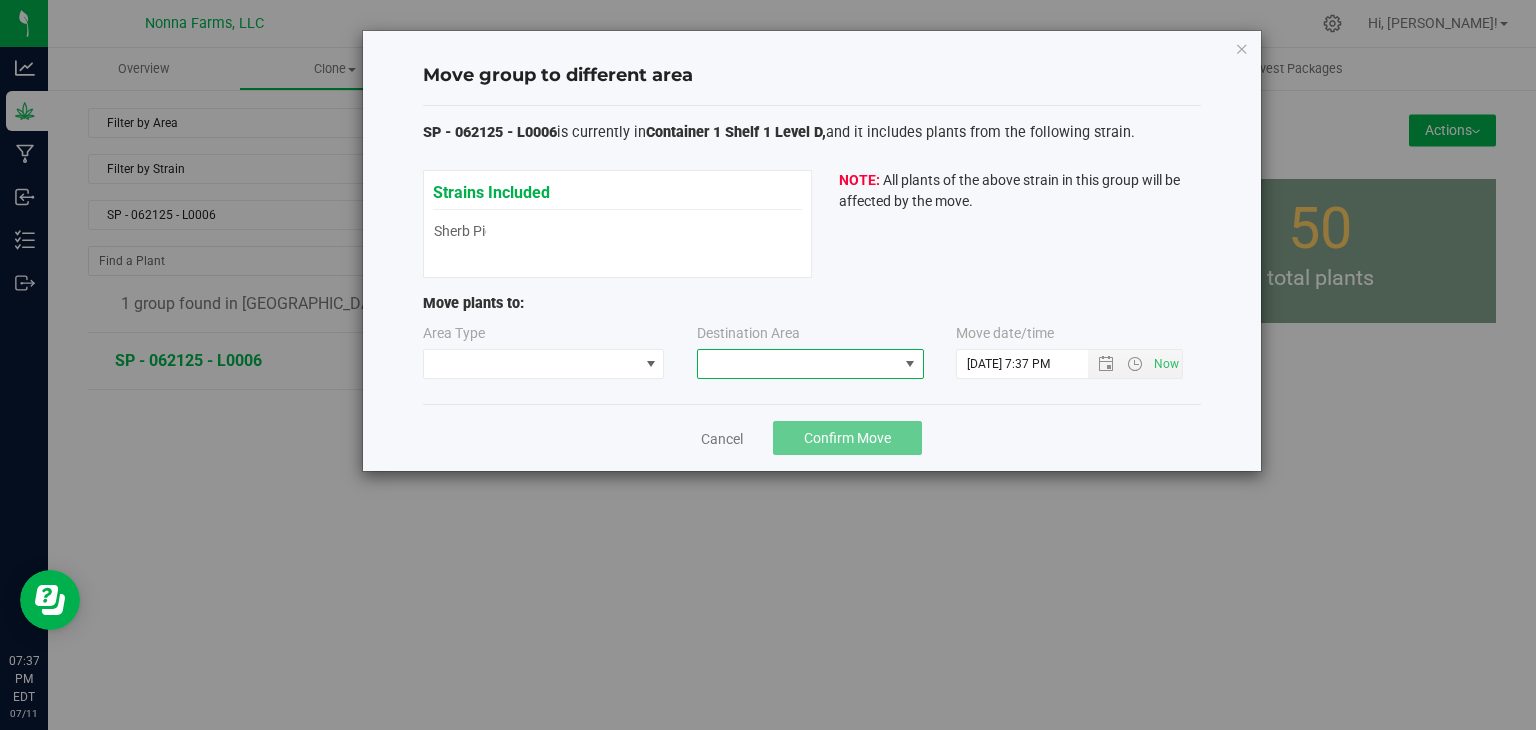 click at bounding box center (798, 364) 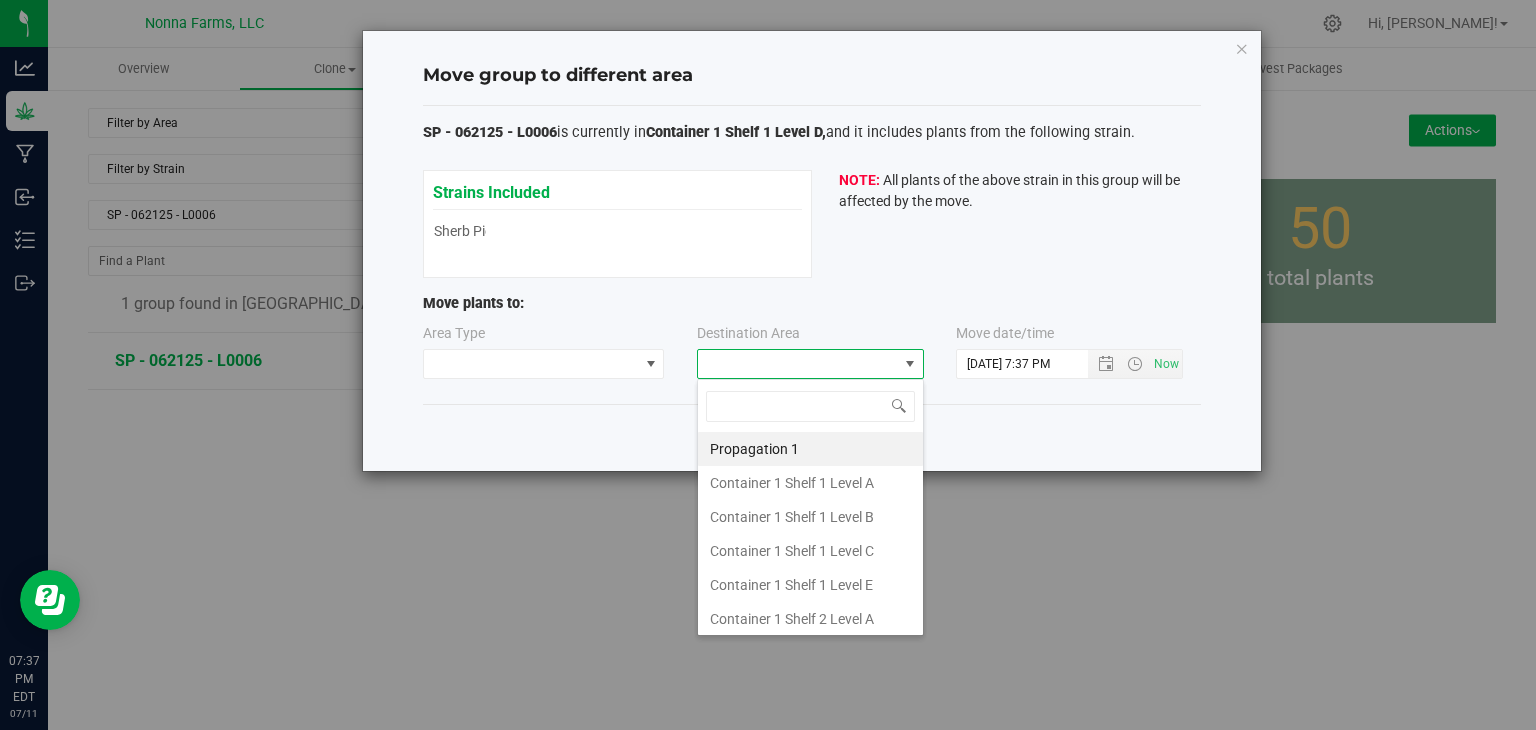 type on "z" 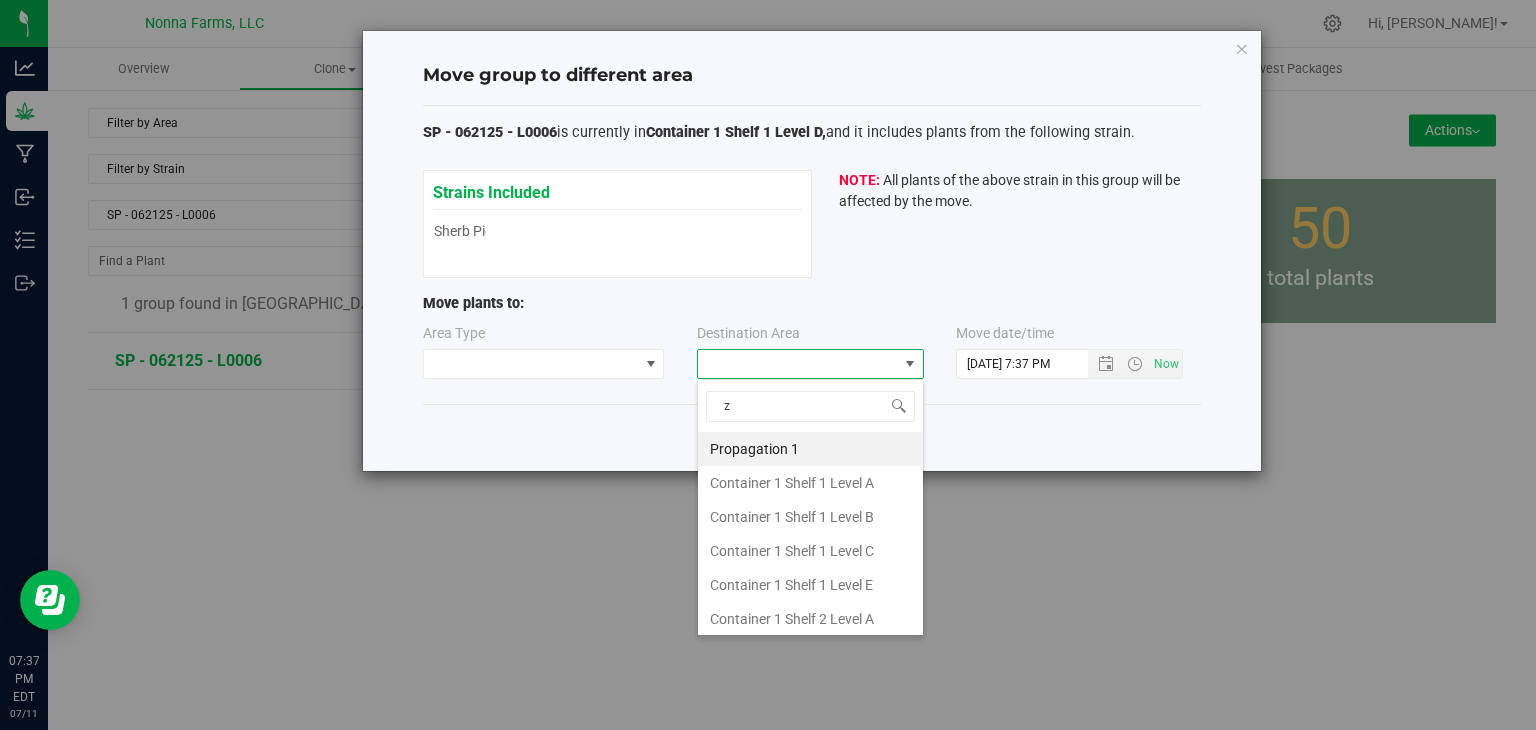 scroll, scrollTop: 99970, scrollLeft: 99772, axis: both 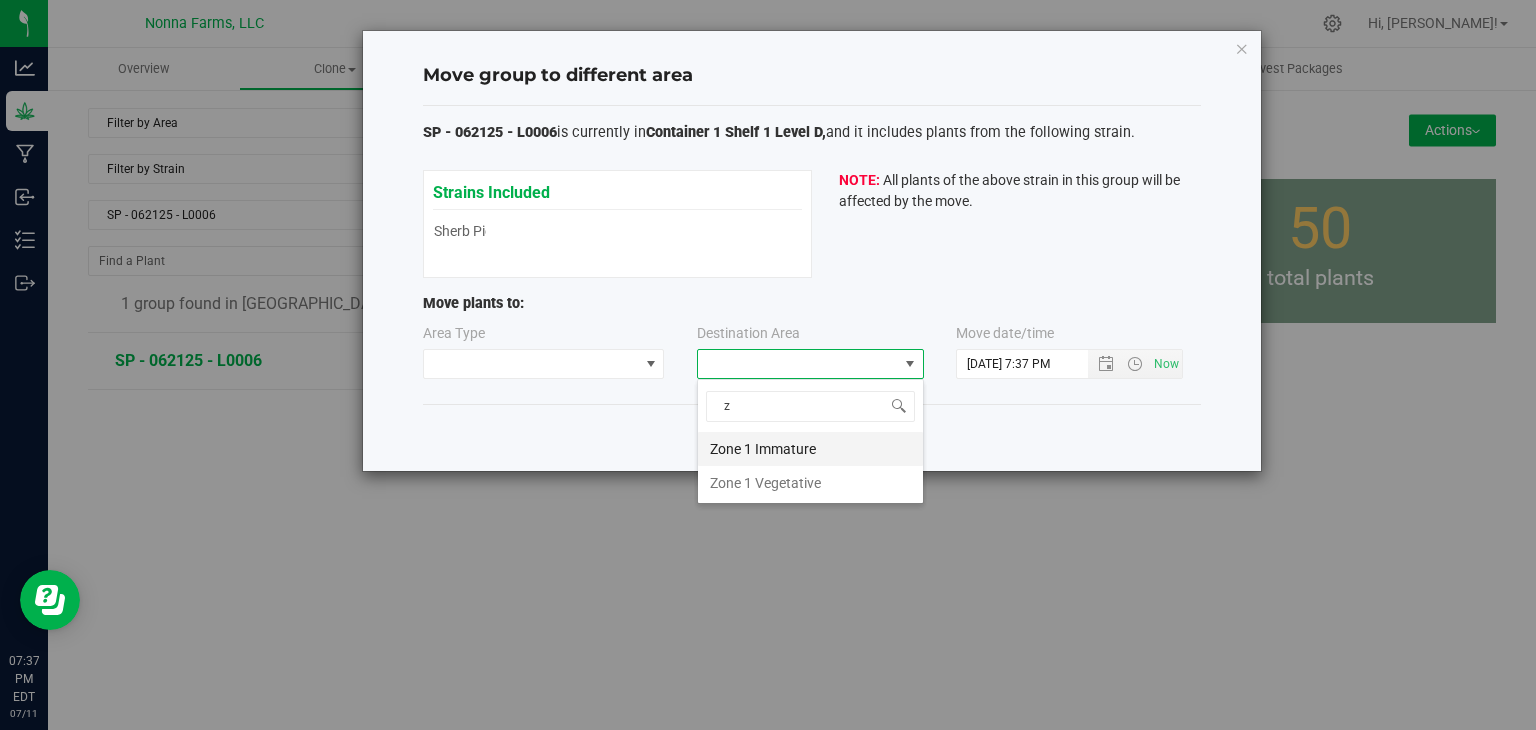 click on "Zone 1 Immature" at bounding box center (810, 449) 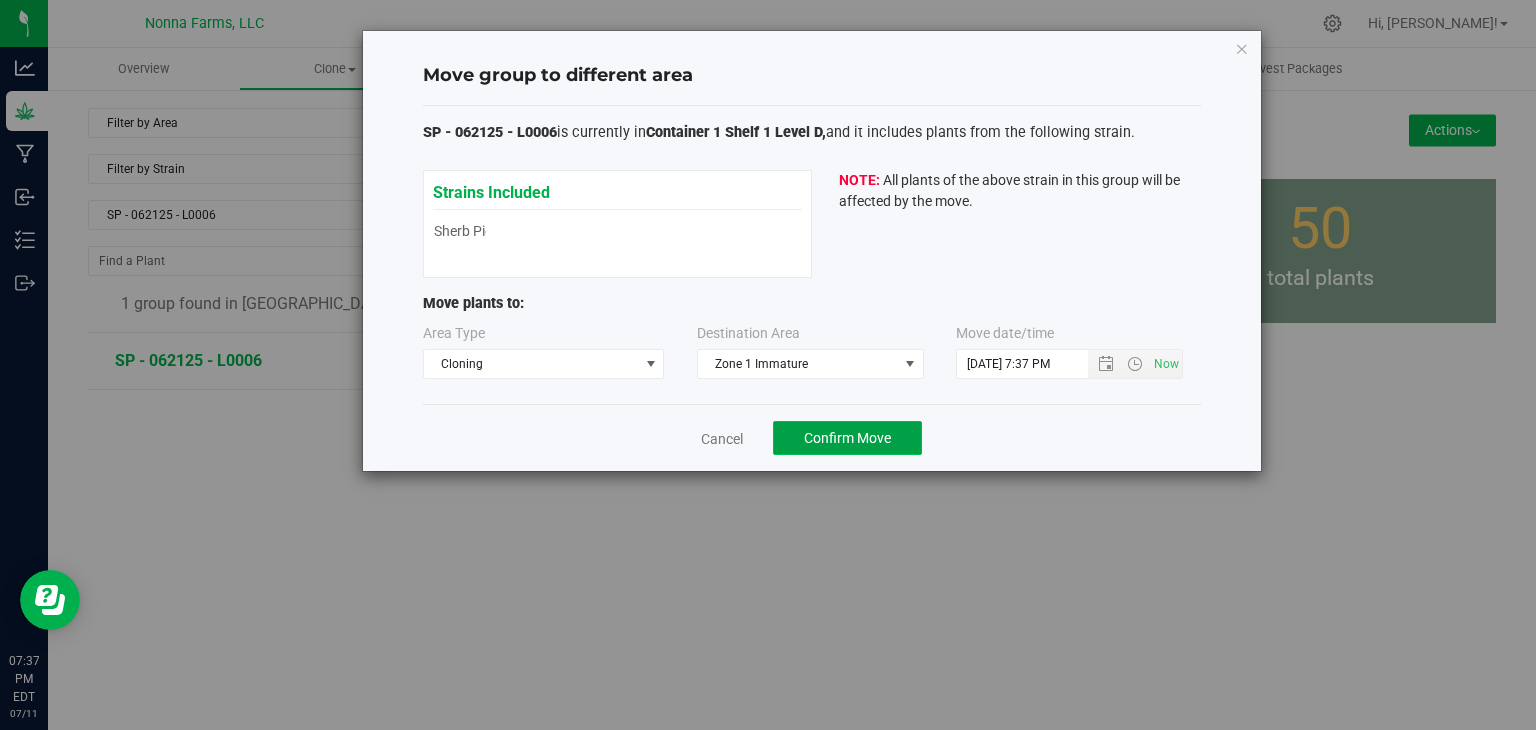 click on "Confirm Move" 